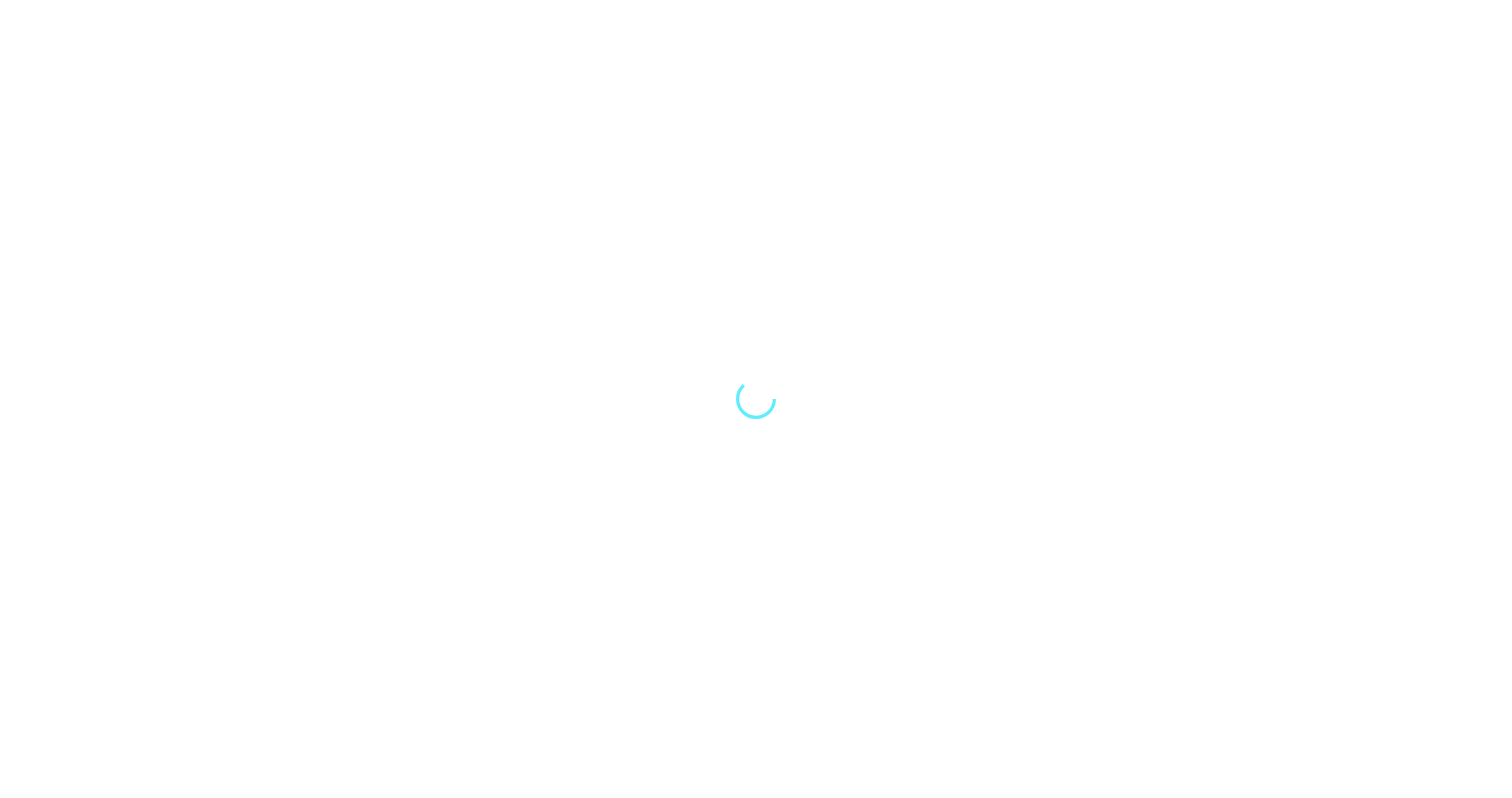 scroll, scrollTop: 0, scrollLeft: 0, axis: both 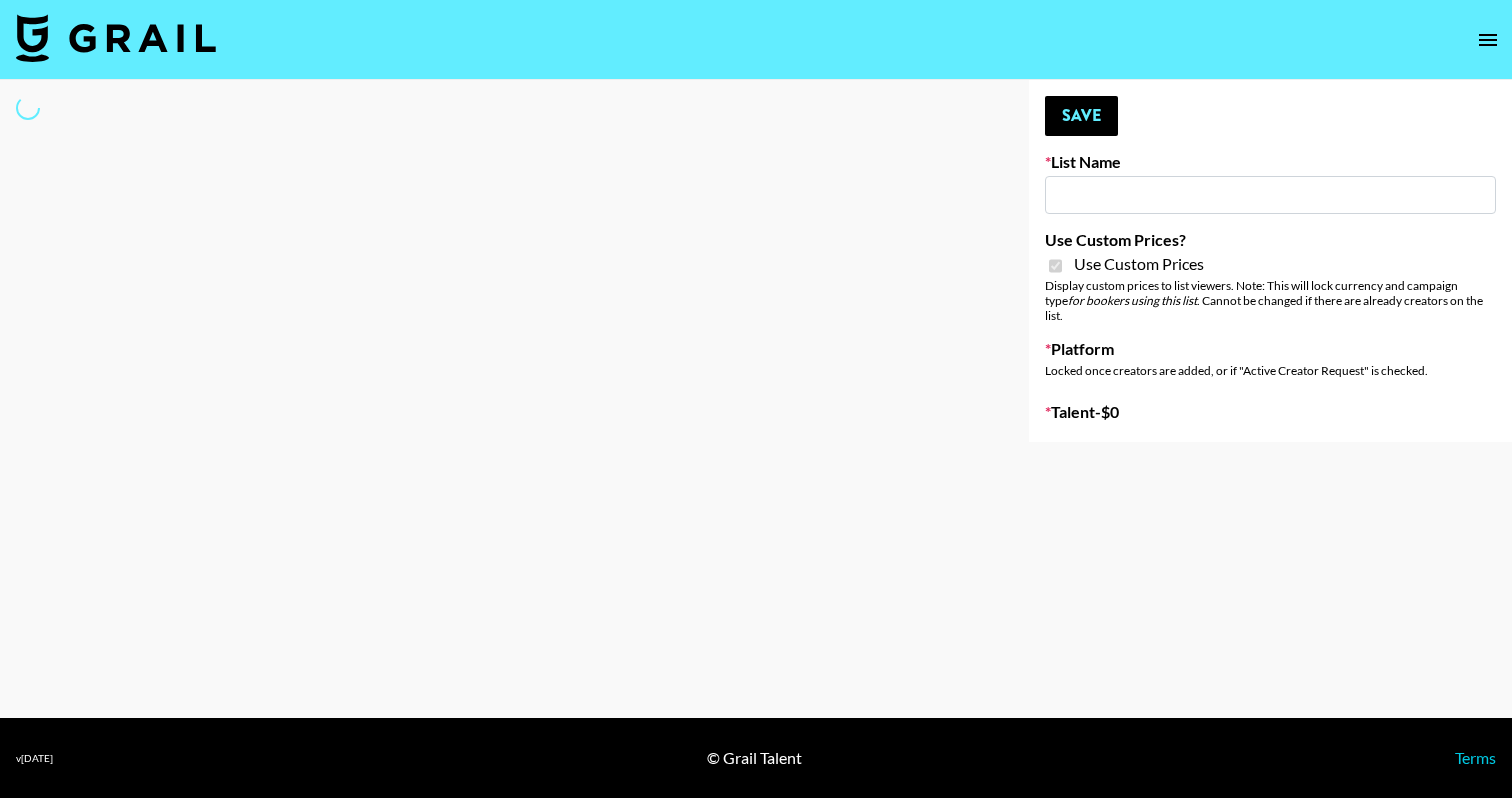 type on "Hinge (22nd July)" 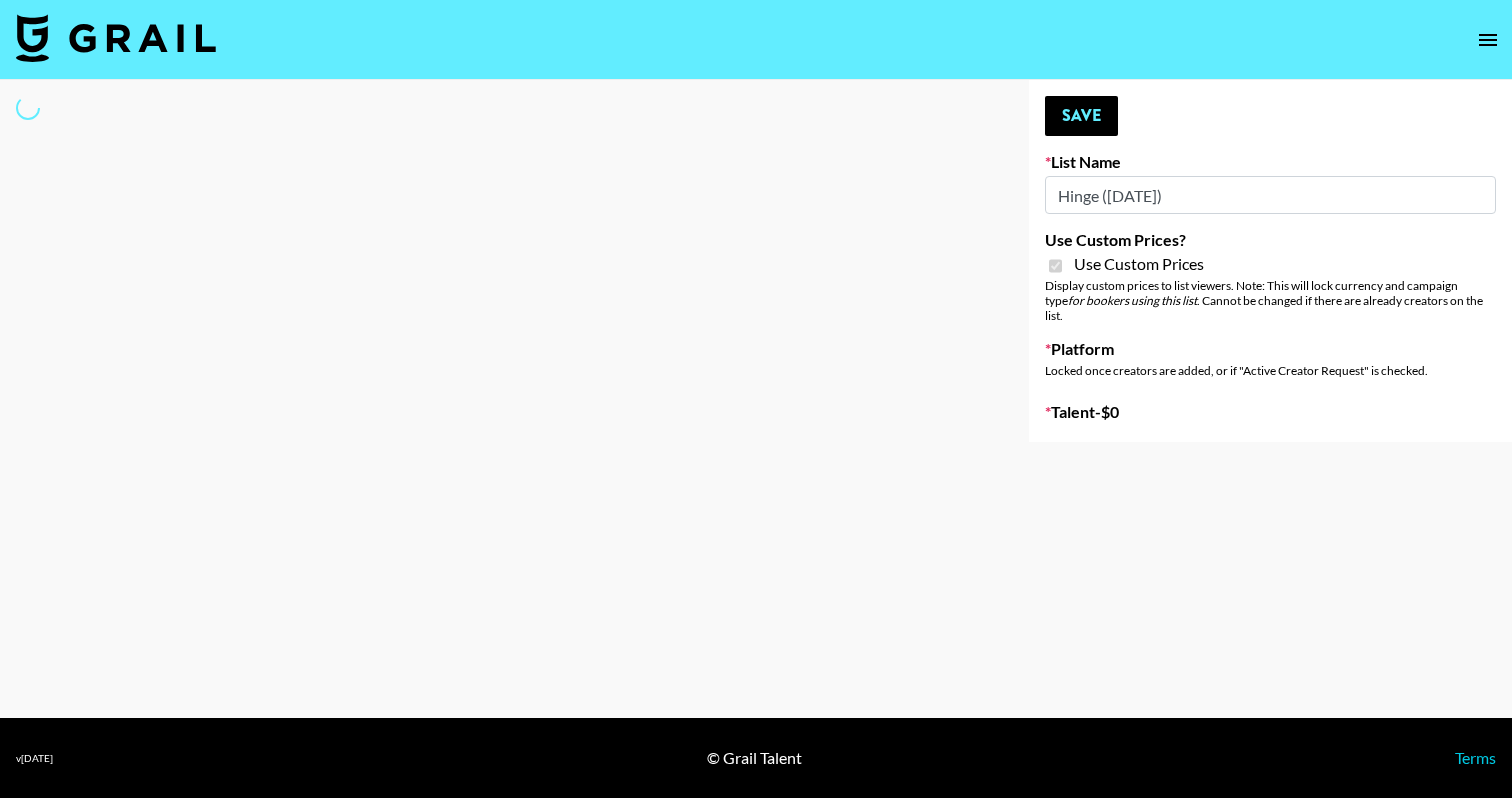select on "Song" 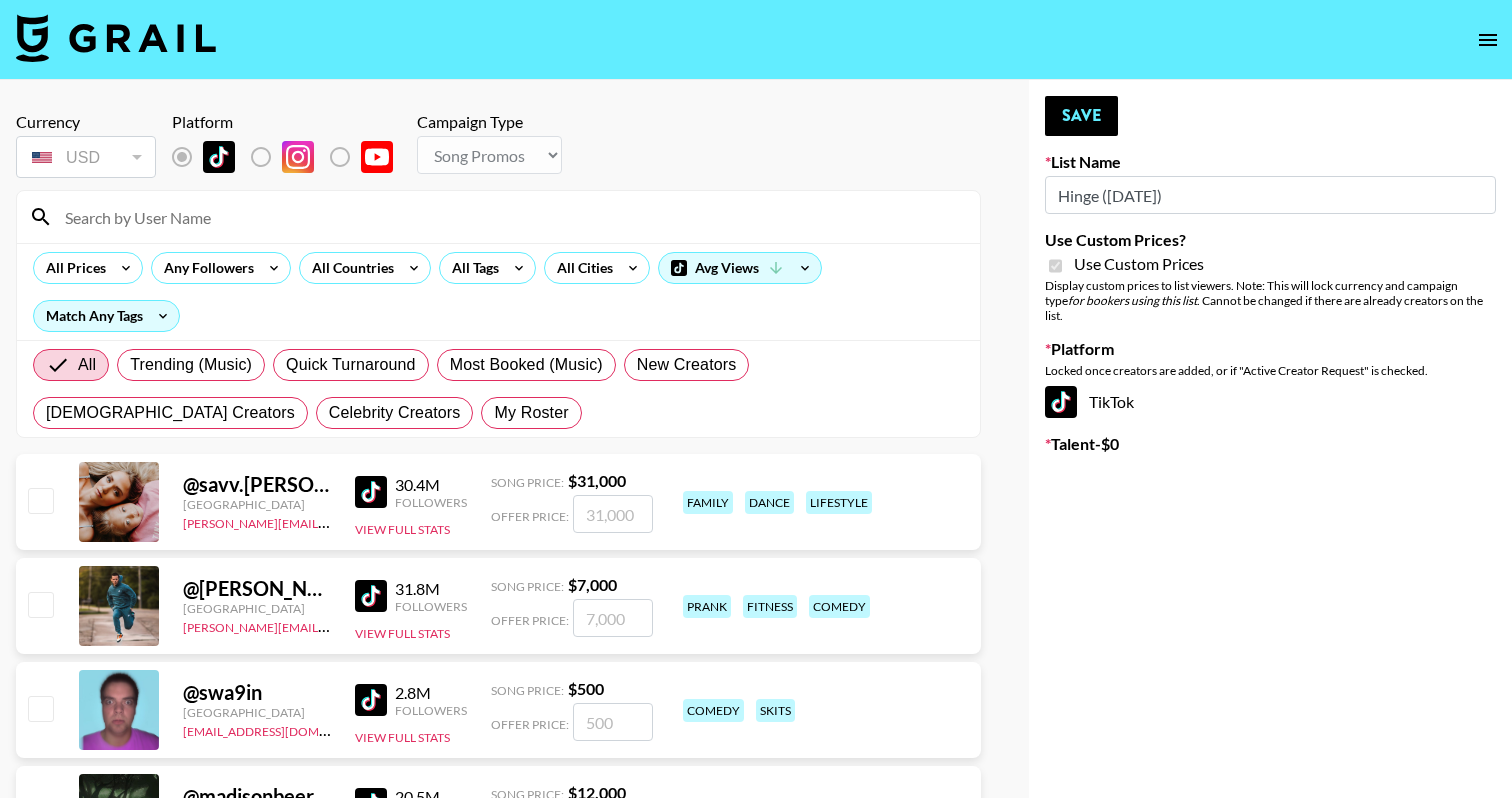 click at bounding box center [498, 217] 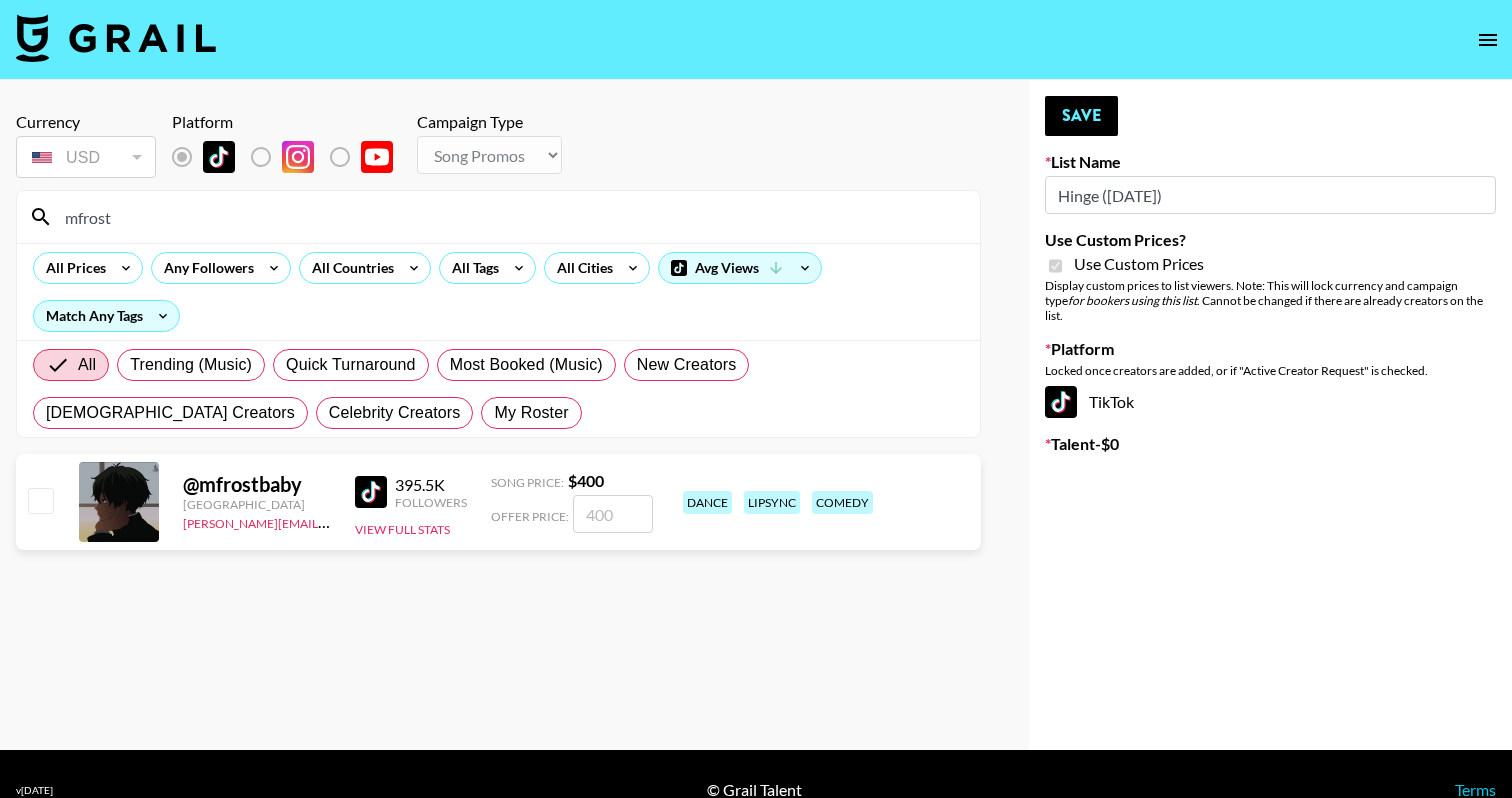 type on "mfrost" 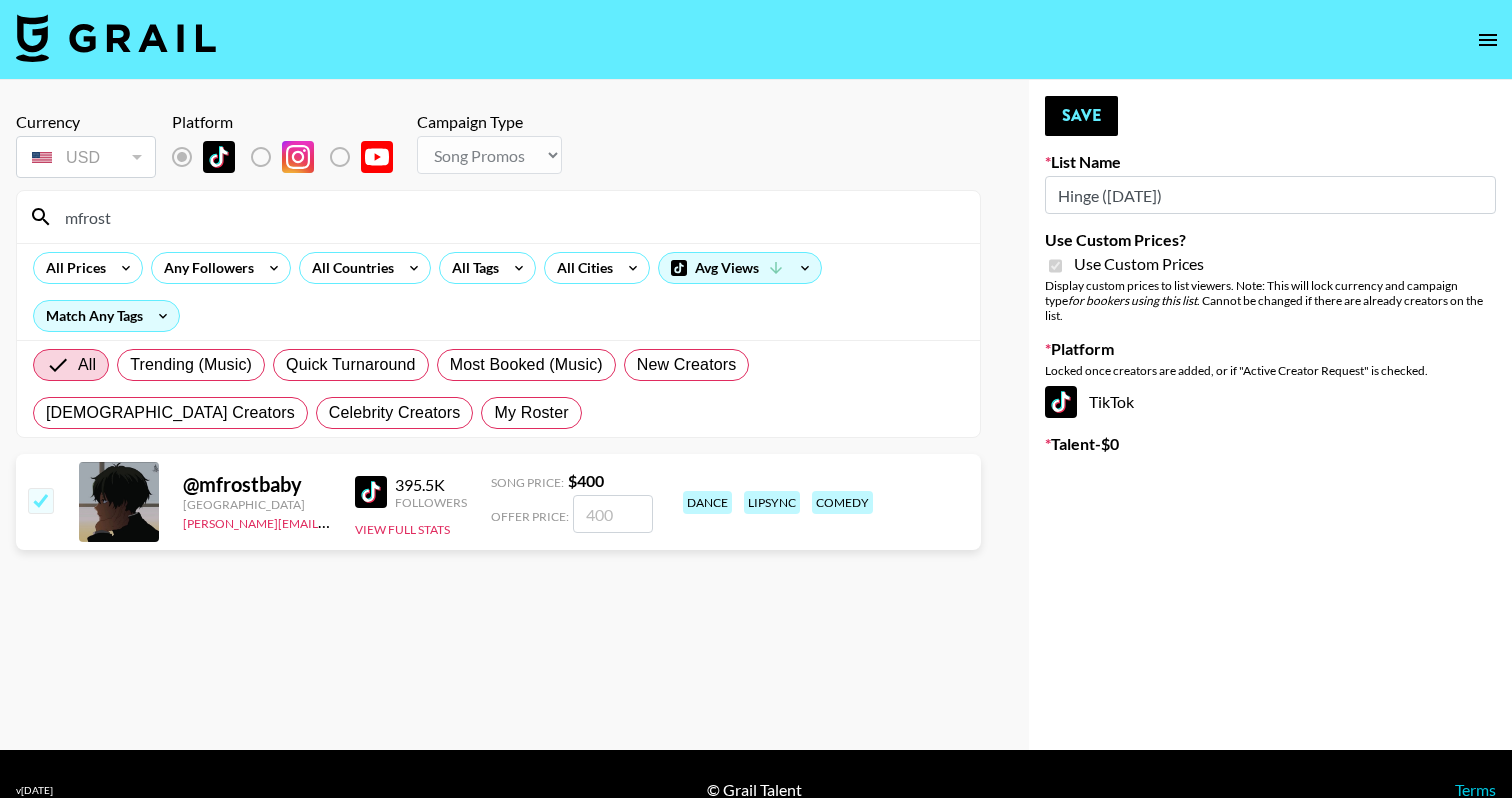 checkbox on "true" 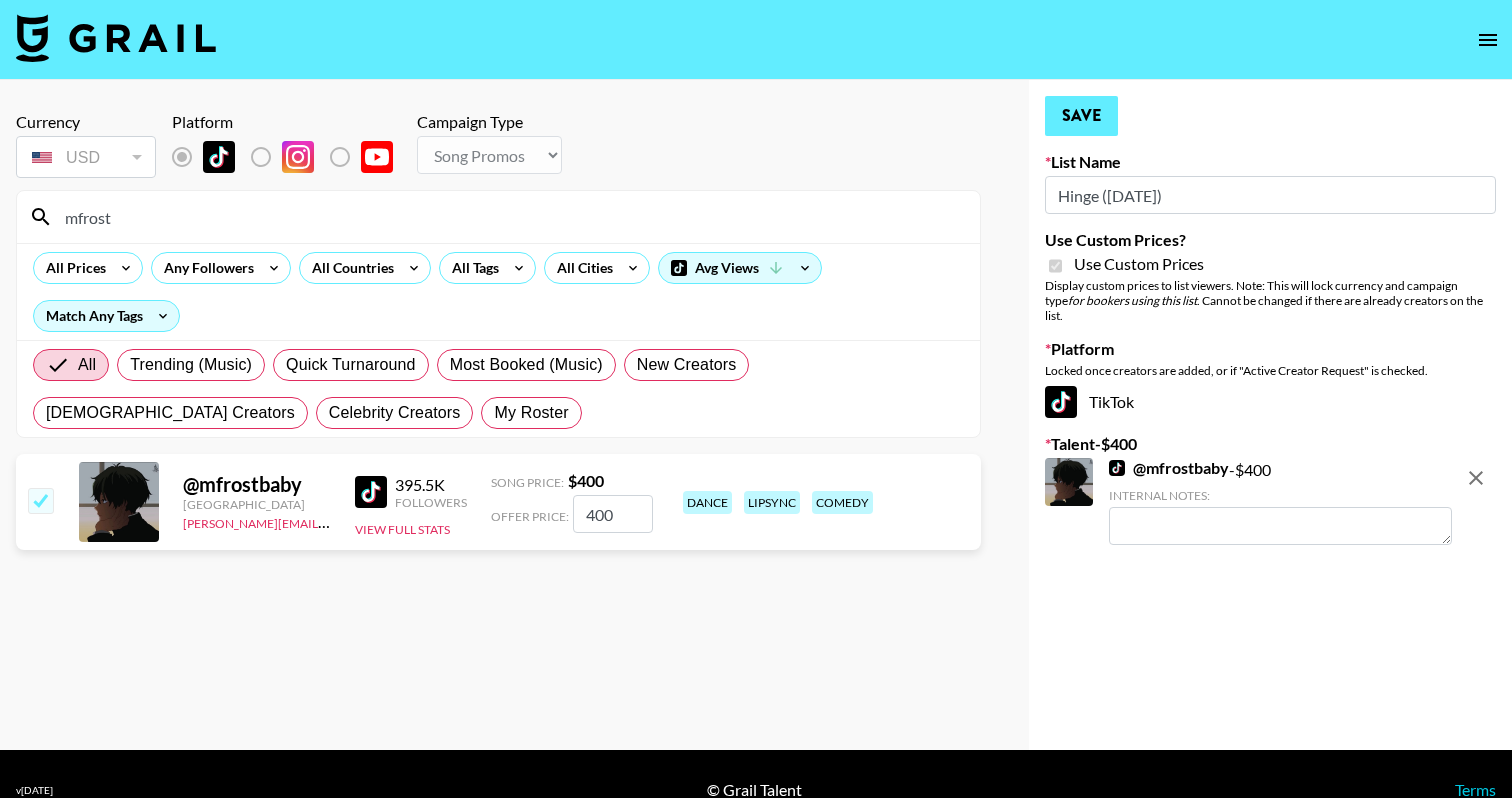 click on "Save" at bounding box center (1081, 116) 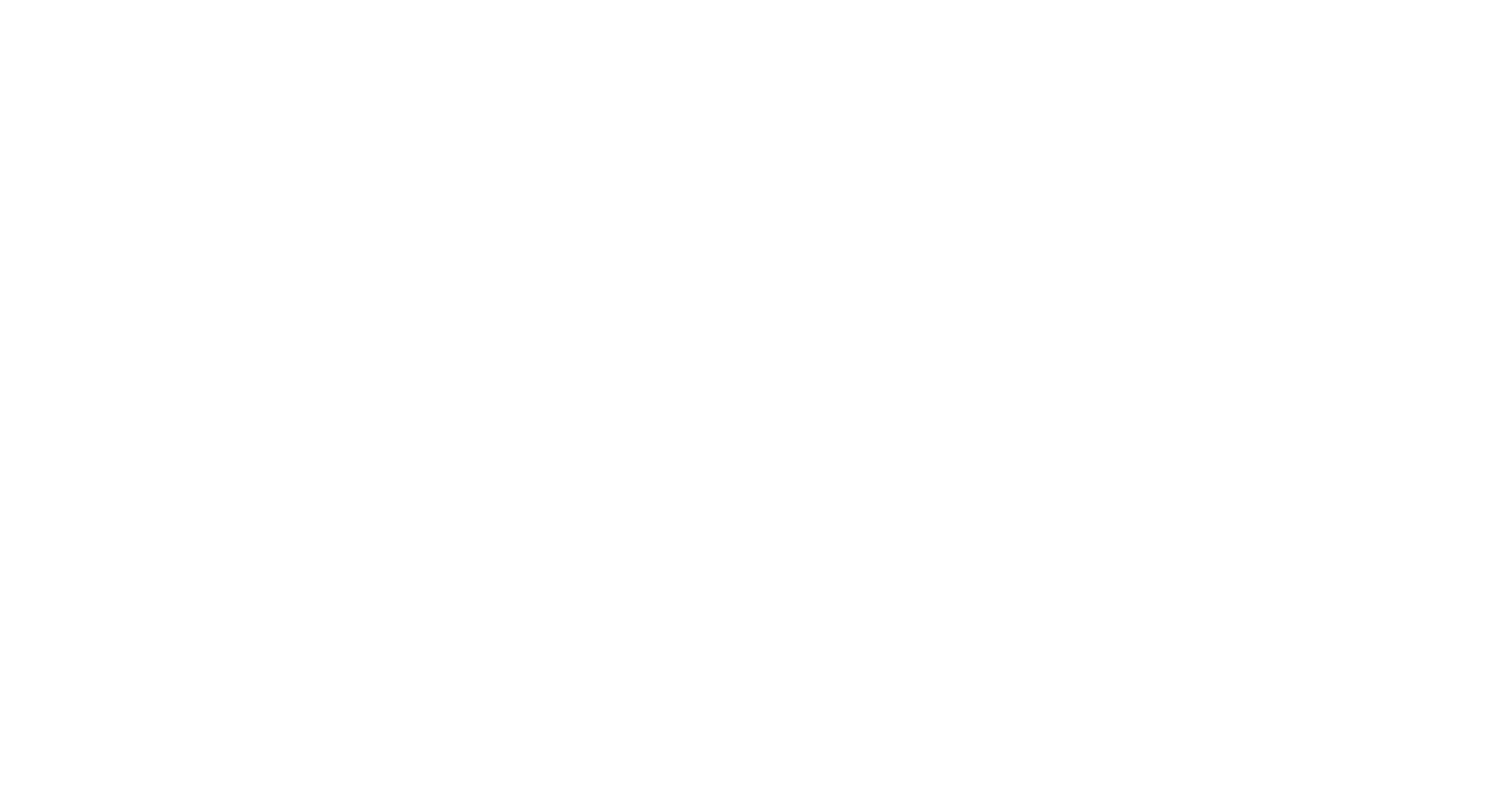 scroll, scrollTop: 0, scrollLeft: 0, axis: both 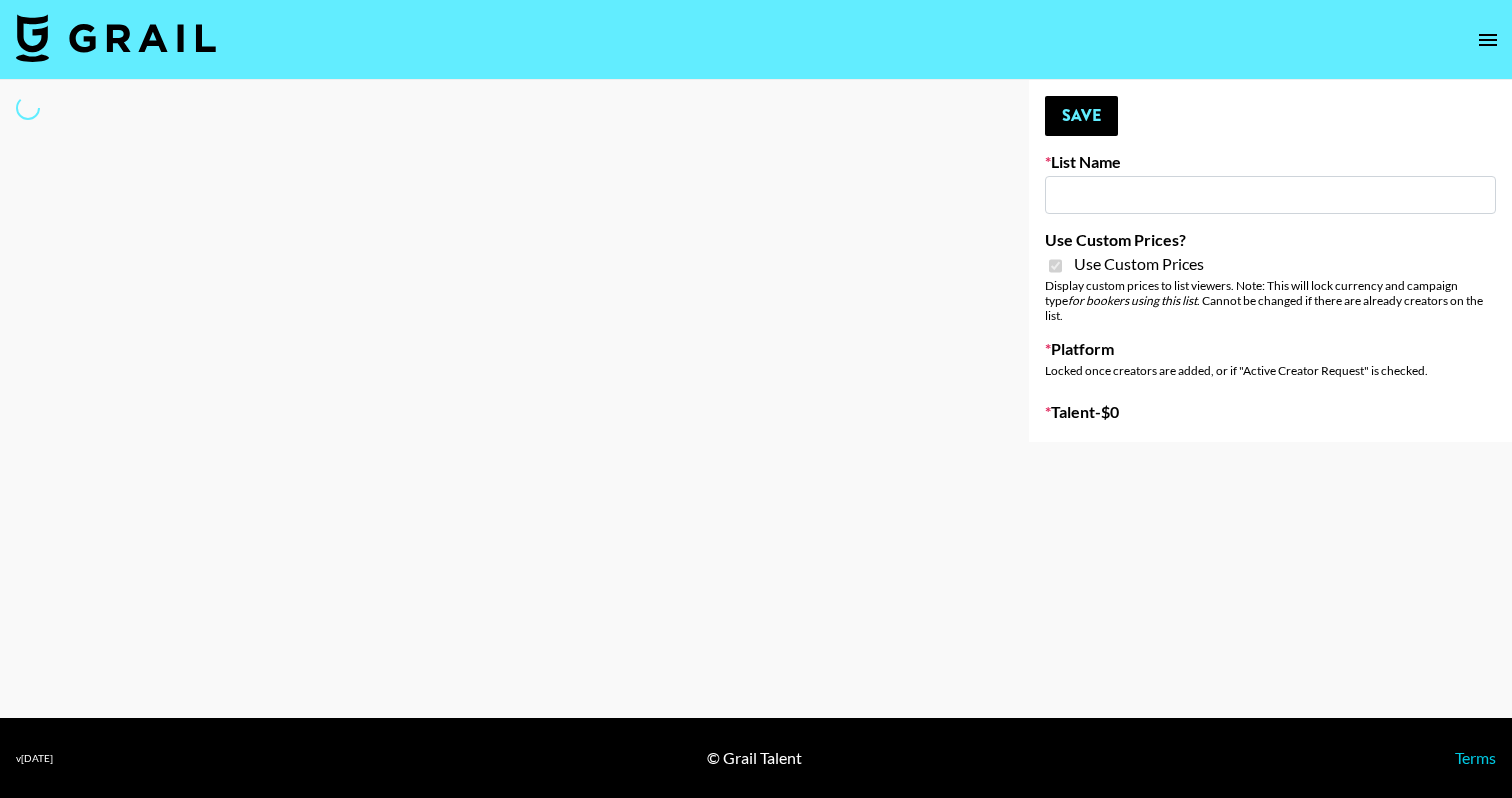 type on "101 Media" 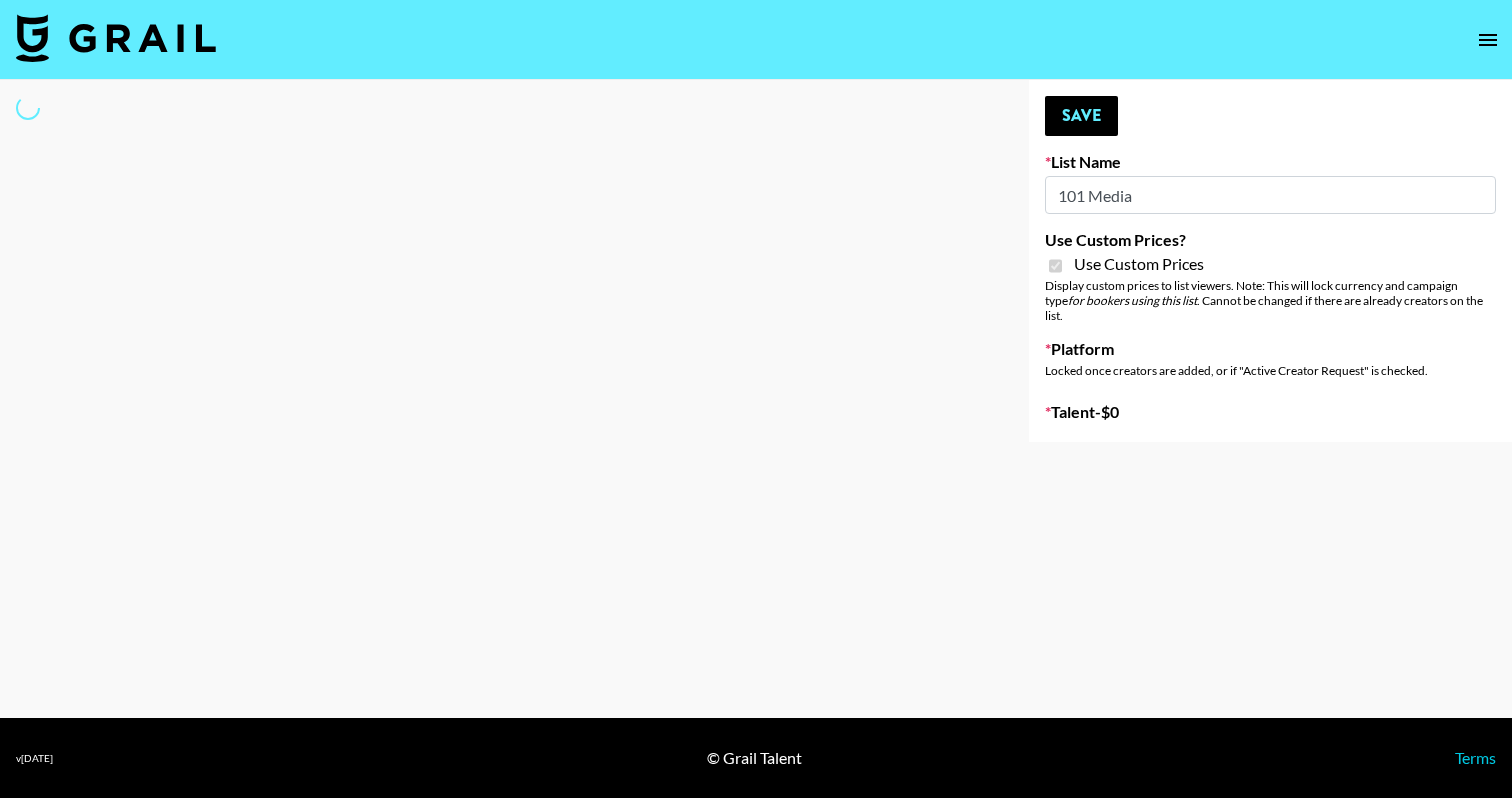 select on "Brand" 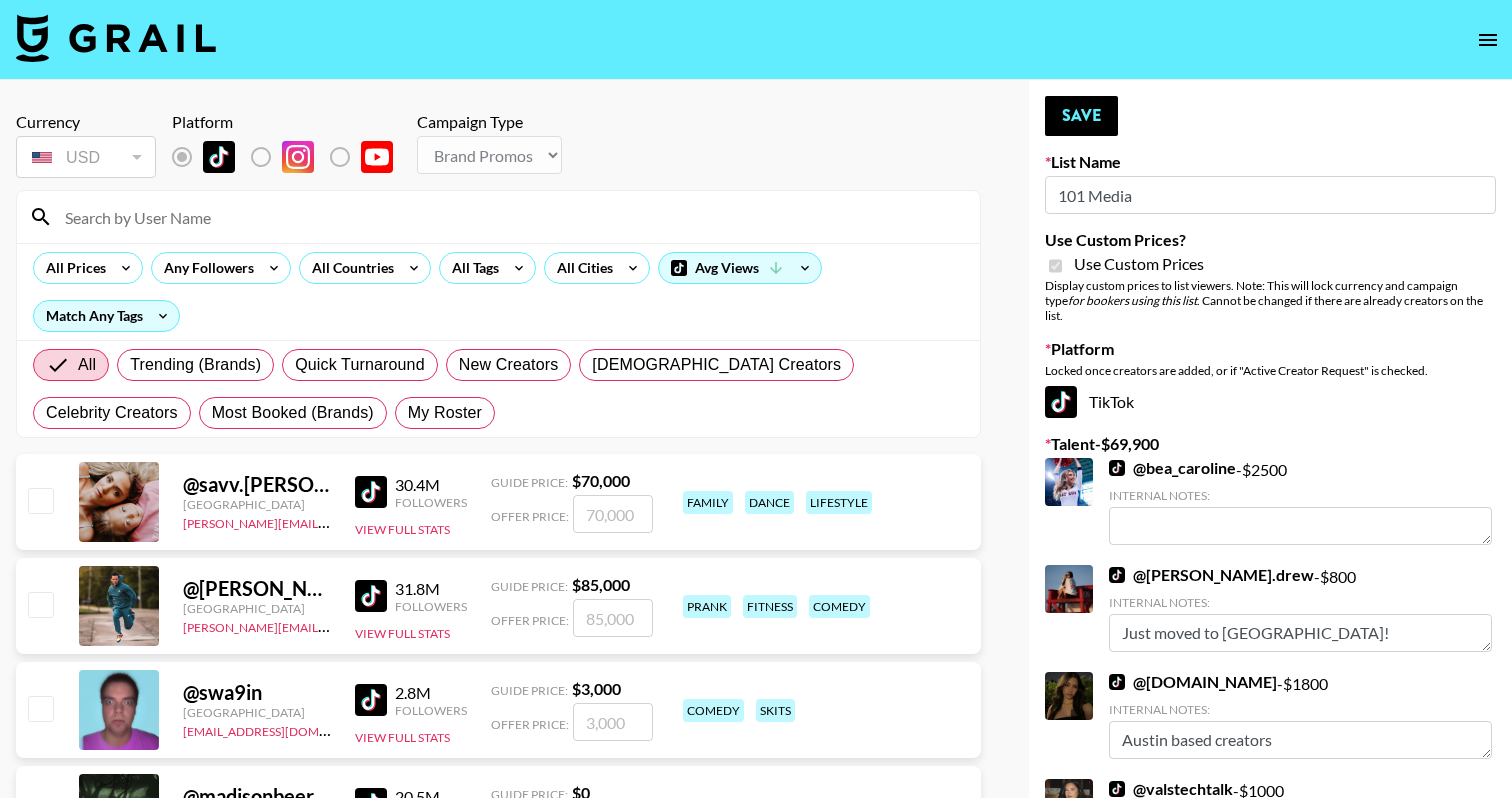 click at bounding box center [510, 217] 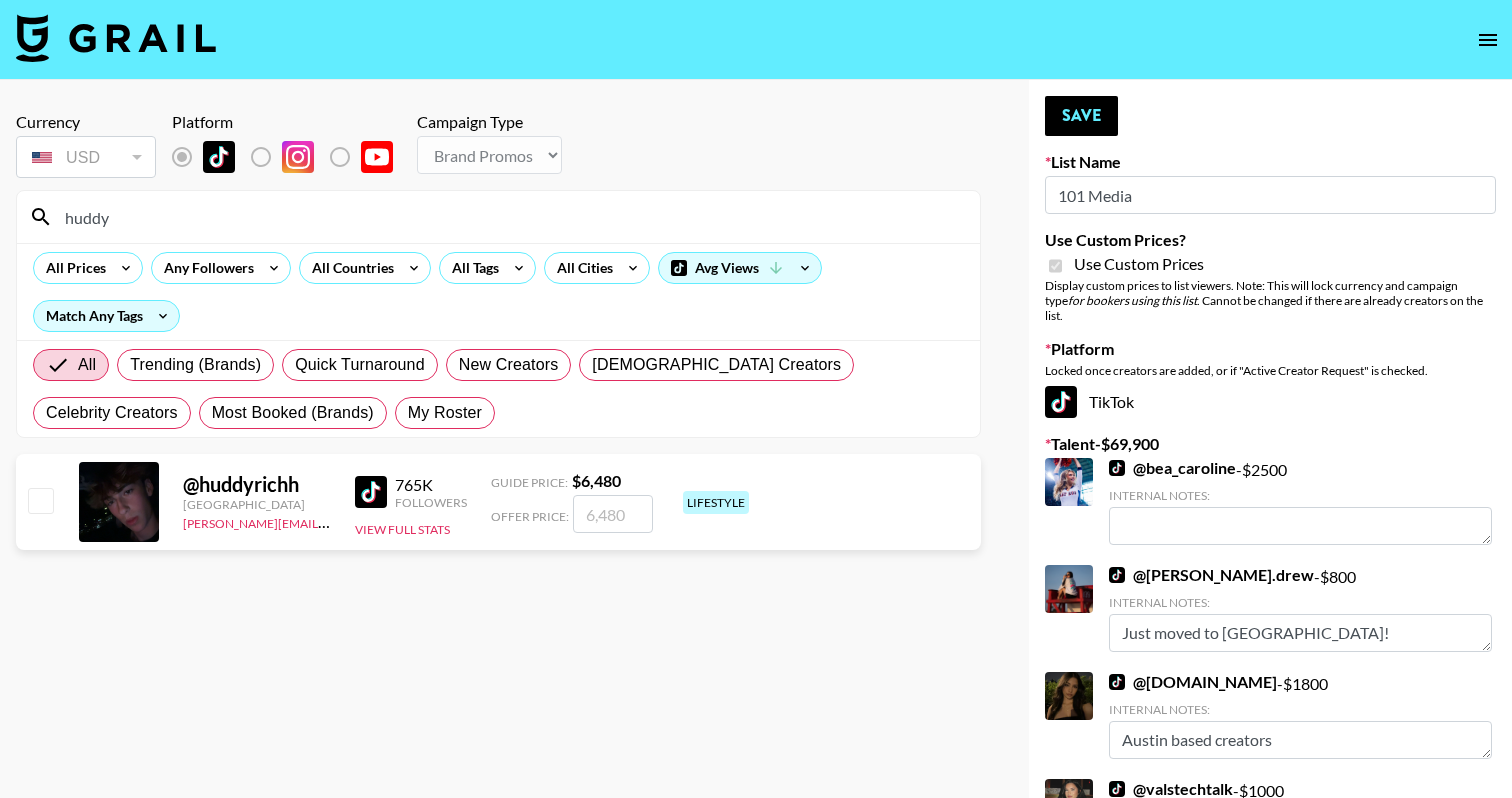 type on "huddy" 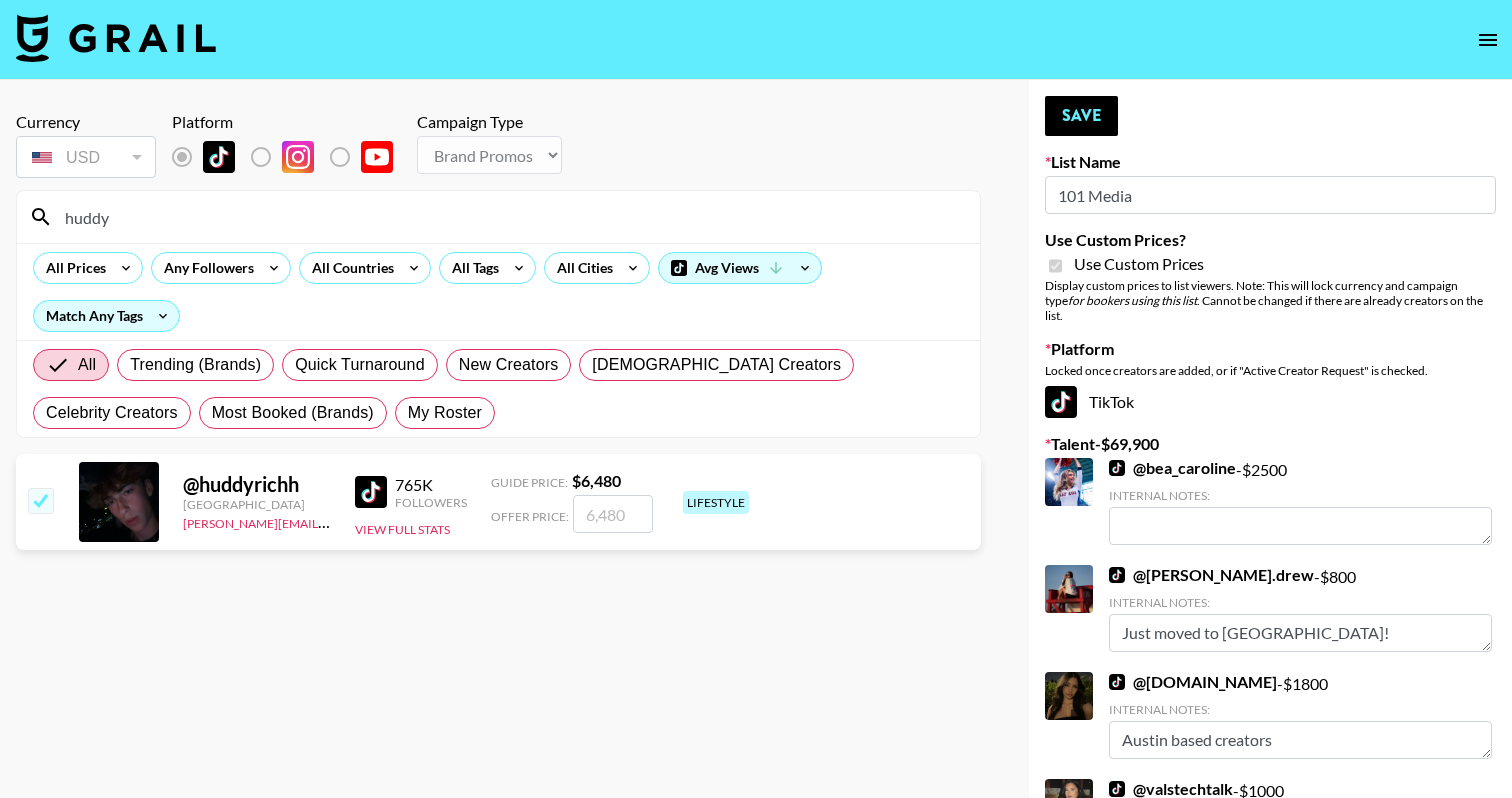 checkbox on "true" 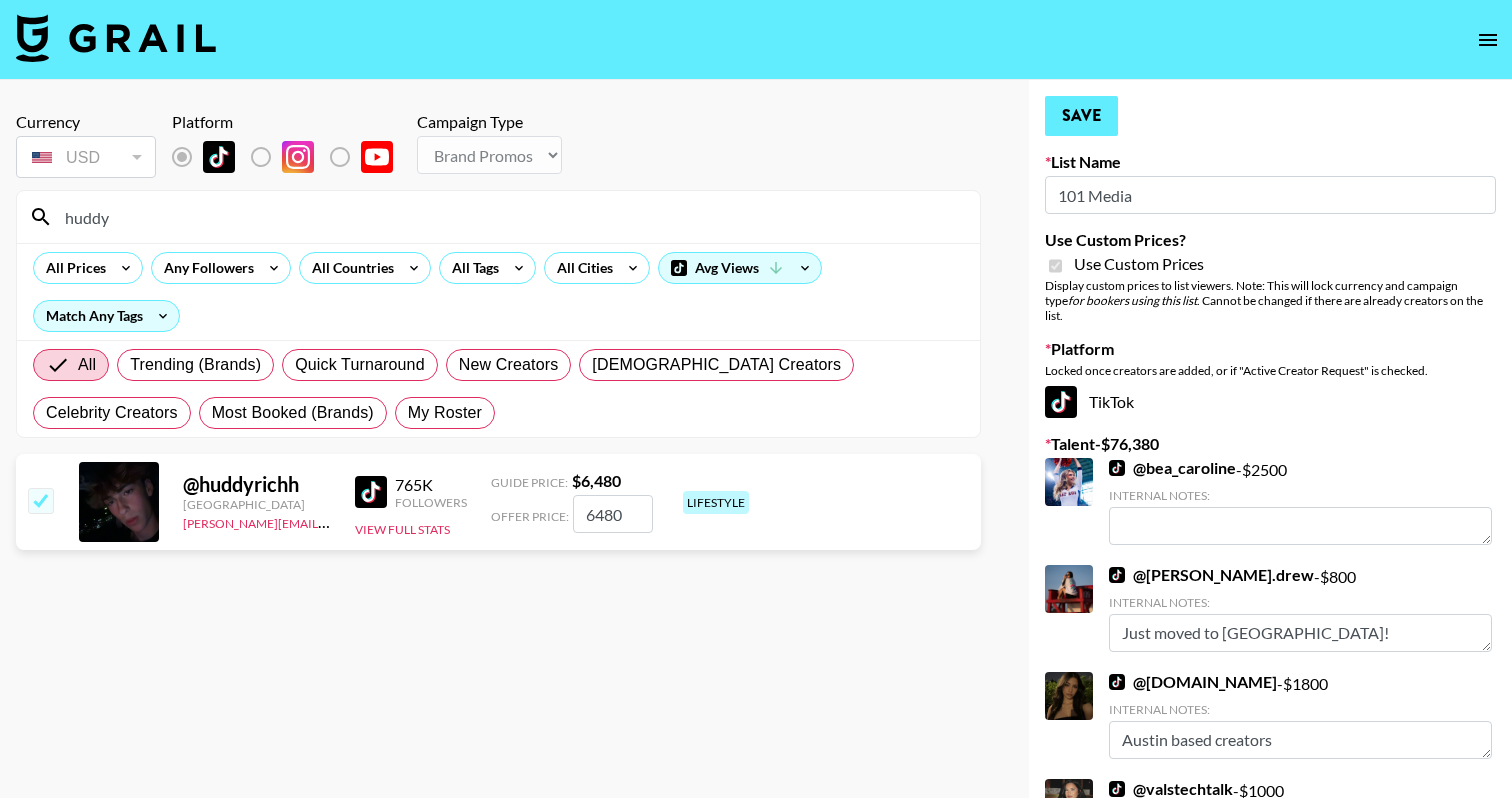 click on "Save" at bounding box center [1081, 116] 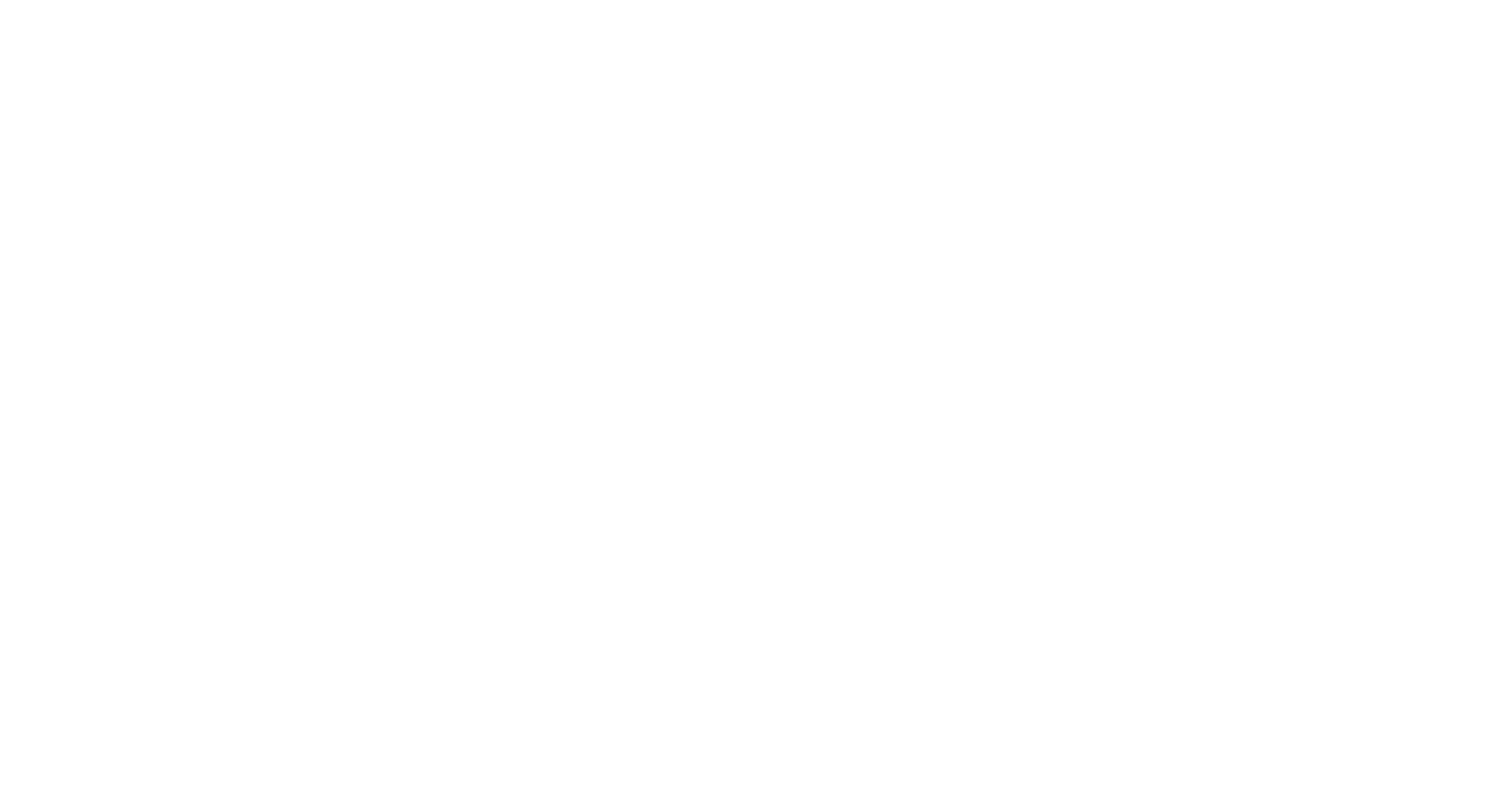 scroll, scrollTop: 0, scrollLeft: 0, axis: both 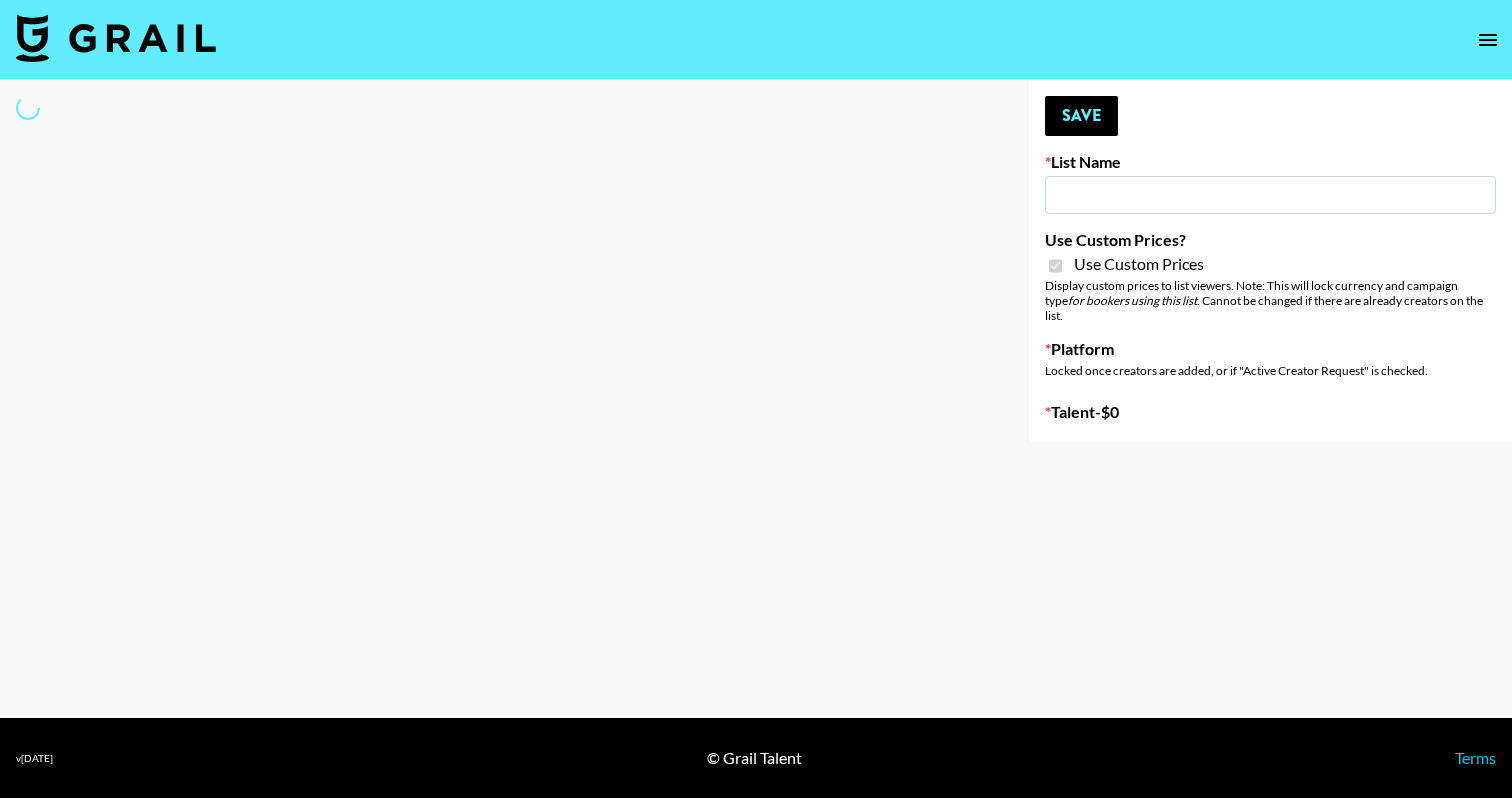type on "Leland Events" 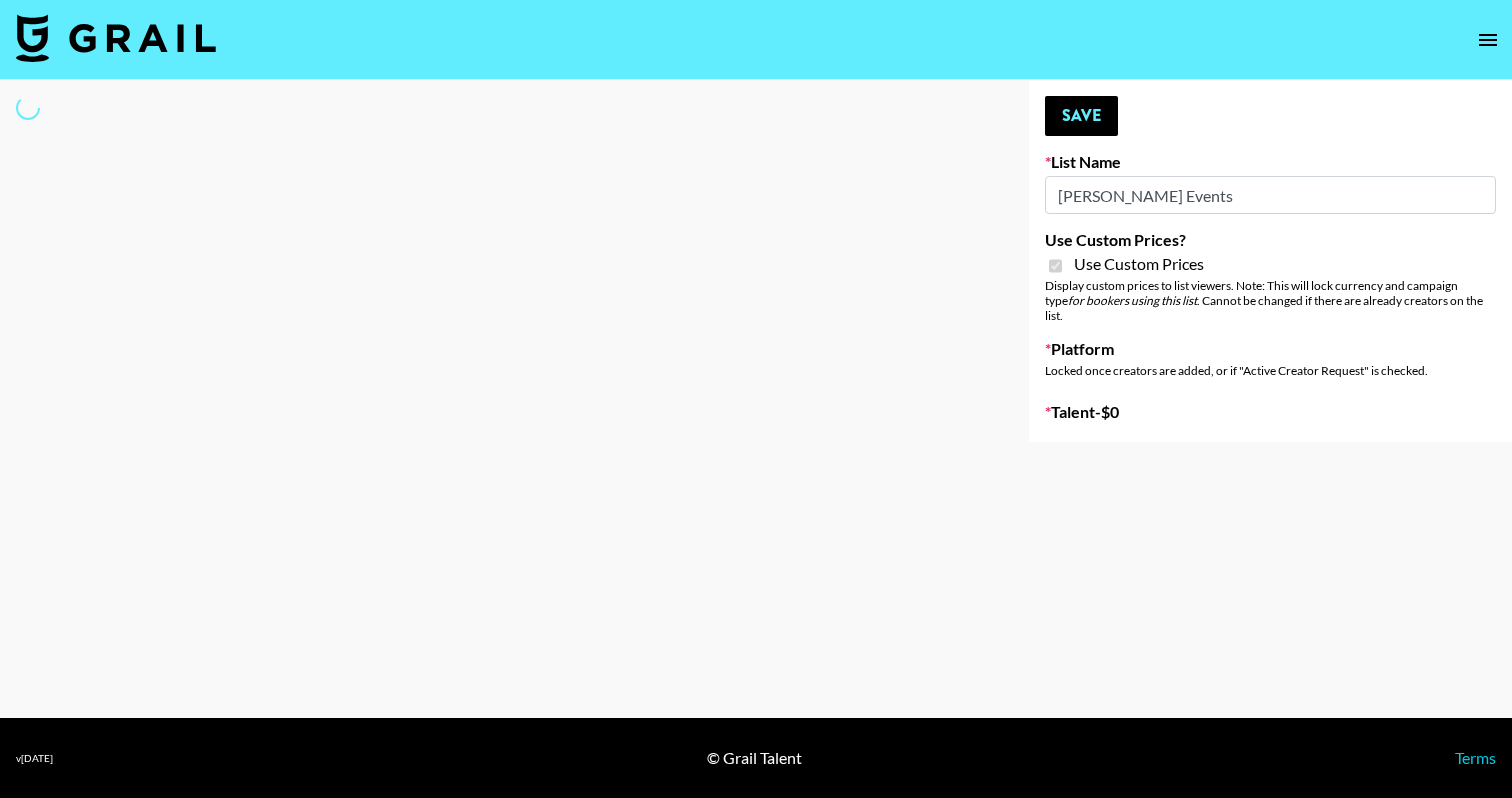 select on "Brand" 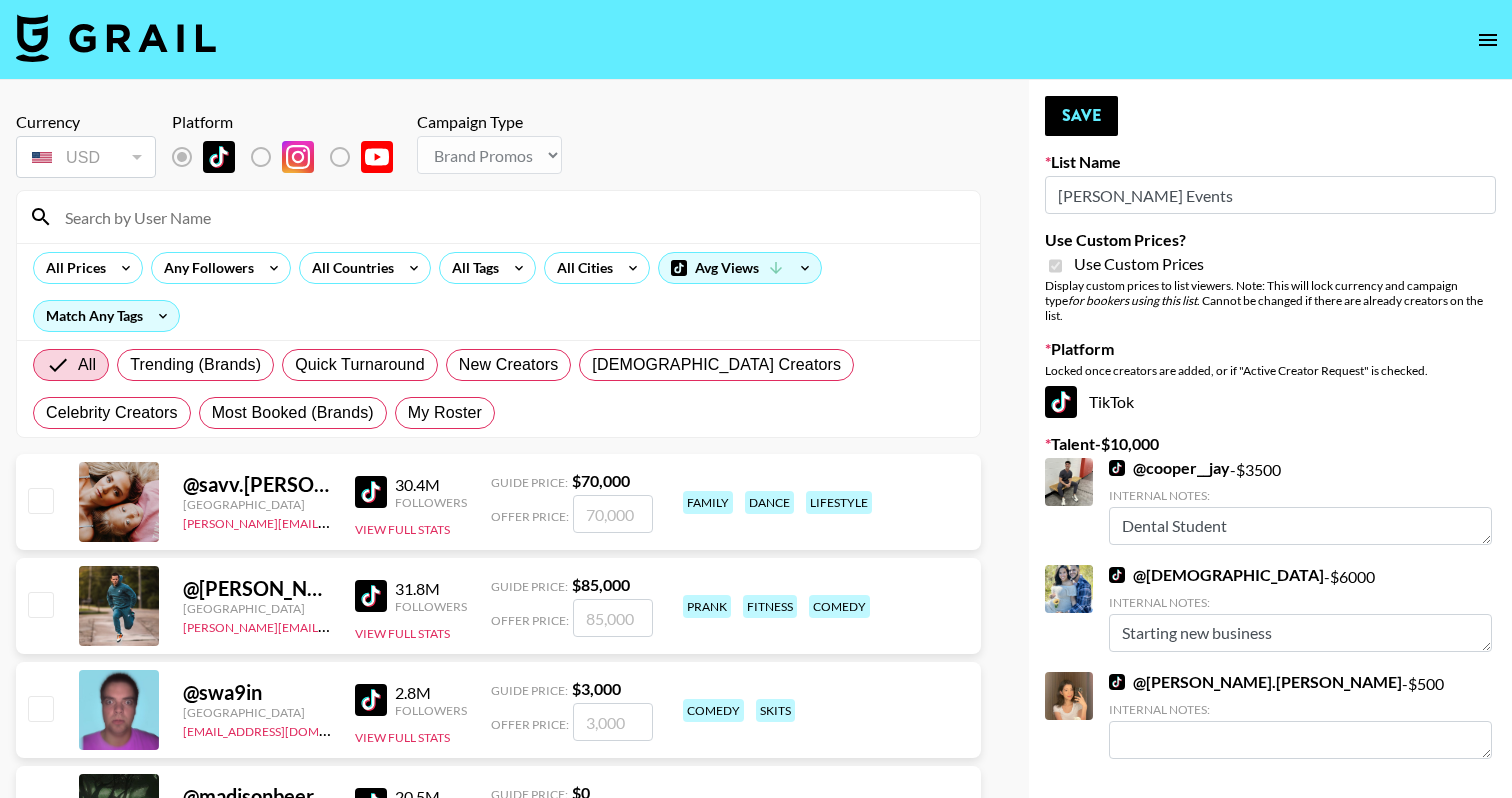 click on "All Prices Any Followers All Countries All Tags All Cities Avg Views Match Any Tags" at bounding box center (498, 291) 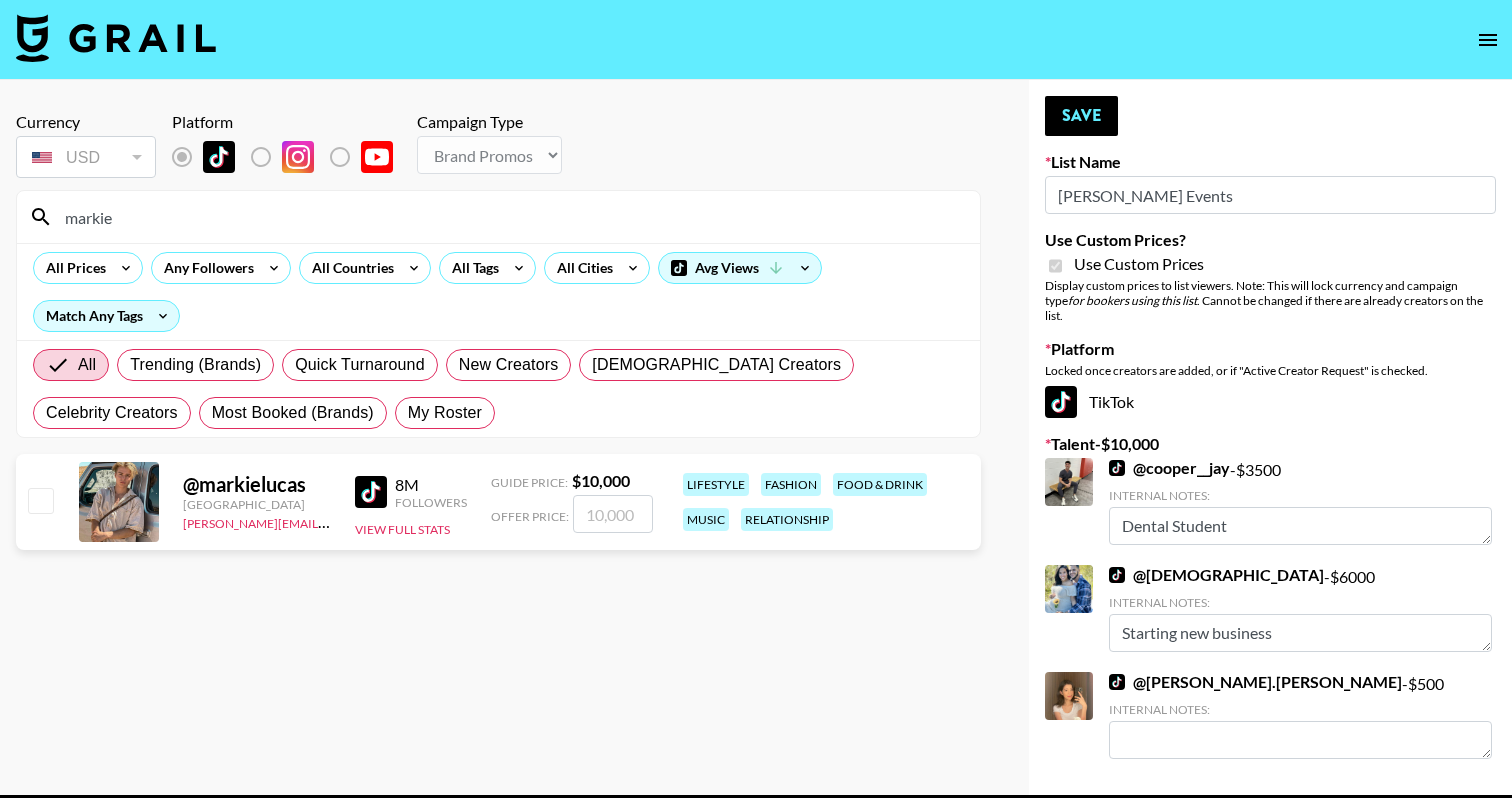 type on "markie" 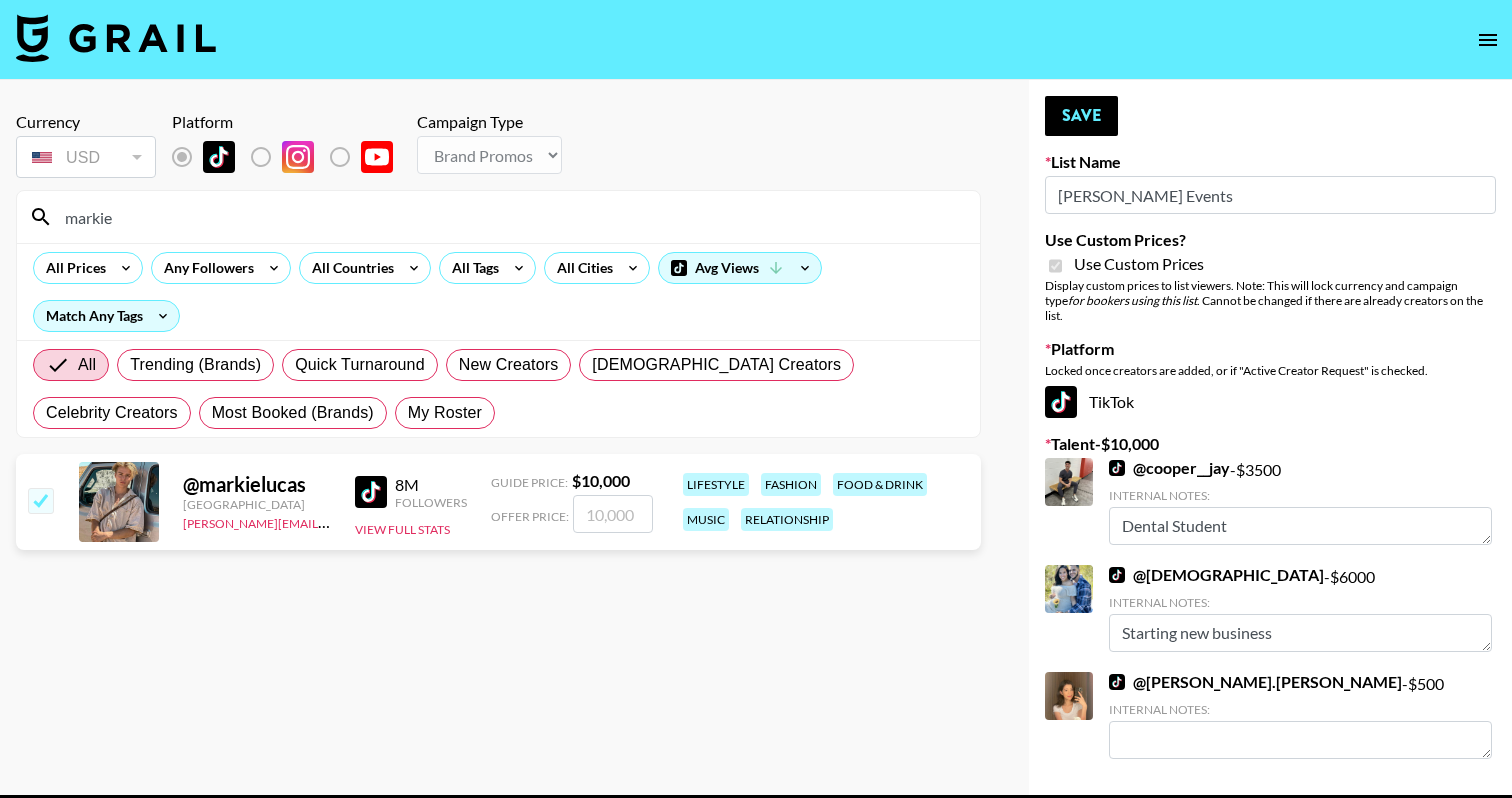 checkbox on "true" 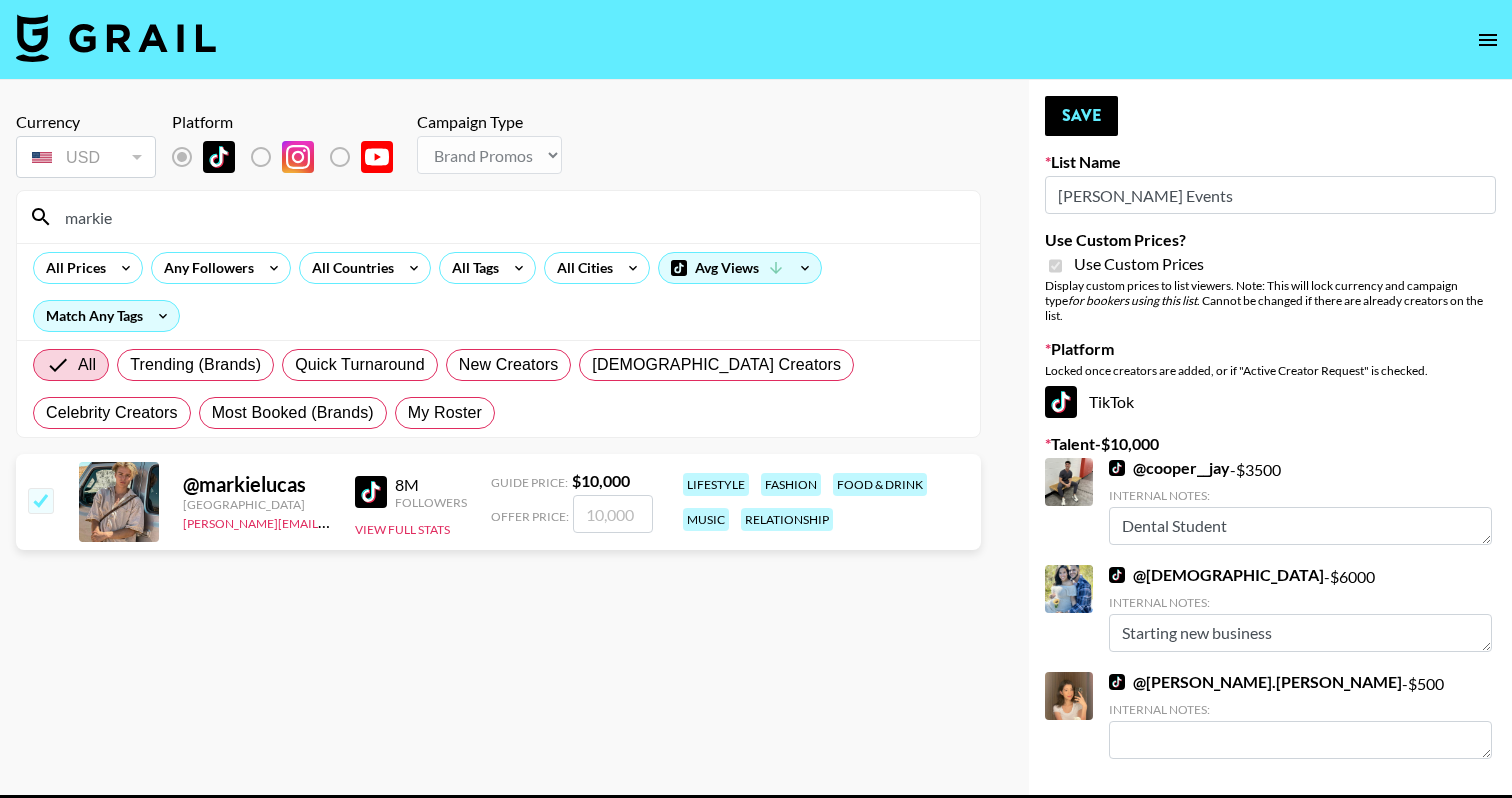 type on "10000" 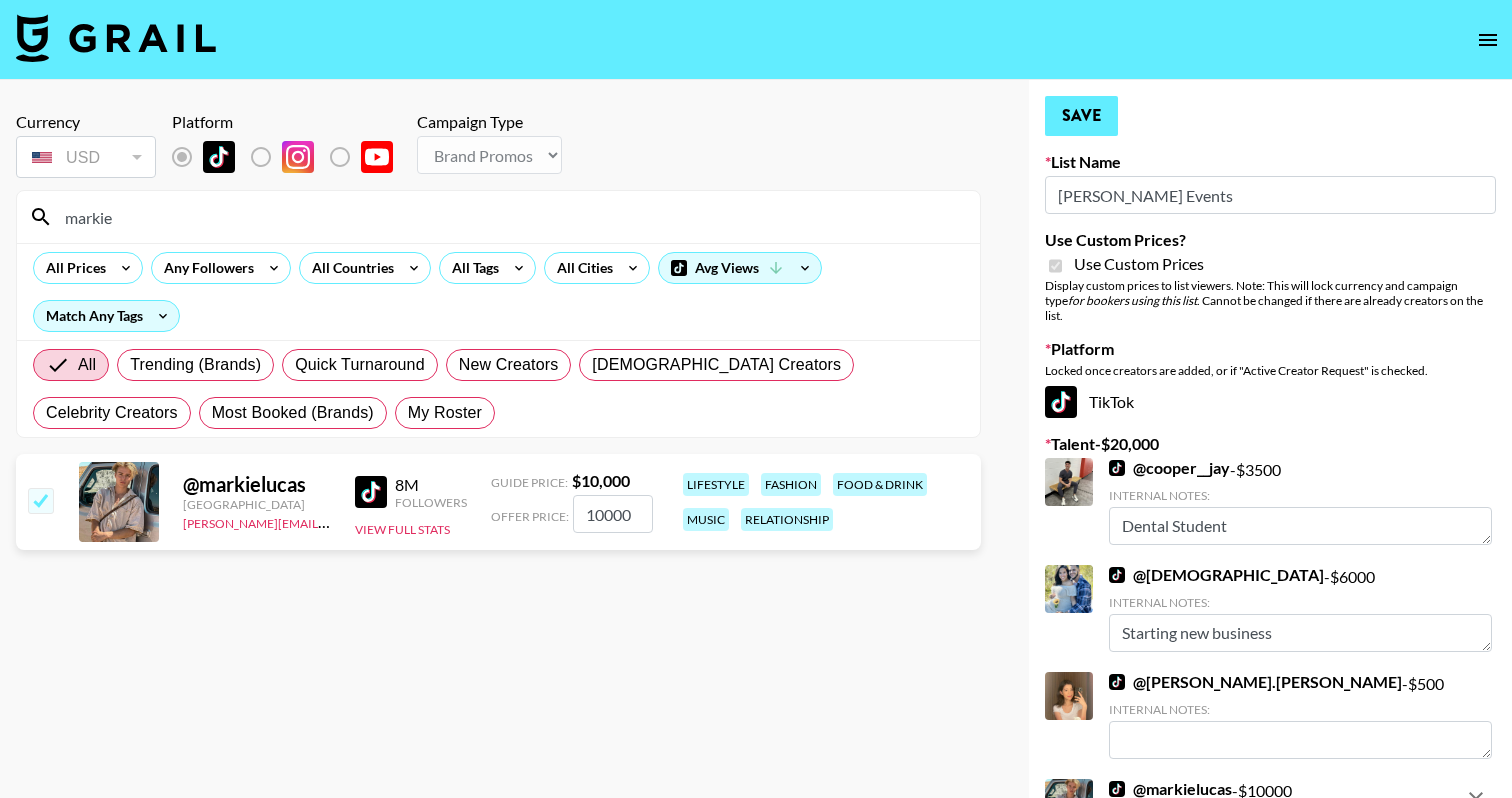 click on "Save" at bounding box center [1081, 116] 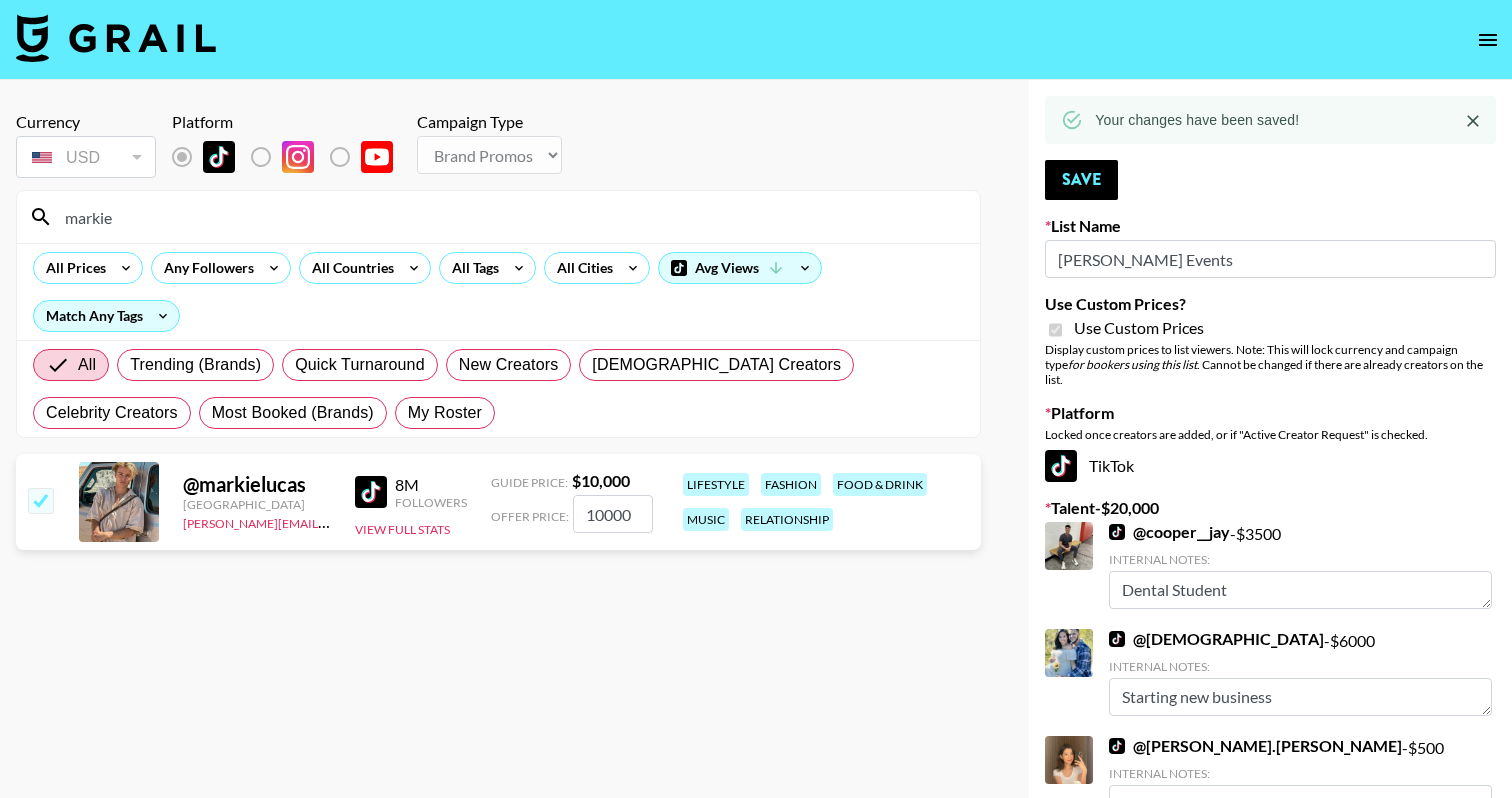 click on "markie" at bounding box center [510, 217] 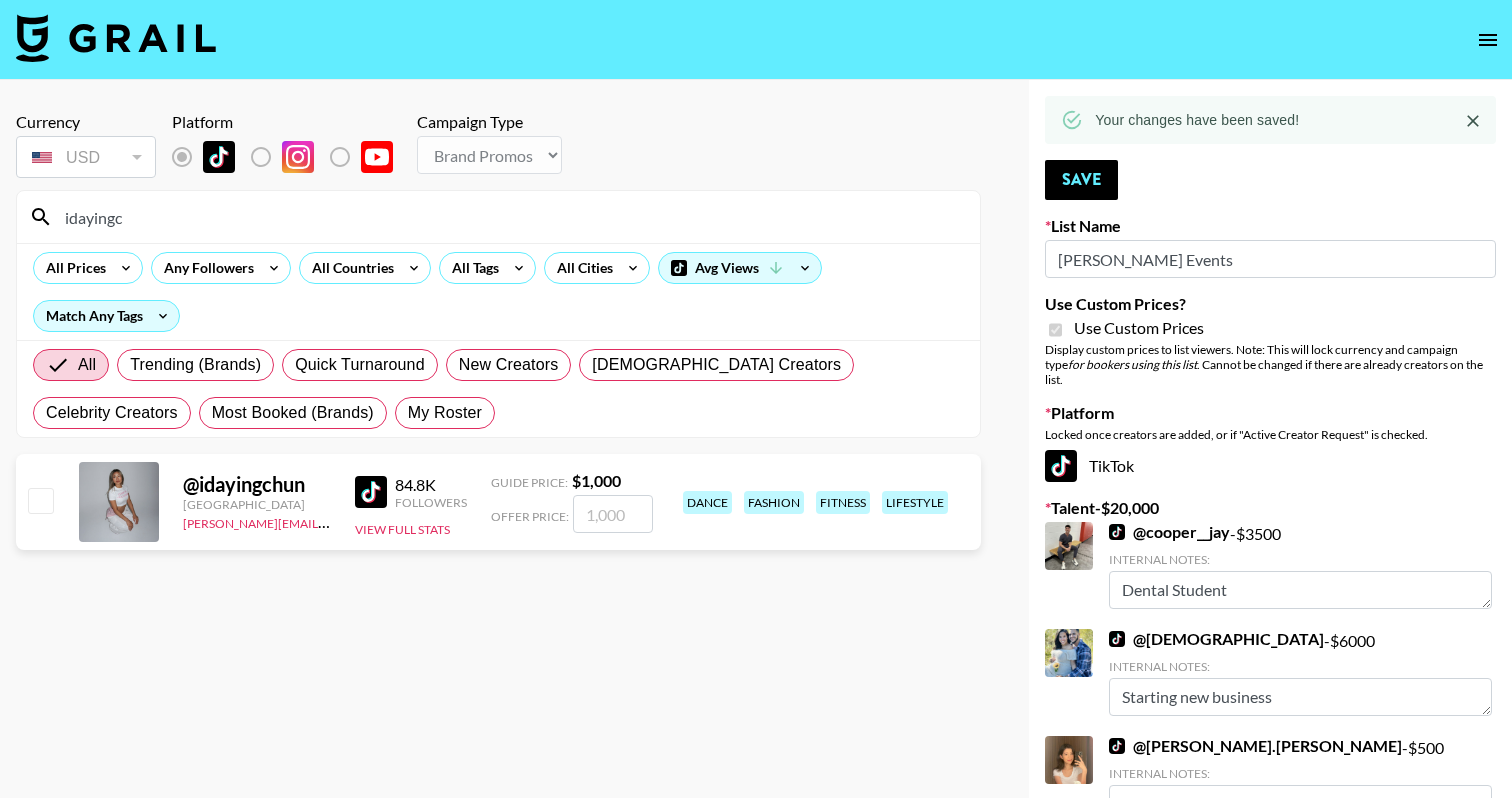 type on "idayingc" 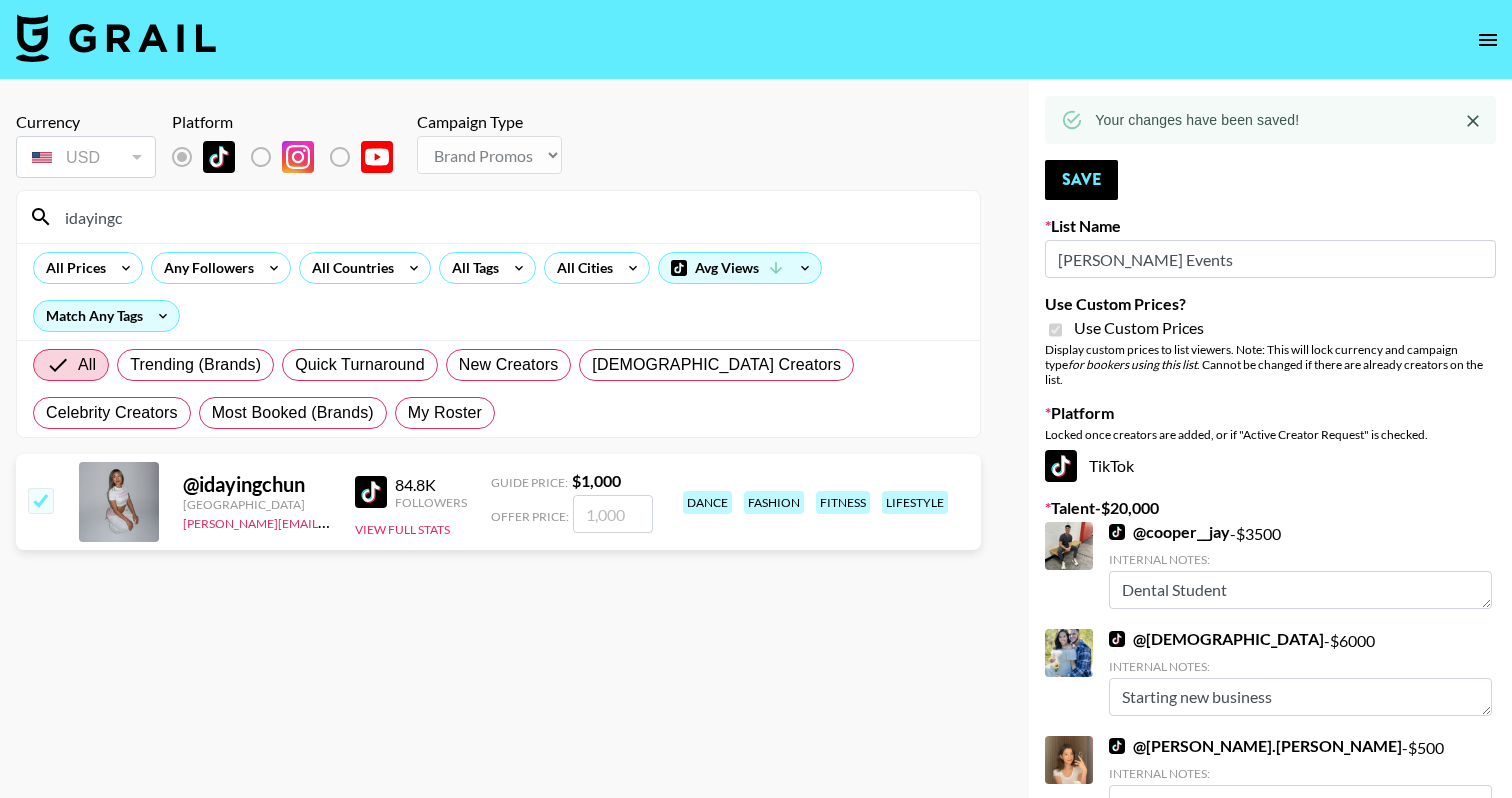 checkbox on "true" 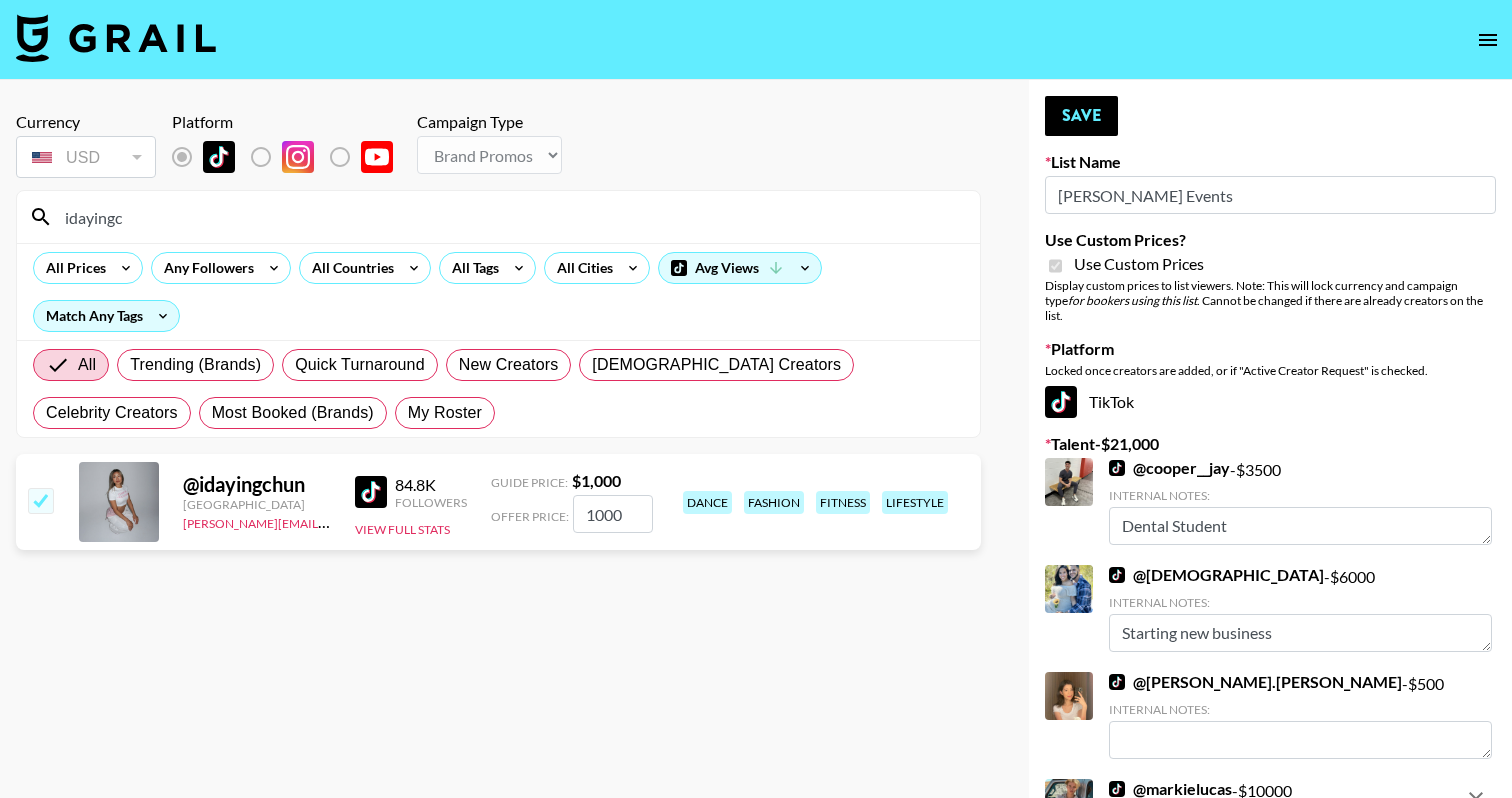 type on "1000" 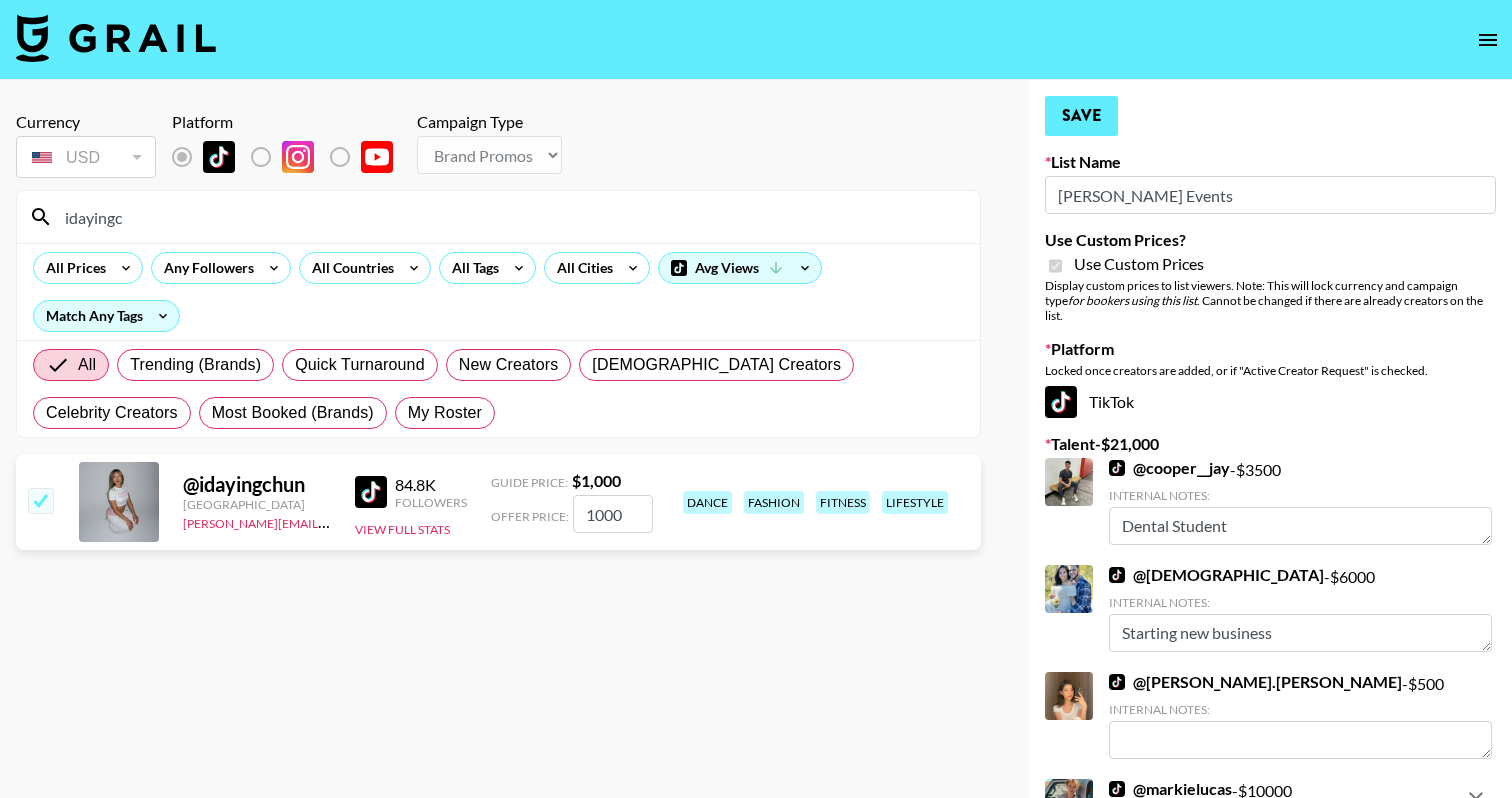click on "Save" at bounding box center (1081, 116) 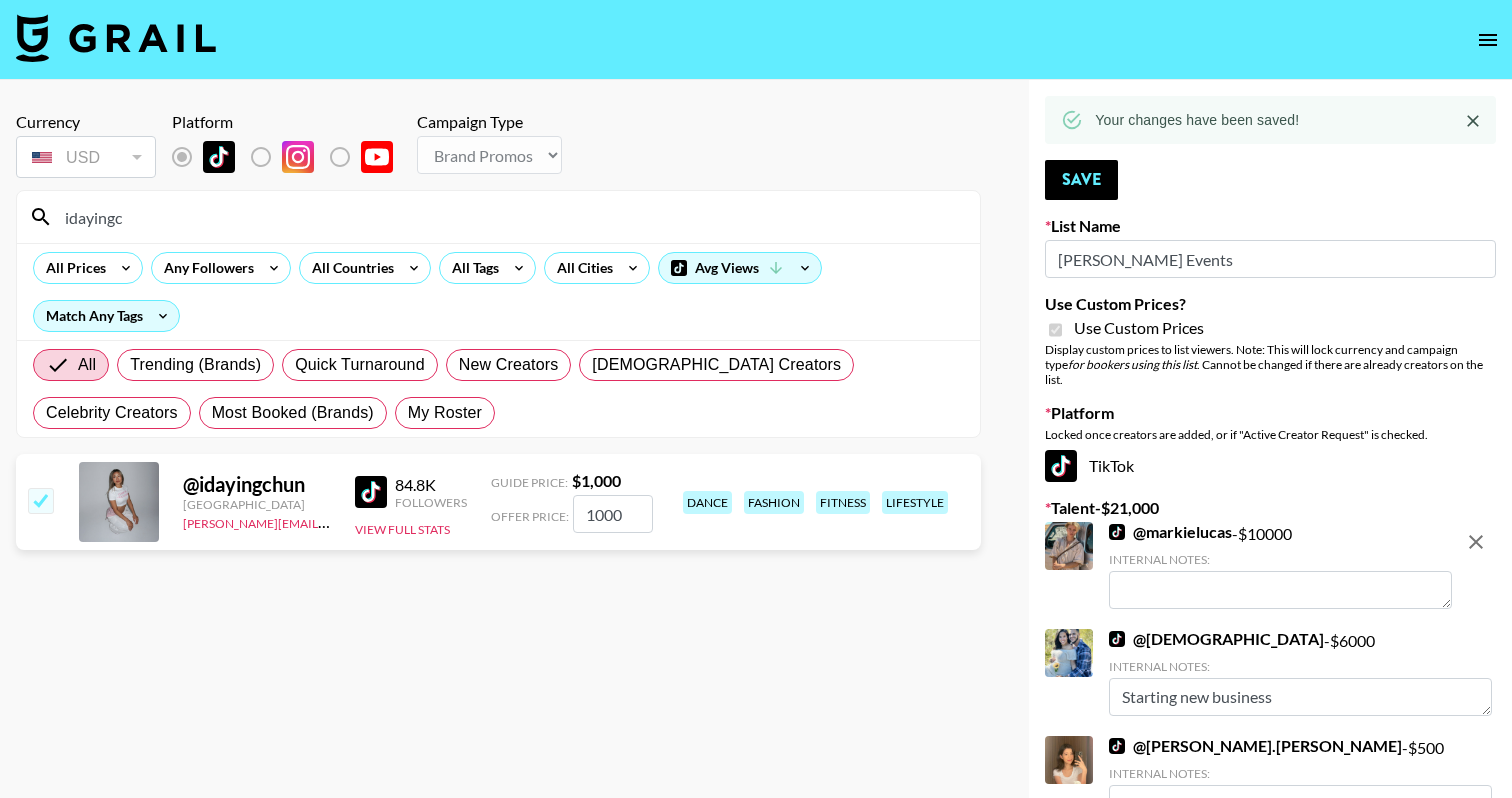 click on "idayingc" at bounding box center (510, 217) 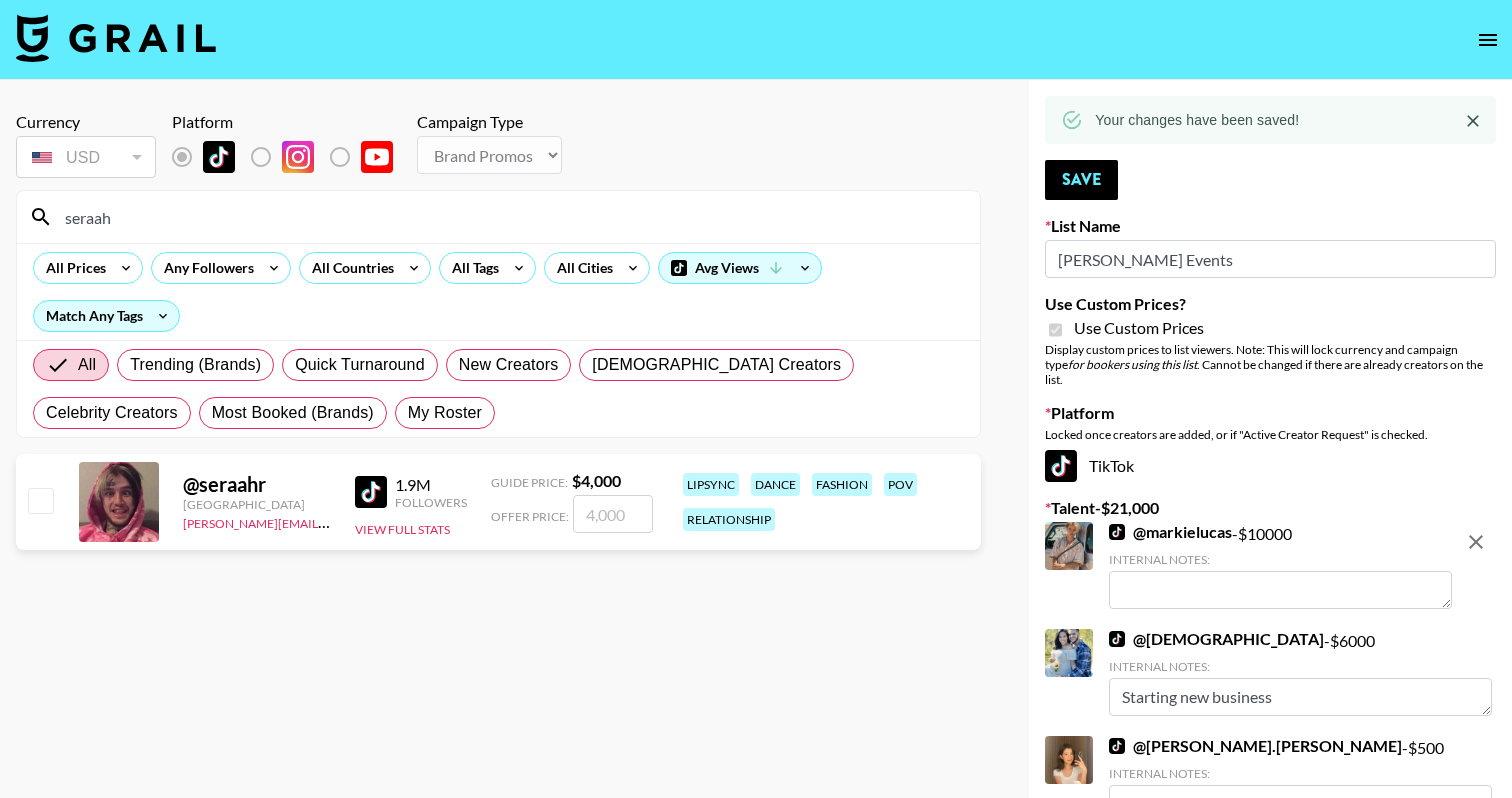 type on "seraah" 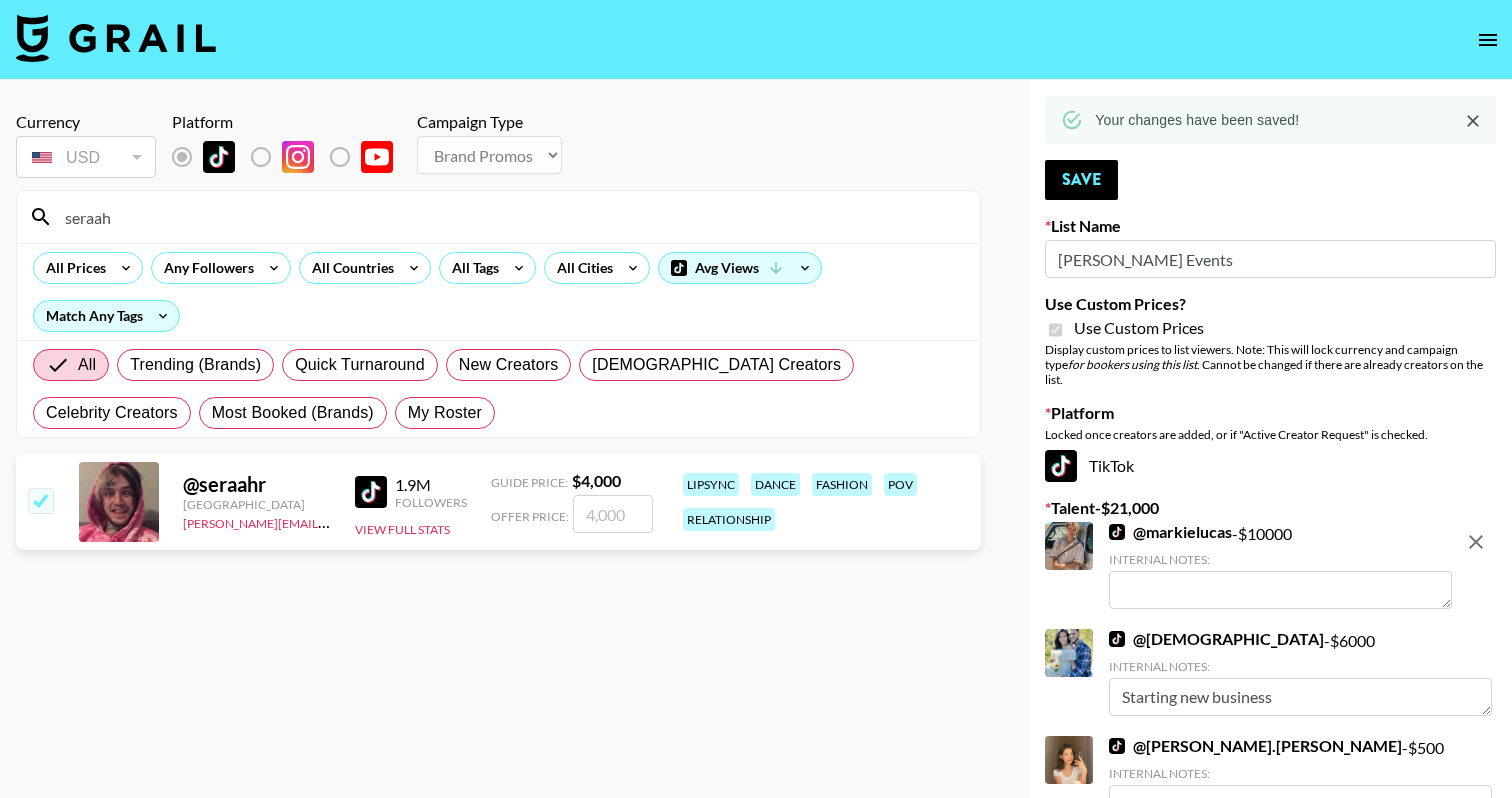 checkbox on "true" 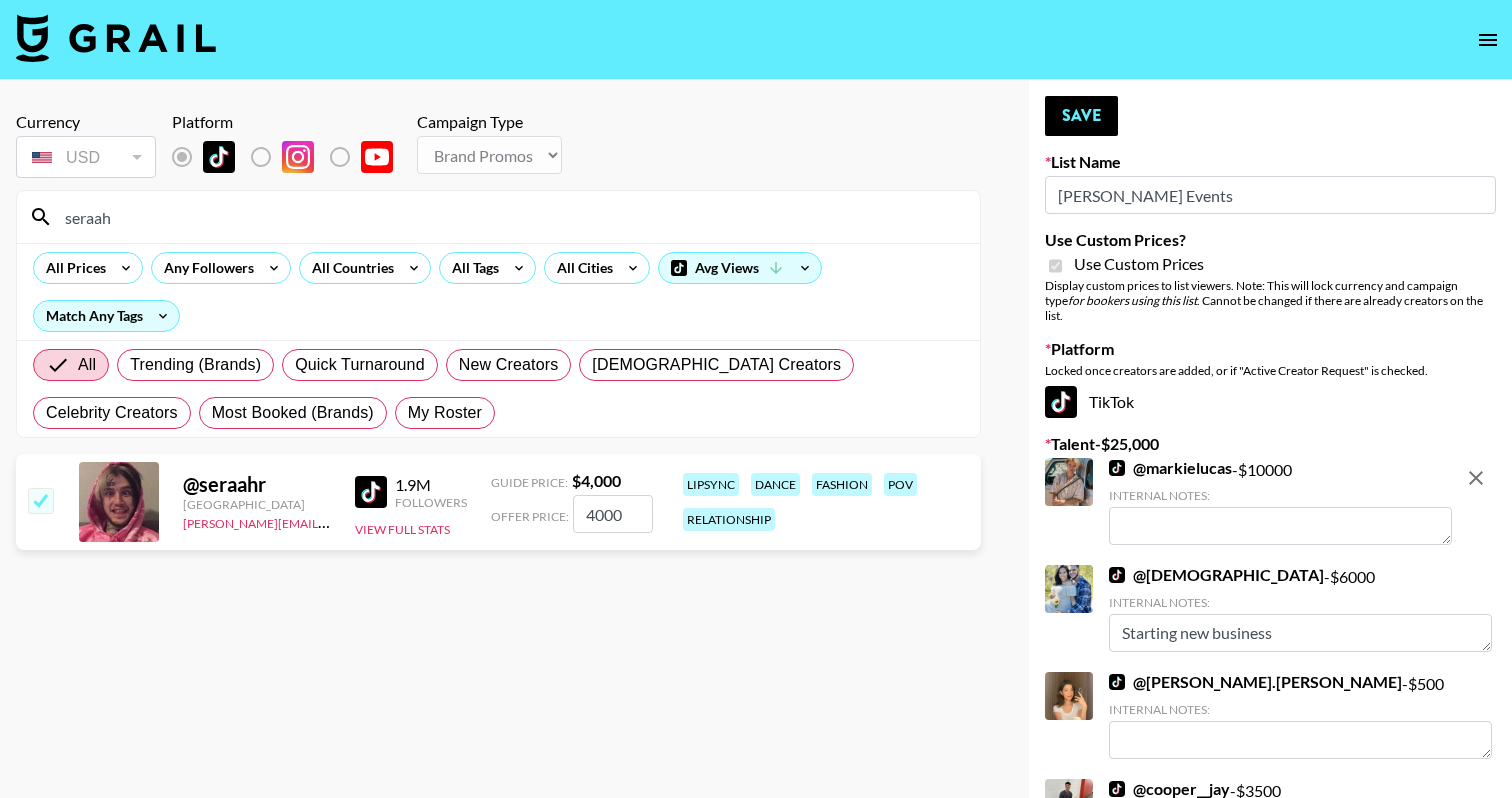 type on "4000" 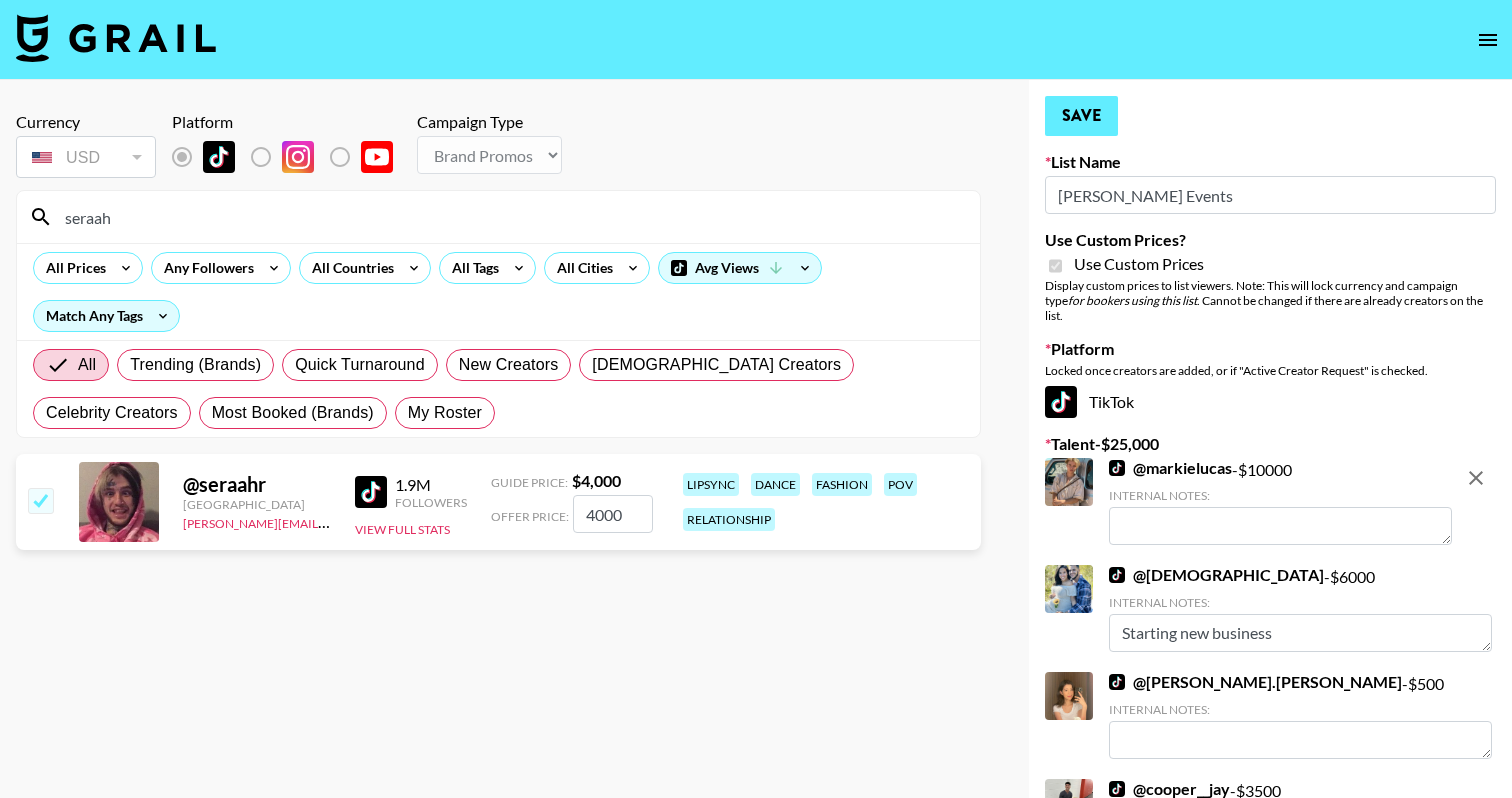 click on "Save" at bounding box center (1081, 116) 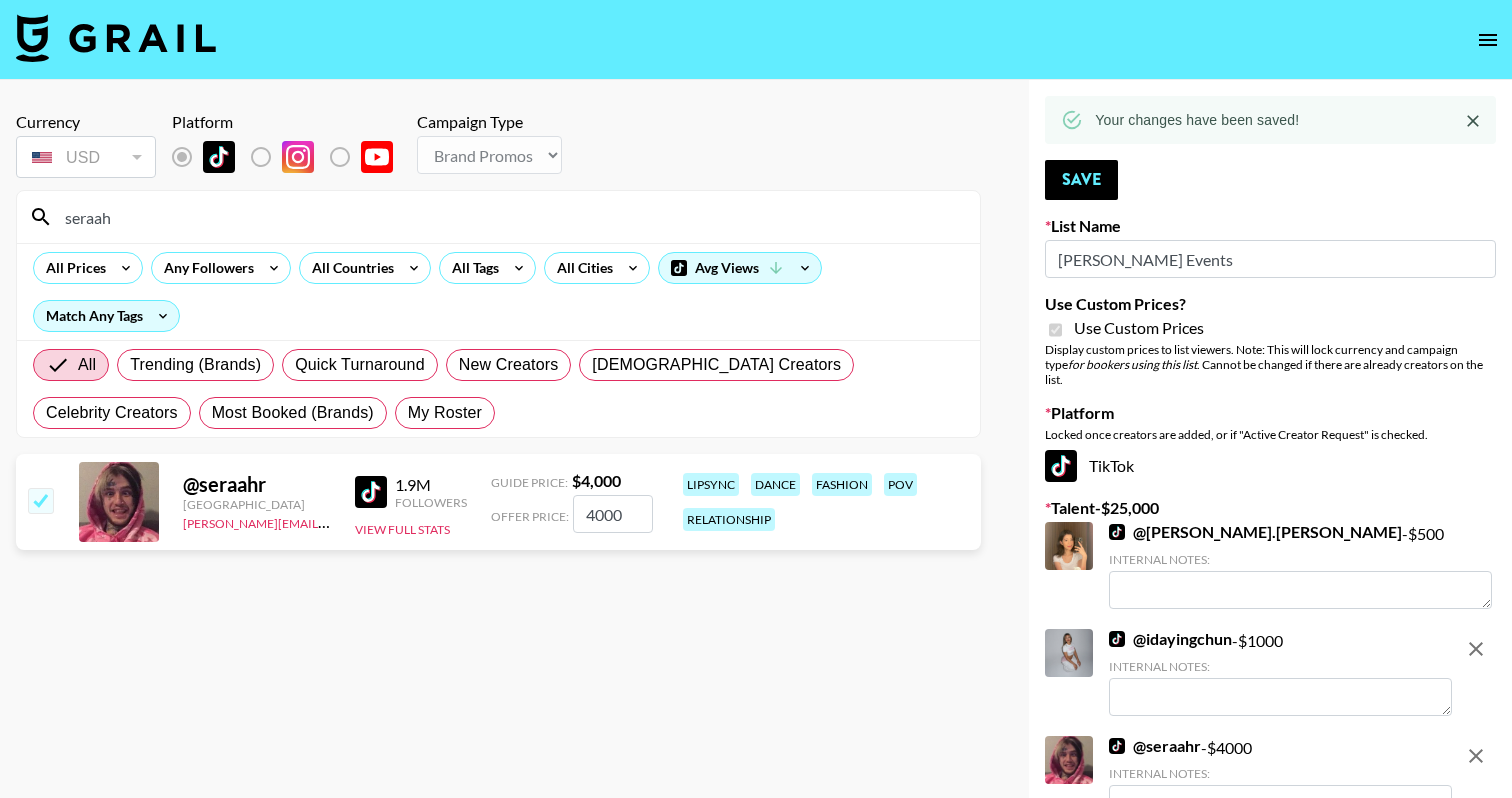 click on "seraah" at bounding box center [510, 217] 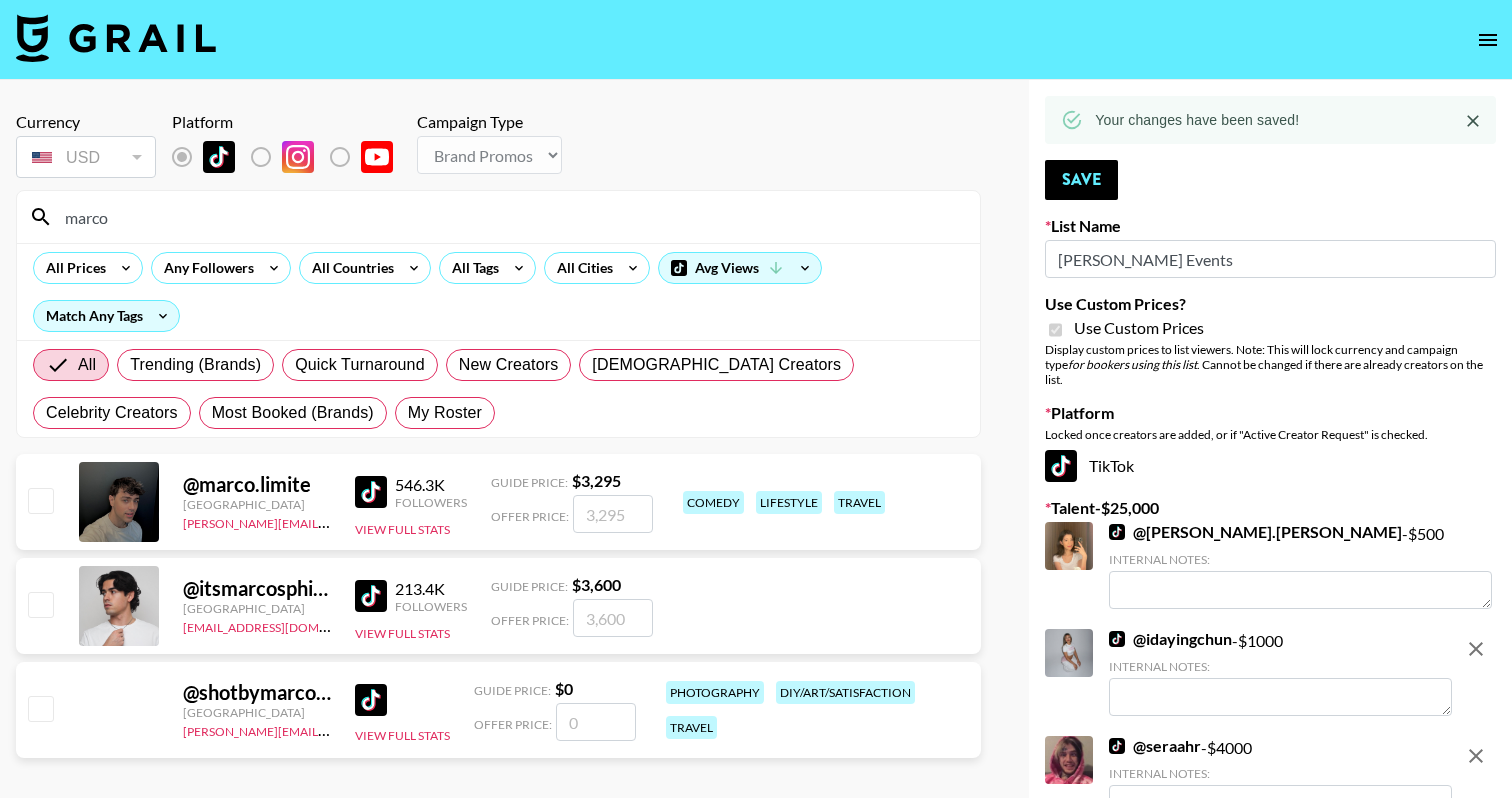 type on "marco" 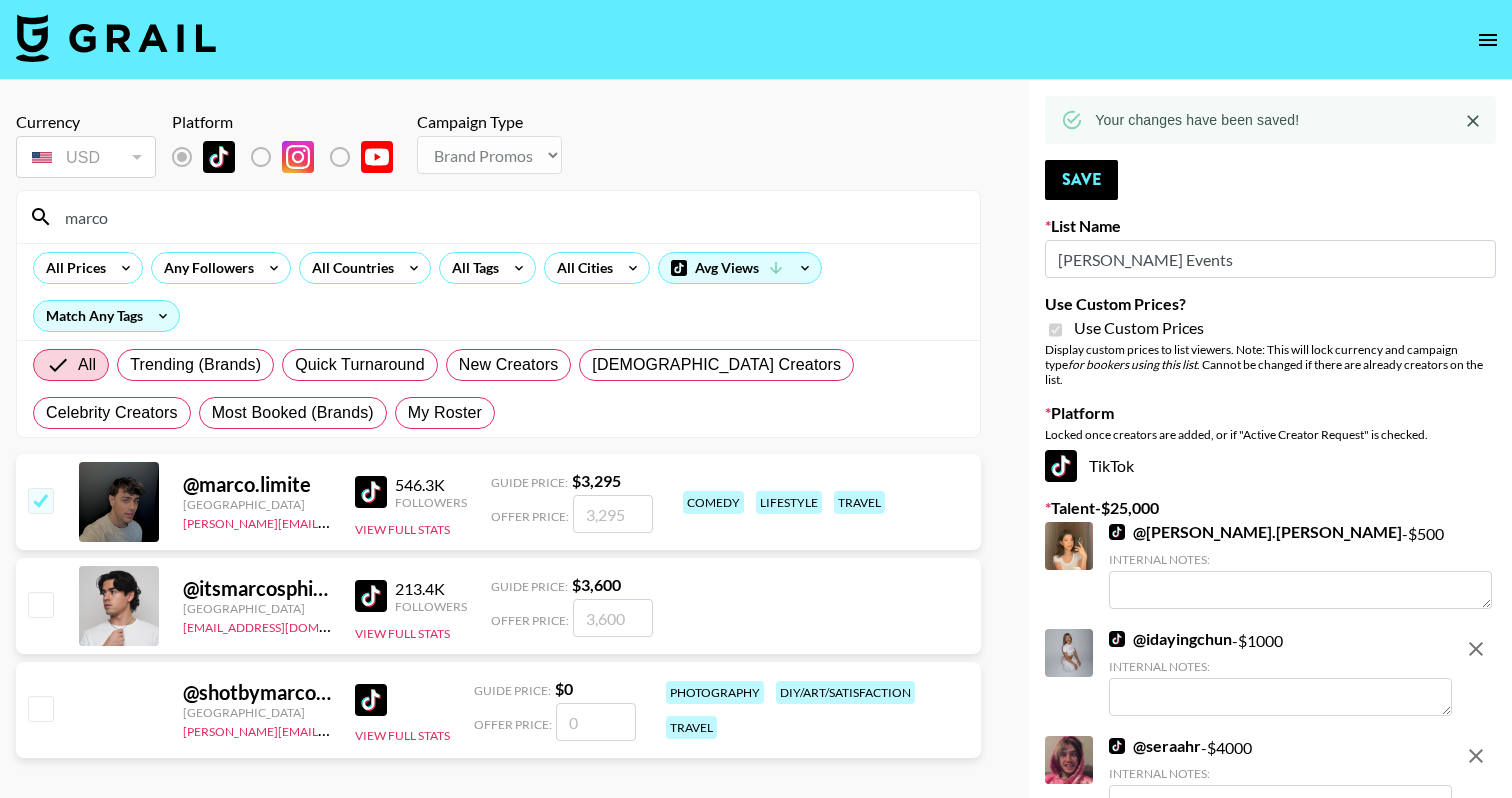 checkbox on "true" 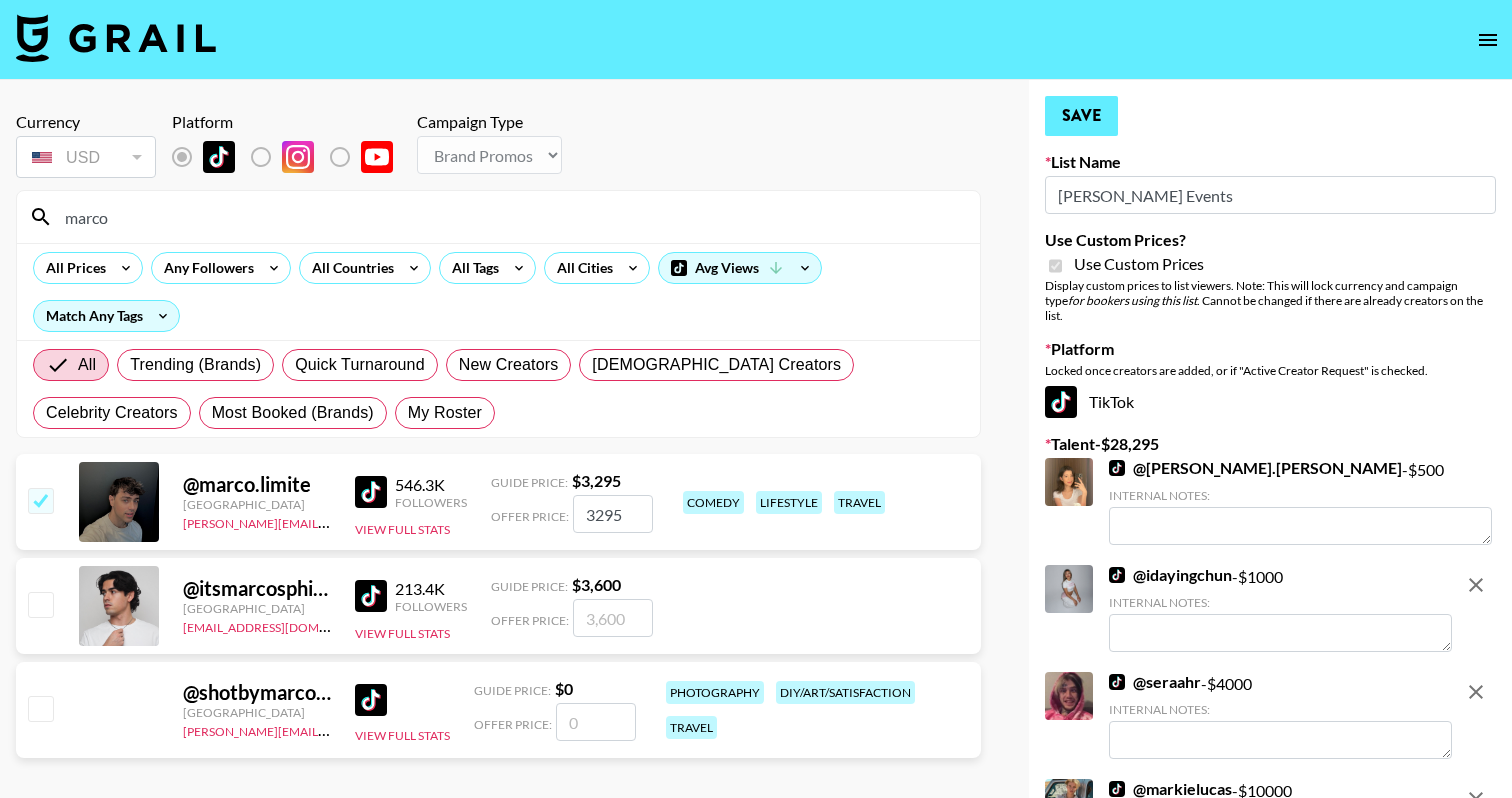 click on "Save" at bounding box center [1081, 116] 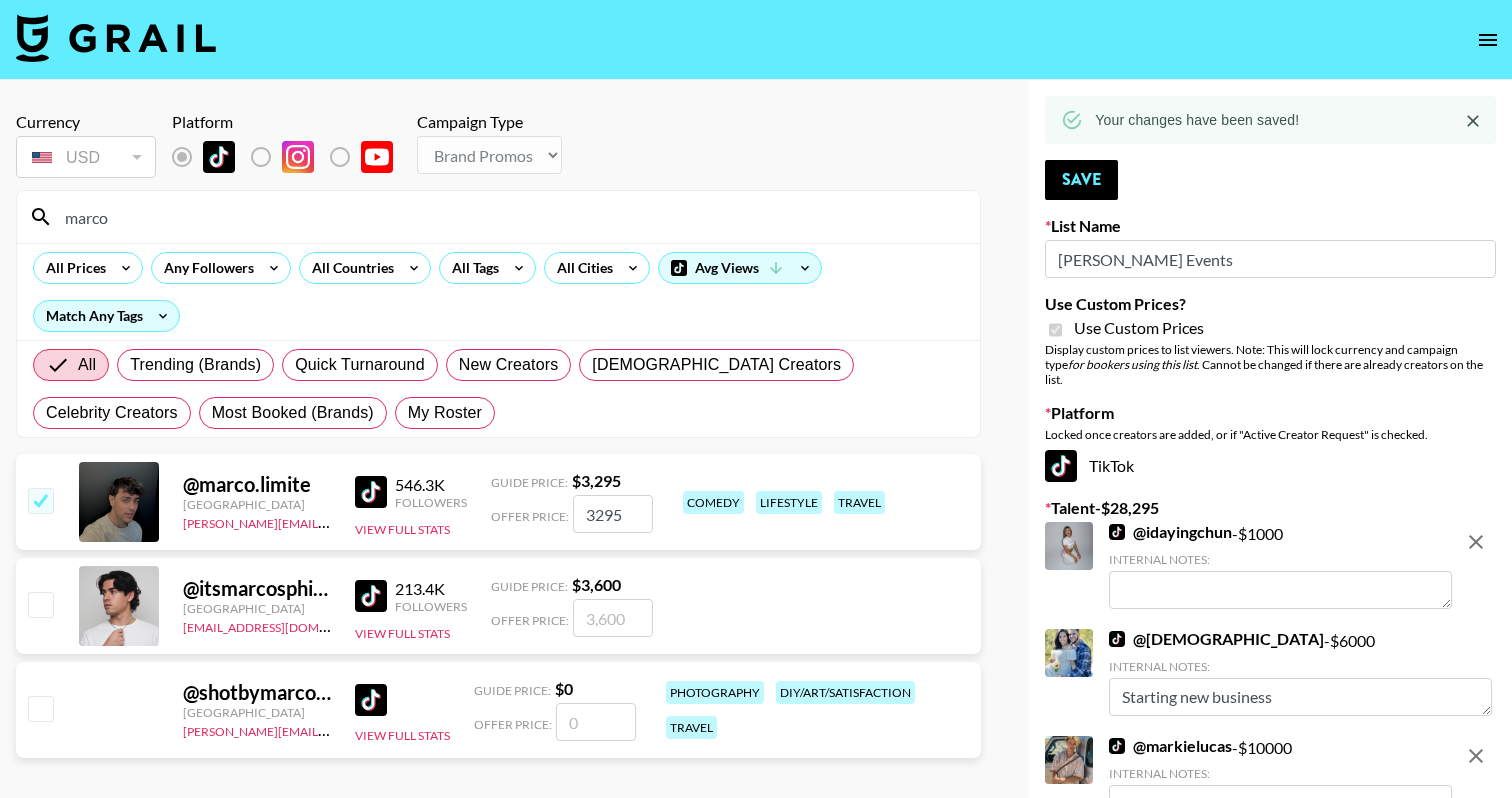 click on "marco" at bounding box center [510, 217] 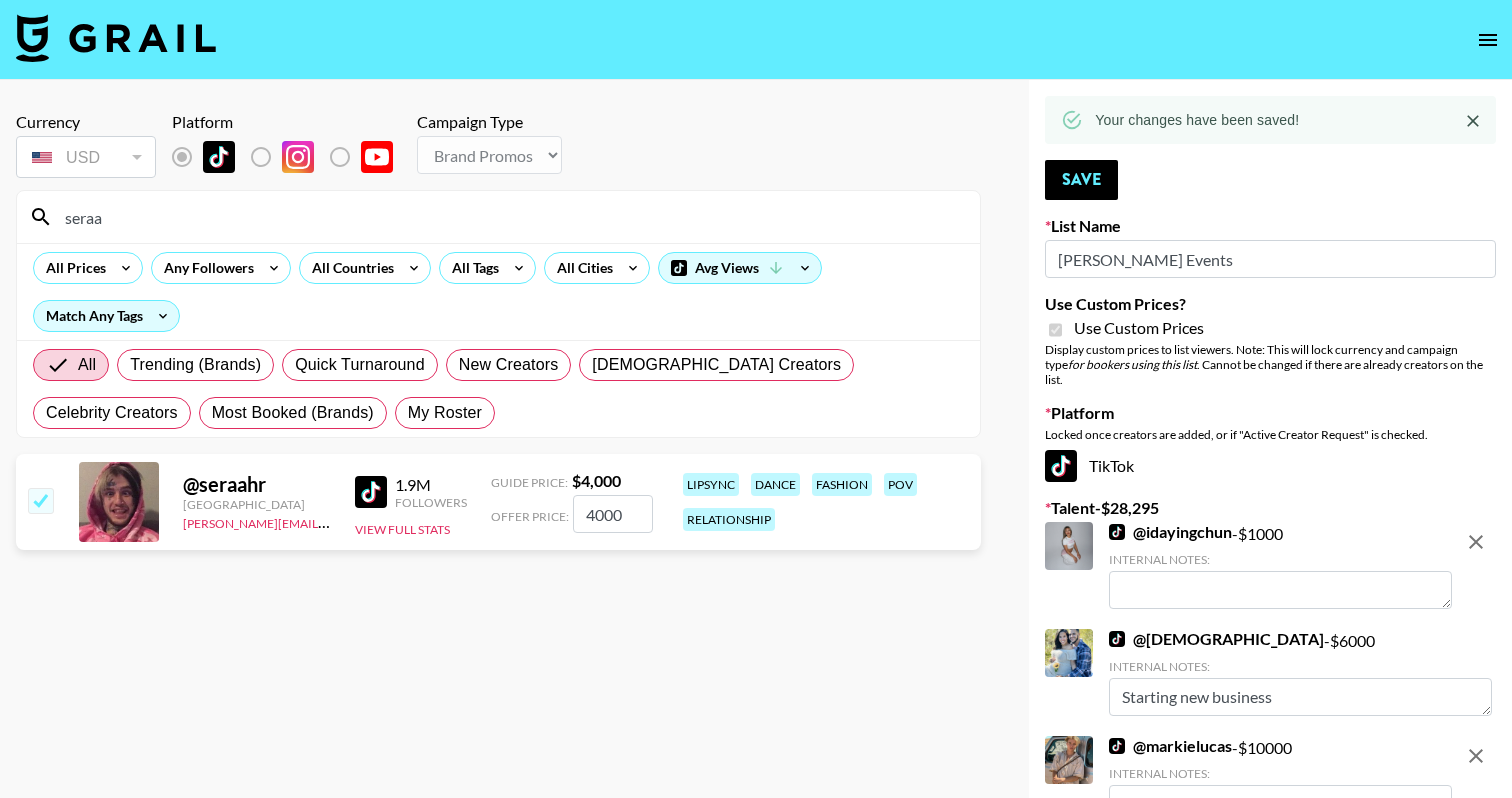 click on "seraa" at bounding box center [510, 217] 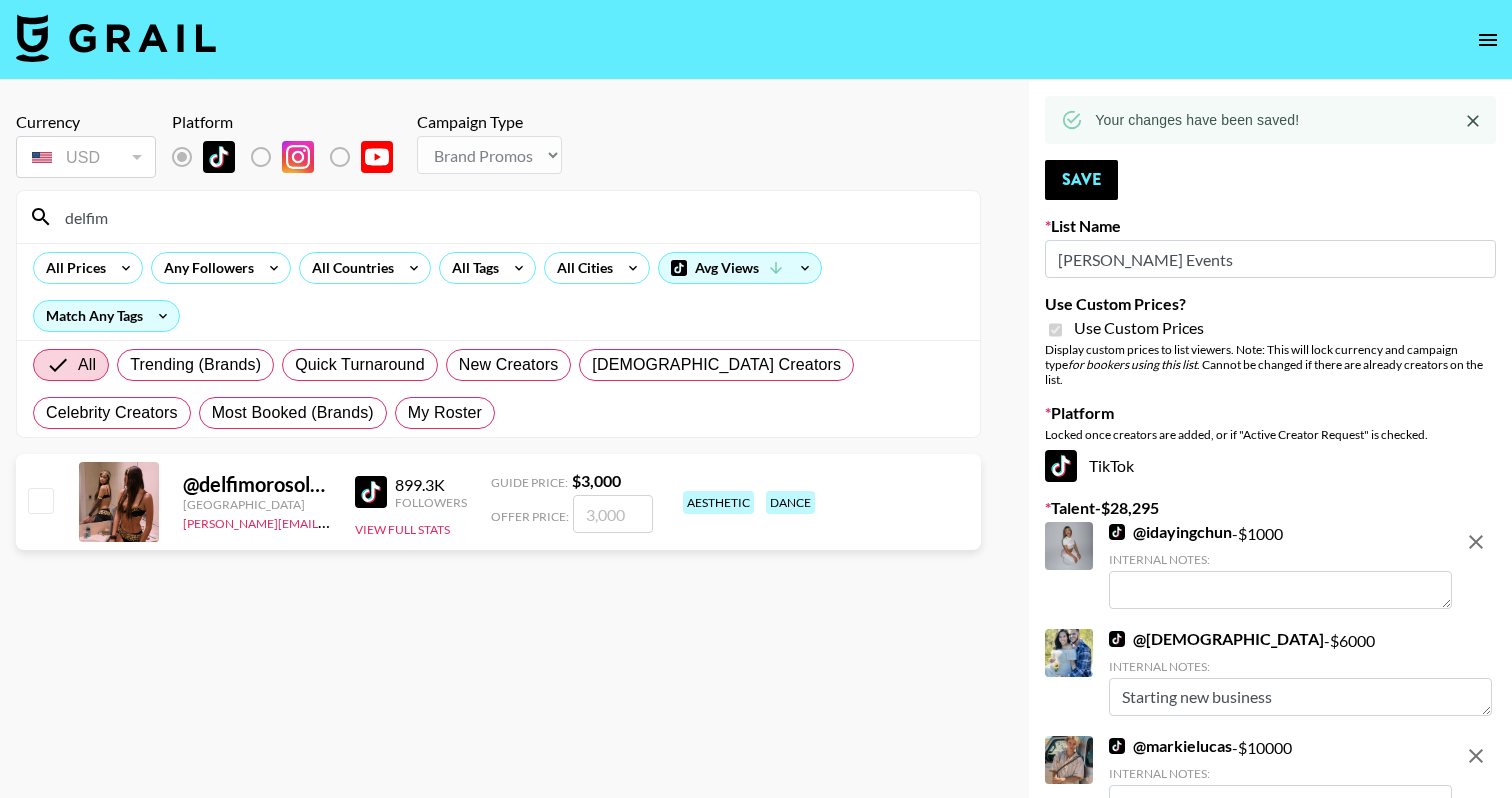 type on "delfim" 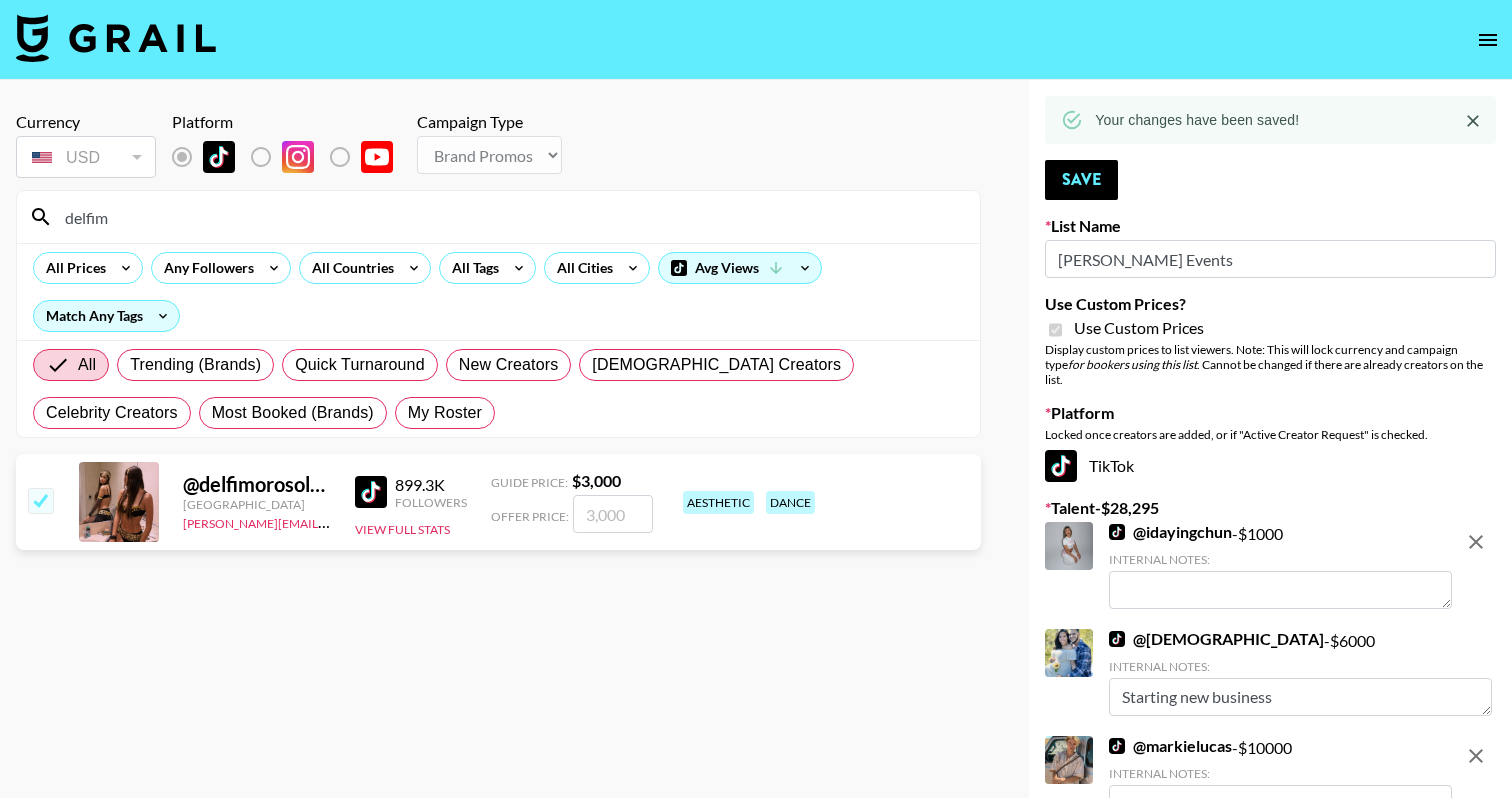 checkbox on "true" 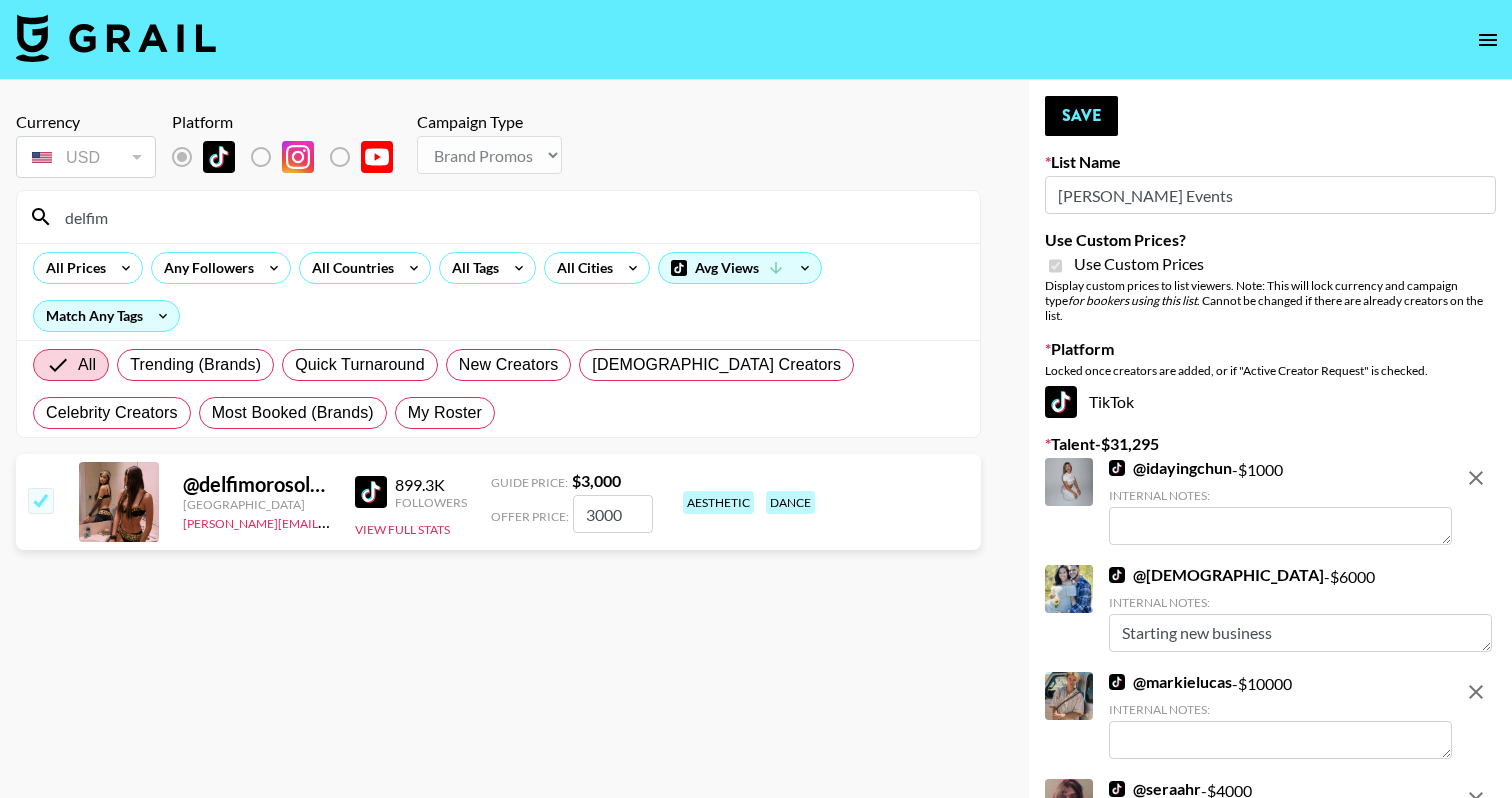 click on "Your changes have been saved! Save List Name Leland Events Use Custom Prices? Use Custom Prices Display custom prices to list viewers. Note: This will lock currency and campaign type  for bookers using this list . Cannot be changed if there are already creators on the list. Platform Locked once creators are added, or if "Active Creator Request" is checked.  TikTok Talent -  $ 31,295 @ idayingchun  -  $ 1000 Internal Notes: @ theoterofam  -  $ 6000 Internal Notes: Starting new business @ markielucas  -  $ 10000 Internal Notes: @ seraahr  -  $ 4000 Internal Notes: @ marco.limite  -  $ 3295 Internal Notes: @ jennifer.zhou  -  $ 500 Internal Notes: @ cooper__jay  -  $ 3500 Internal Notes: Dental Student @ delfimorosolyy  -  $ 3000 Internal Notes:" at bounding box center (1270, 705) 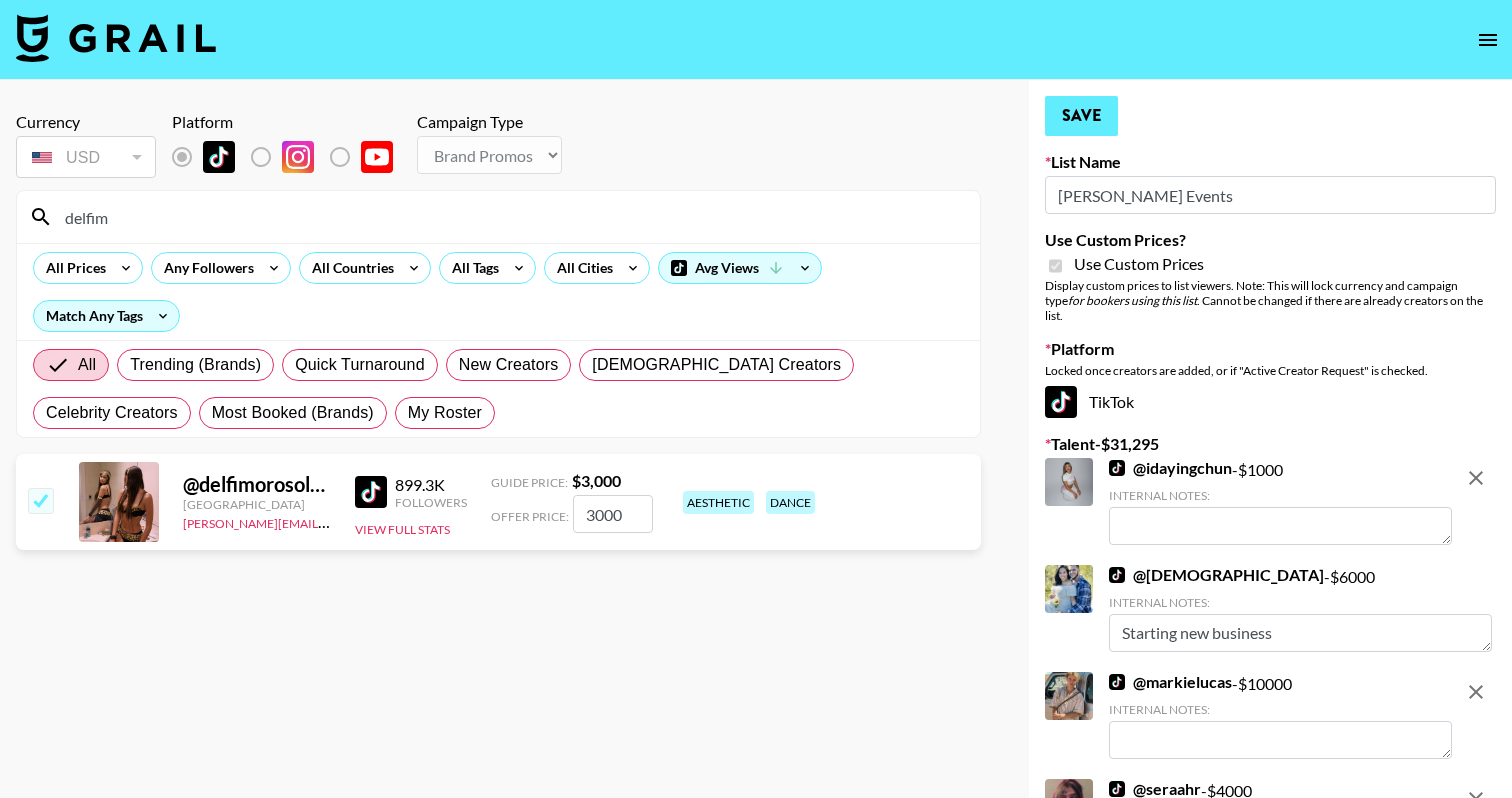 click on "Save" at bounding box center [1081, 116] 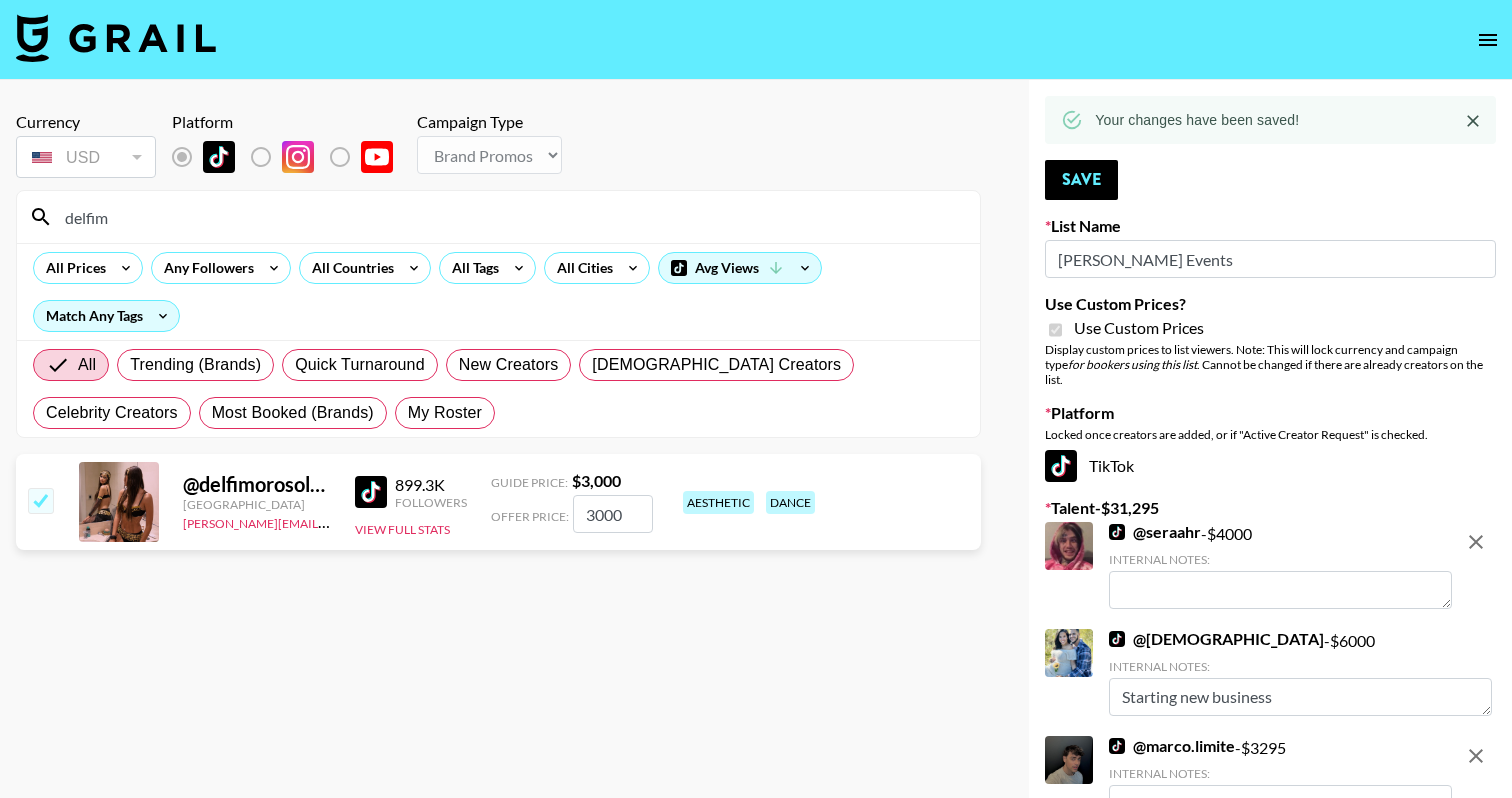 click on "delfim" at bounding box center [510, 217] 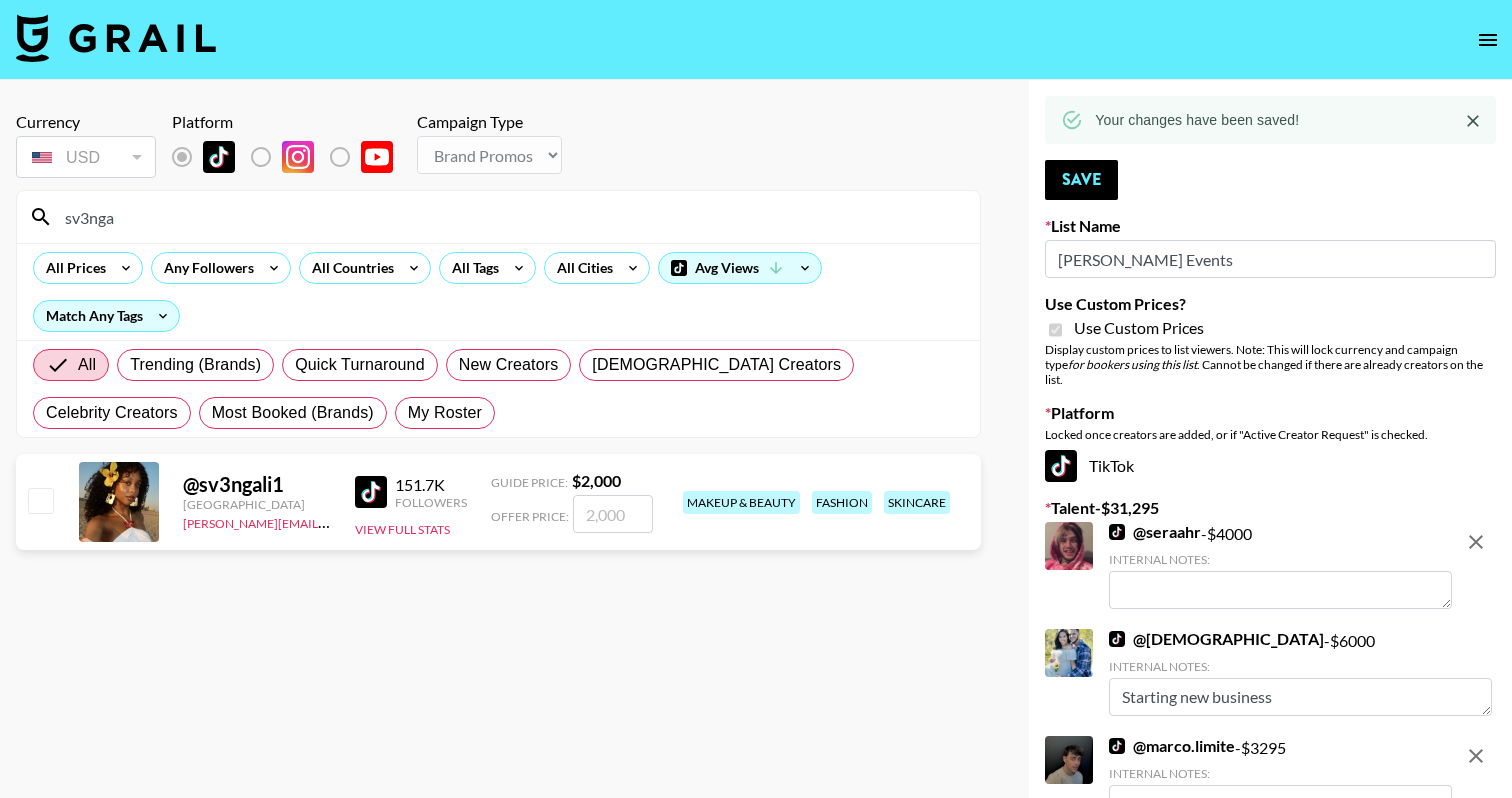type on "sv3nga" 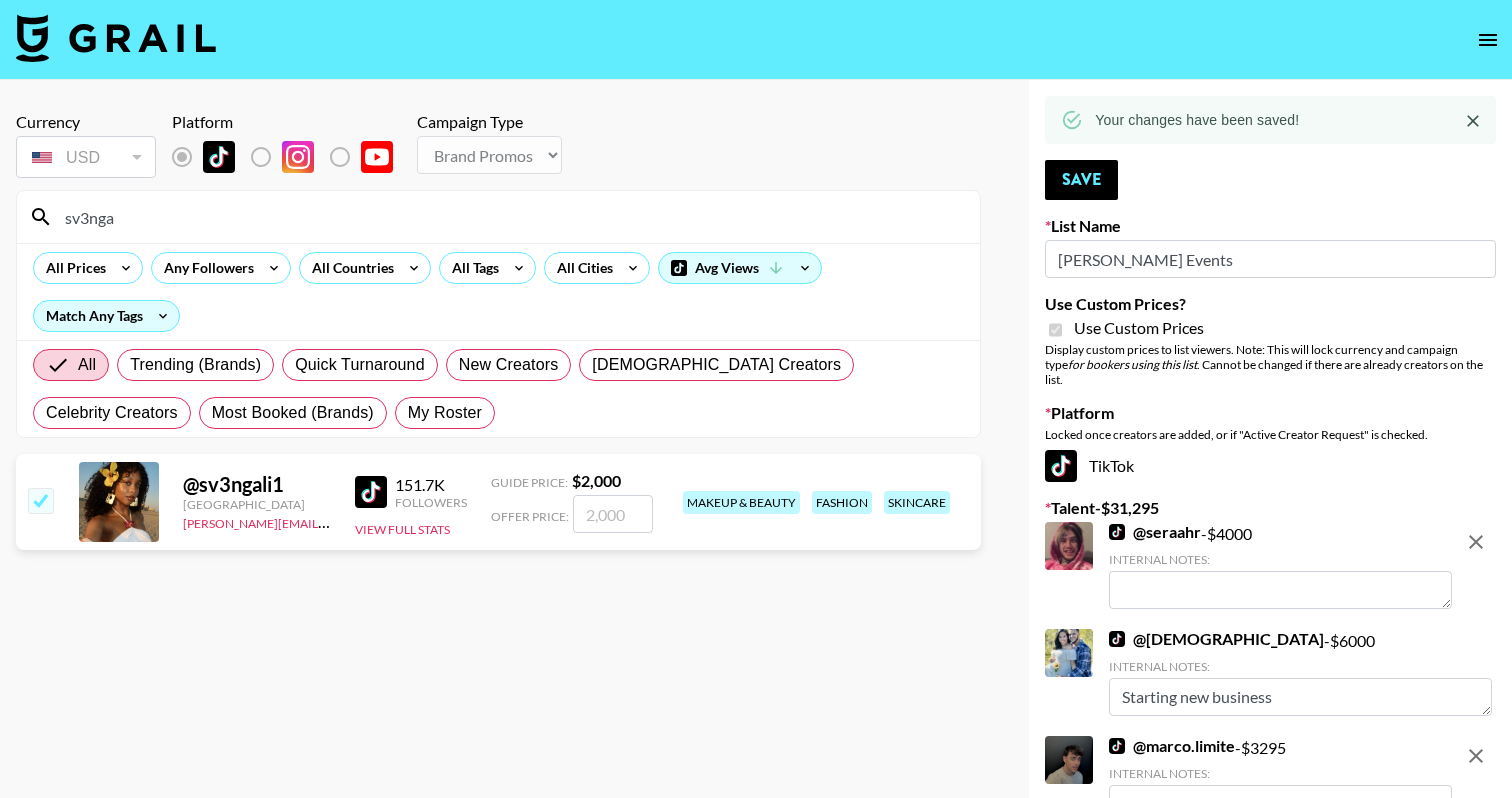 checkbox on "true" 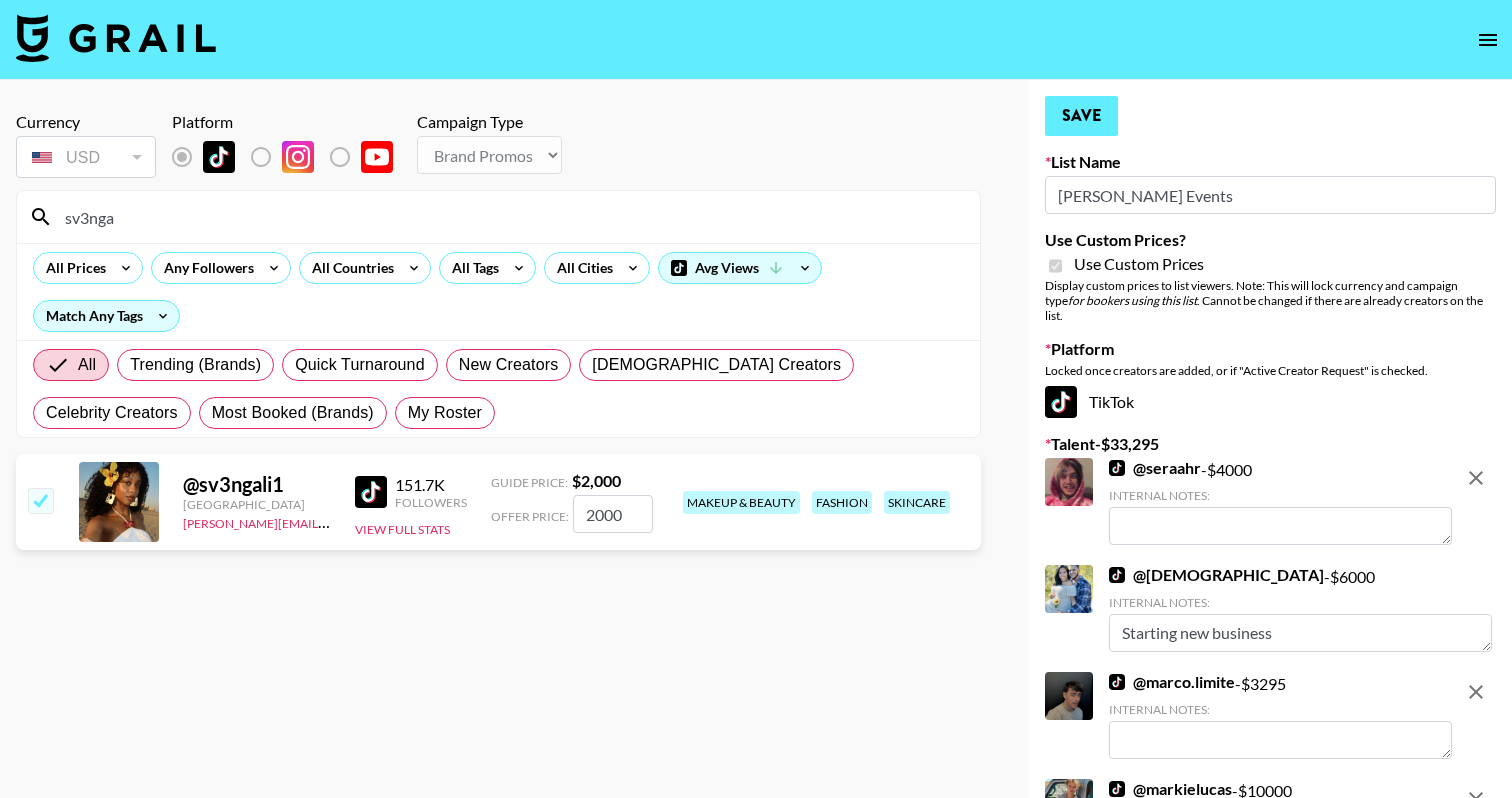 click on "Save" at bounding box center (1081, 116) 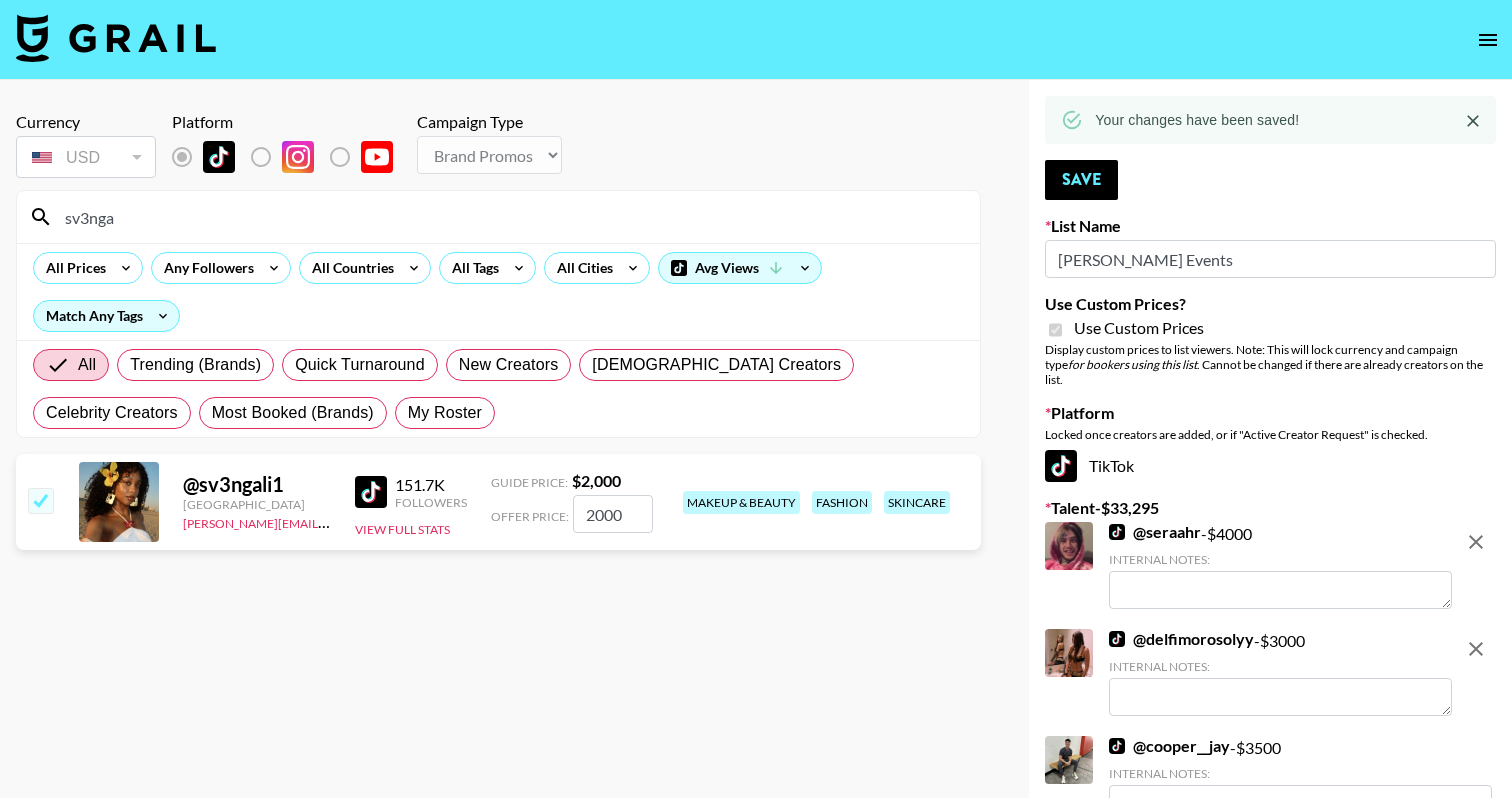 click on "sv3nga" at bounding box center (510, 217) 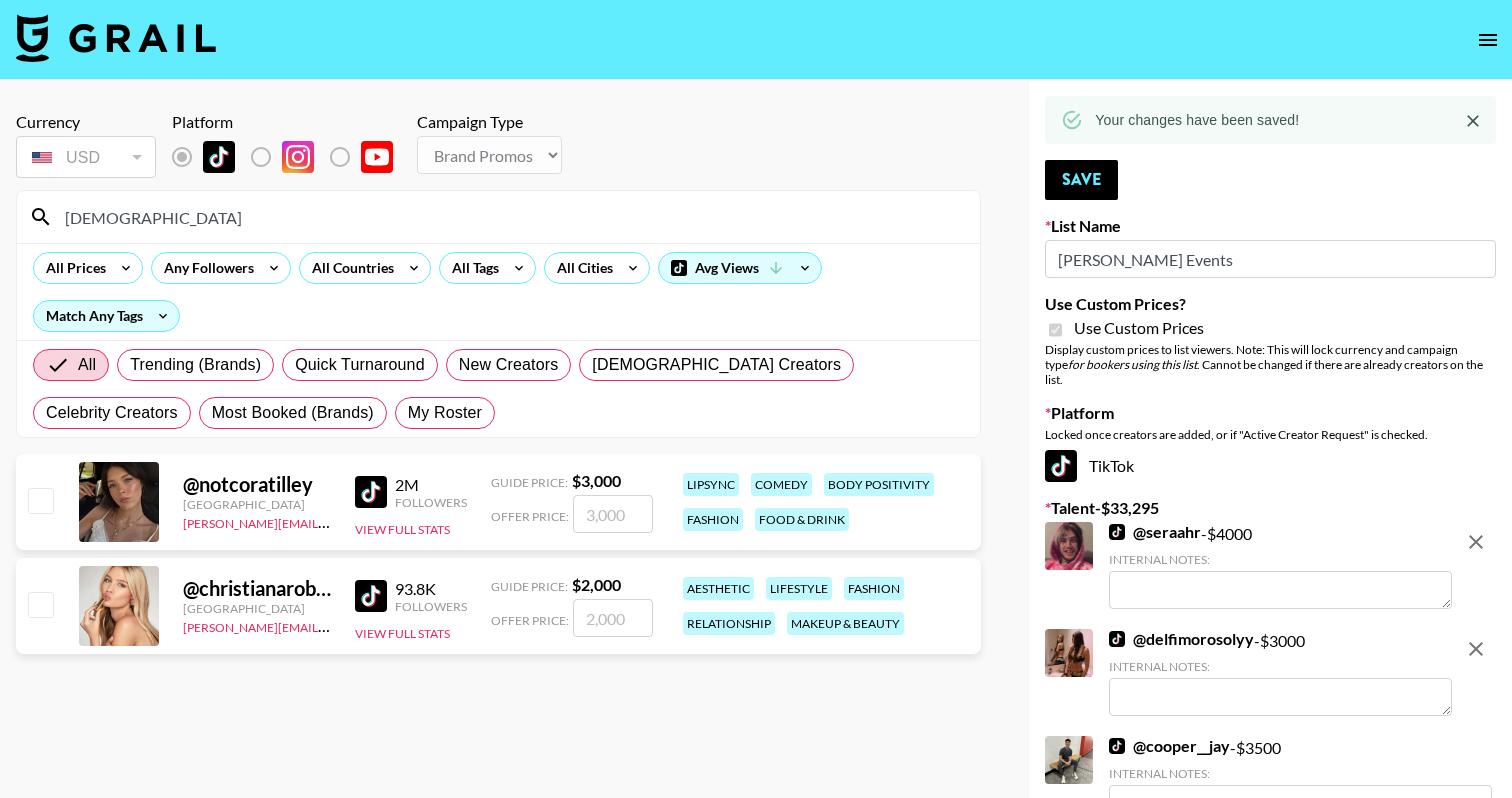type on "christiana" 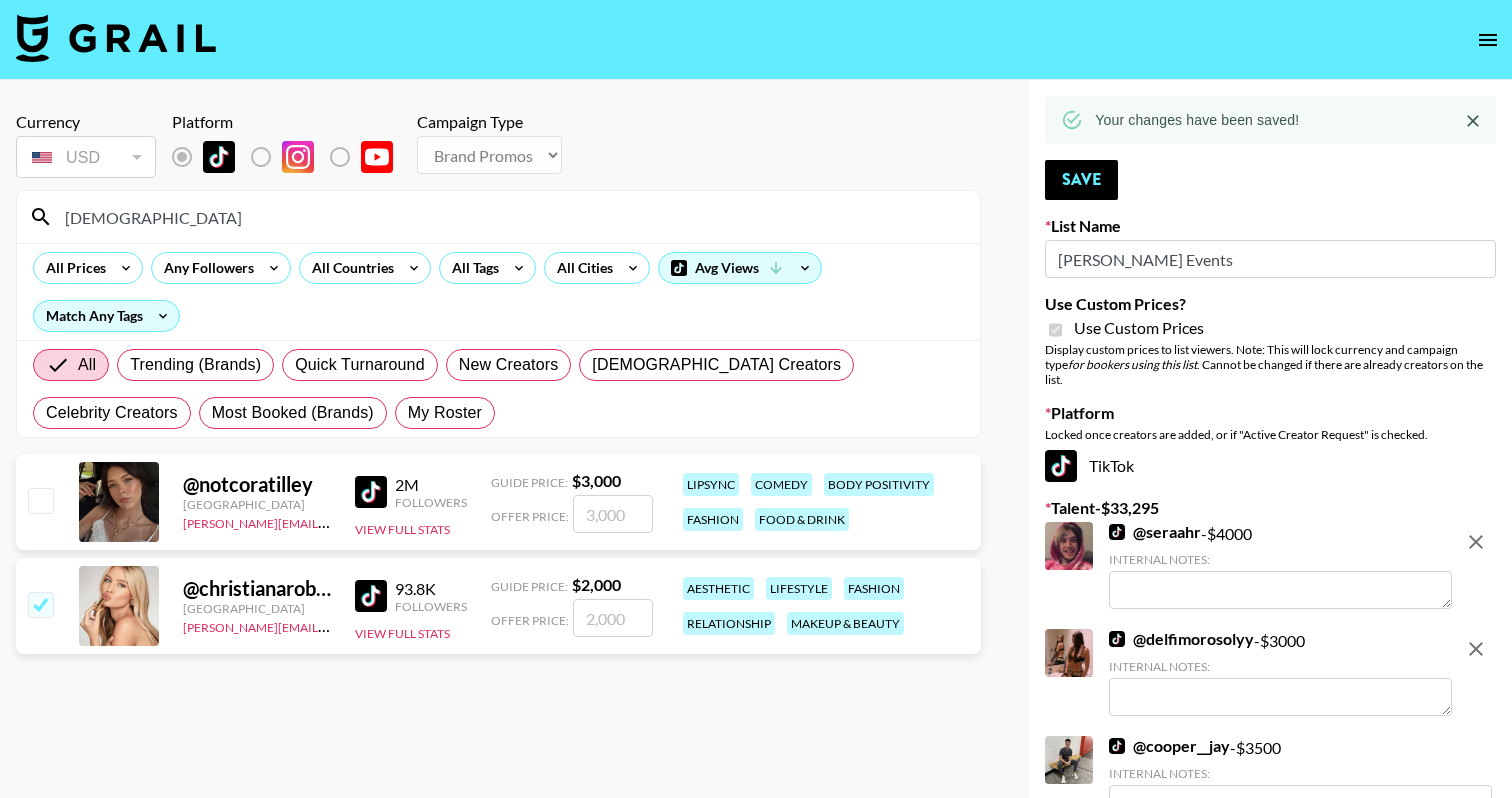 checkbox on "true" 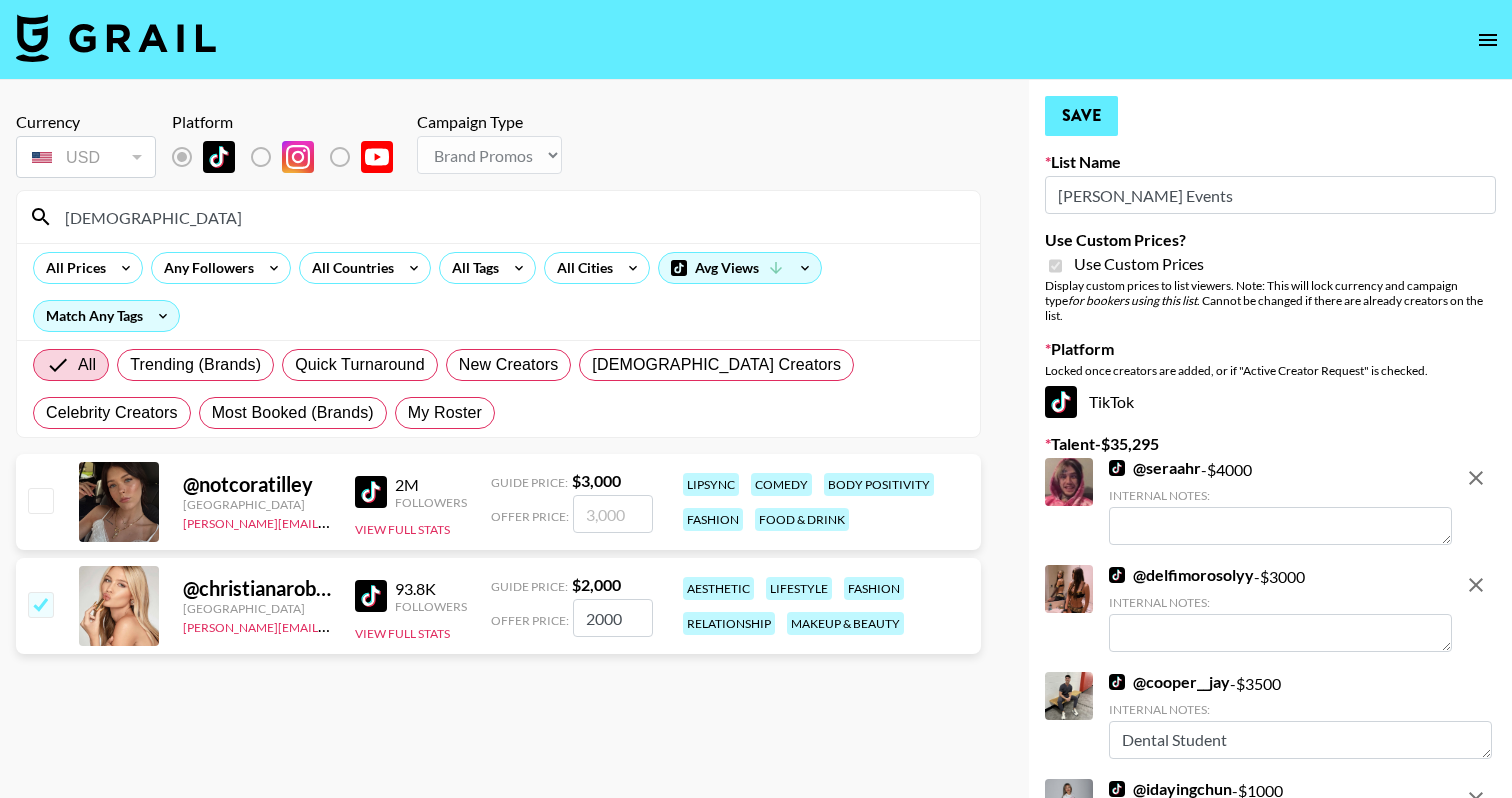 click on "Save" at bounding box center [1081, 116] 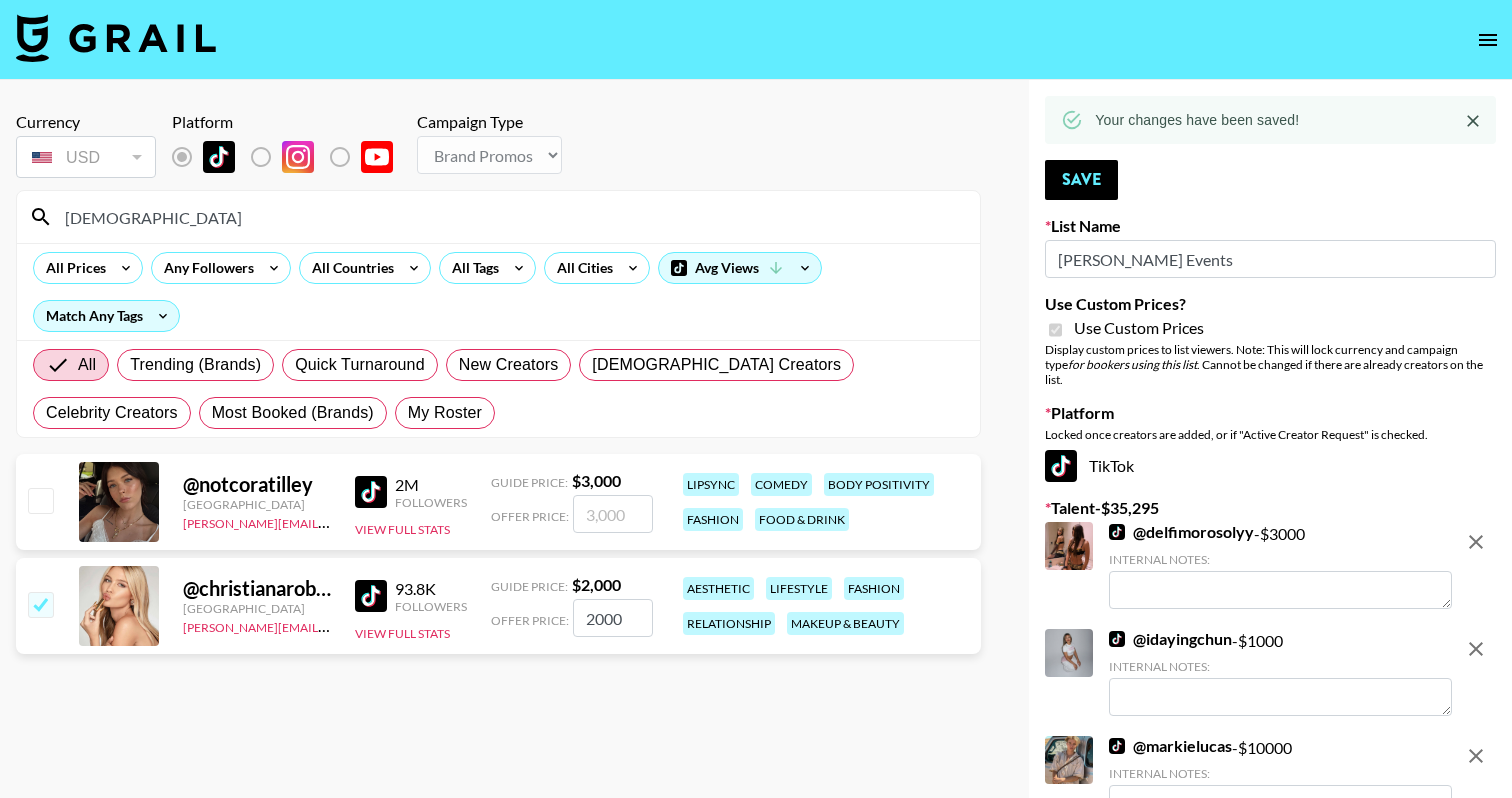 click on "christiana" at bounding box center (510, 217) 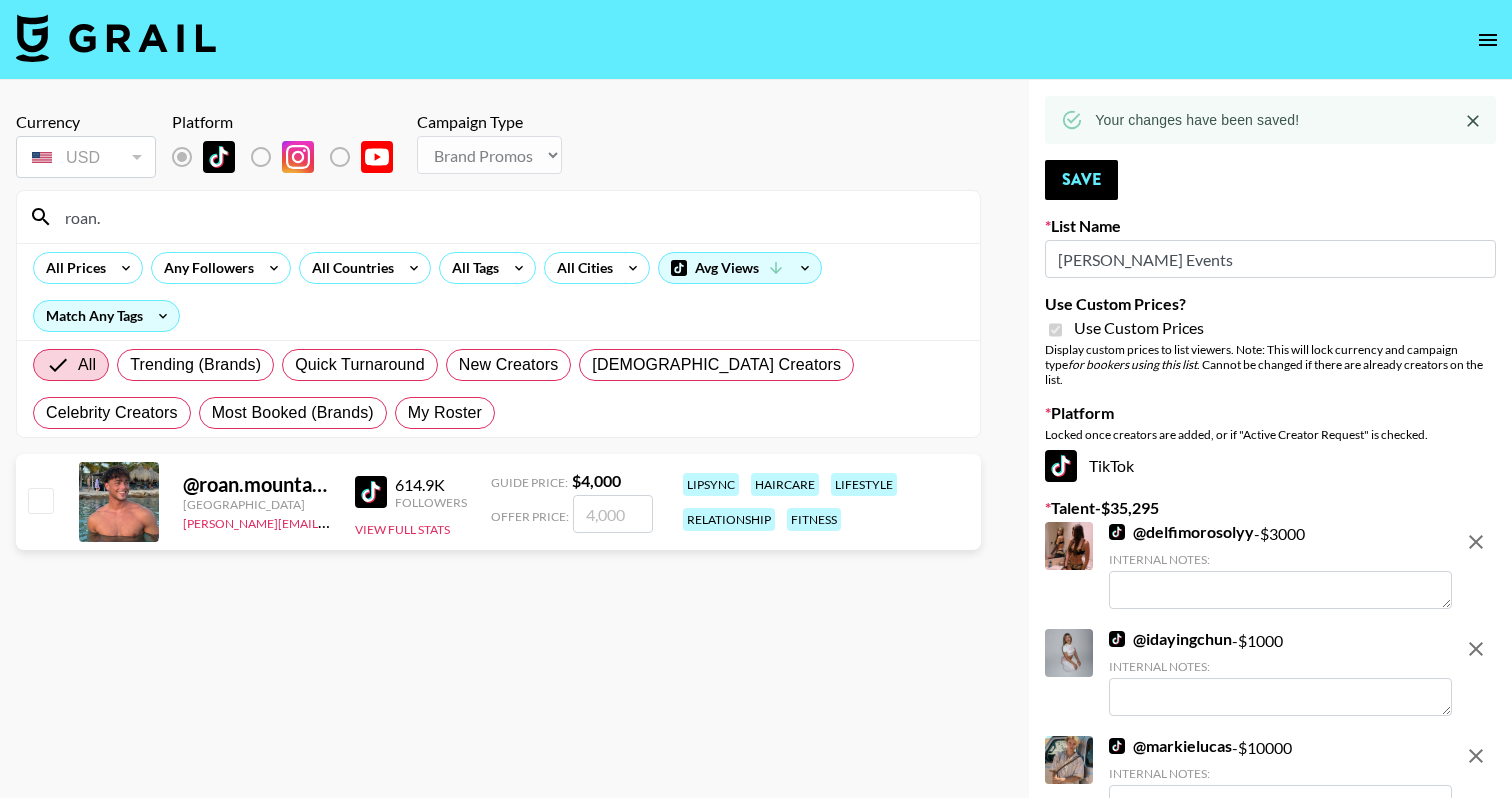 type on "roan." 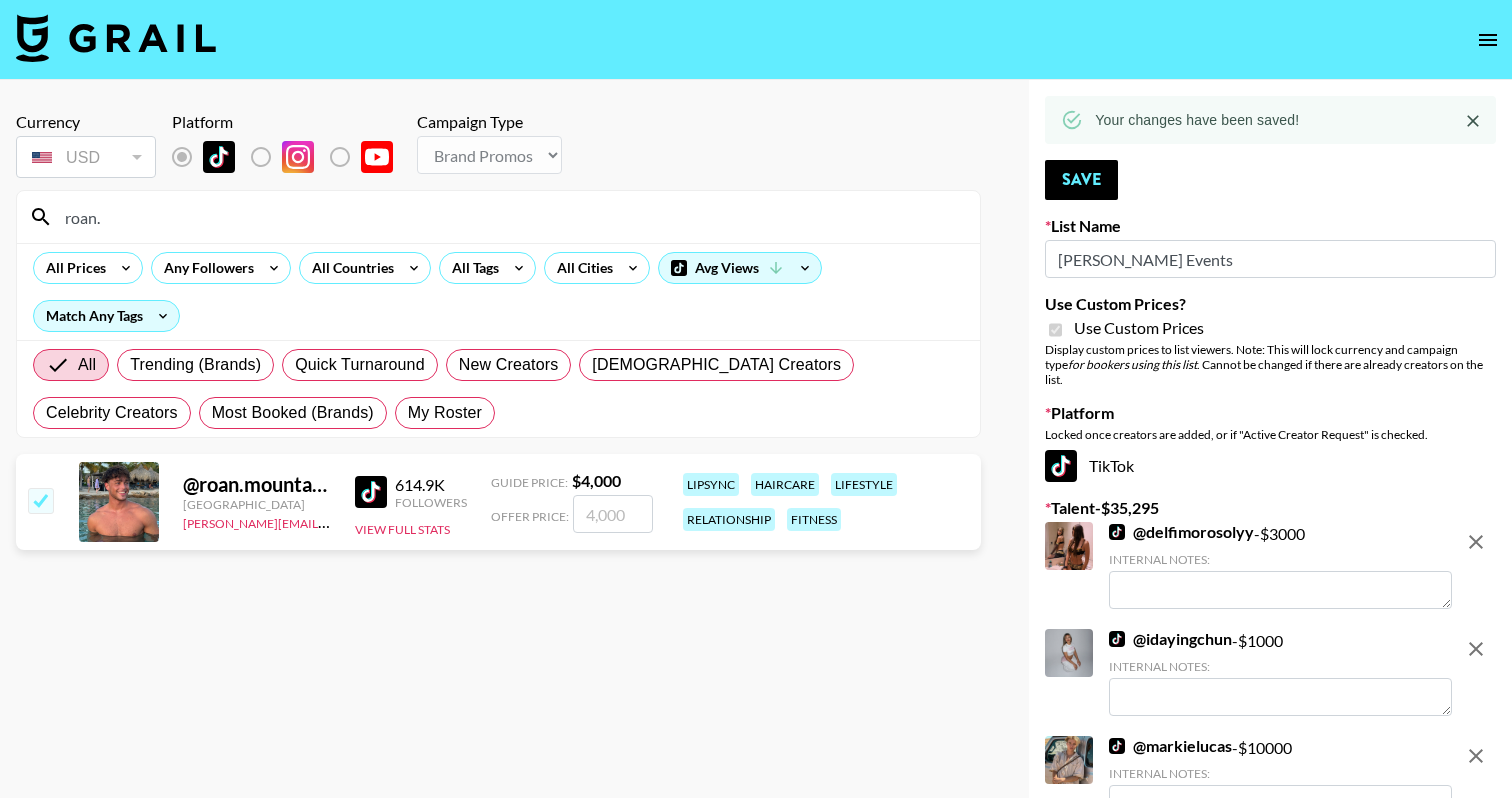checkbox on "true" 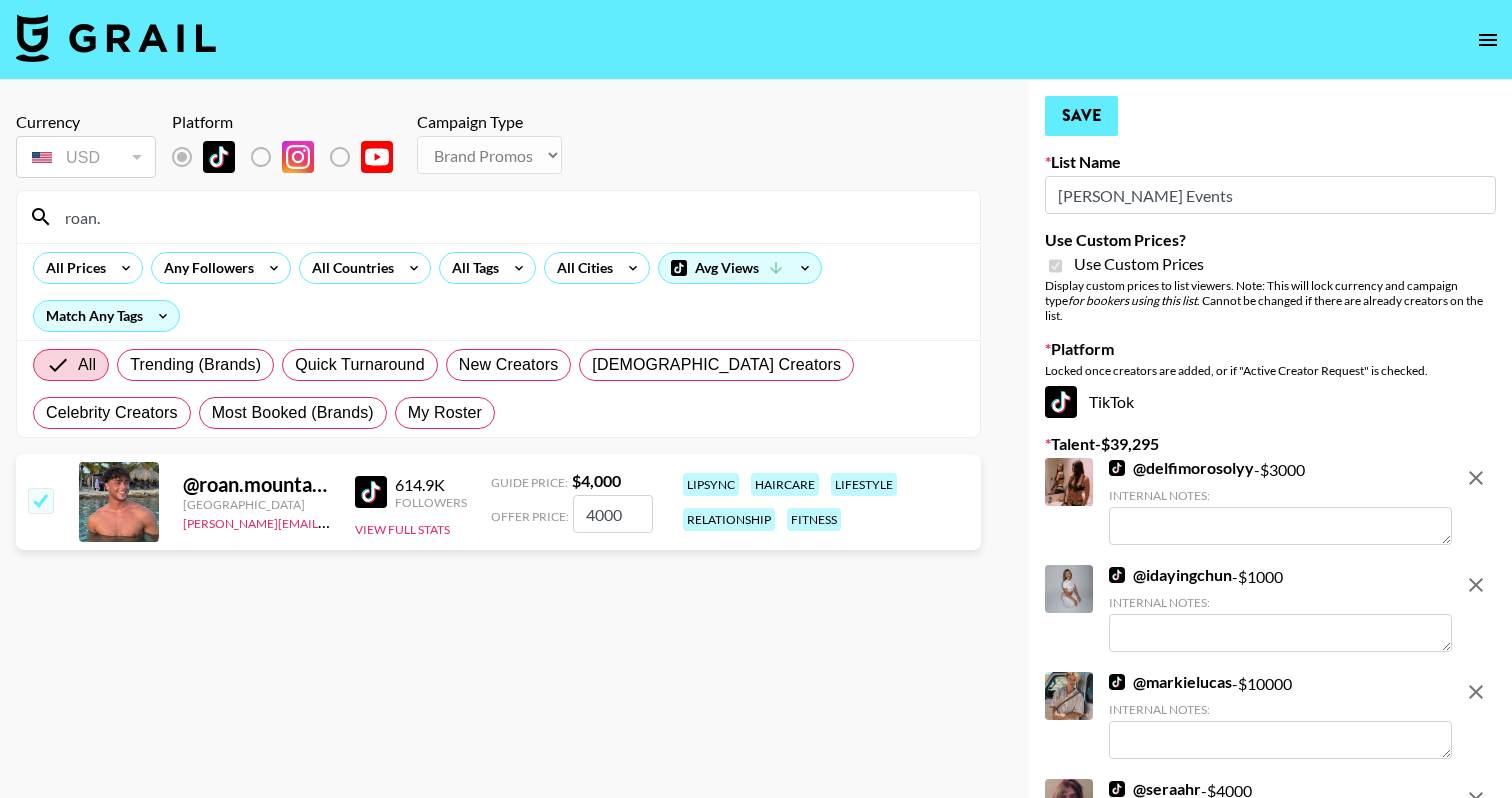 click on "Save" at bounding box center (1081, 116) 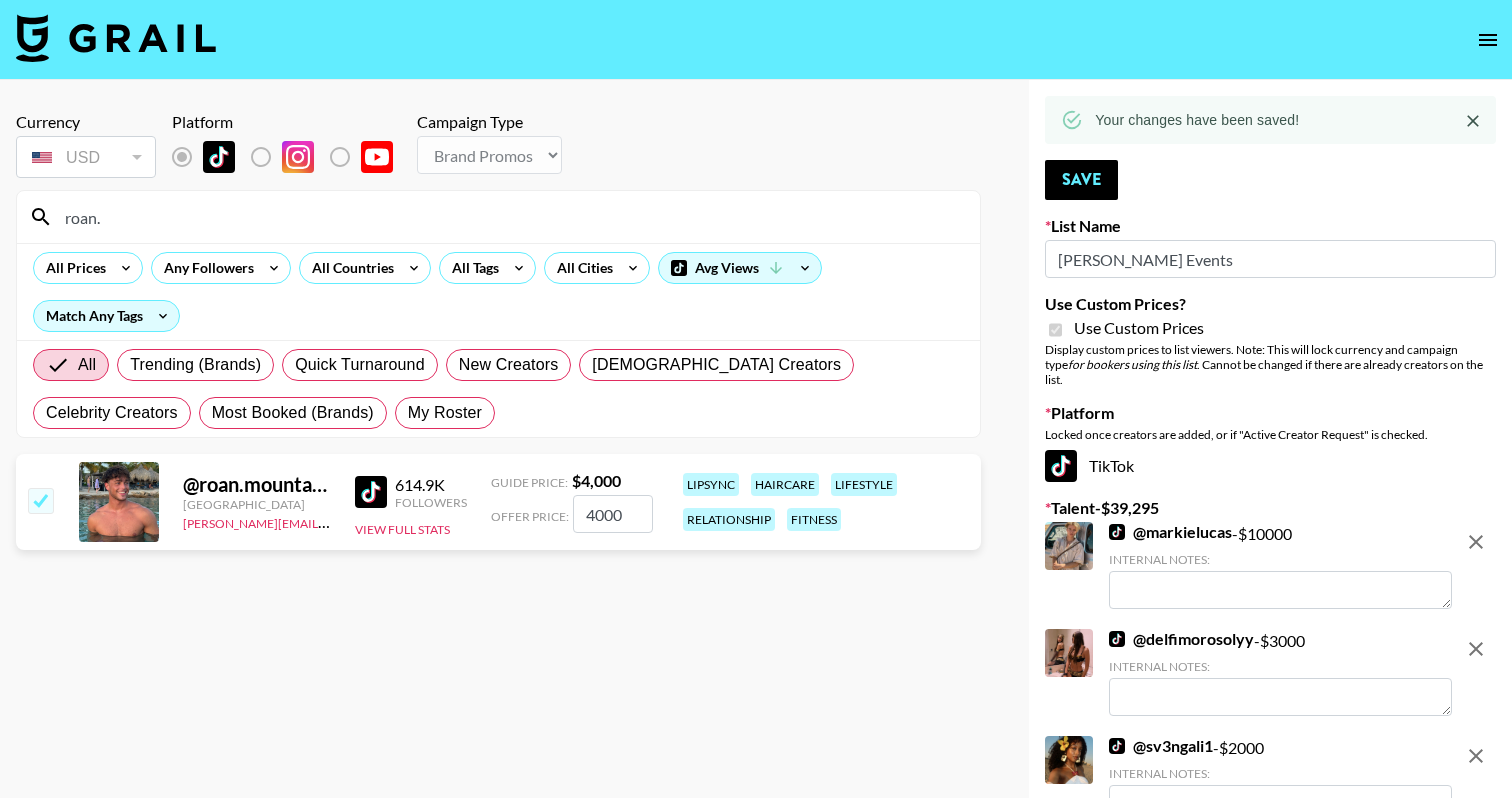 click on "roan." at bounding box center [510, 217] 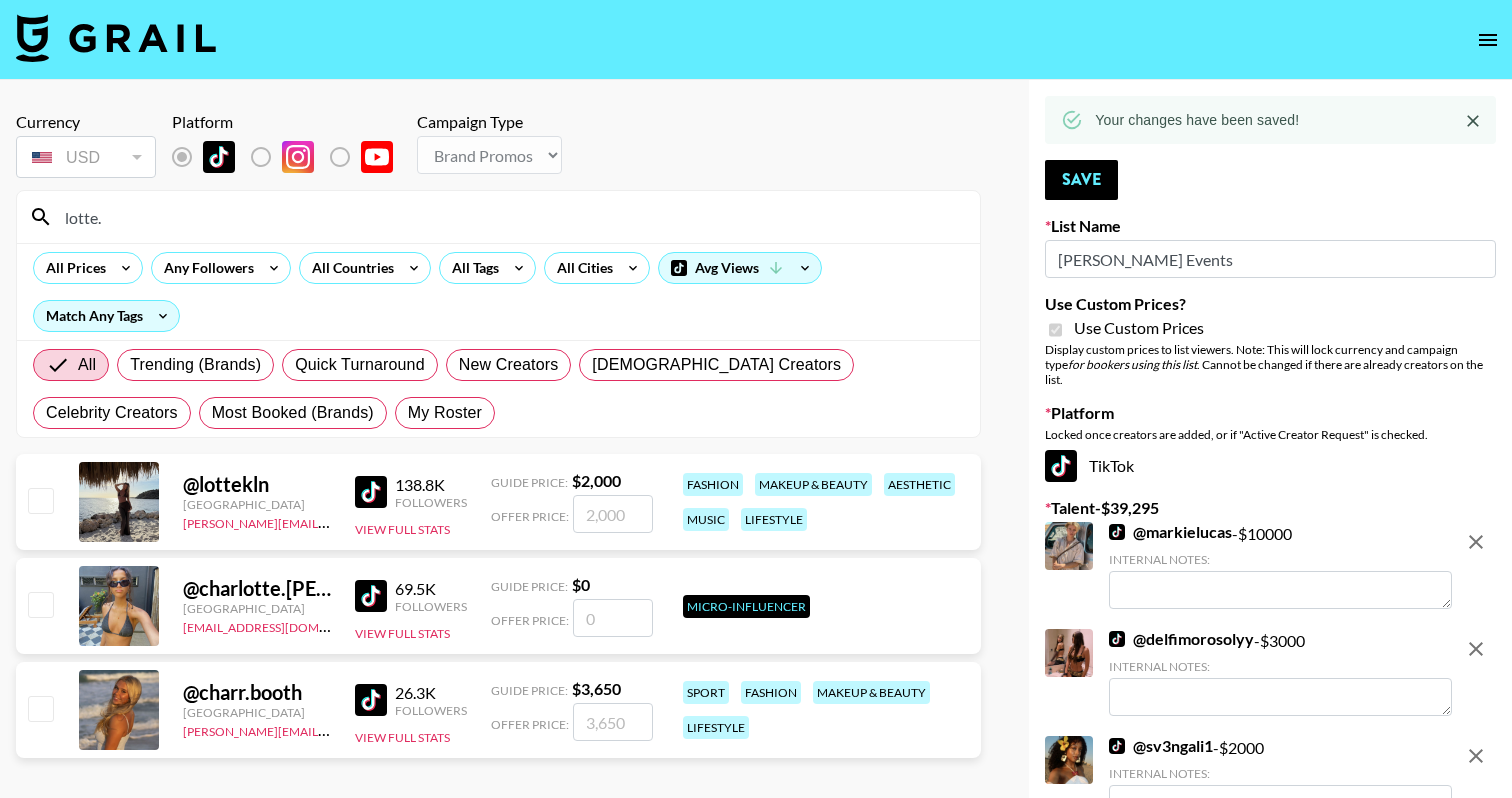 type on "lotte." 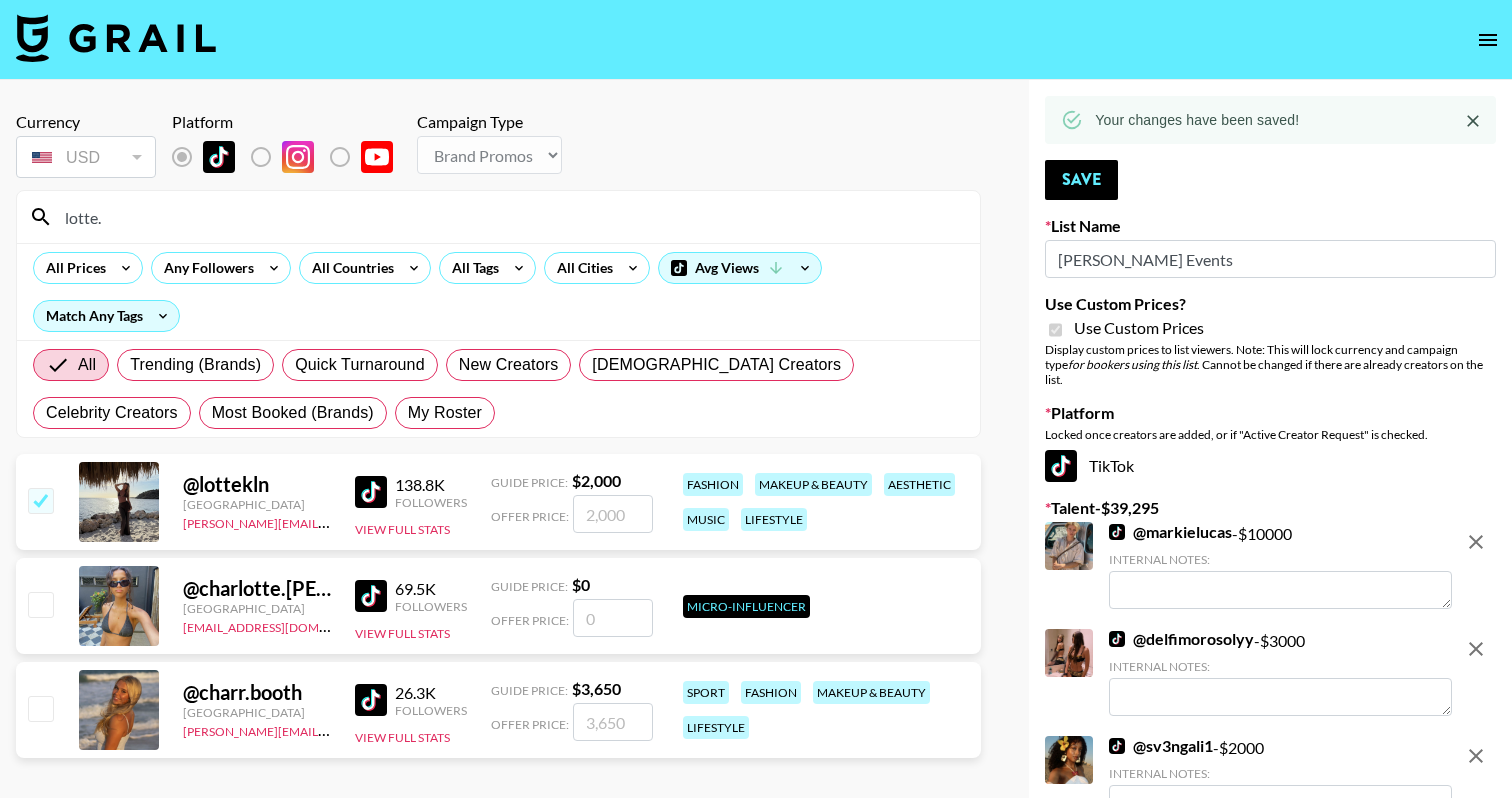 checkbox on "true" 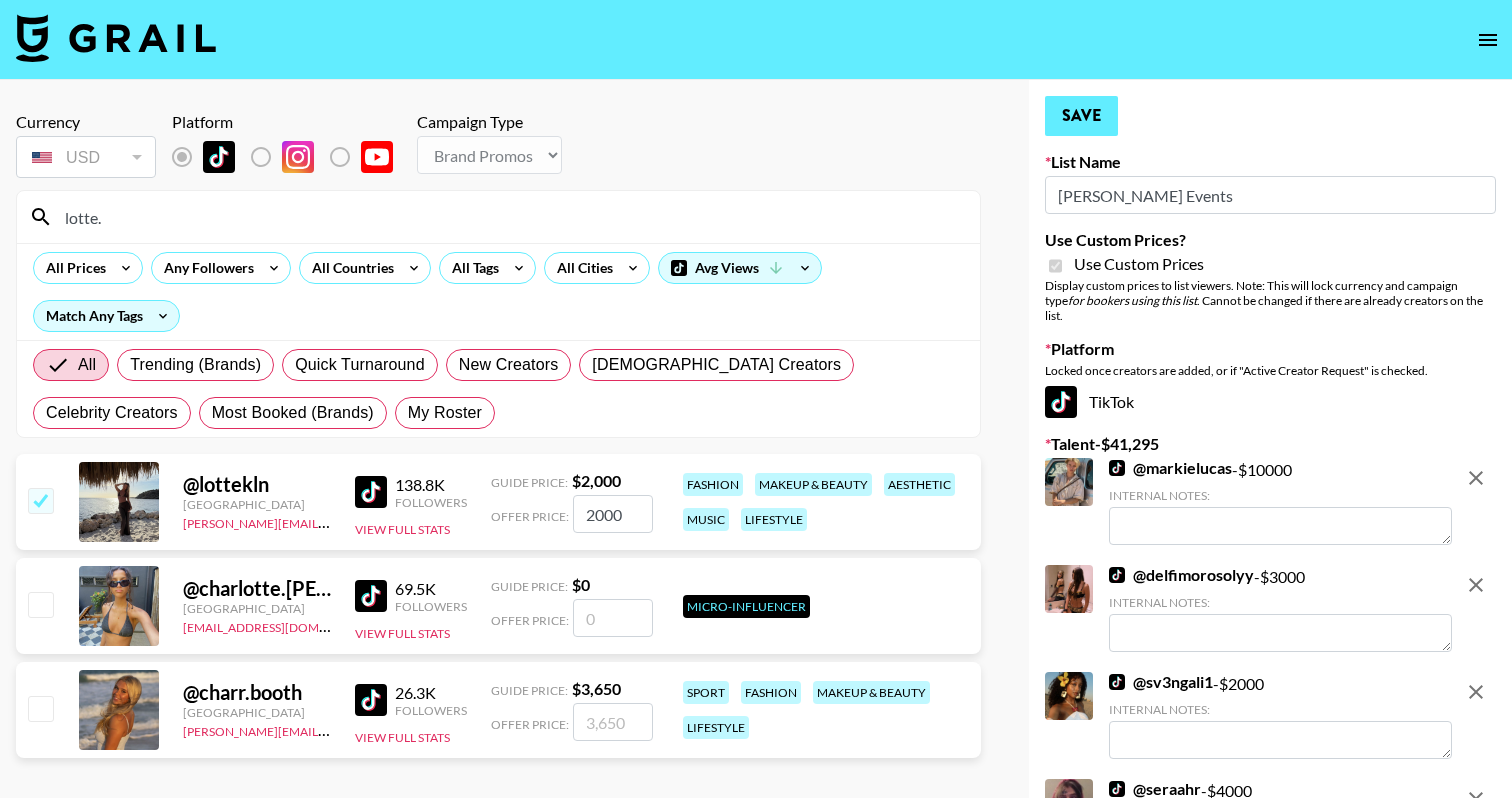 click on "Save" at bounding box center [1081, 116] 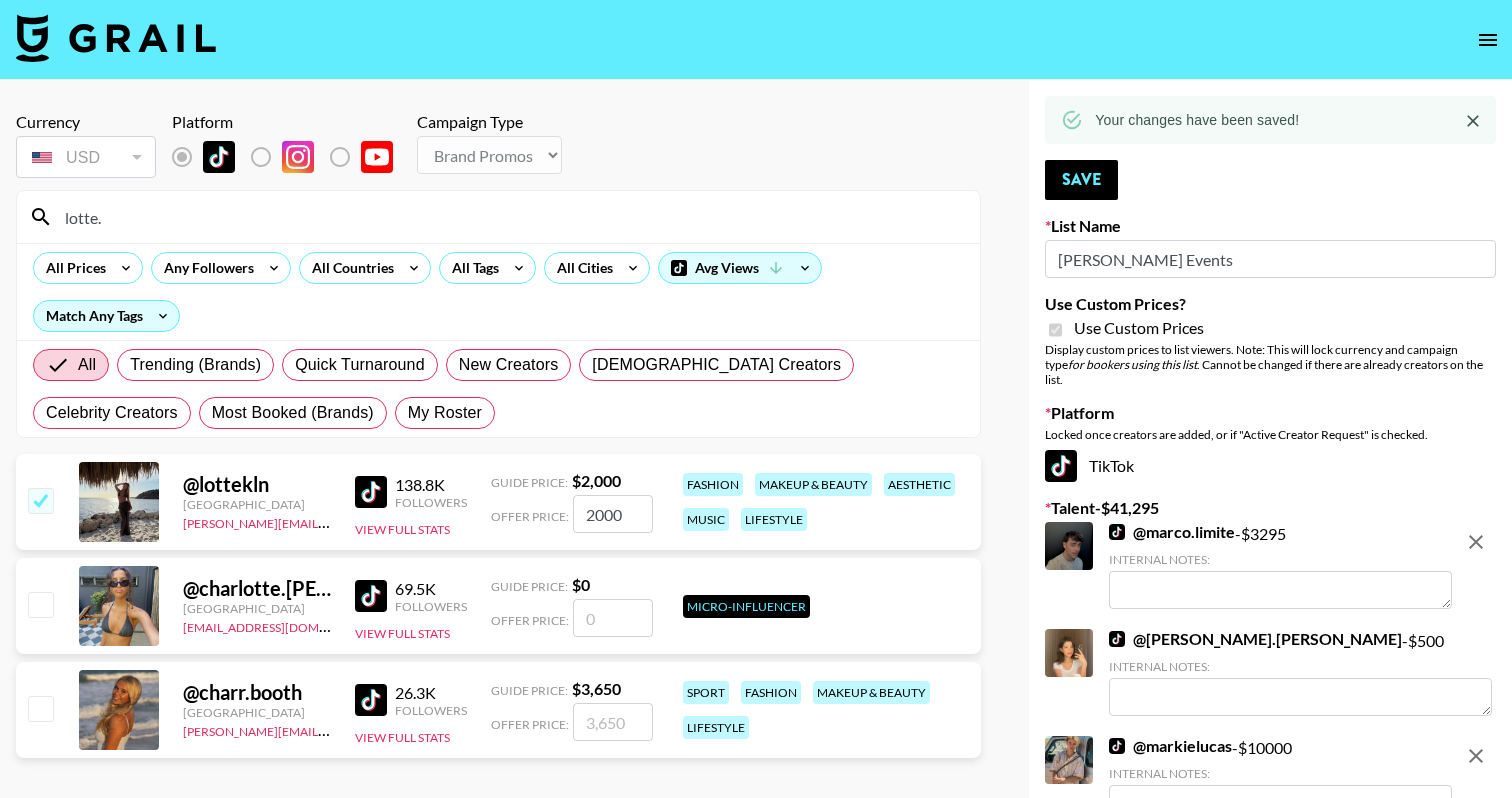 click on "lotte." at bounding box center (510, 217) 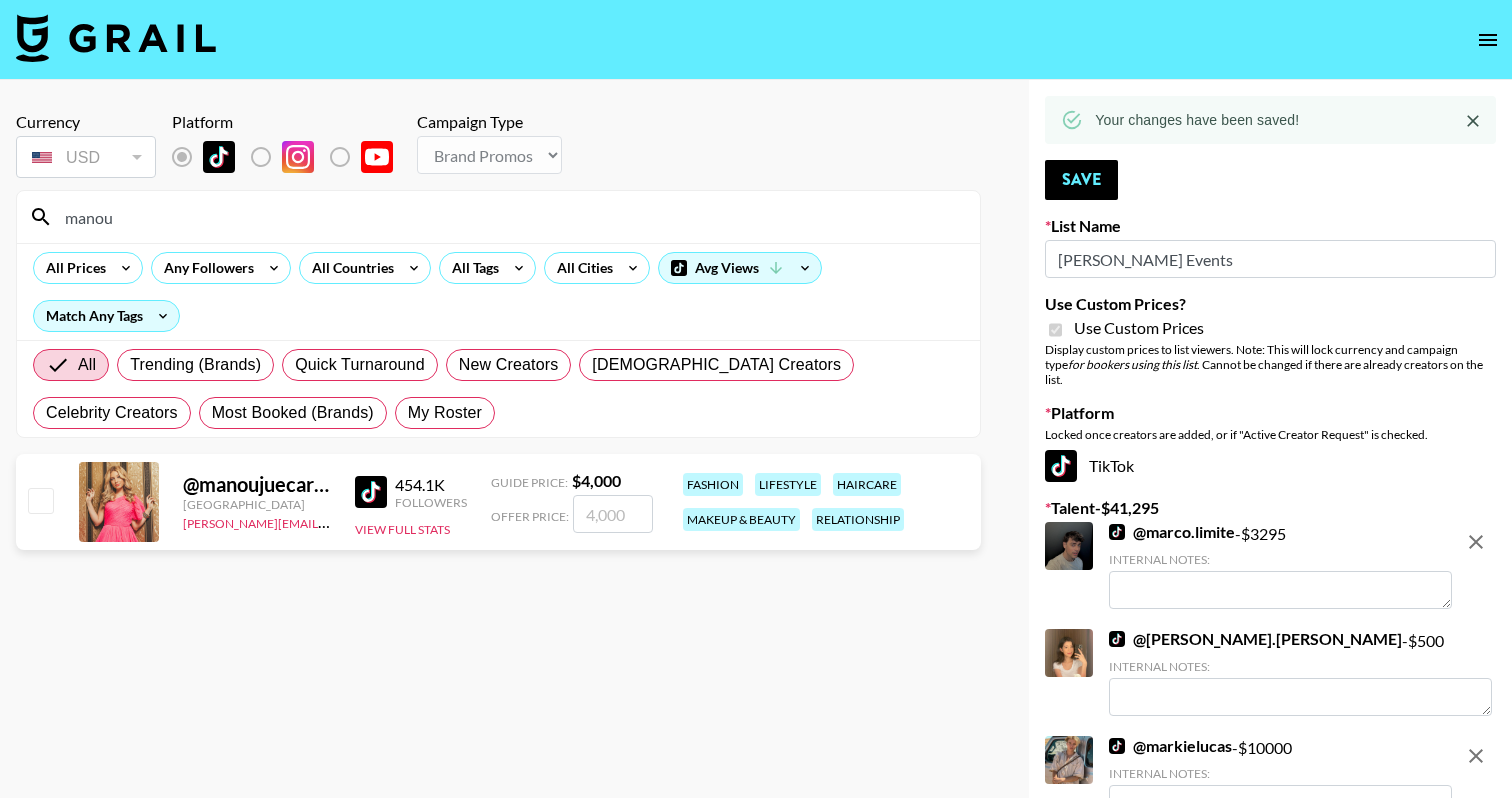 type on "manou" 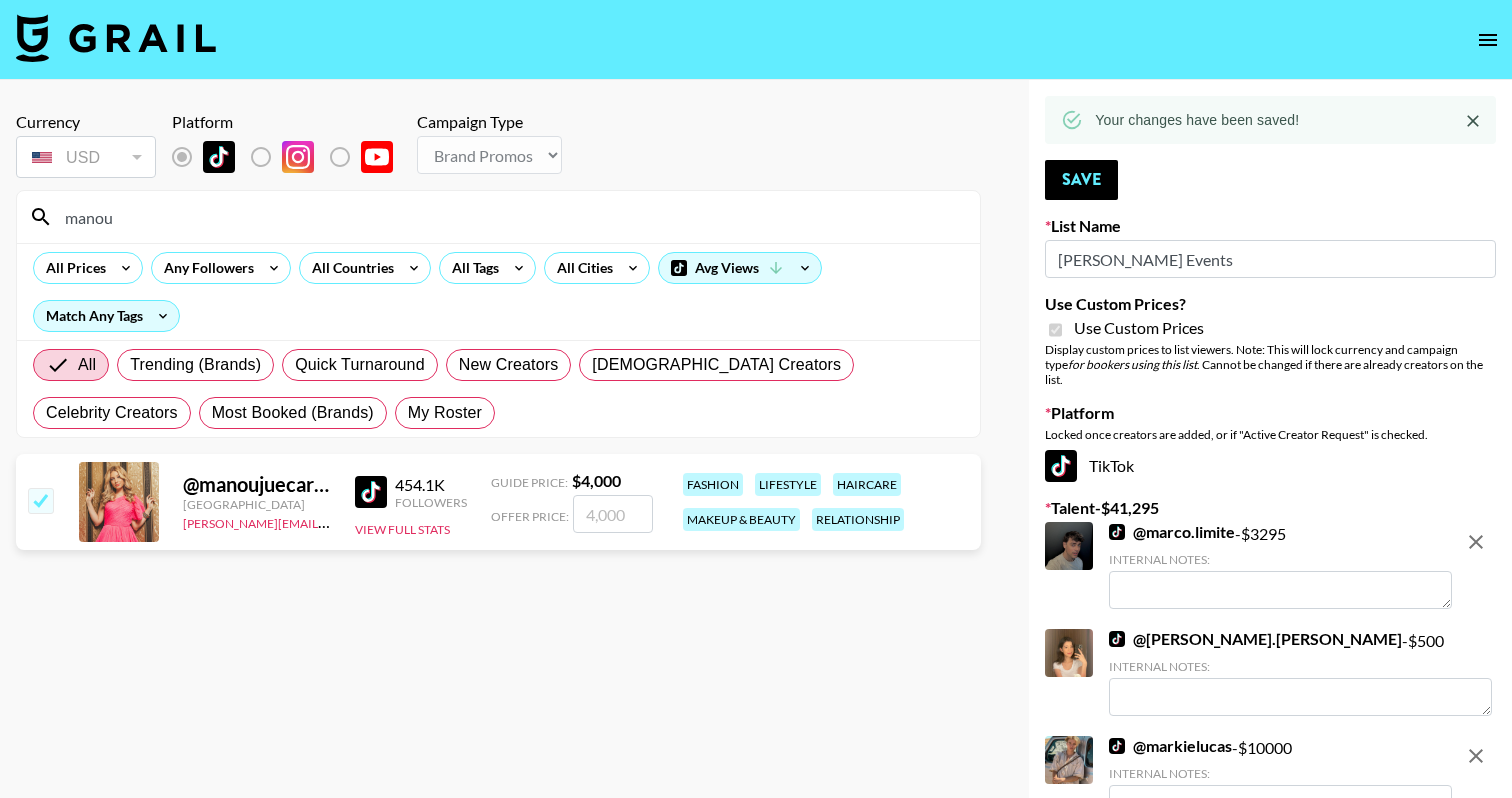checkbox on "true" 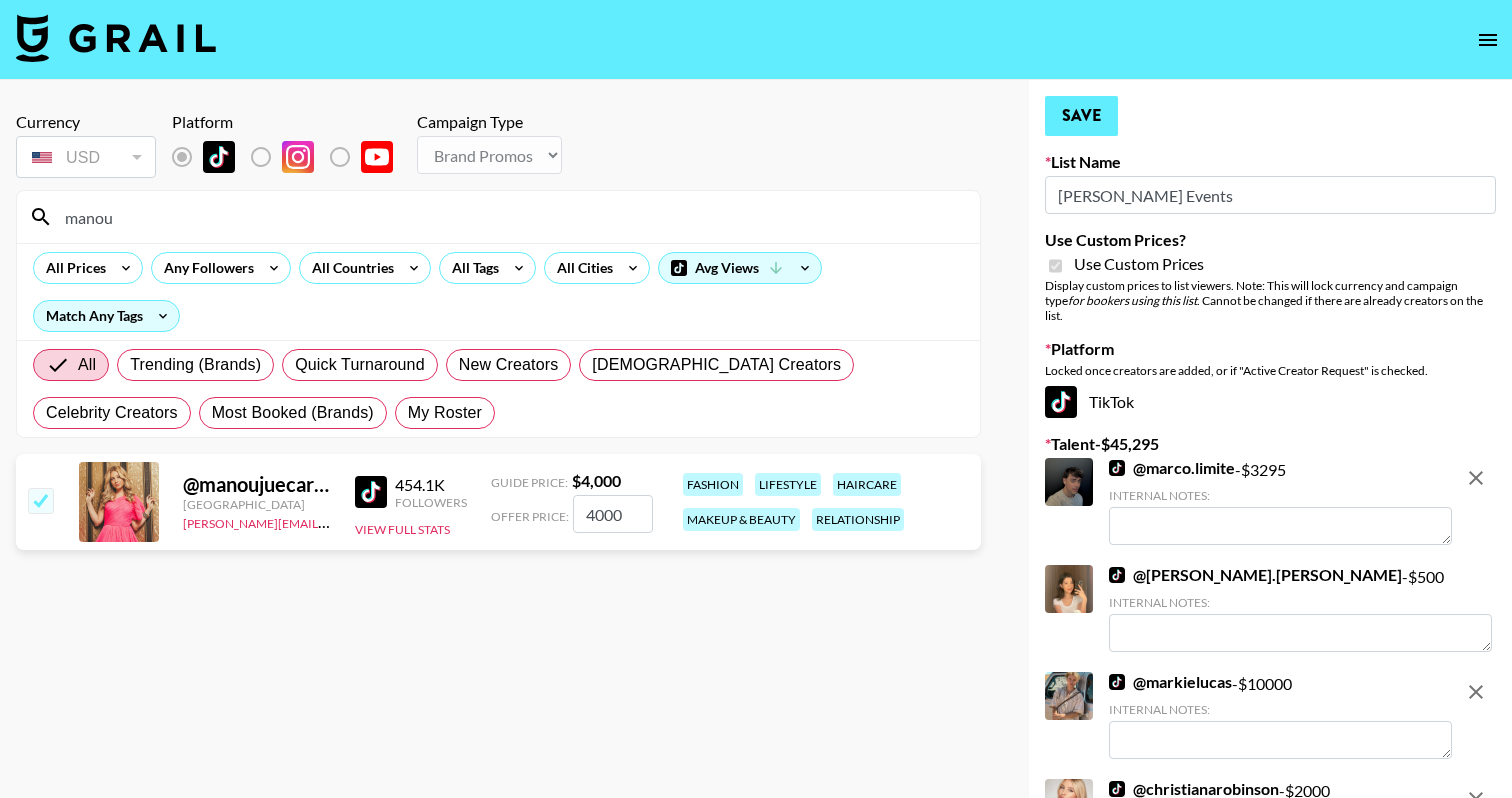 click on "Save" at bounding box center [1081, 116] 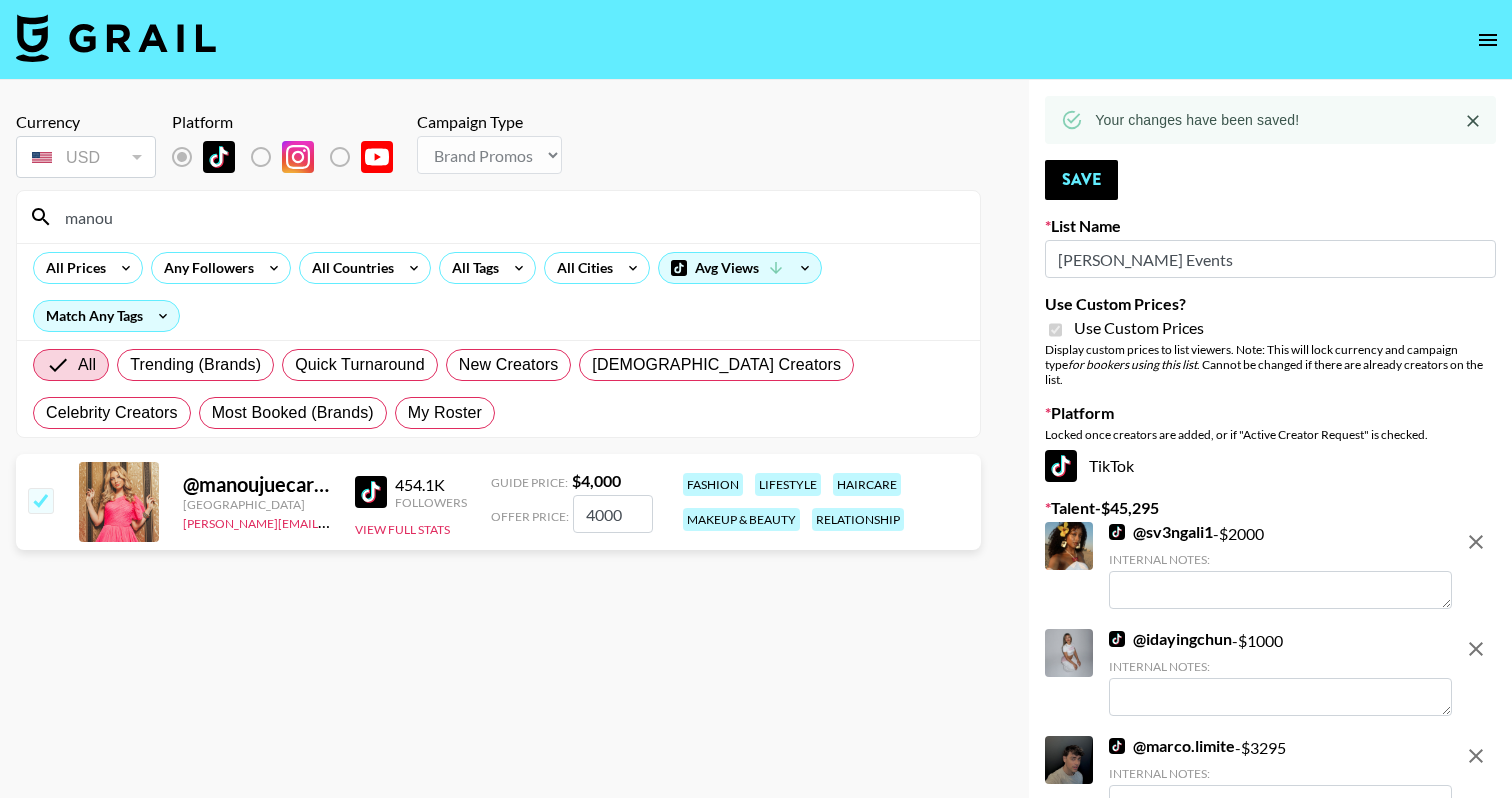 click on "manou" at bounding box center (510, 217) 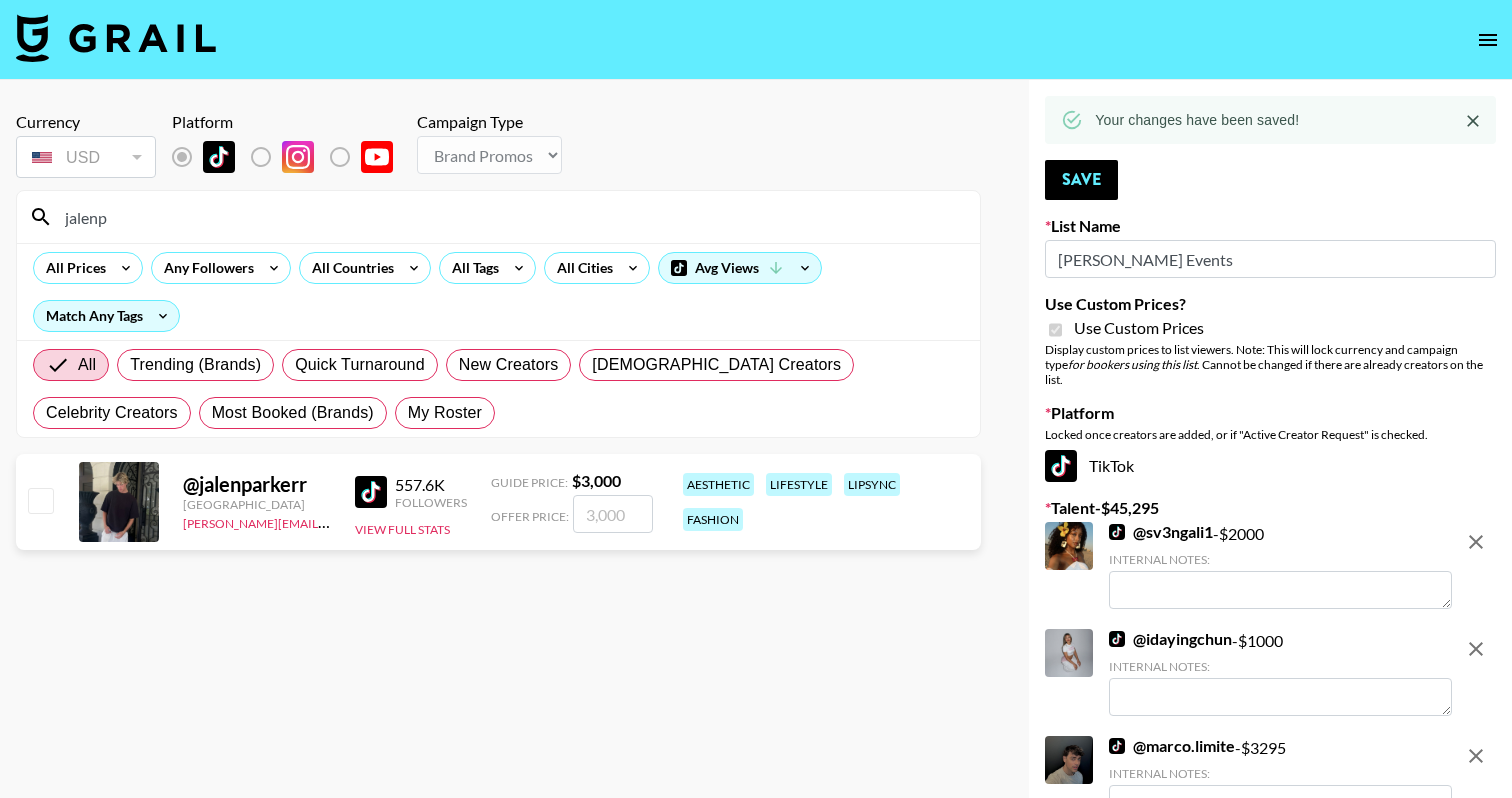 type on "jalenp" 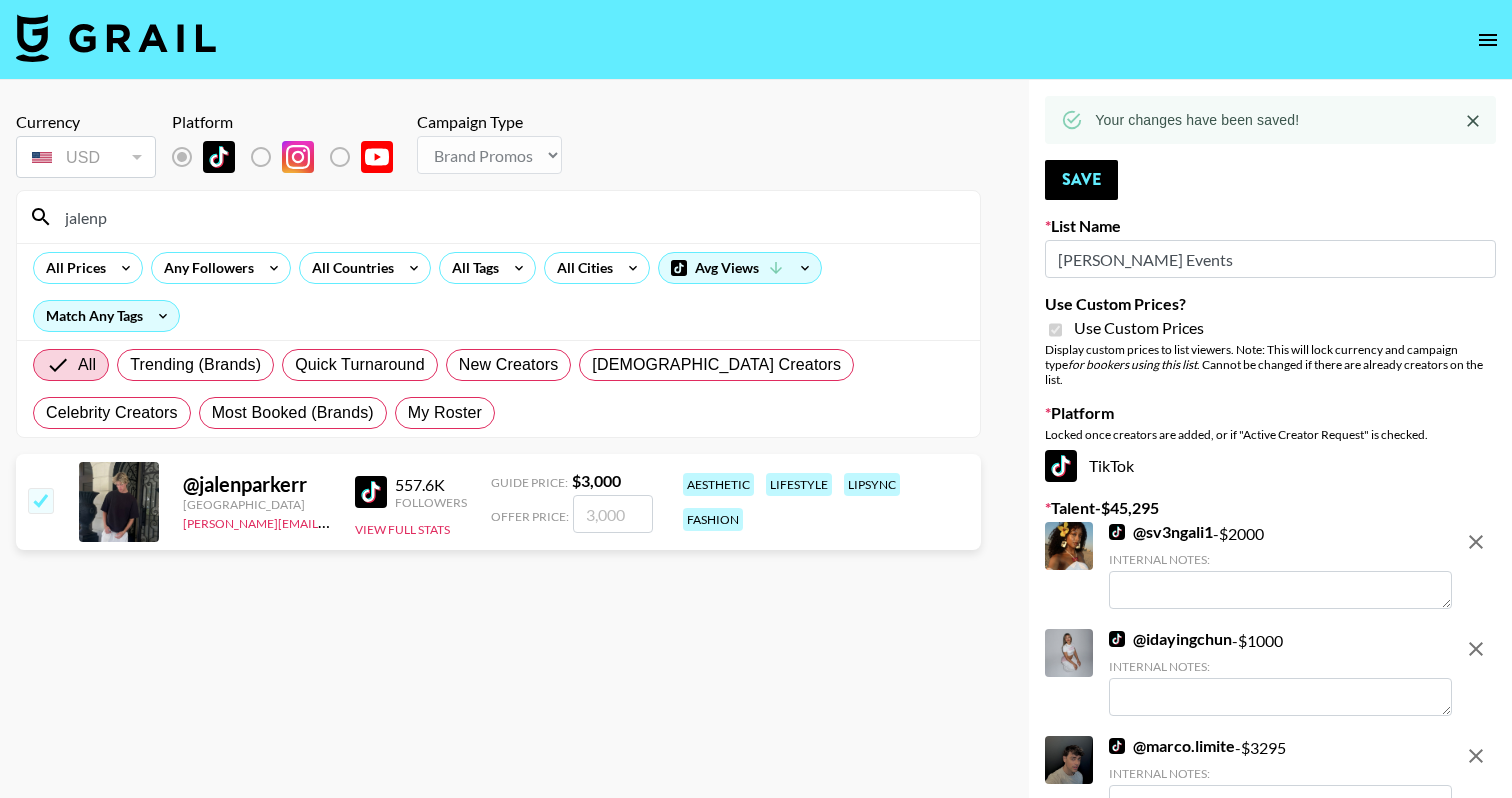 checkbox on "true" 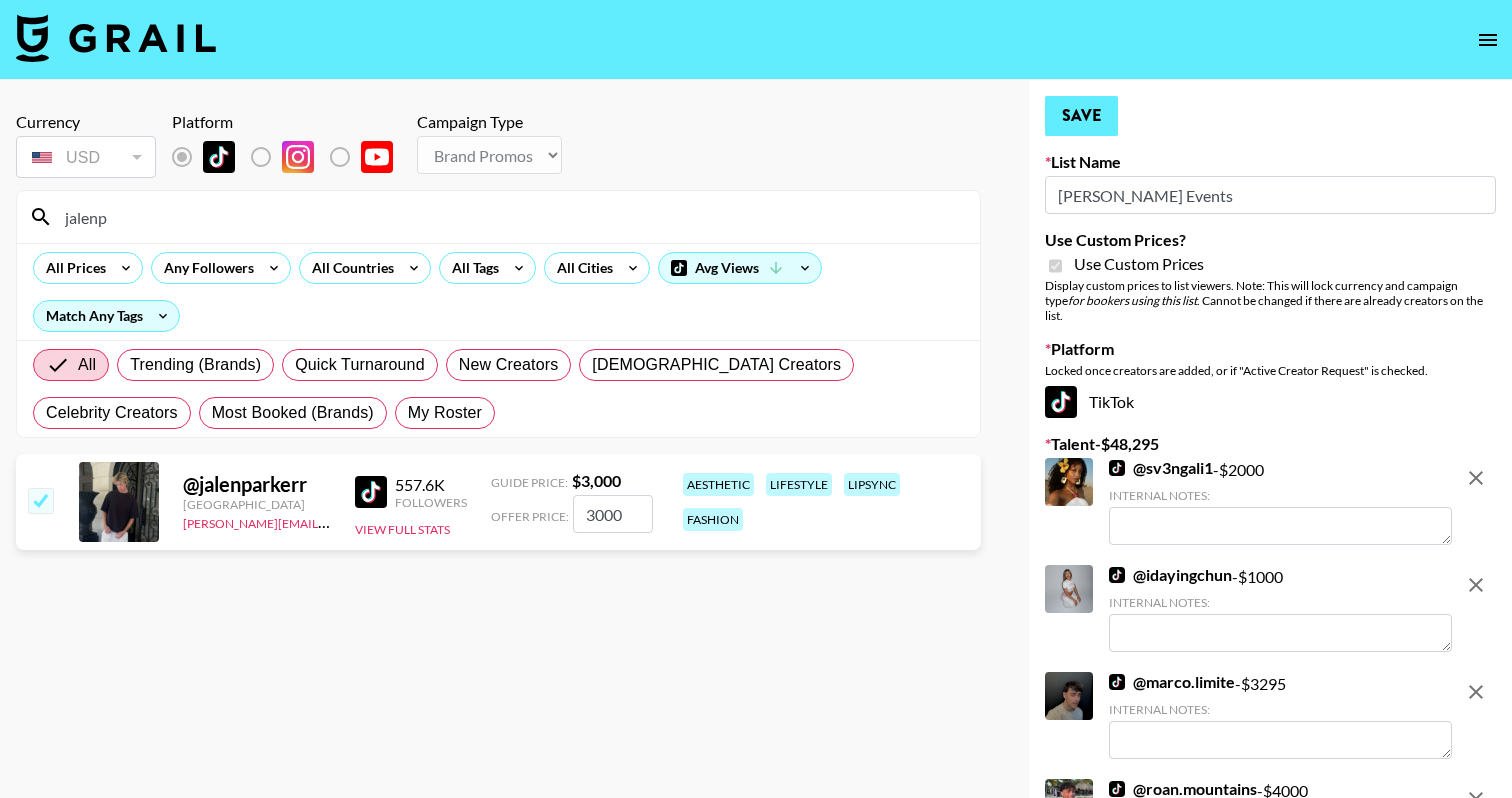 click on "Save" at bounding box center (1081, 116) 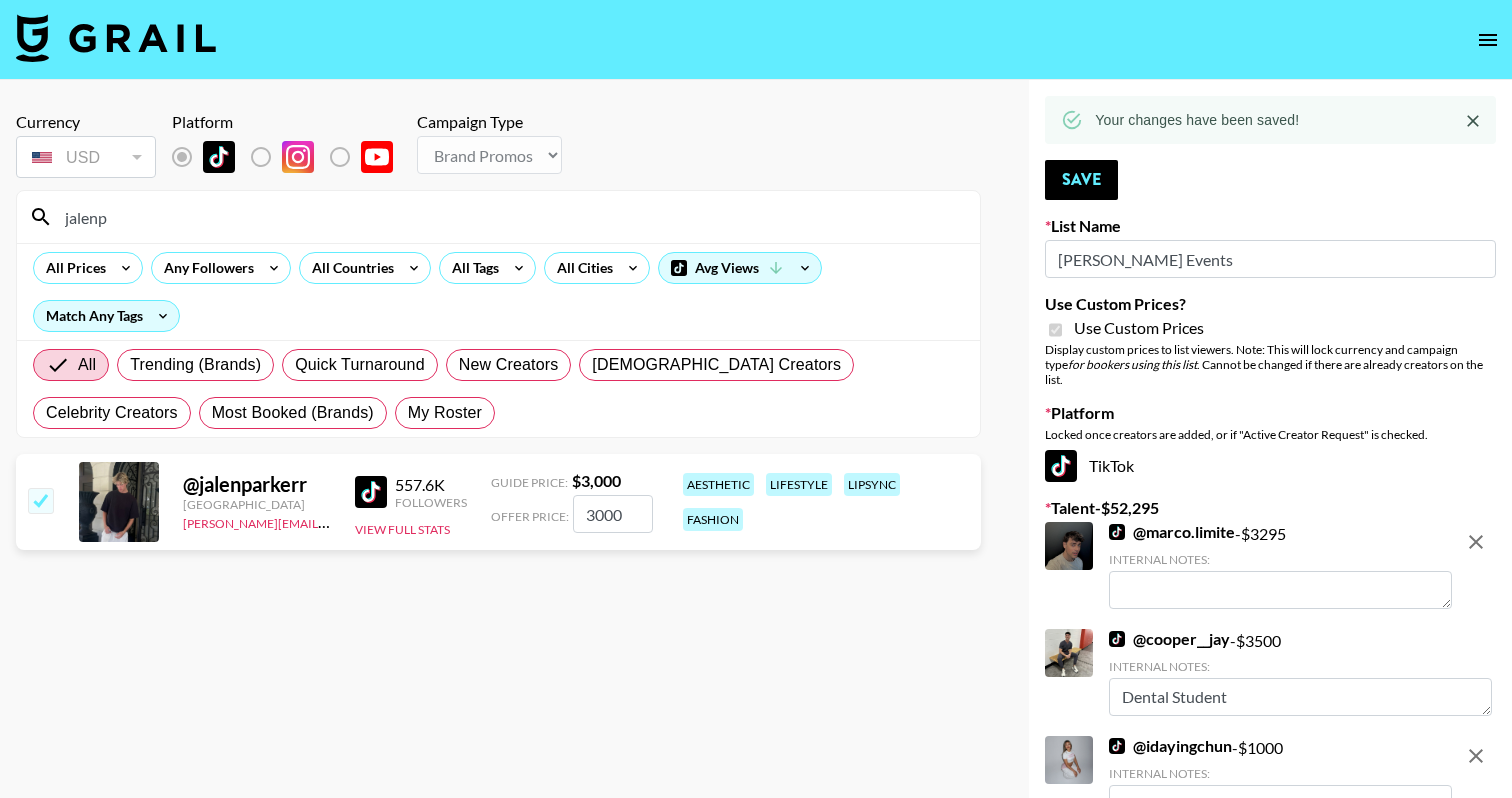 click on "jalenp" at bounding box center [510, 217] 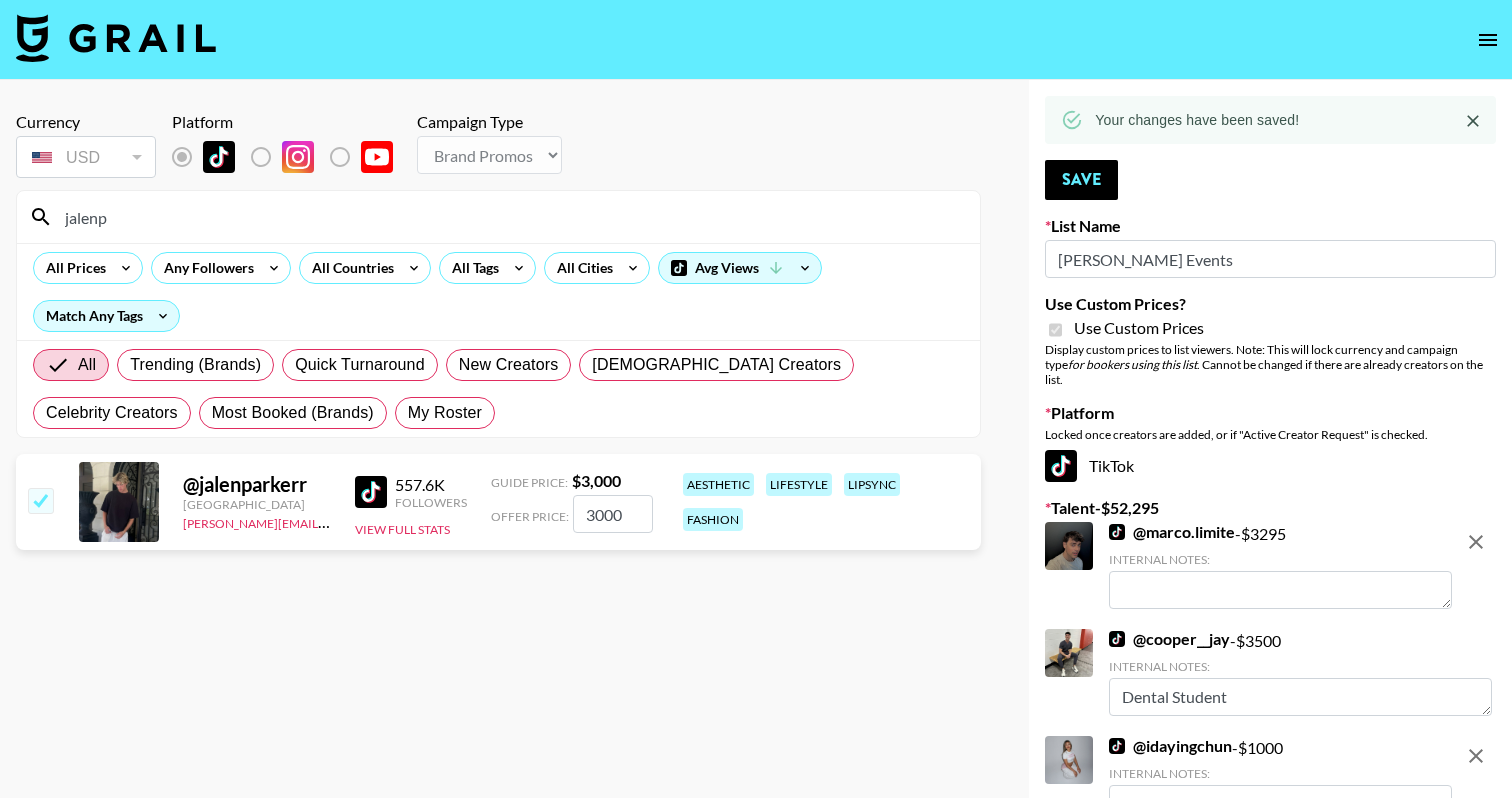 scroll, scrollTop: 0, scrollLeft: 0, axis: both 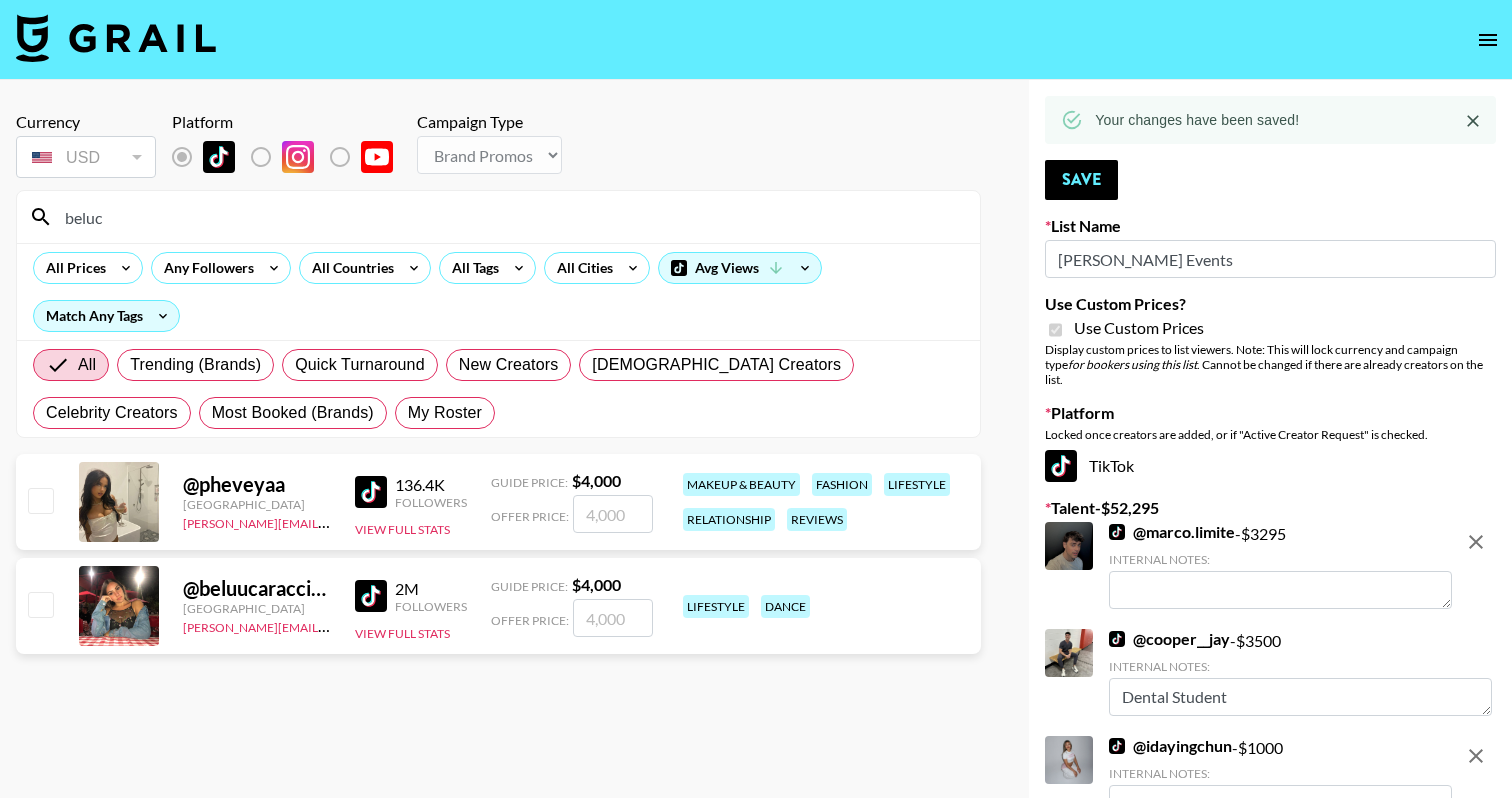 type on "beluc" 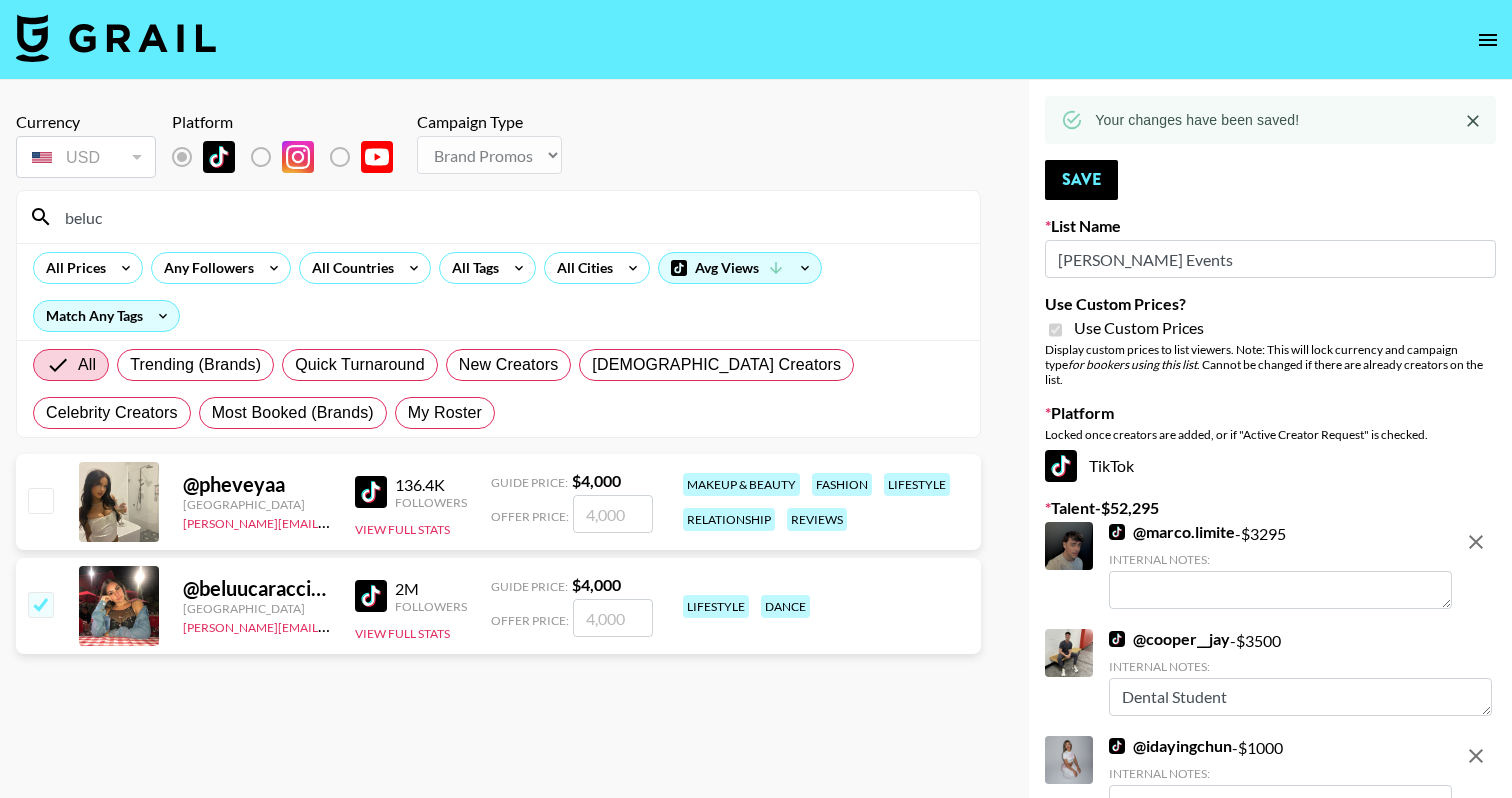 checkbox on "true" 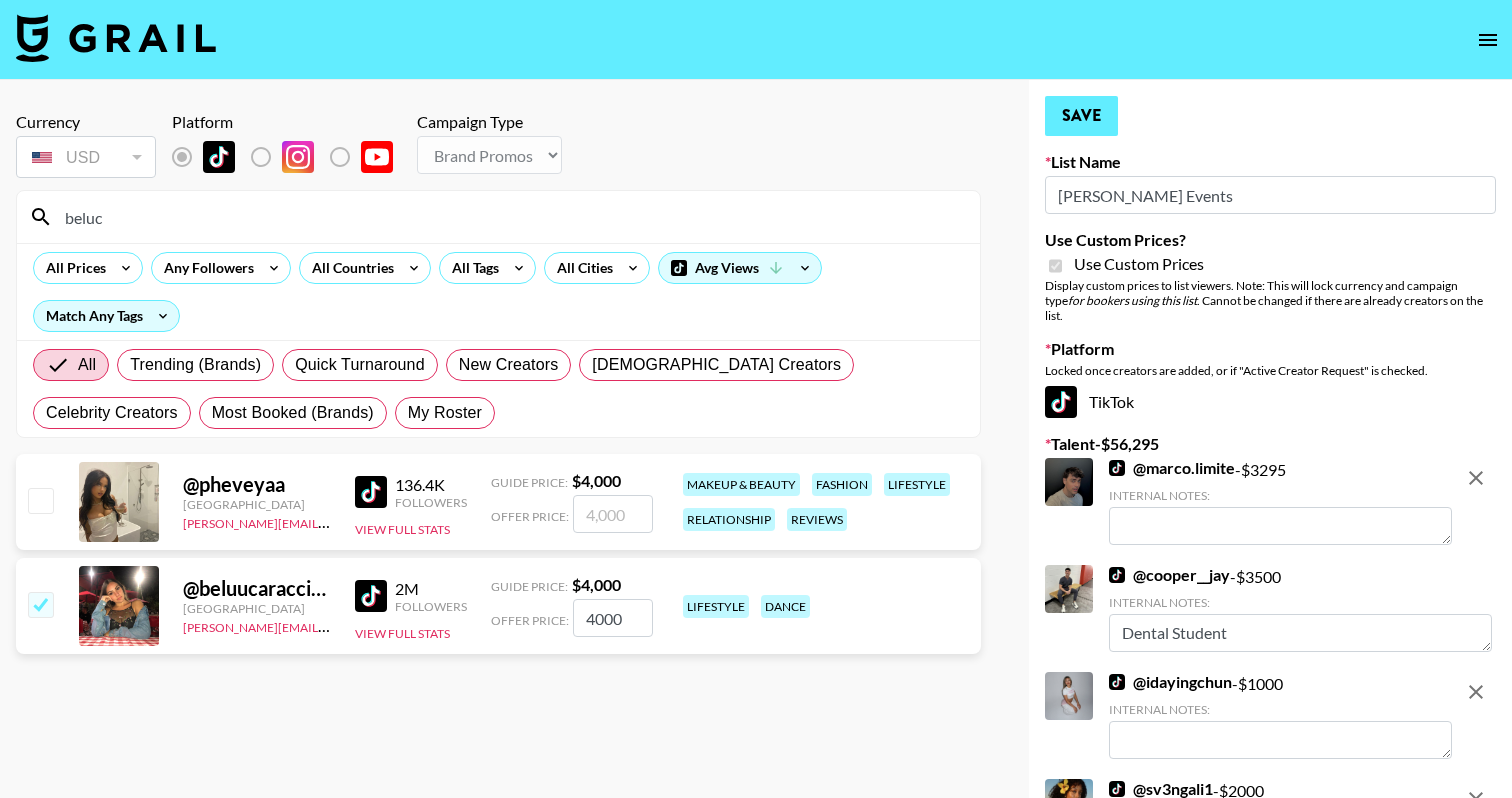 click on "Save" at bounding box center (1081, 116) 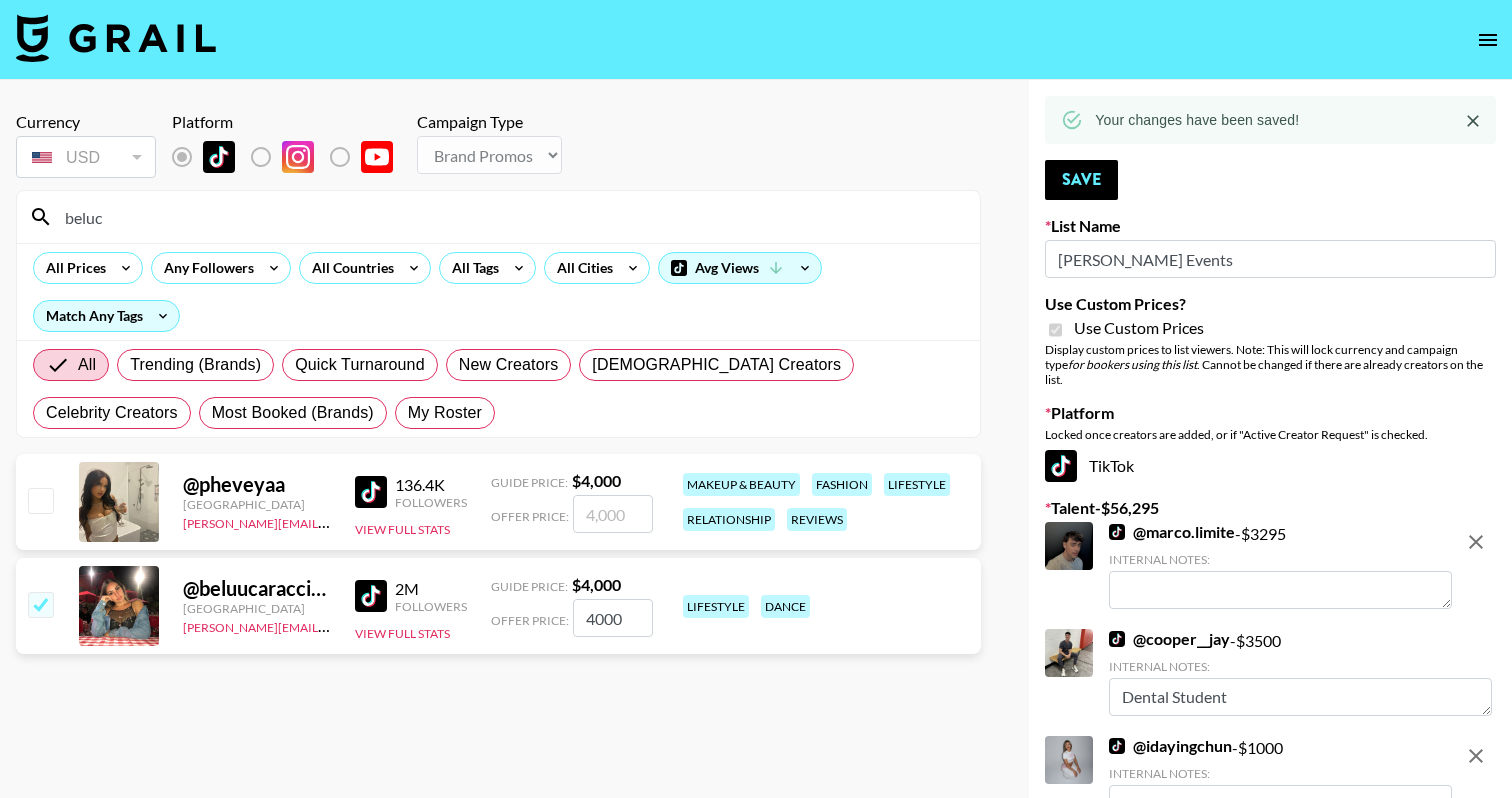 click on "beluc" at bounding box center [510, 217] 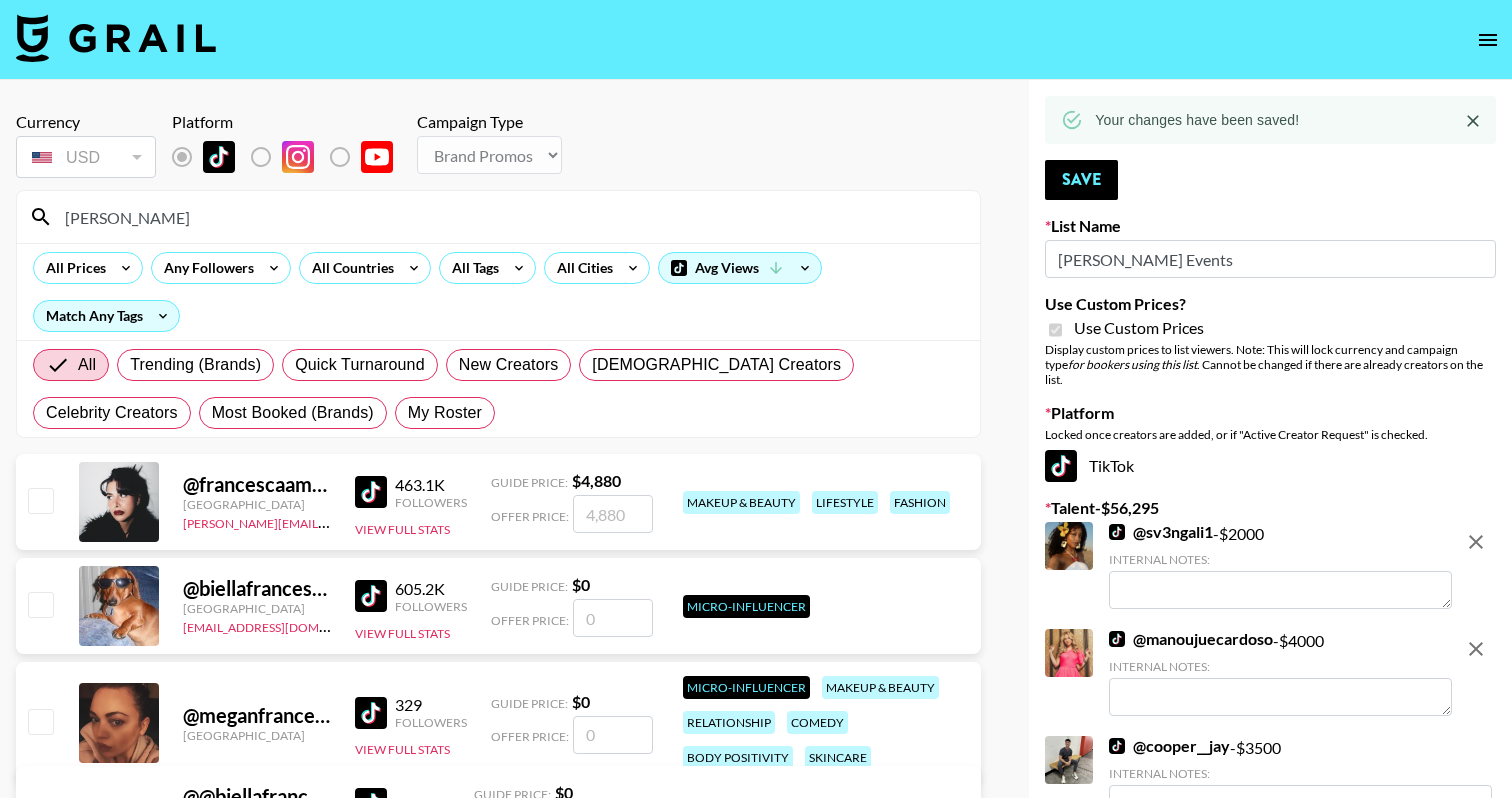 type on "frances" 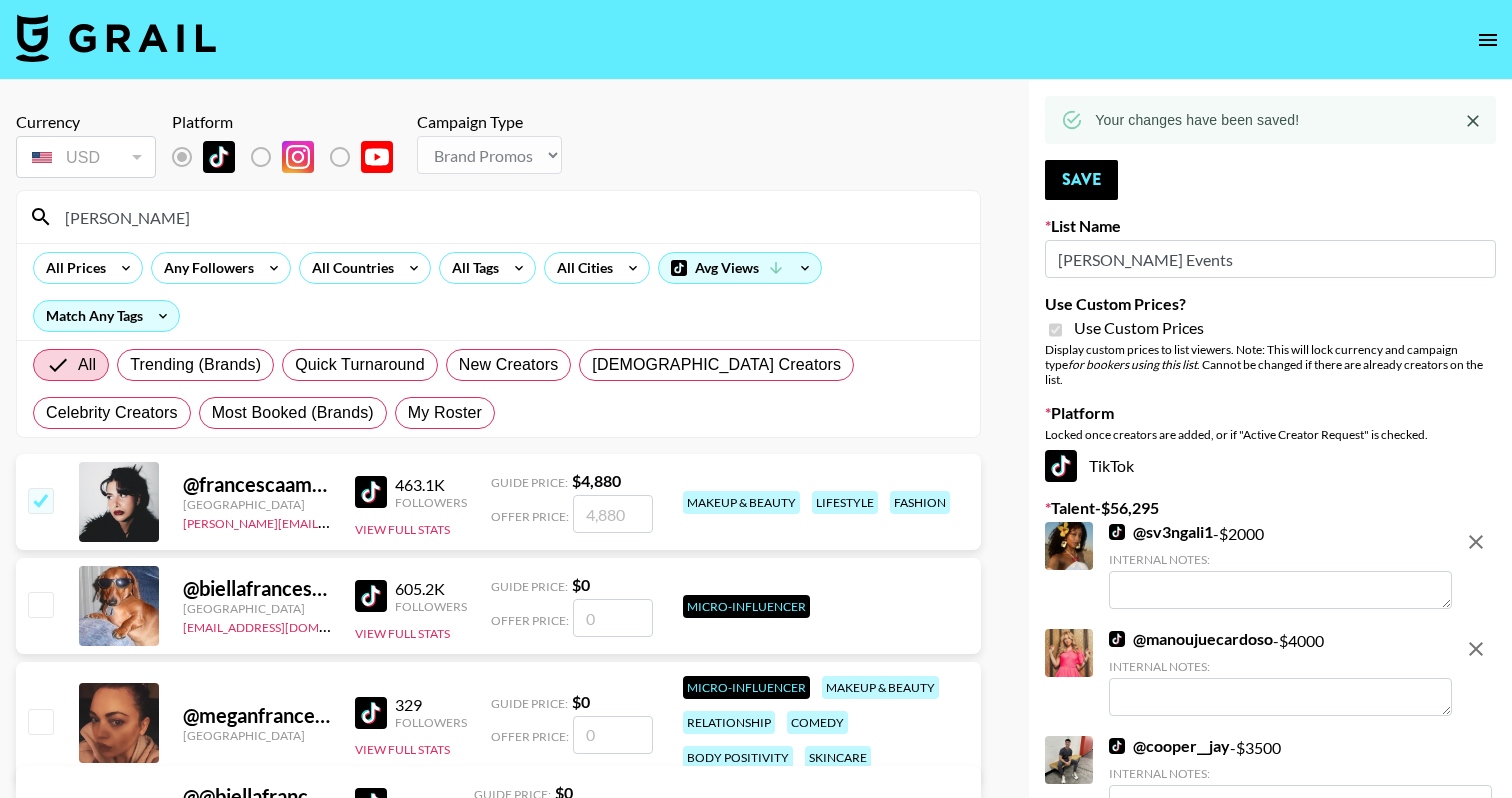 checkbox on "true" 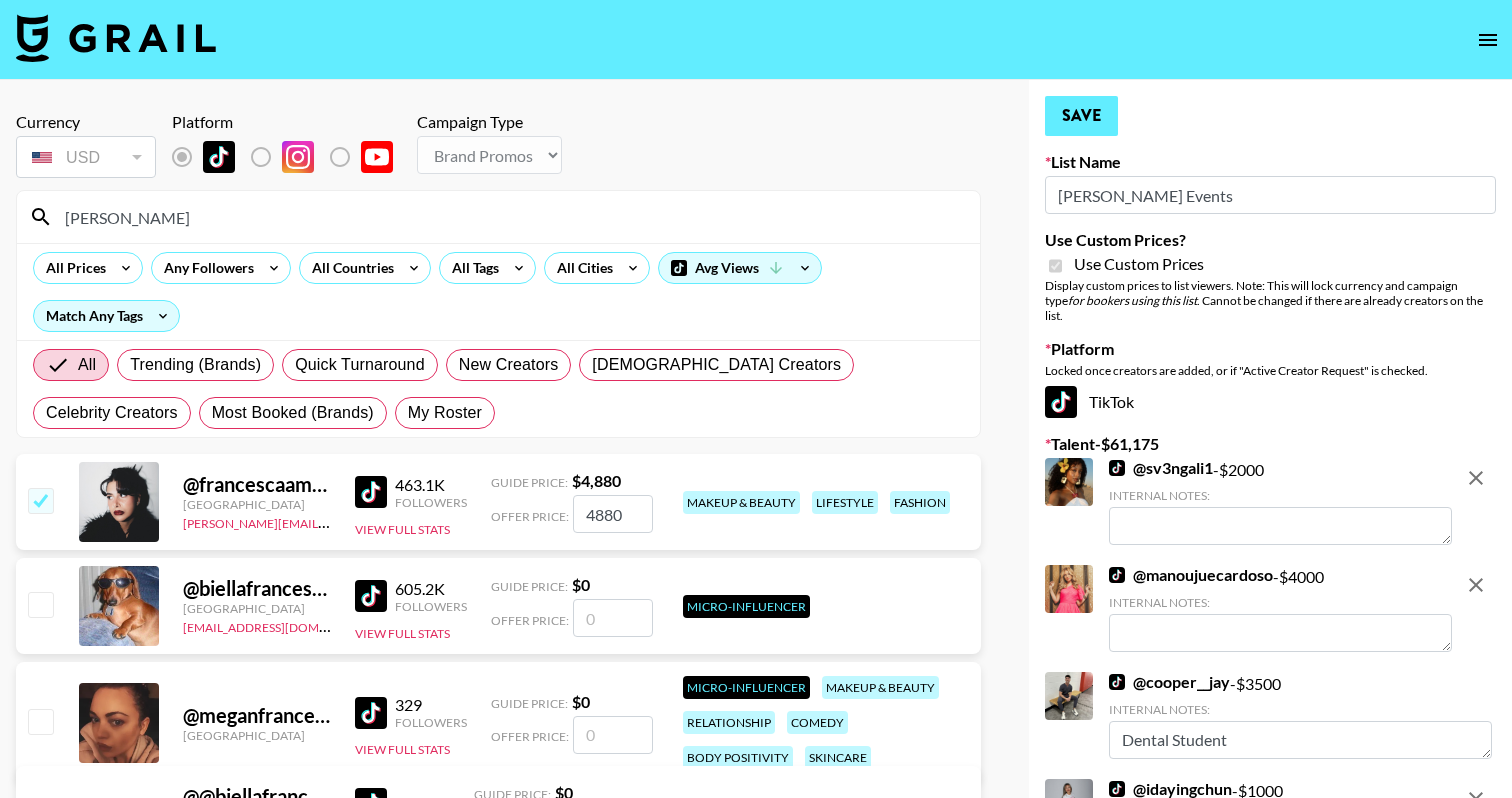 click on "Your changes have been saved! Save List Name Leland Events Use Custom Prices? Use Custom Prices Display custom prices to list viewers. Note: This will lock currency and campaign type  for bookers using this list . Cannot be changed if there are already creators on the list. Platform Locked once creators are added, or if "Active Creator Request" is checked.  TikTok Talent -  $ 61,175 @ sv3ngali1  -  $ 2000 Internal Notes: @ manoujuecardoso  -  $ 4000 Internal Notes: @ cooper__jay  -  $ 3500 Internal Notes: Dental Student @ idayingchun  -  $ 1000 Internal Notes: @ lottekln  -  $ 2000 Internal Notes: @ delfimorosolyy  -  $ 3000 Internal Notes: @ theoterofam  -  $ 6000 Internal Notes: Starting new business @ christianarobinson  -  $ 2000 Internal Notes: @ markielucas  -  $ 10000 Internal Notes: @ bintasbudget  -  $ 4000 Internal Notes: @ jalenparkerr  -  $ 3000 Internal Notes: @ jennifer.zhou  -  $ 500 Internal Notes: @ marco.limite  -  $ 3295 Internal Notes: @ roan.mountains  -  $ 4000 @ seraahr $" at bounding box center (1270, 1186) 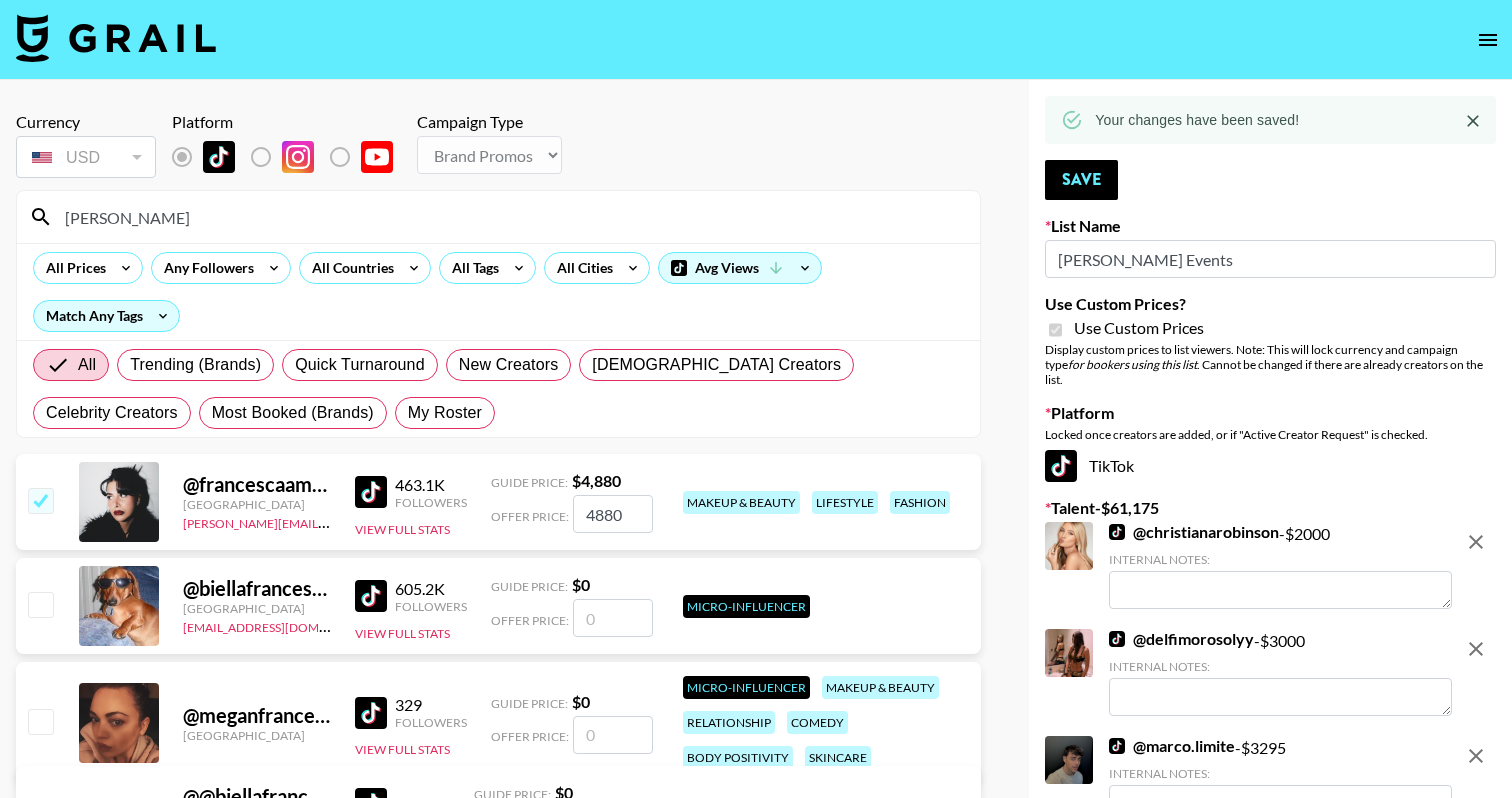 click on "frances" at bounding box center (510, 217) 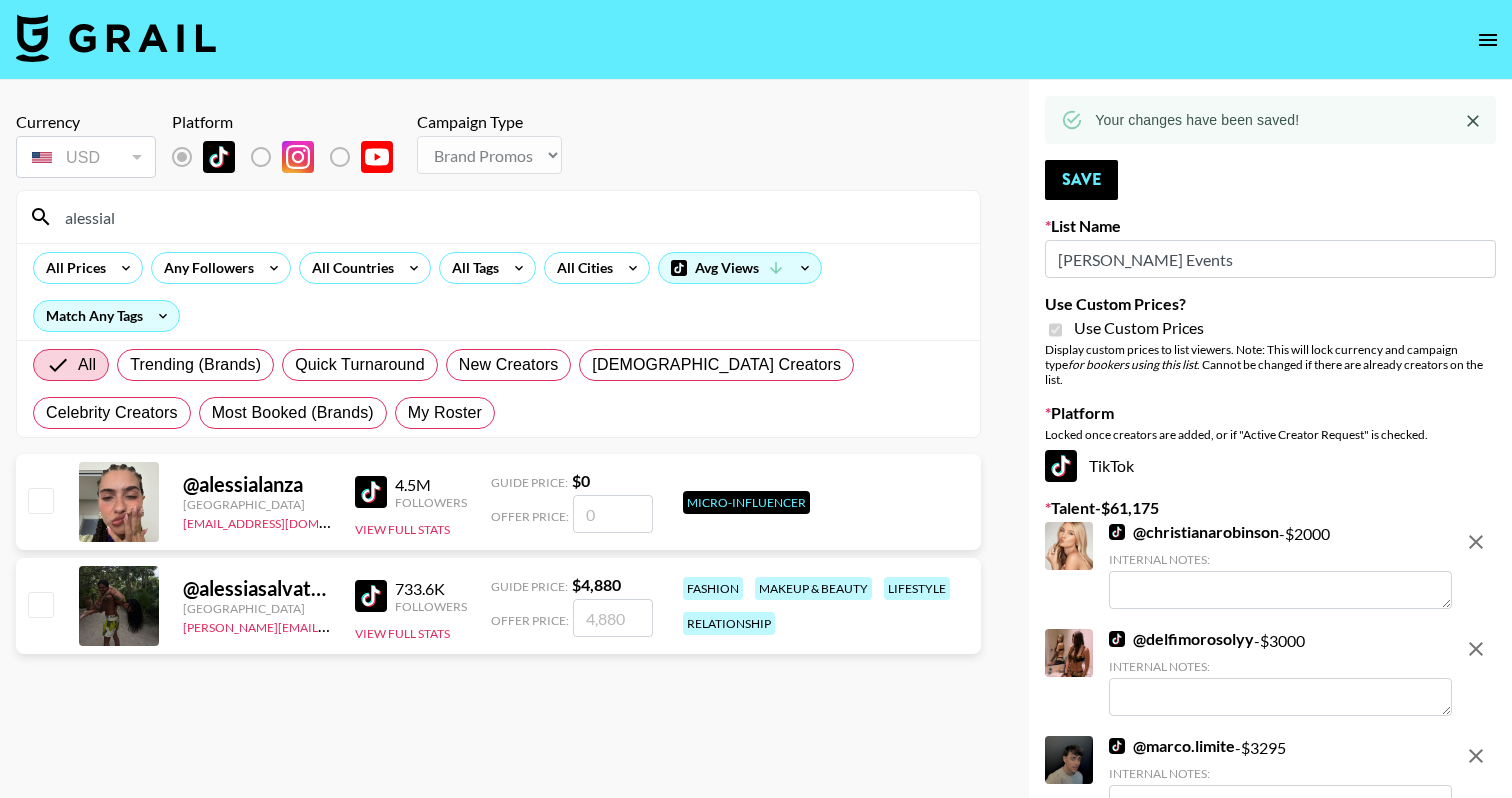 type on "alessial" 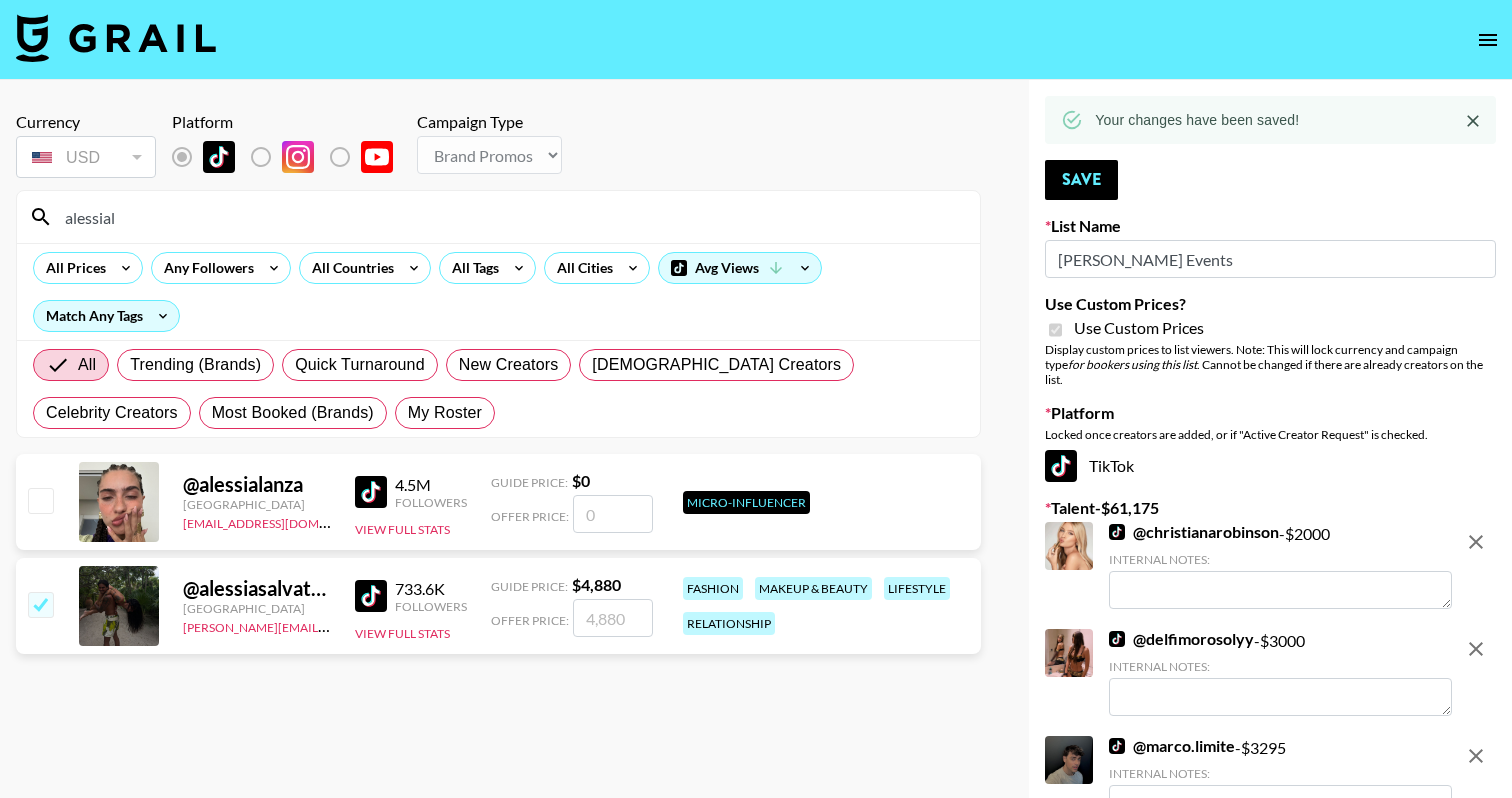 checkbox on "true" 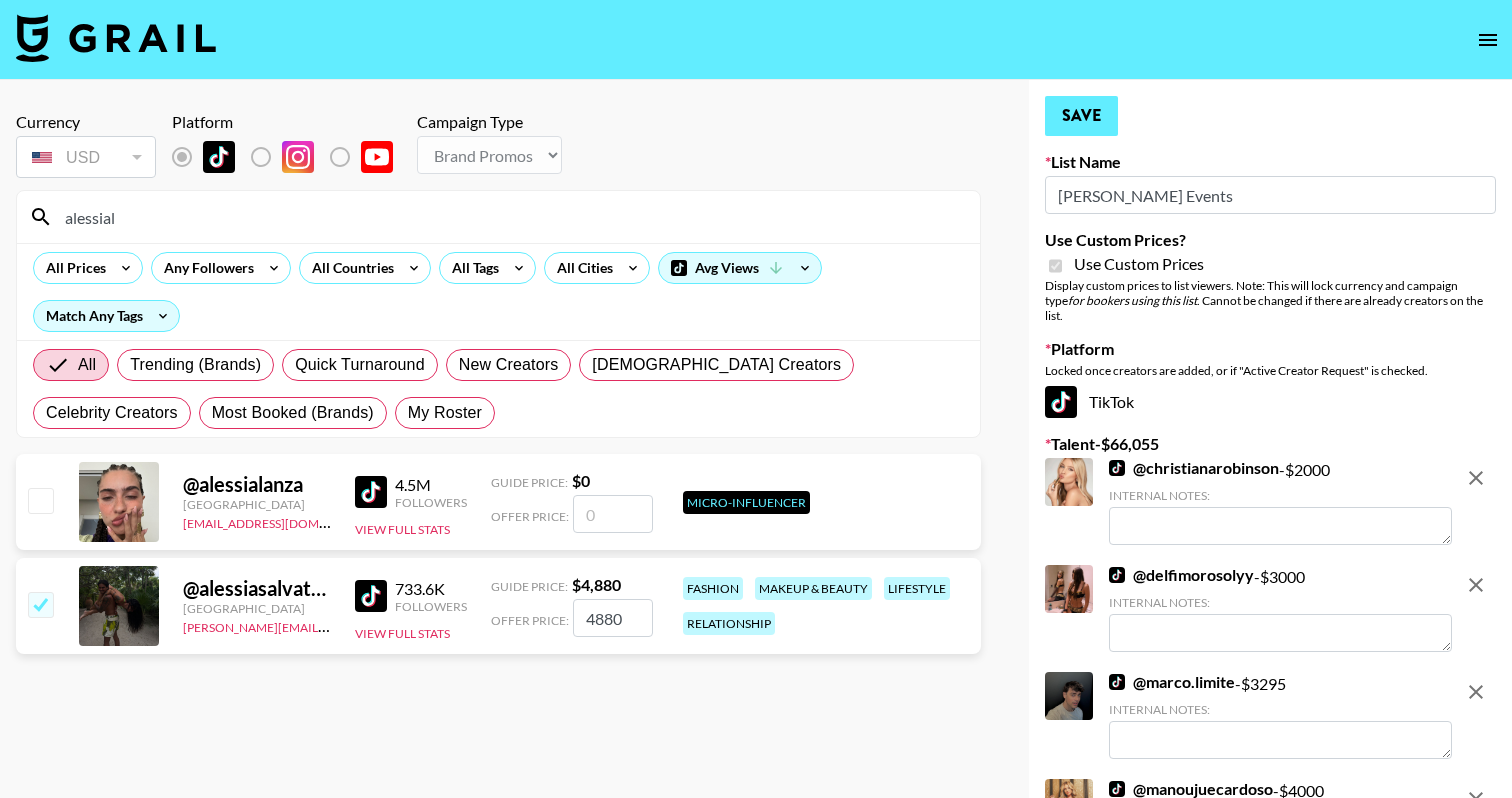 click on "Save" at bounding box center [1081, 116] 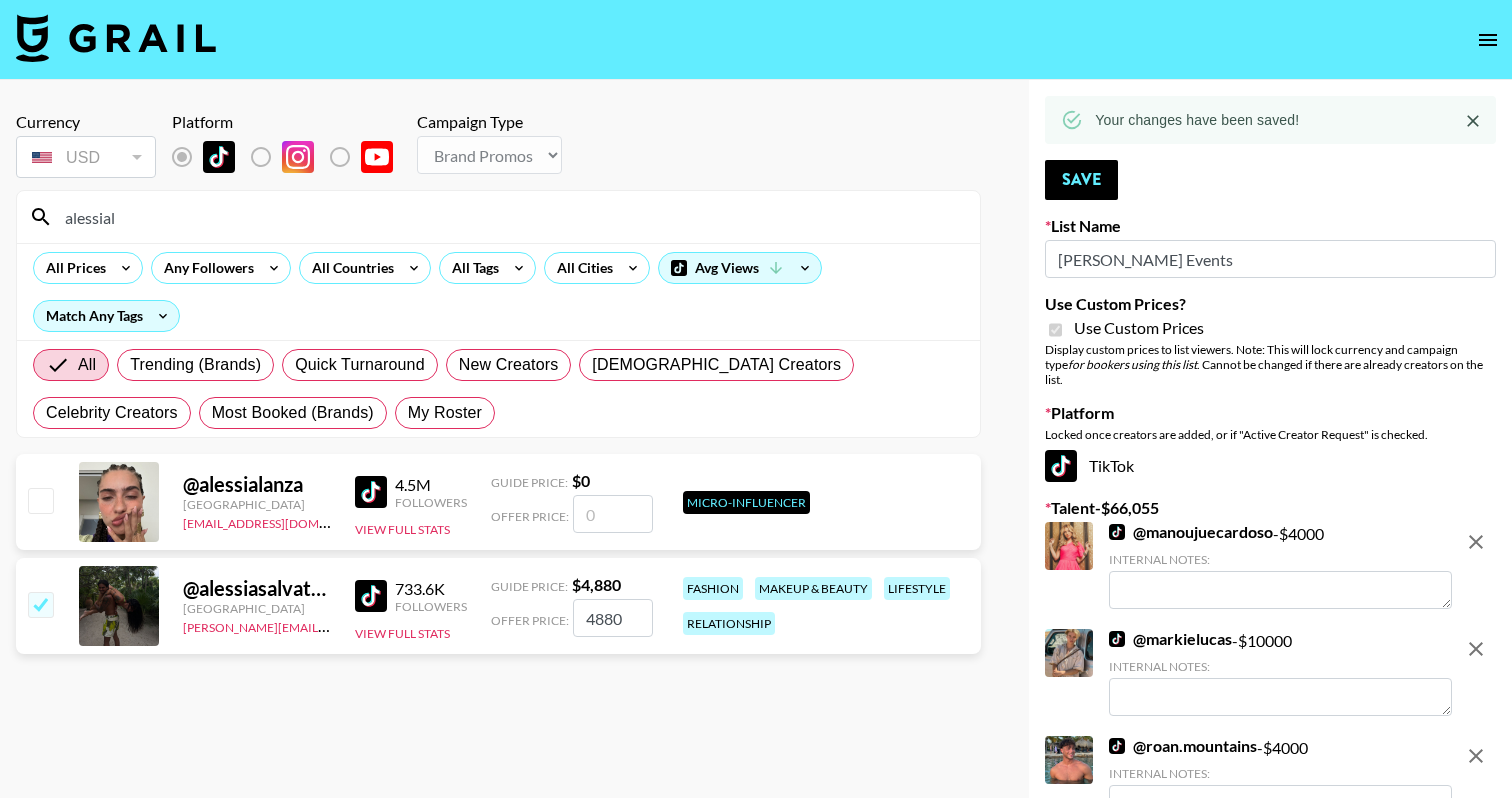 click on "alessial" at bounding box center [510, 217] 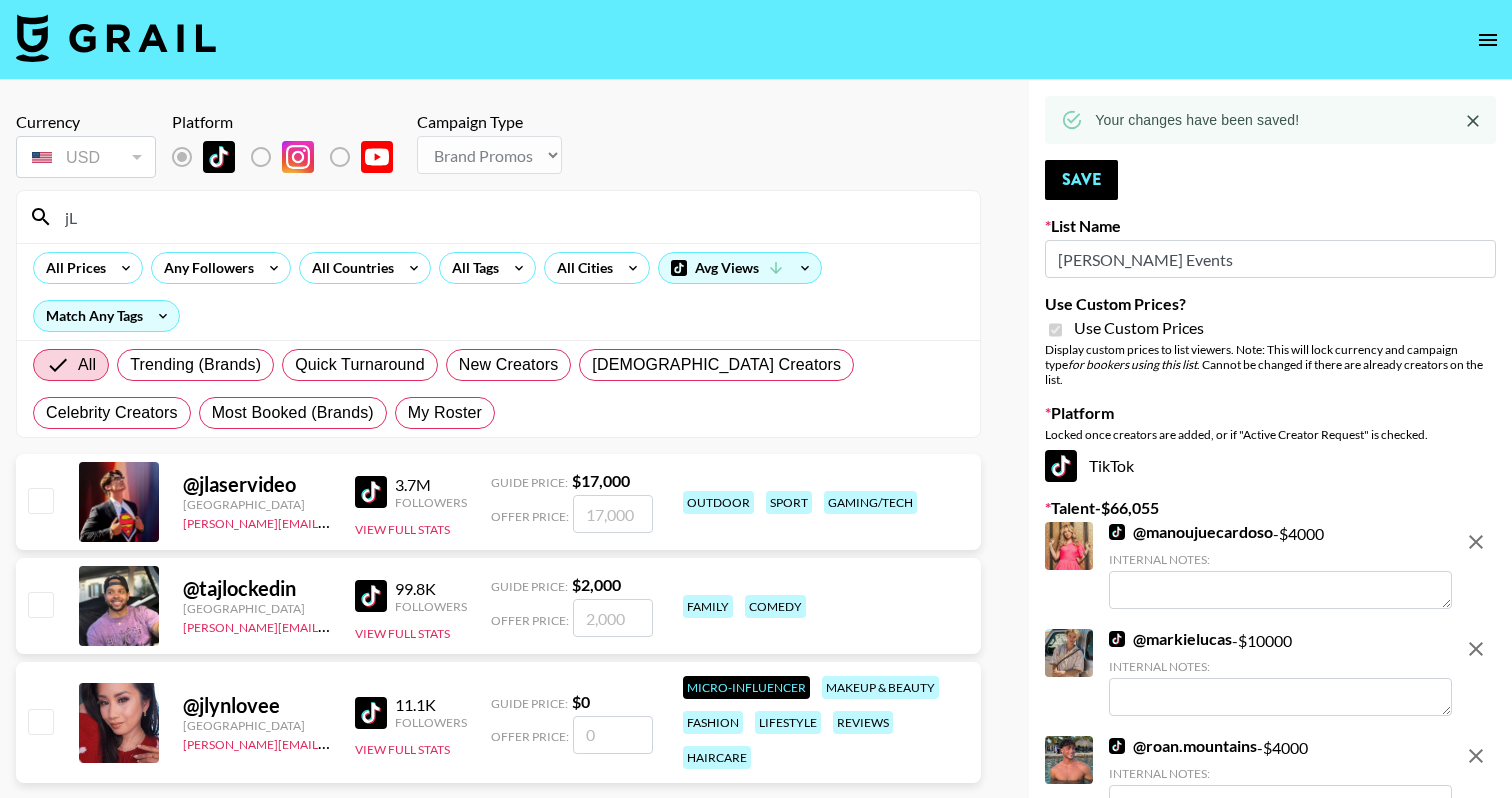 type on "j" 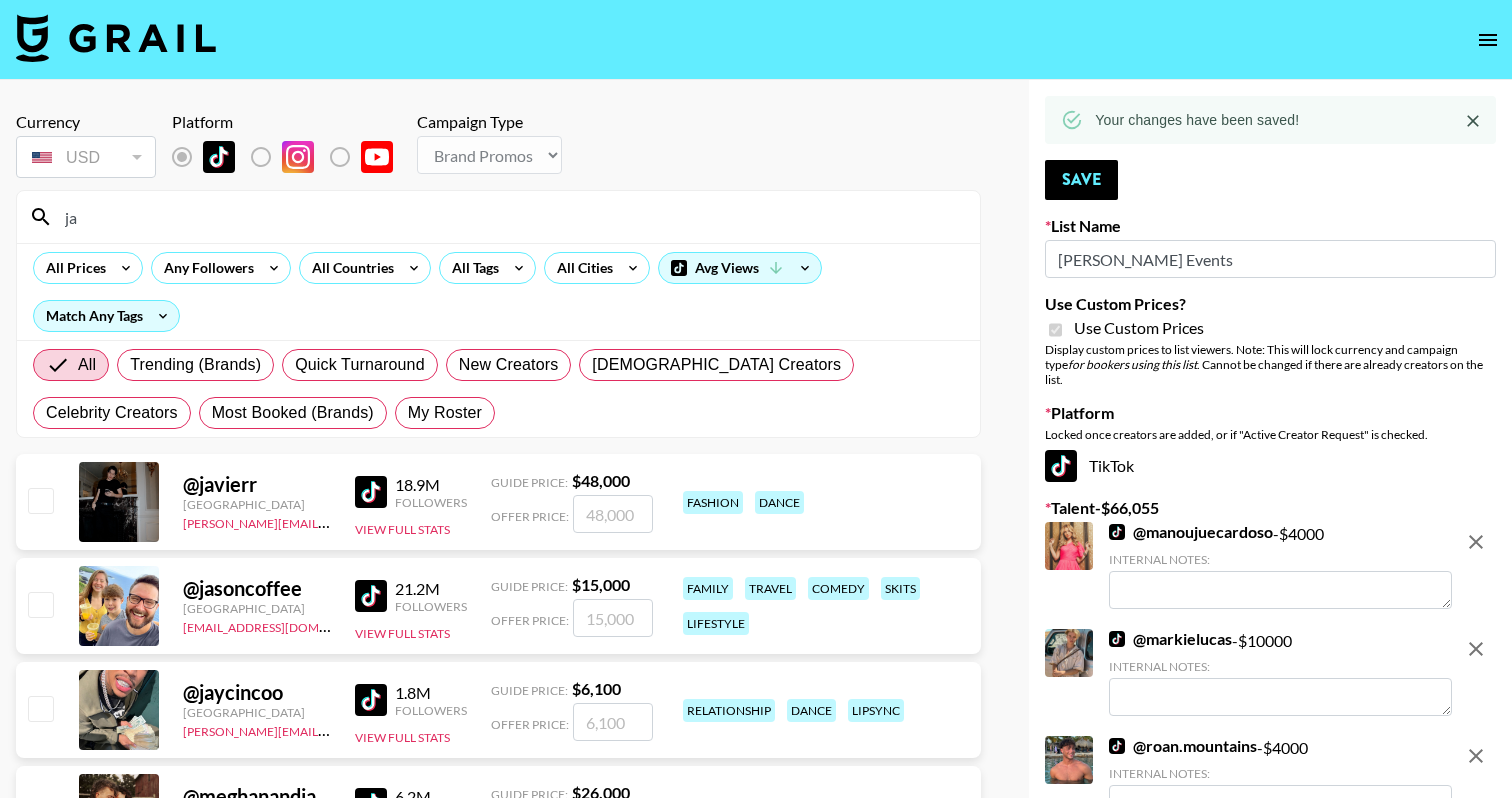 type on "j" 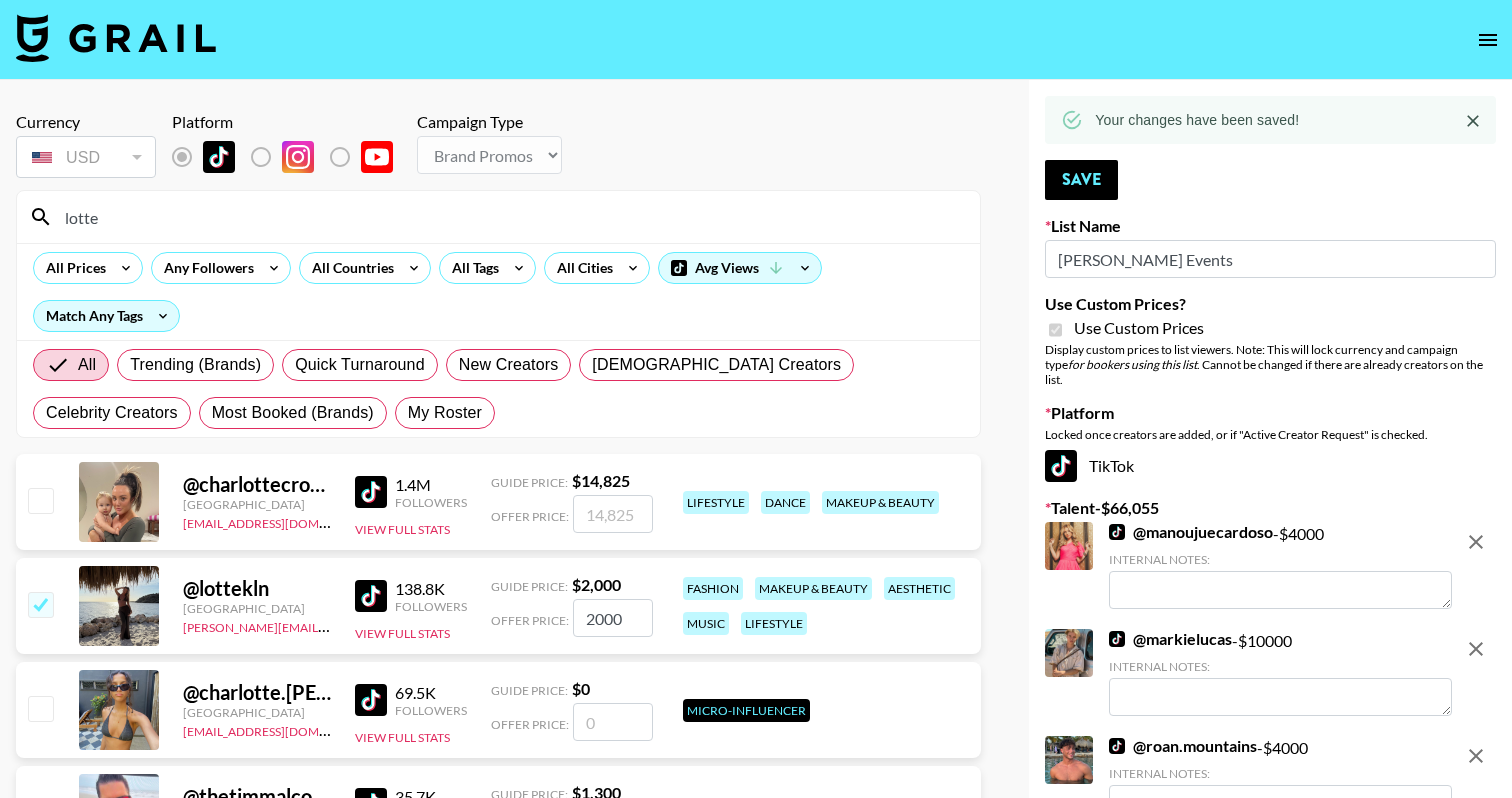 click on "lotte" at bounding box center (510, 217) 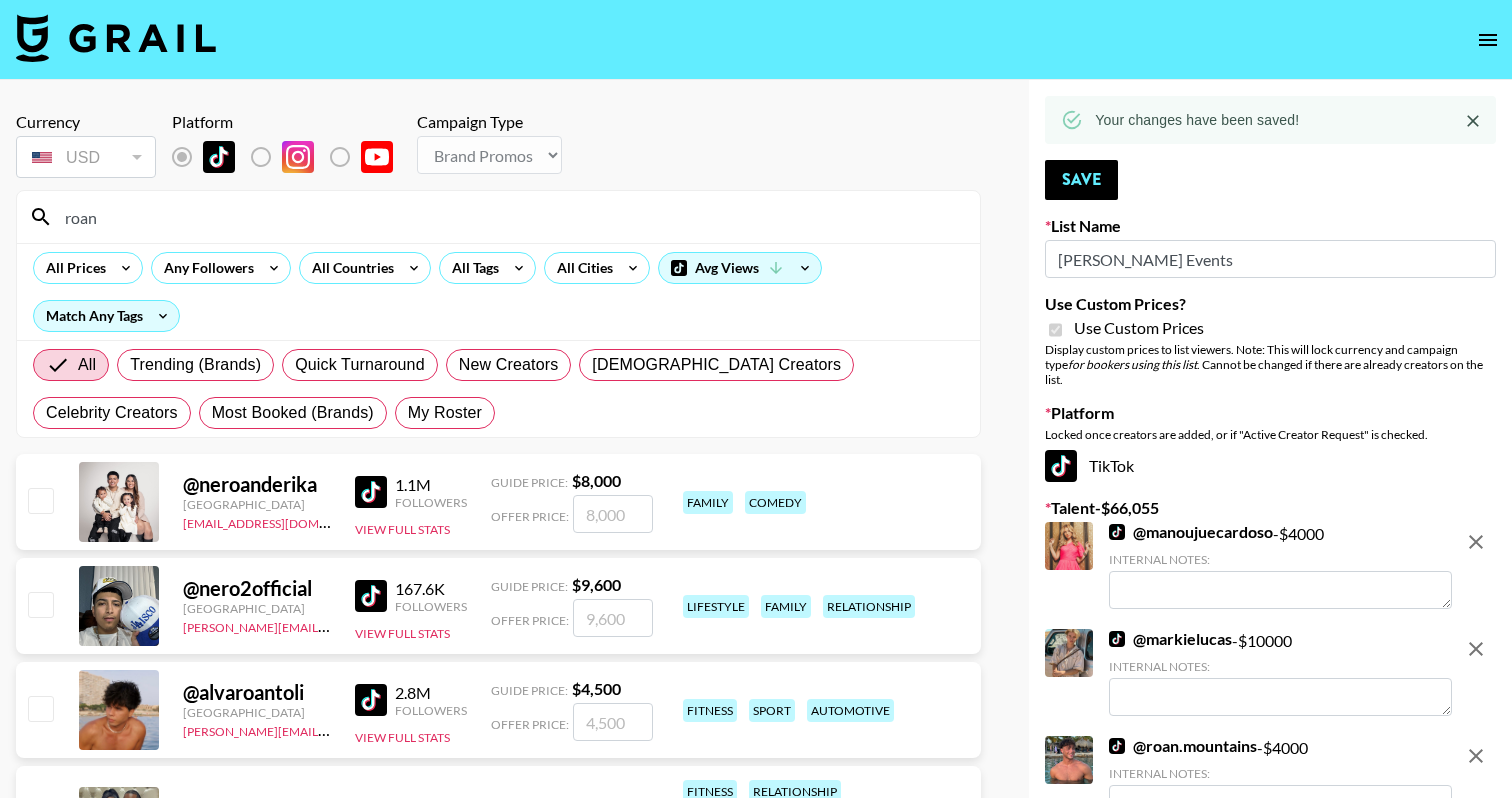 type on "roan." 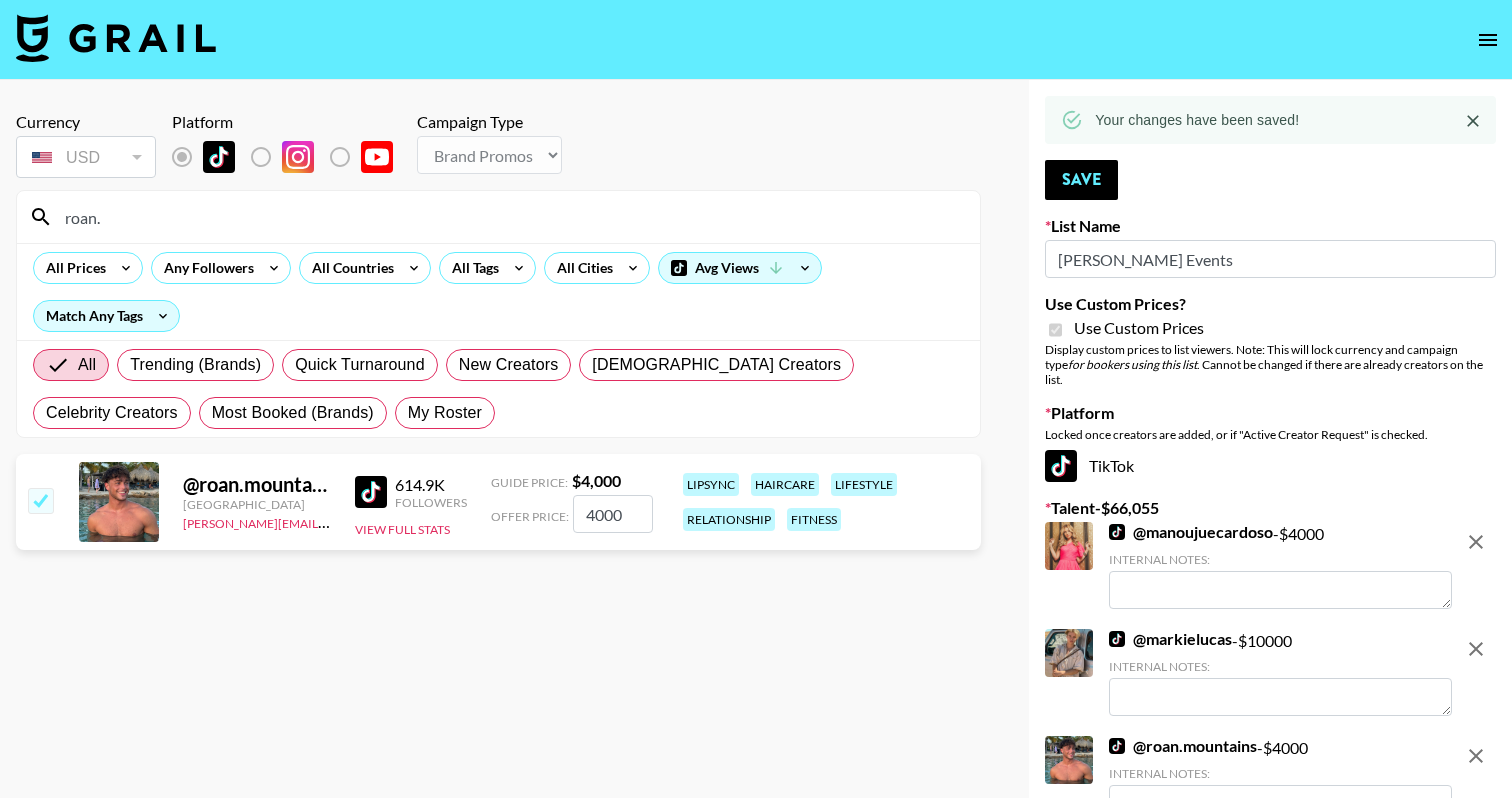 click on "roan." at bounding box center (510, 217) 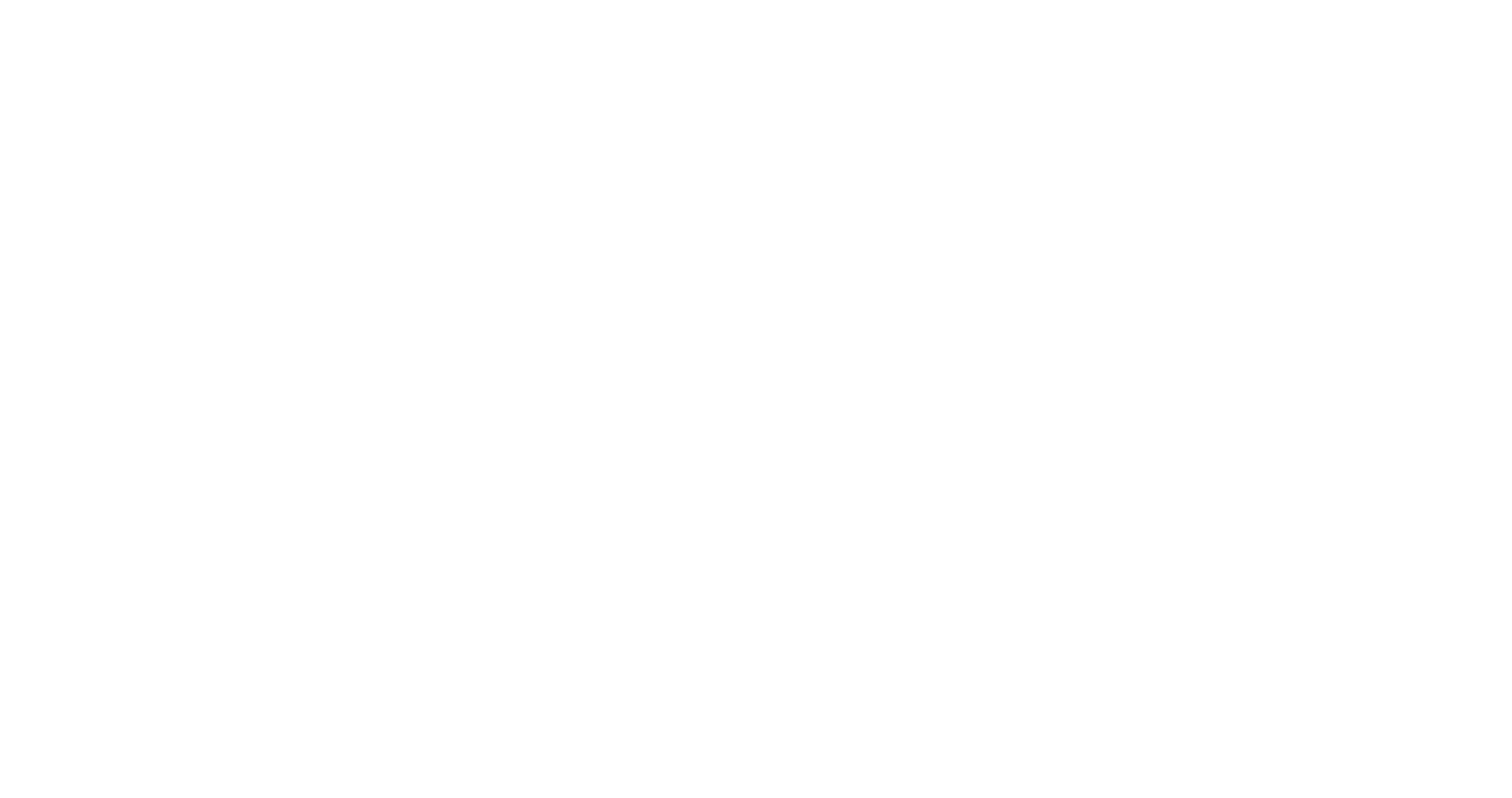 scroll, scrollTop: 0, scrollLeft: 0, axis: both 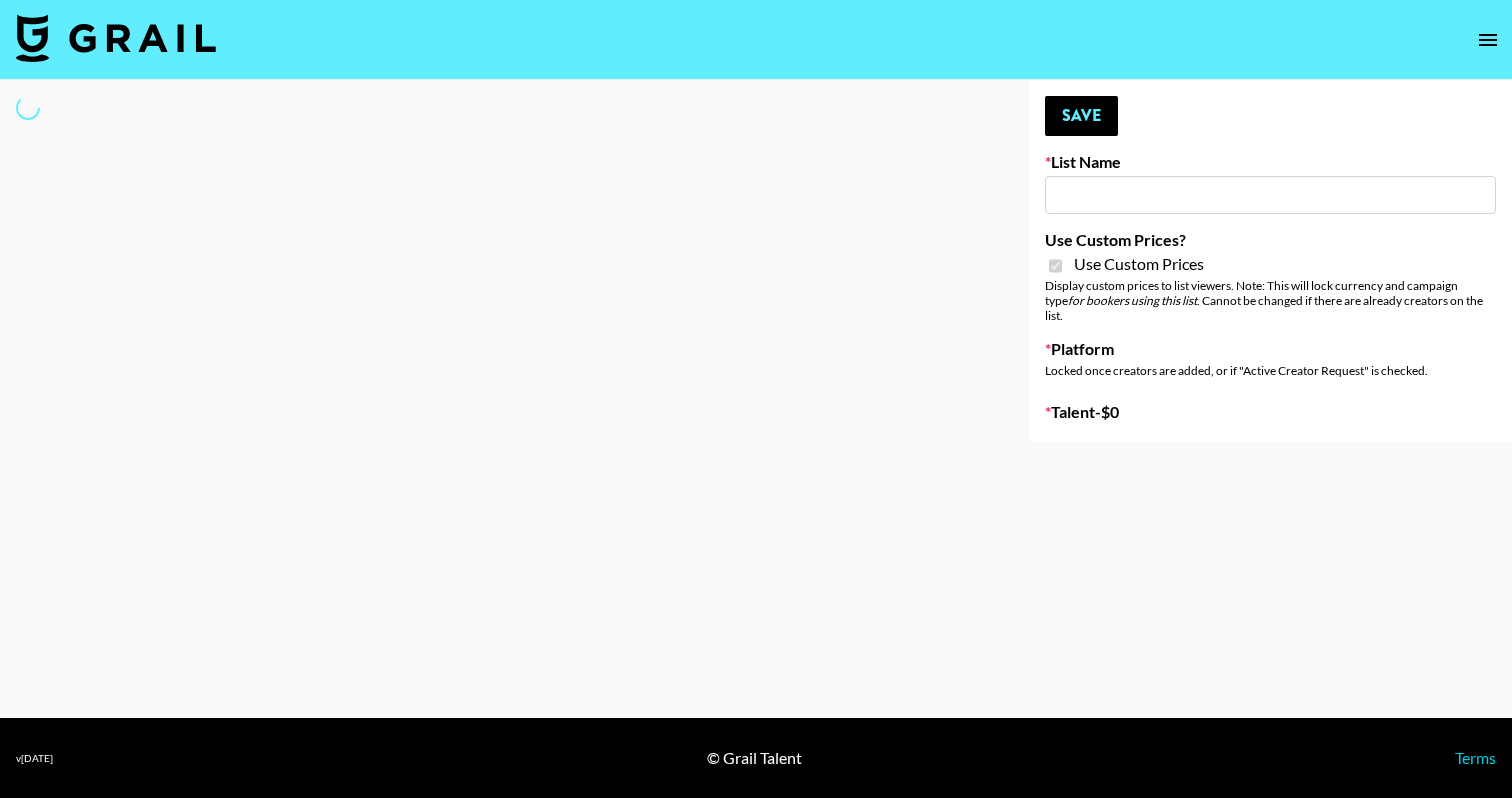 type on "MNTN" 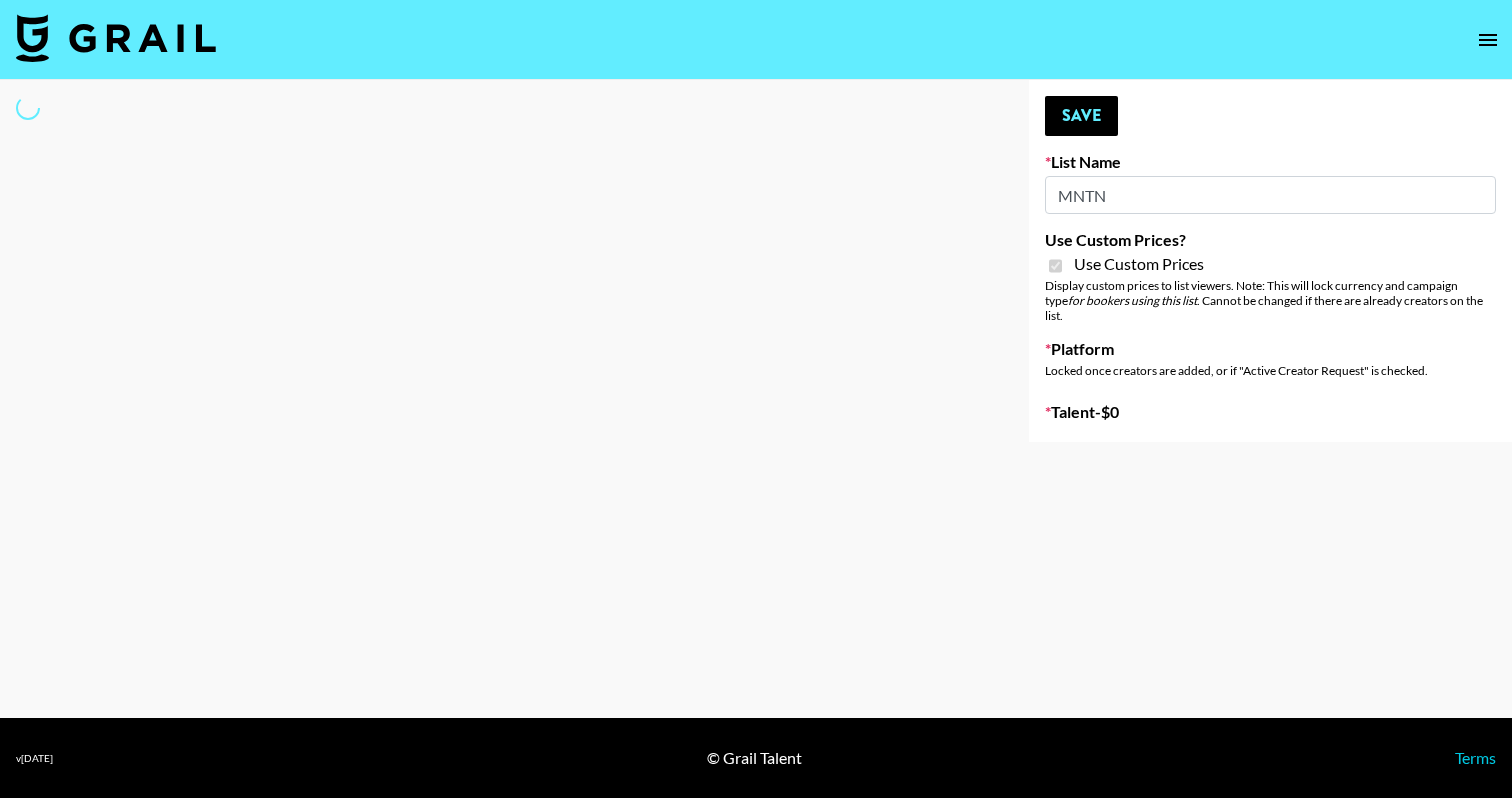 select on "Brand" 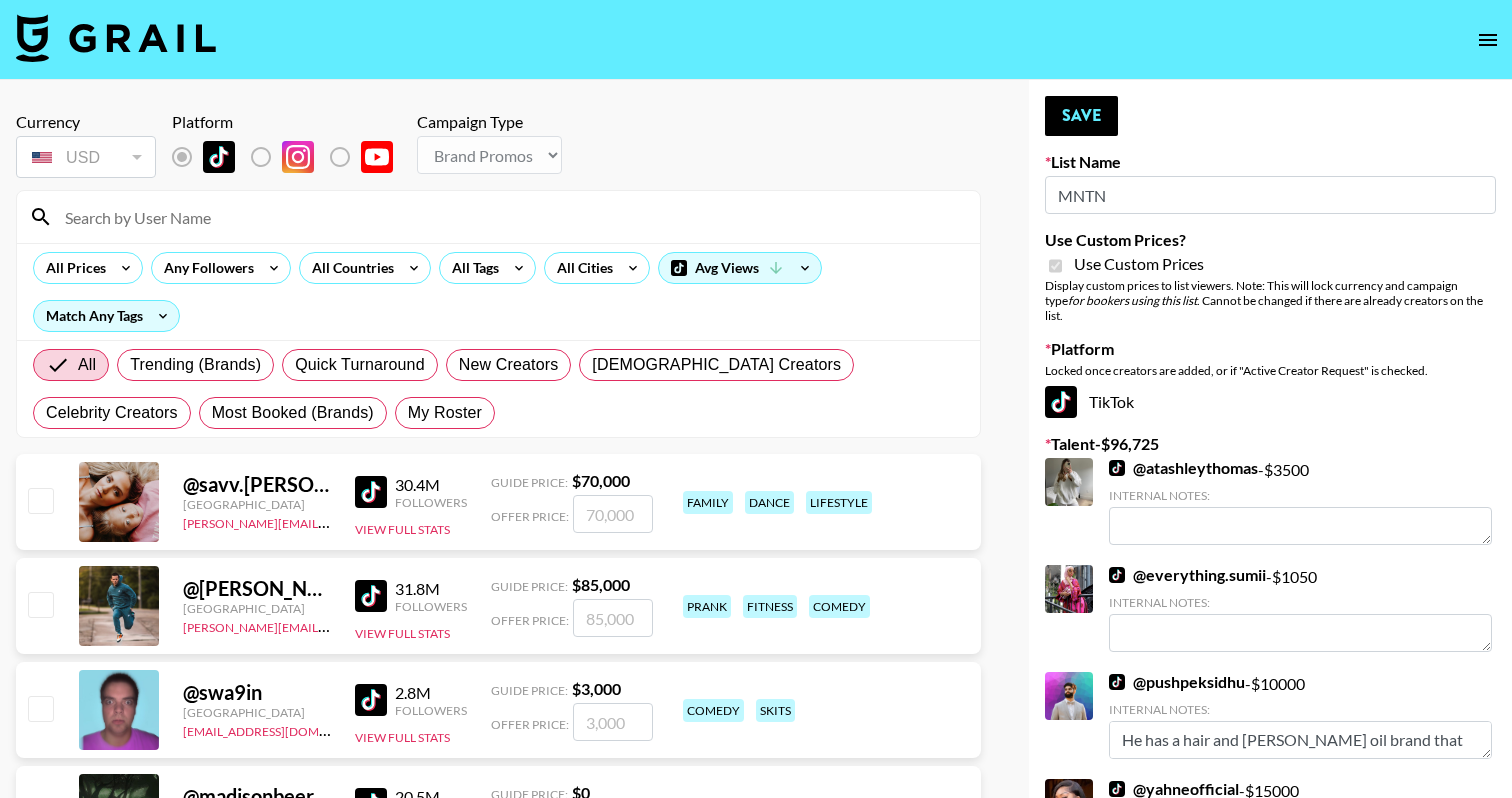 click at bounding box center [510, 217] 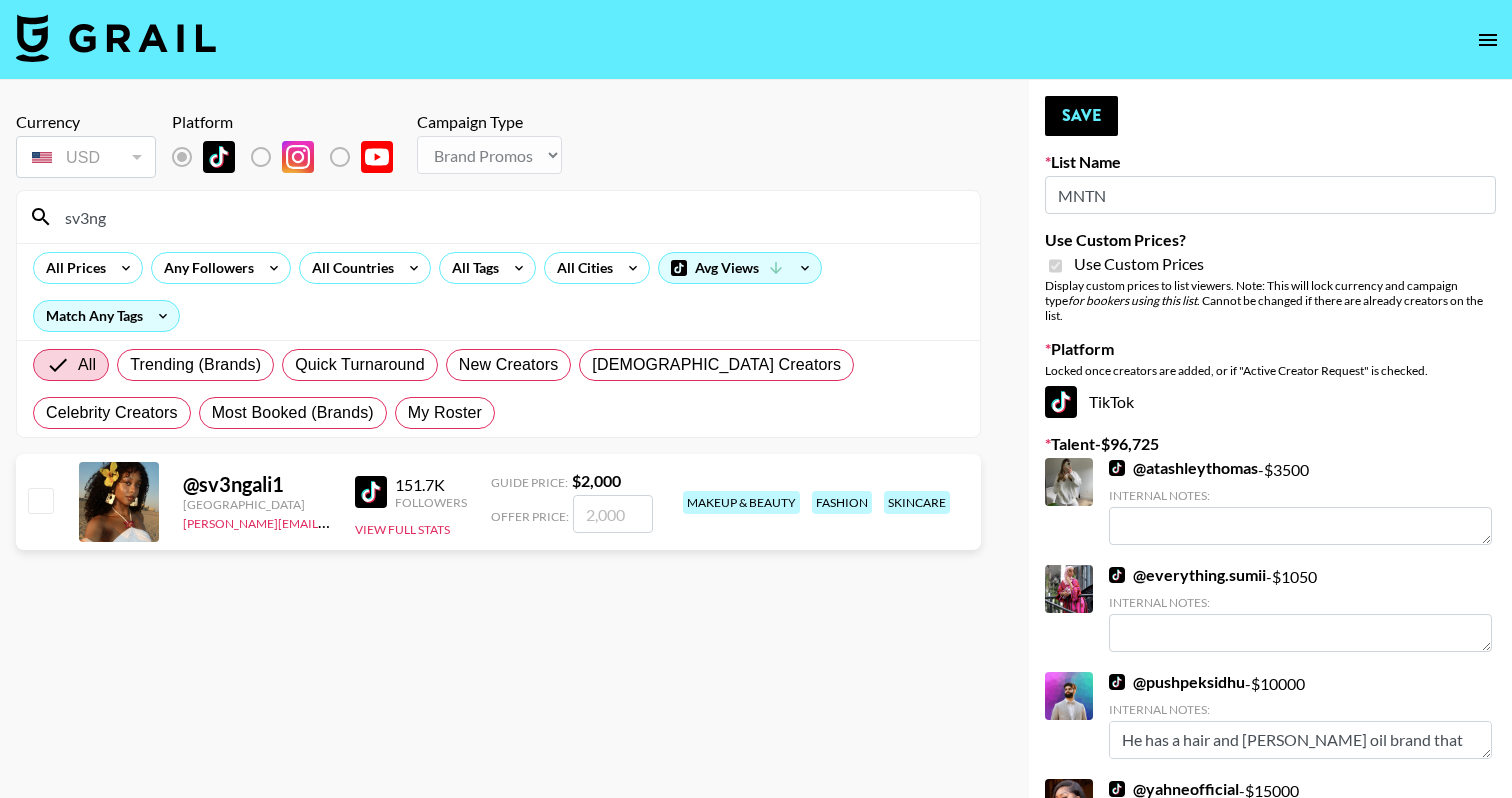 type on "sv3ng" 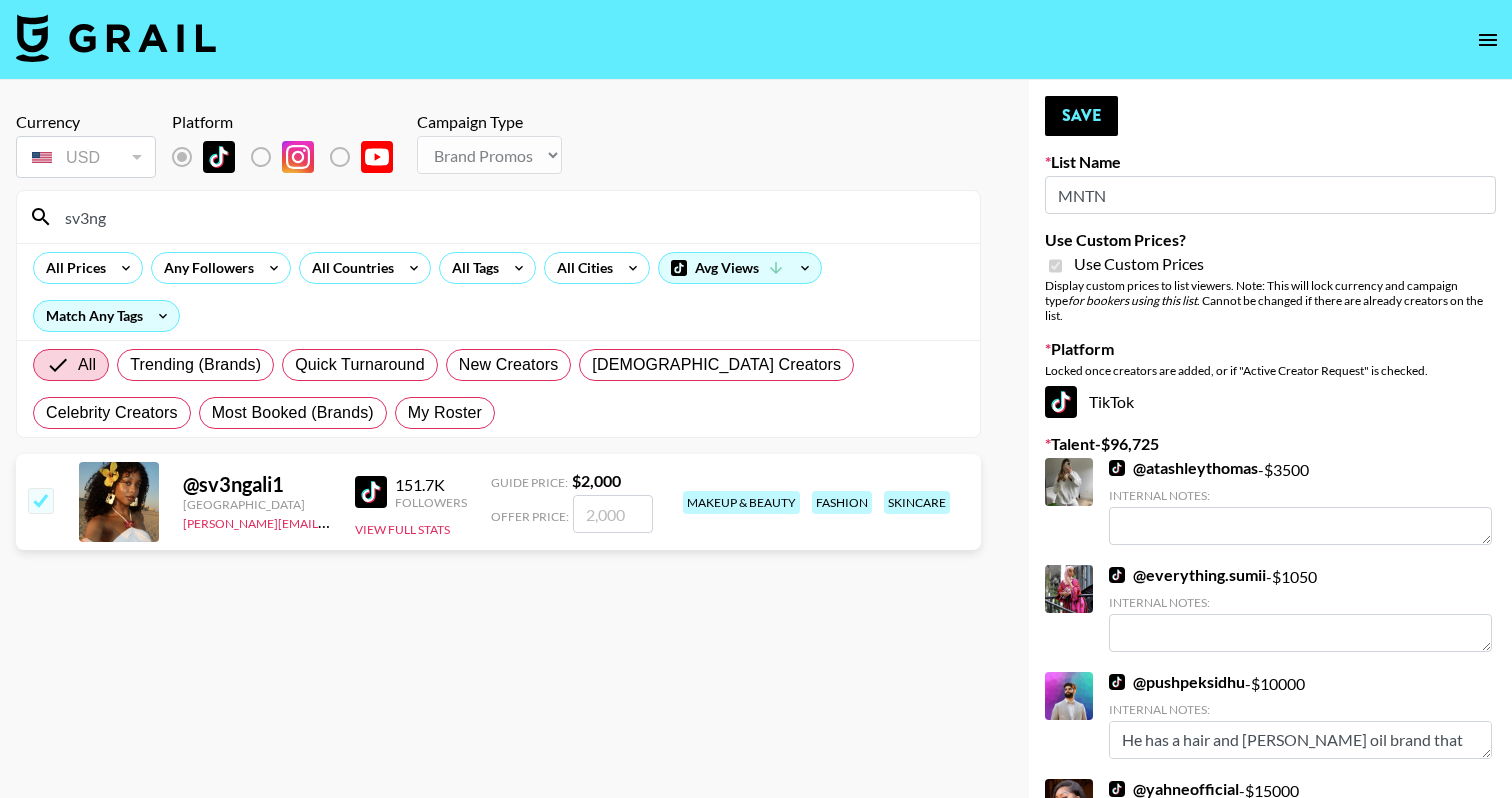 checkbox on "true" 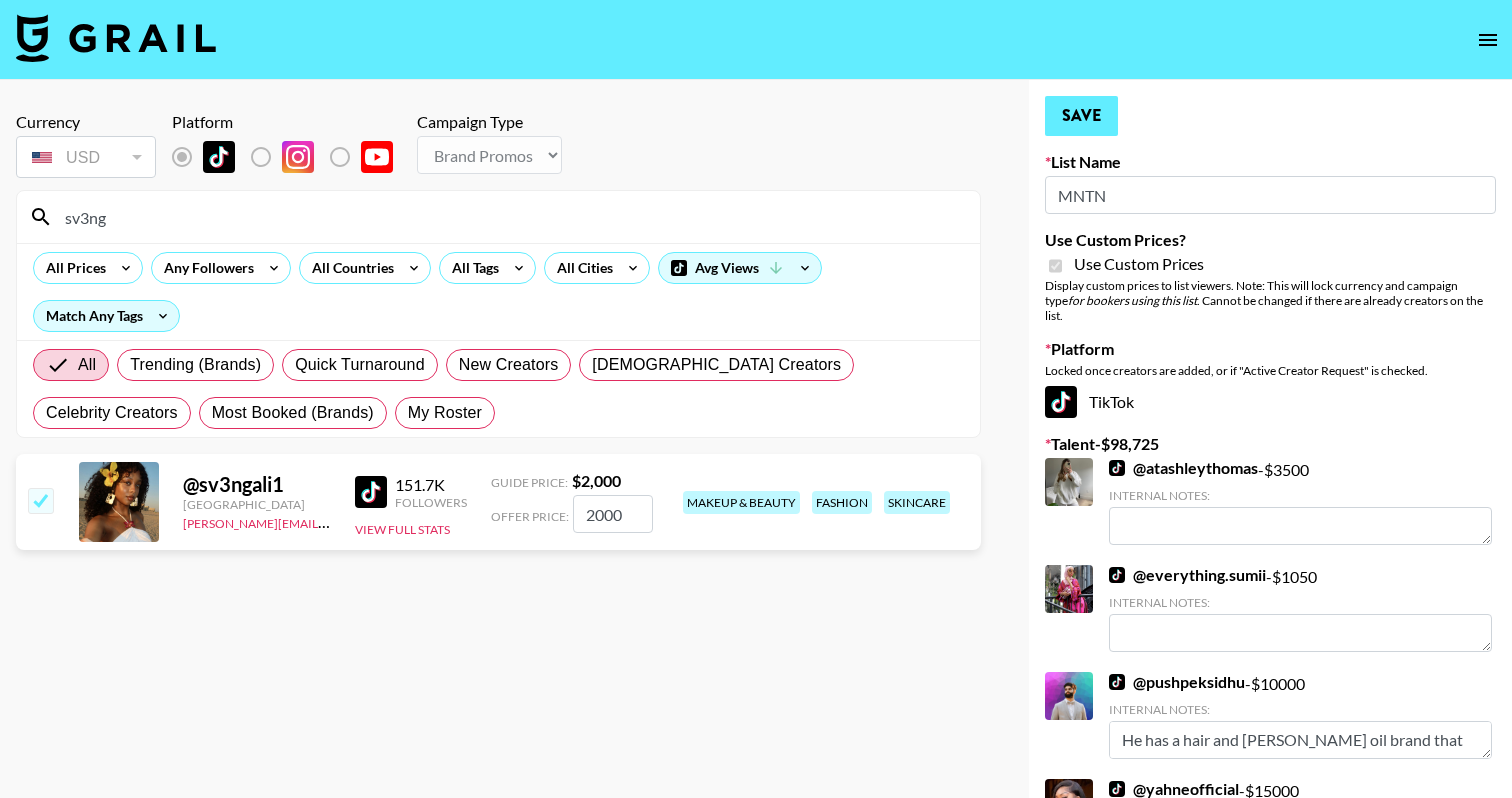 click on "Save" at bounding box center (1081, 116) 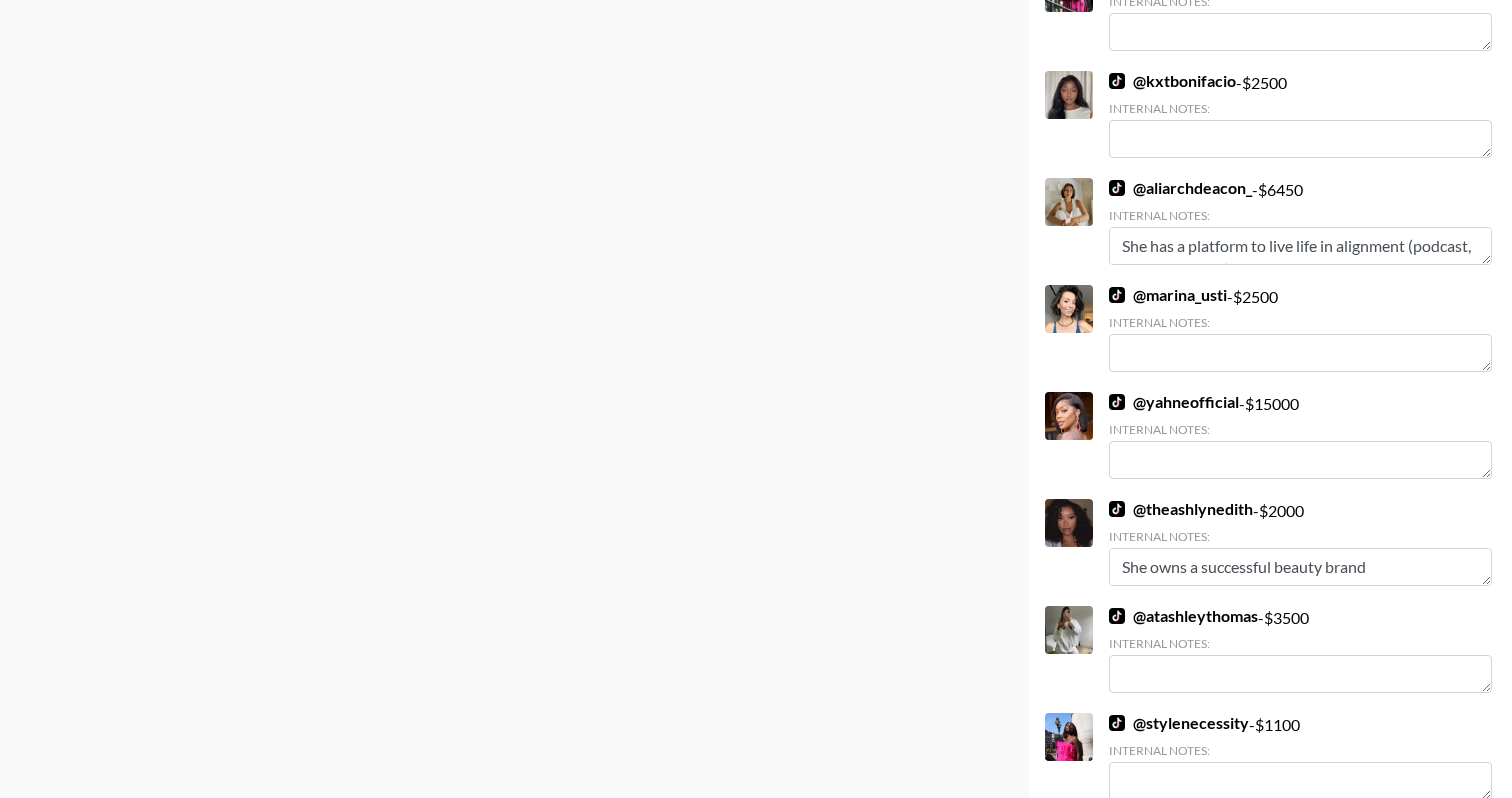 scroll, scrollTop: 669, scrollLeft: 0, axis: vertical 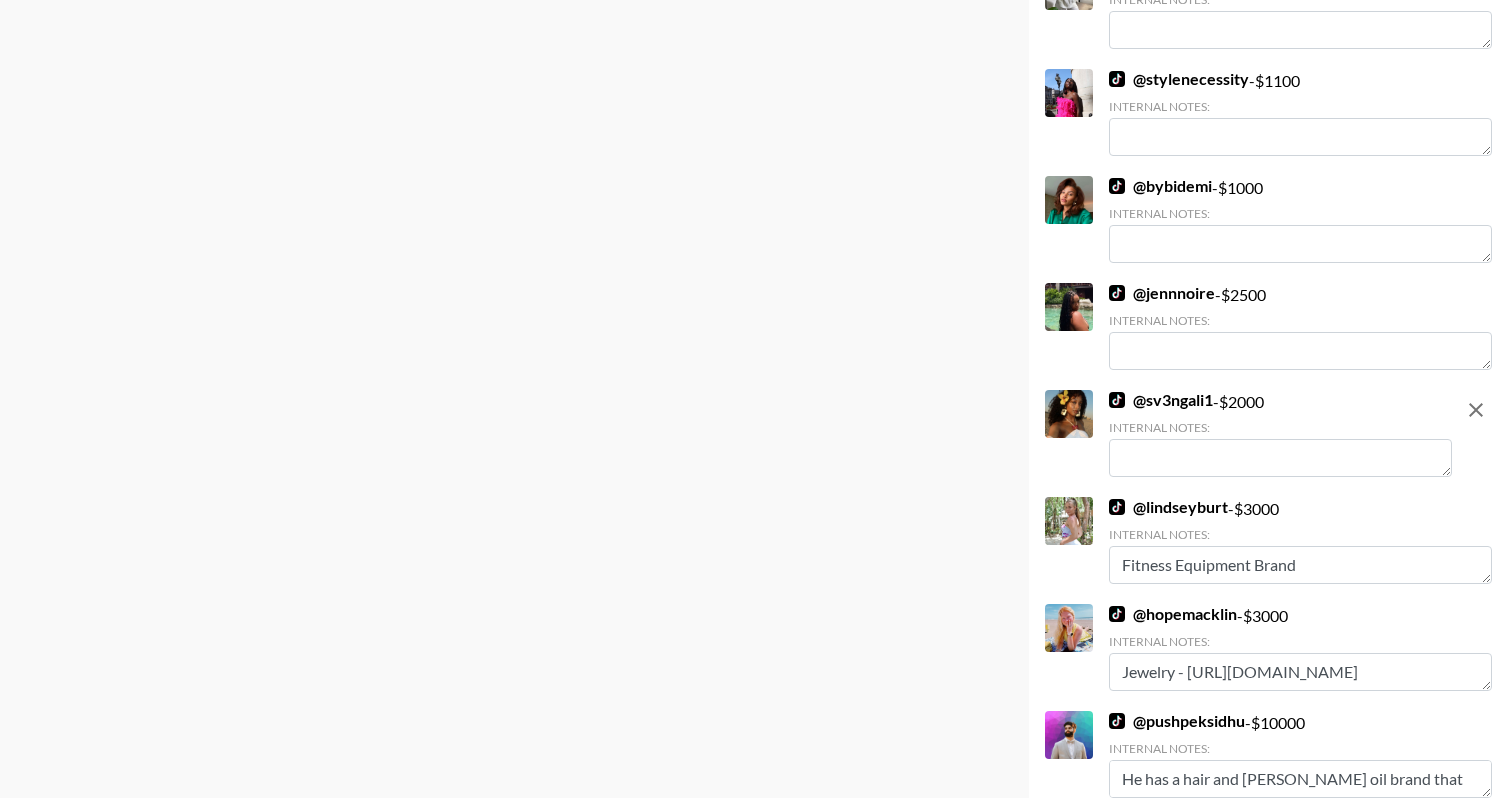 click at bounding box center [1280, 458] 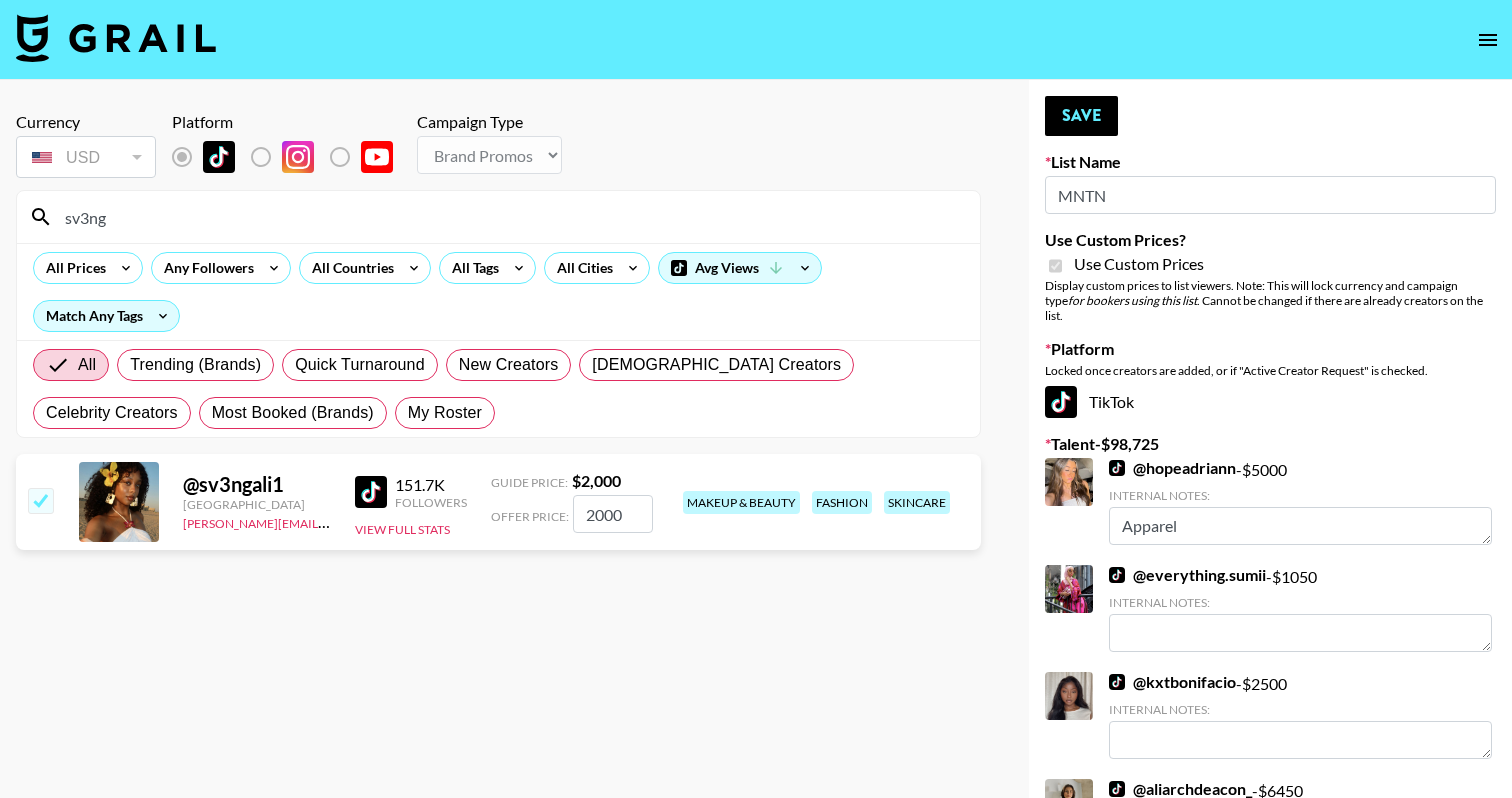 scroll, scrollTop: 0, scrollLeft: 0, axis: both 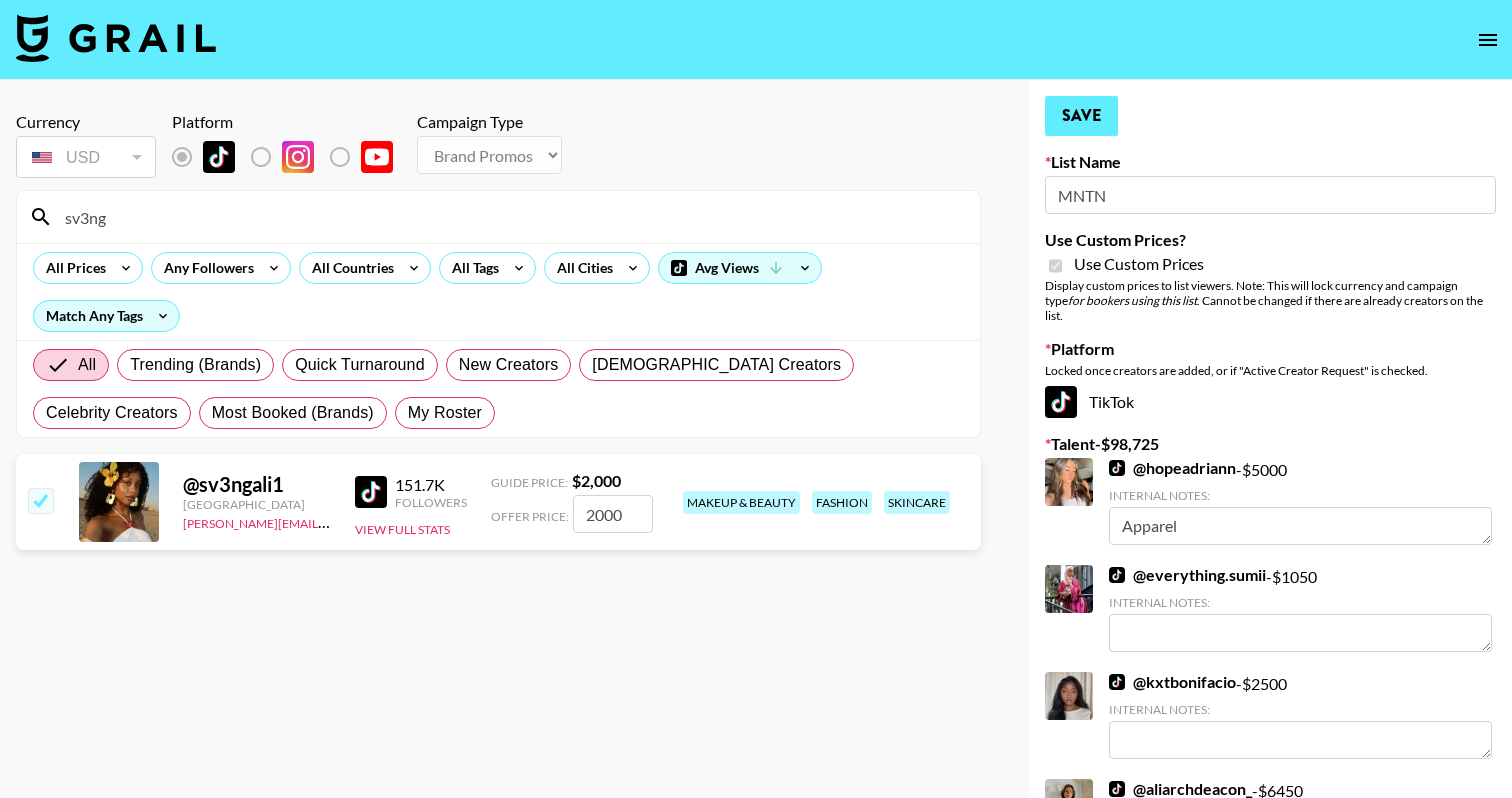 type on "Jewellry brand" 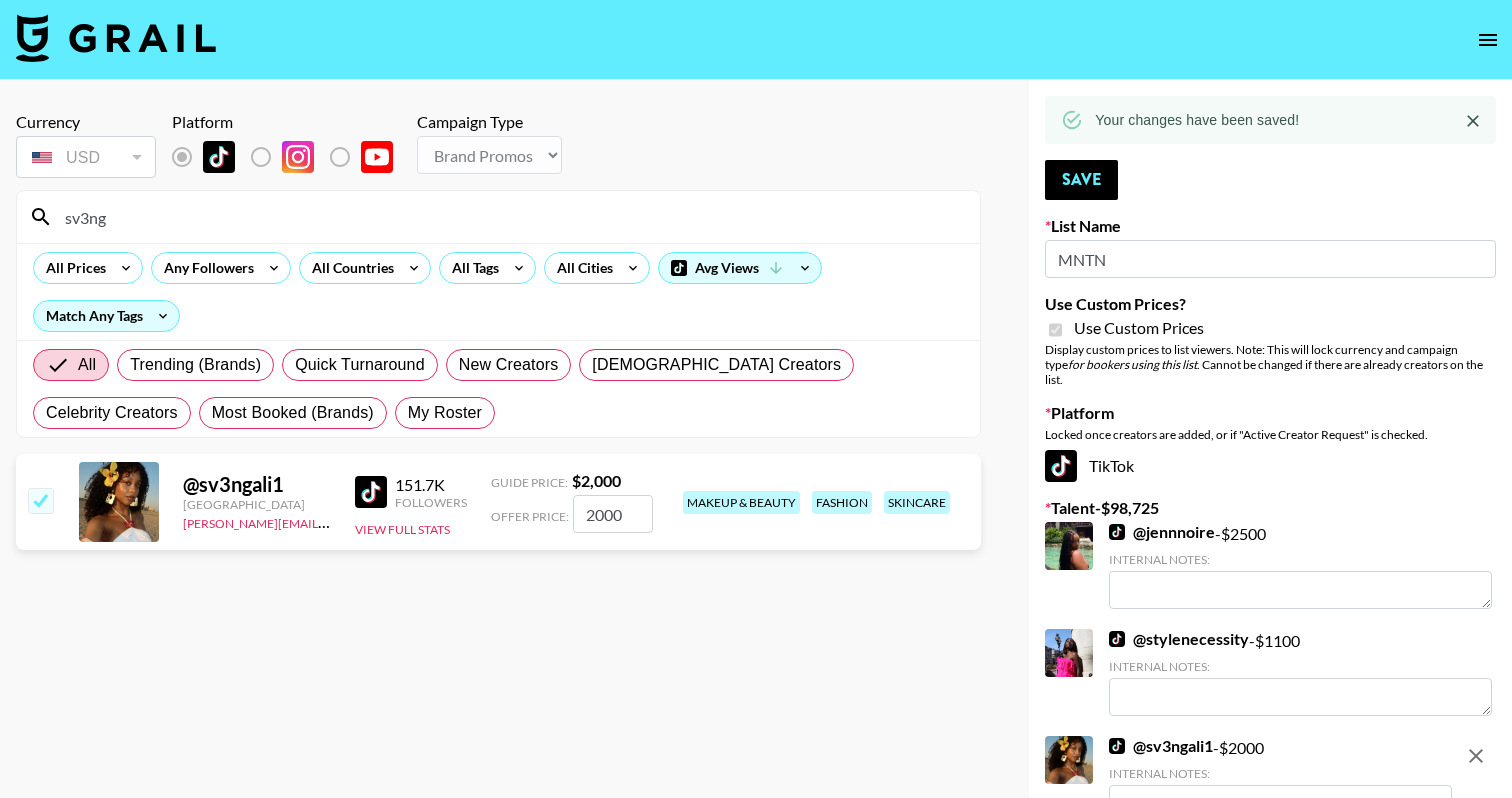 click on "sv3ng" at bounding box center (510, 217) 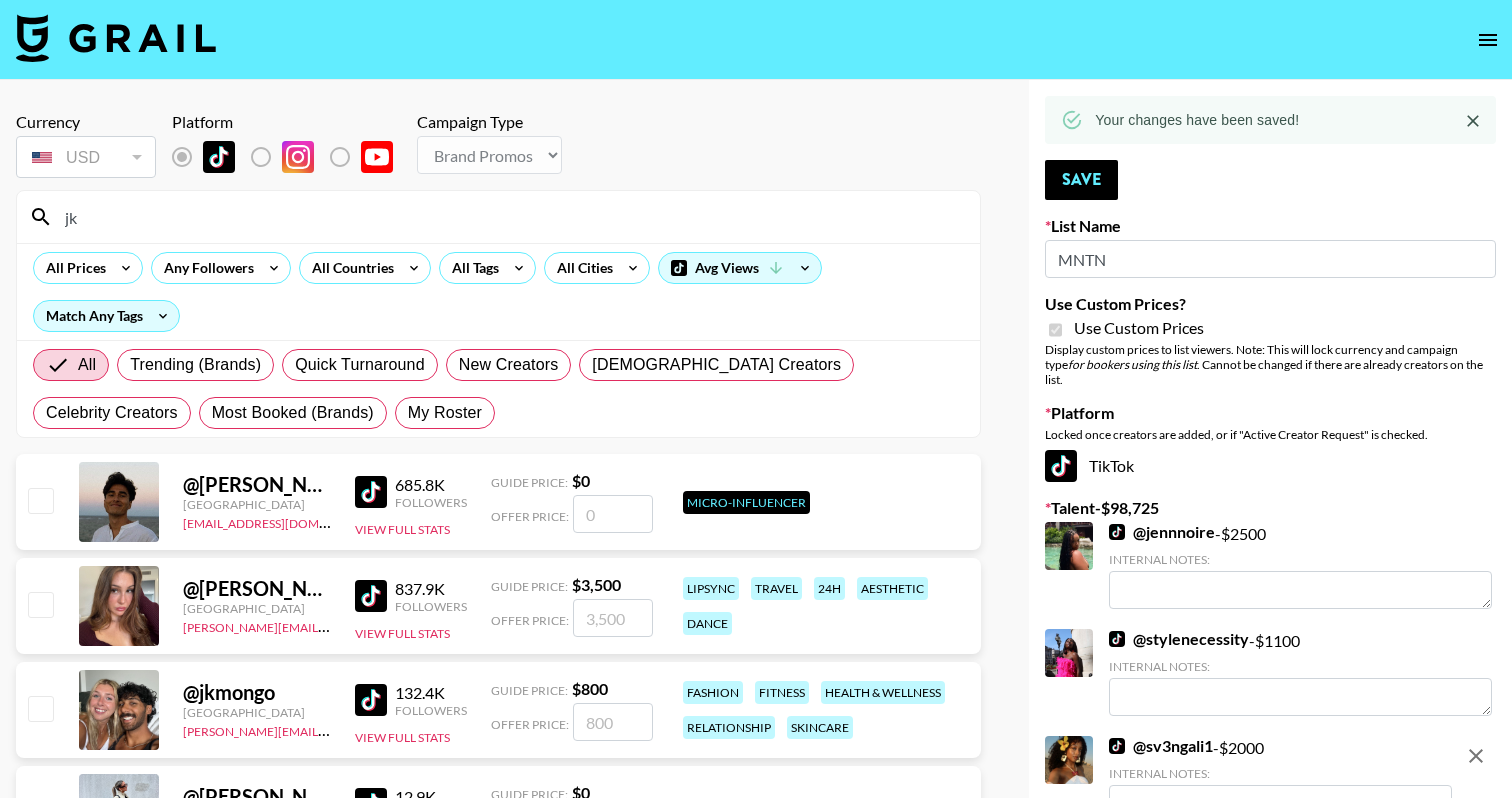 type on "j" 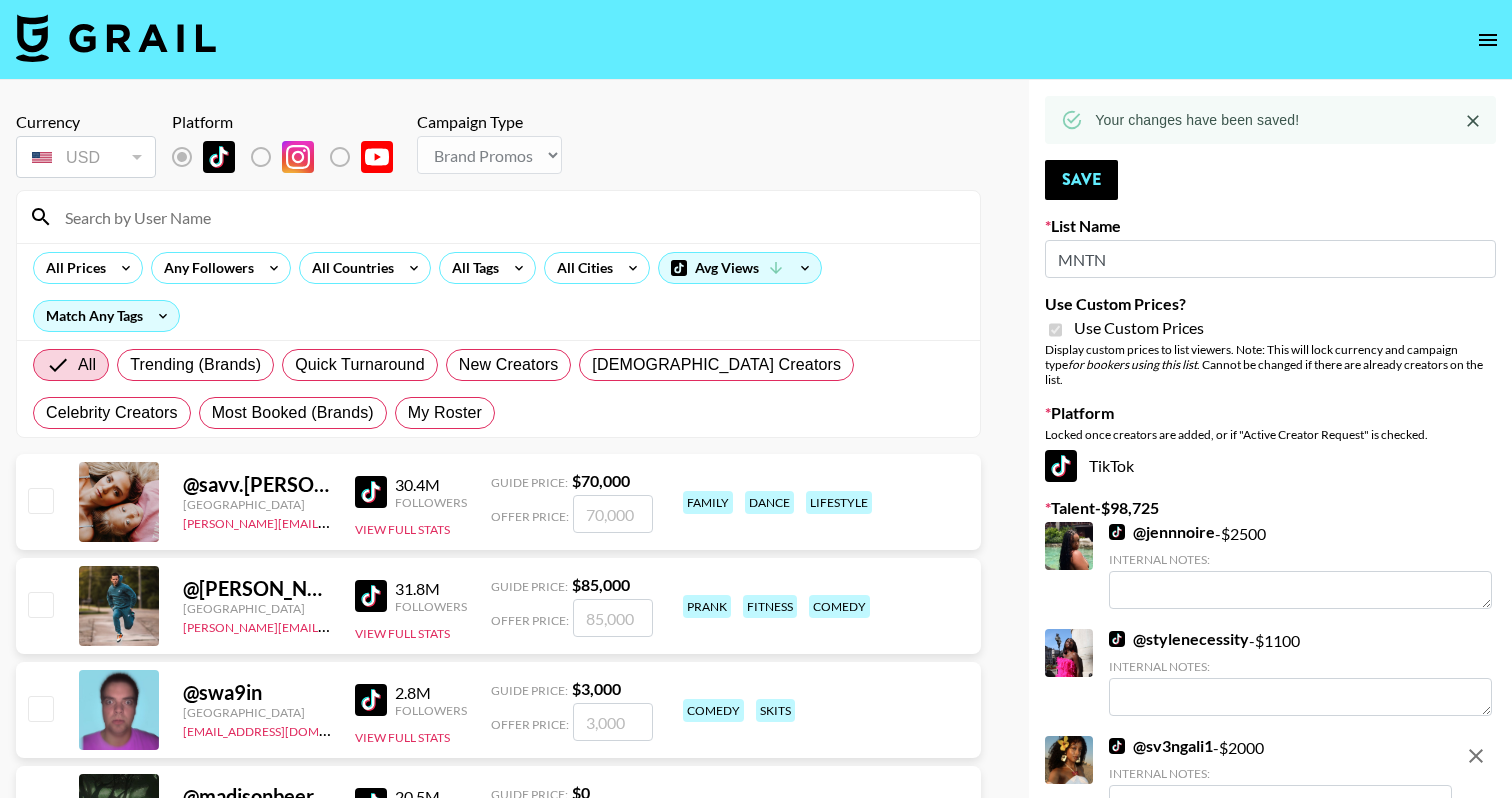 type on "a" 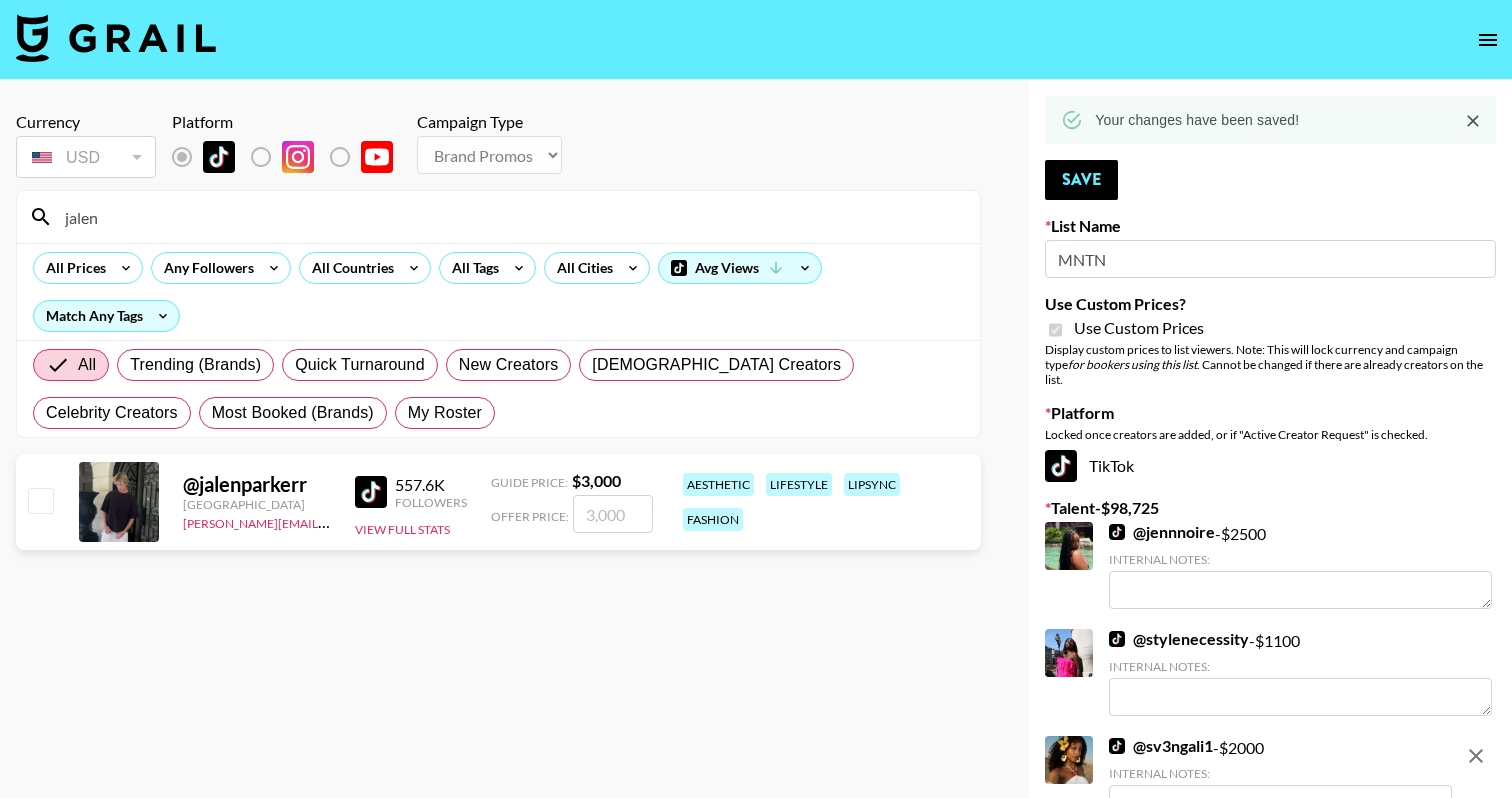 type on "jalen" 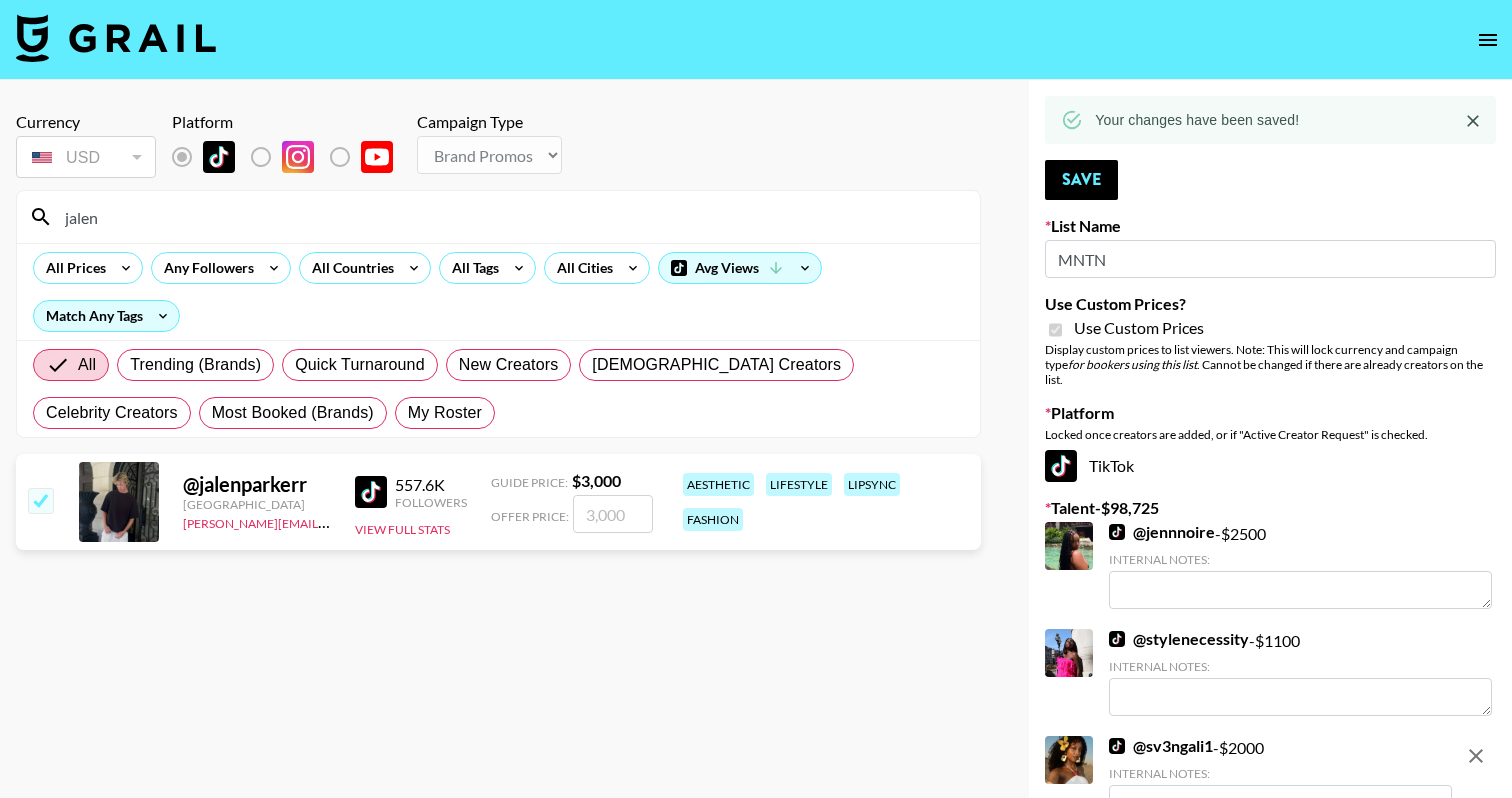 checkbox on "true" 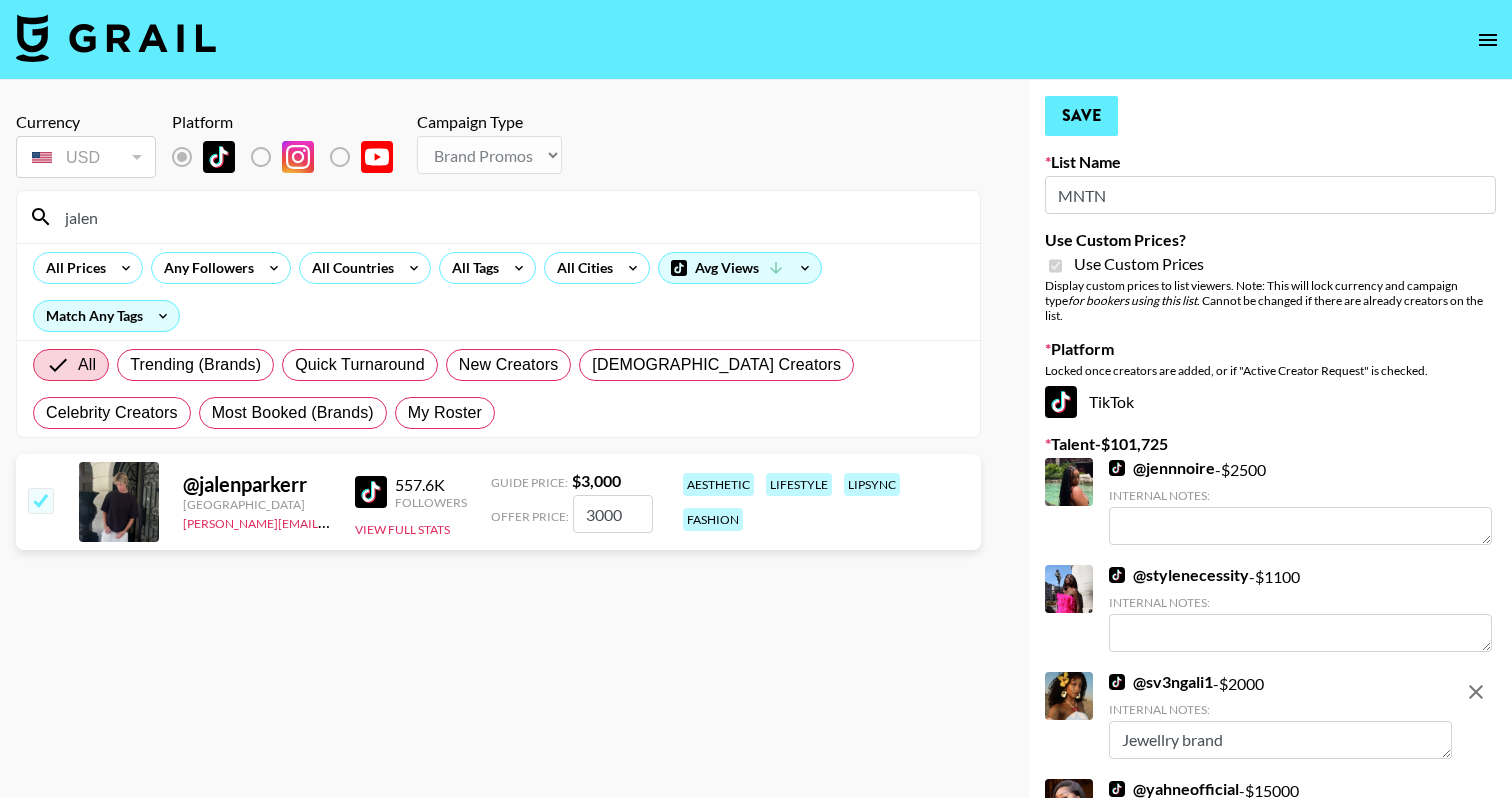 click on "Save" at bounding box center [1081, 116] 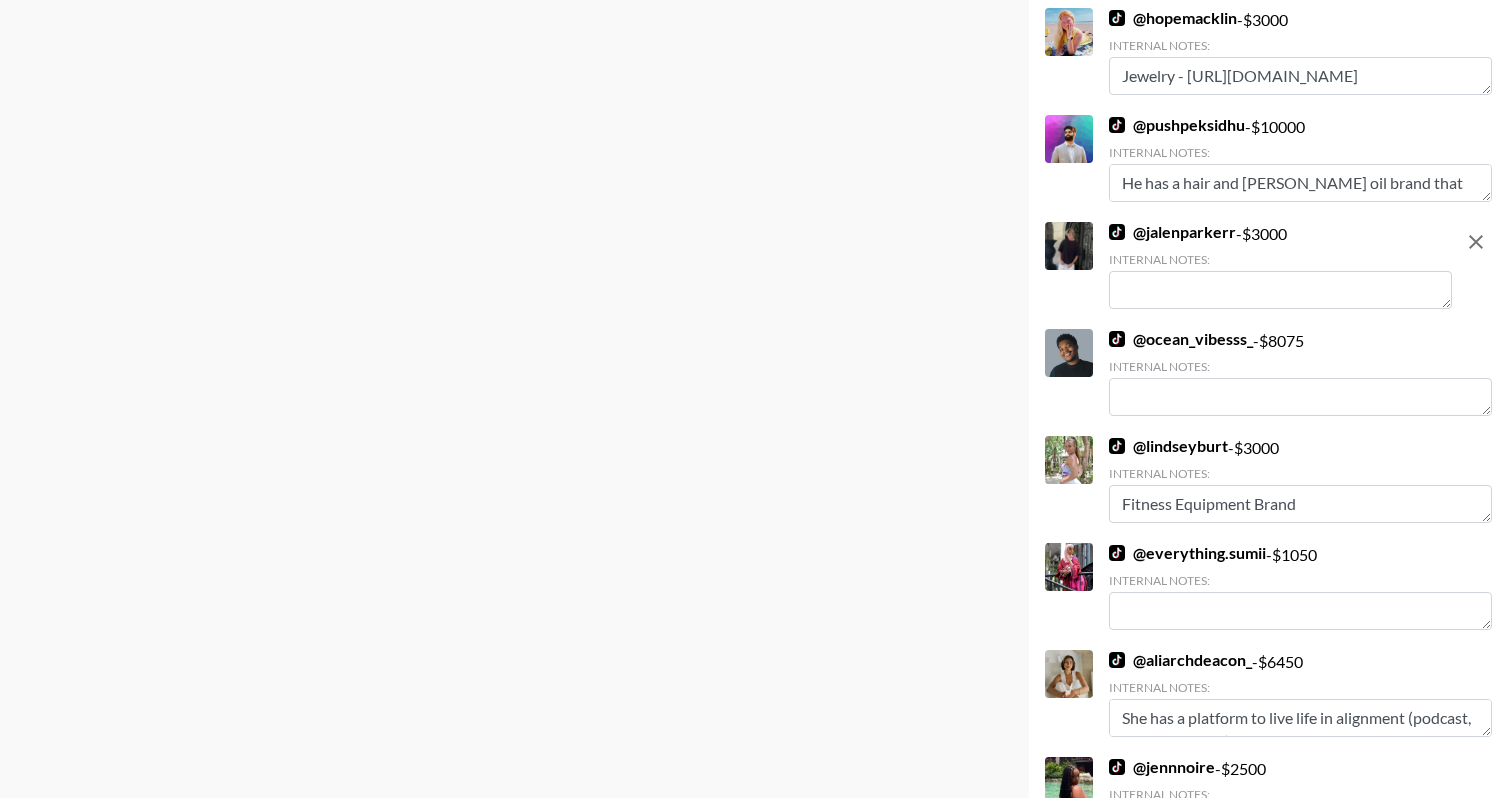 scroll, scrollTop: 1647, scrollLeft: 0, axis: vertical 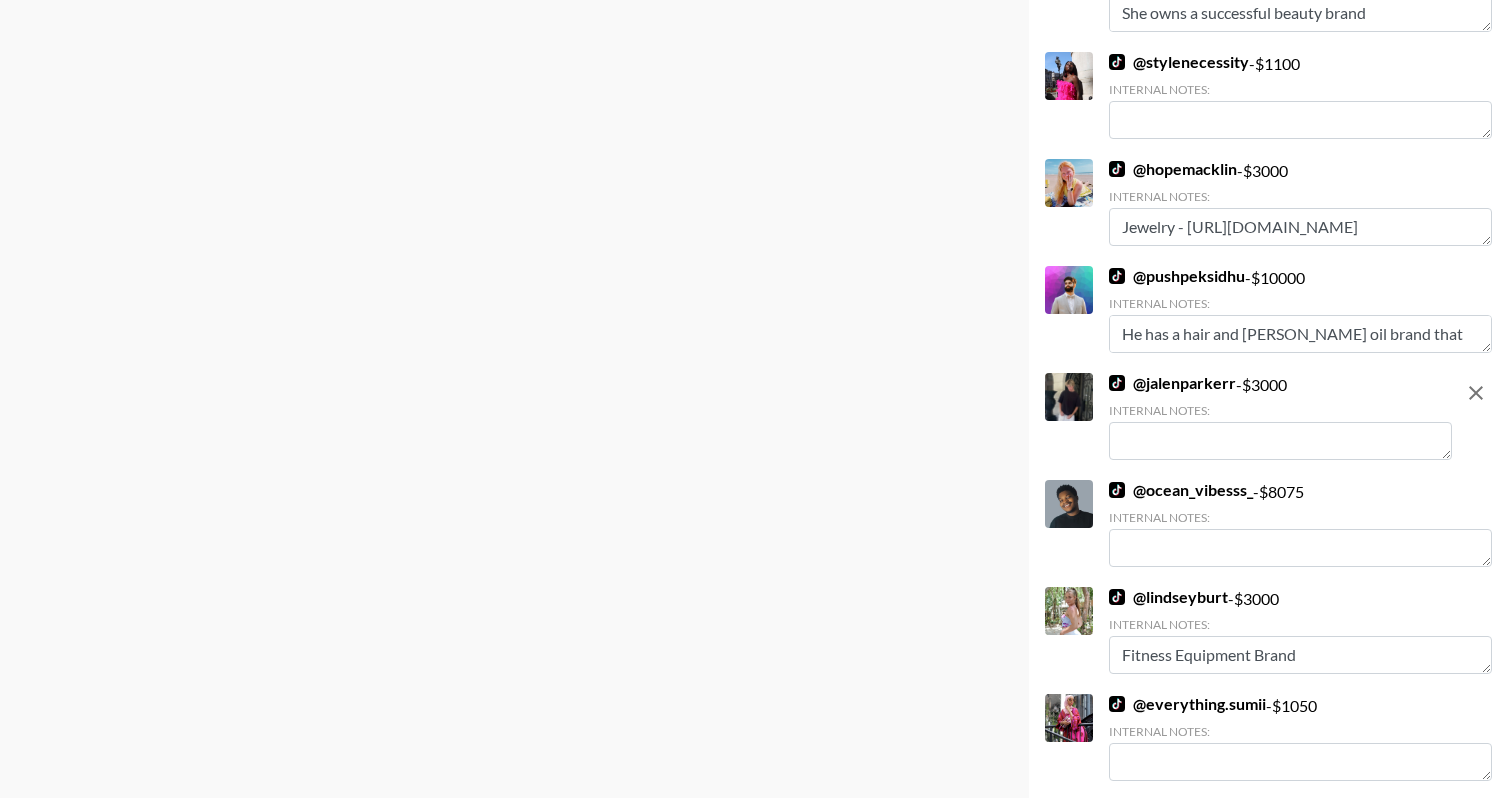 click at bounding box center (1280, 441) 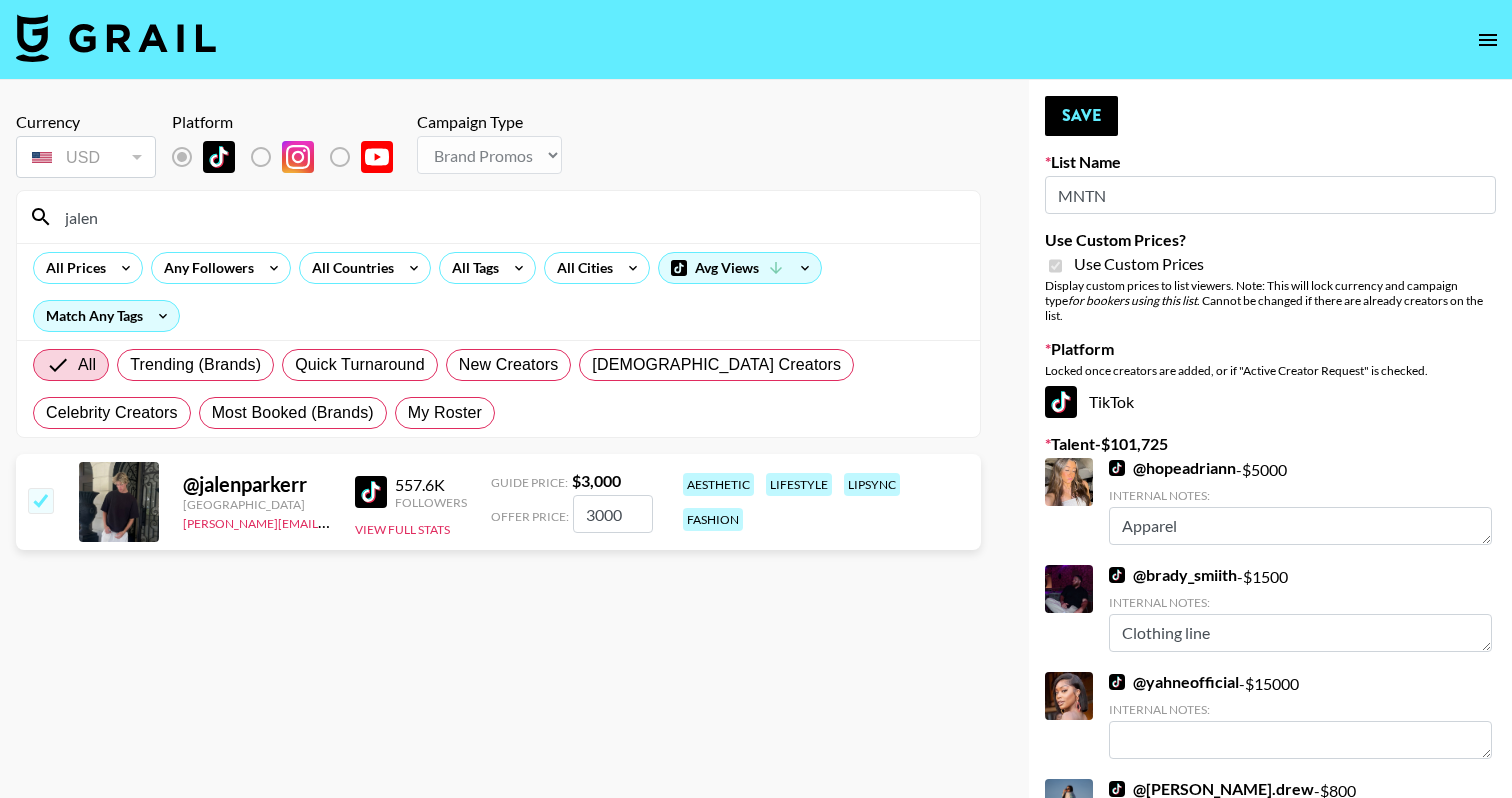 scroll, scrollTop: 0, scrollLeft: 0, axis: both 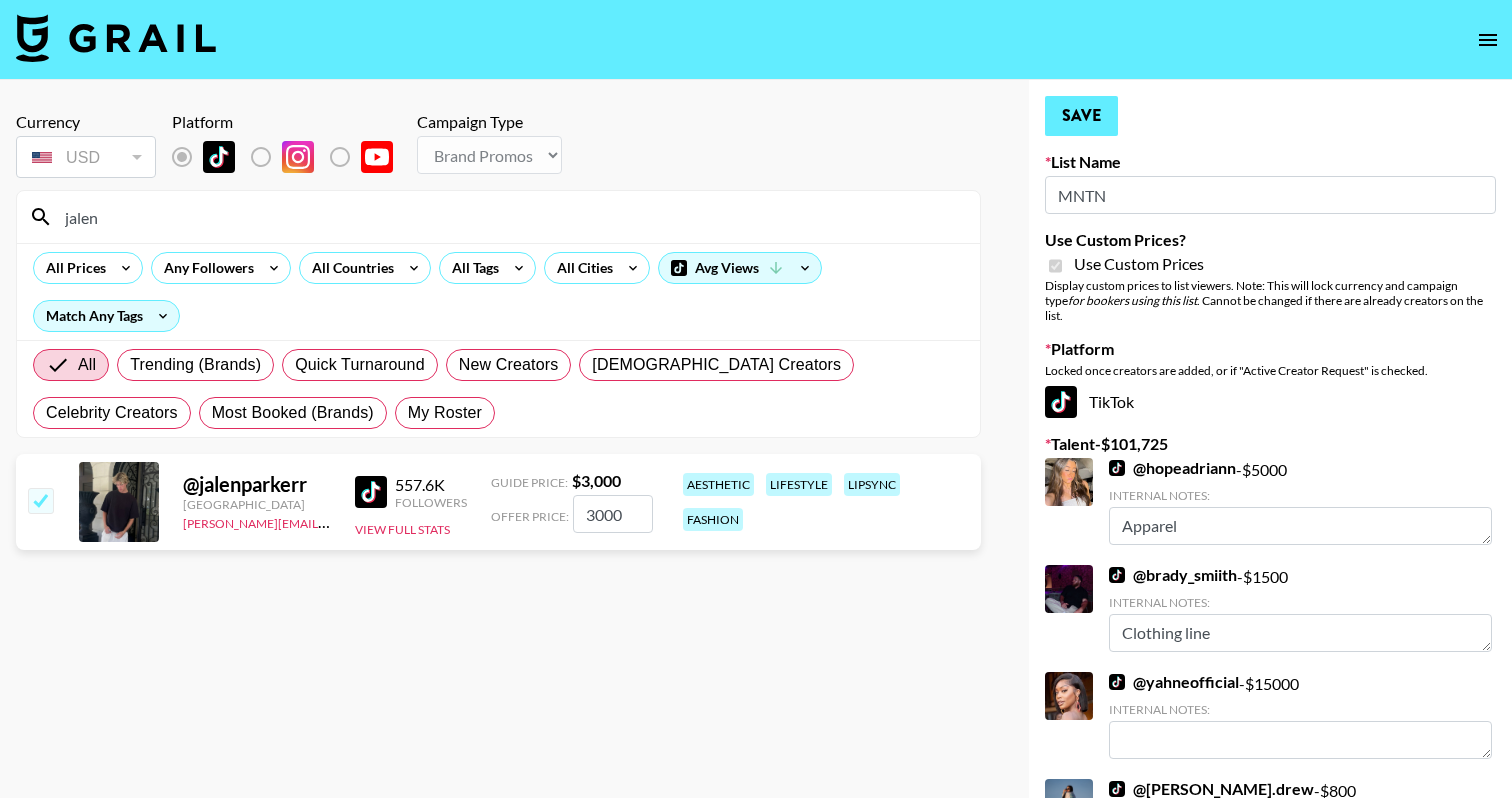 type on "clothing brand" 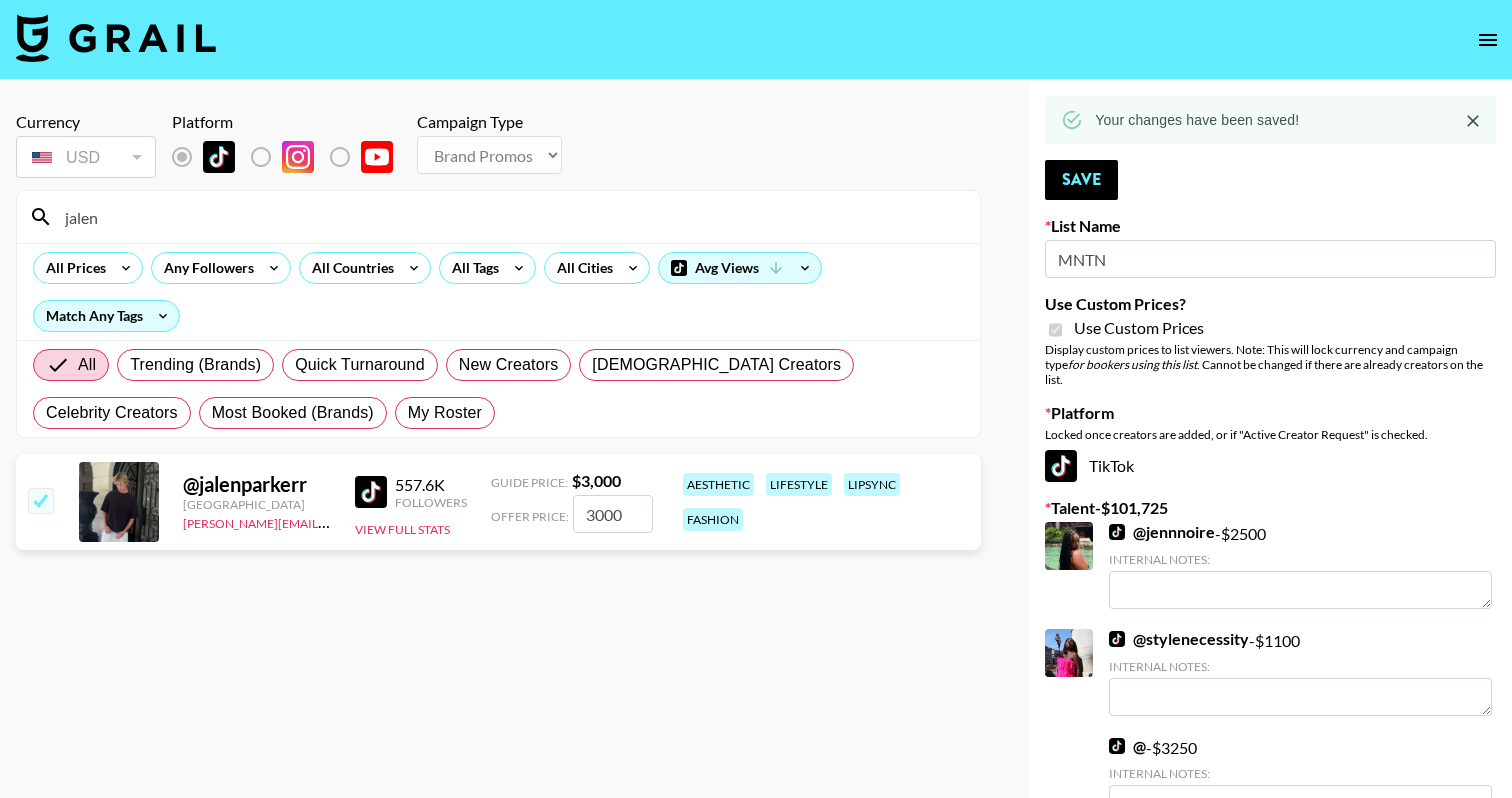 click on "jalen" at bounding box center (510, 217) 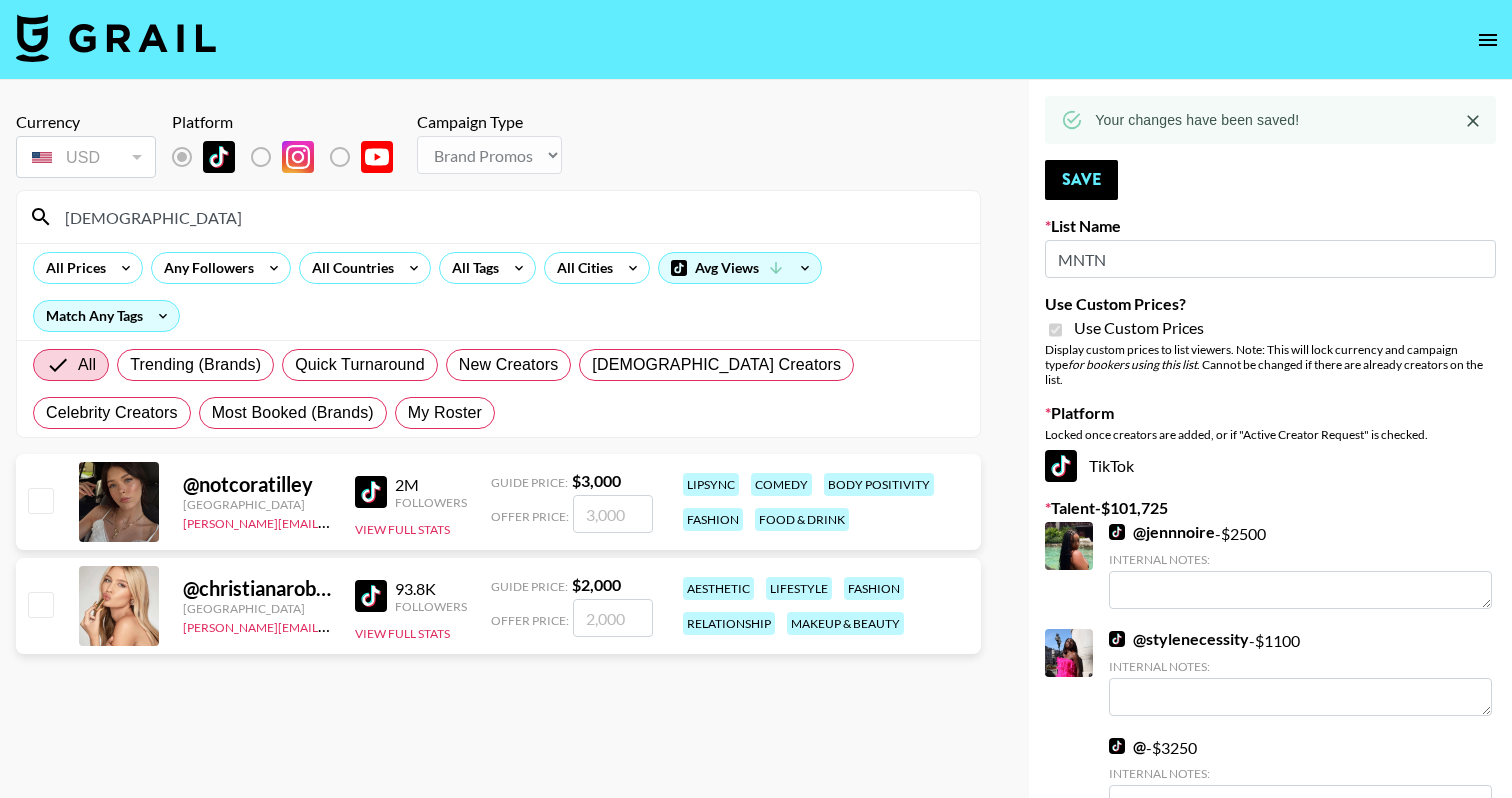 type on "christiana" 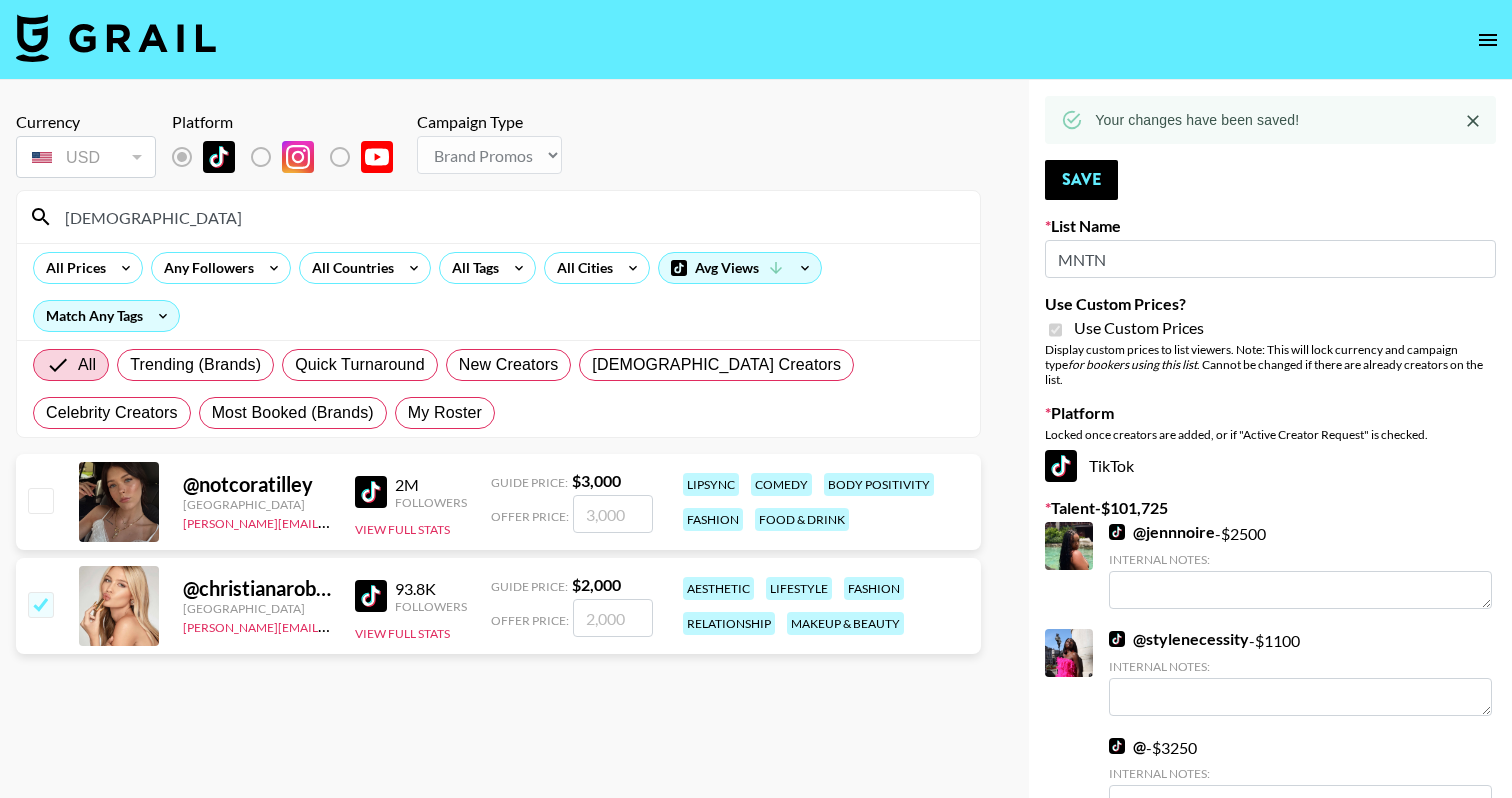 checkbox on "true" 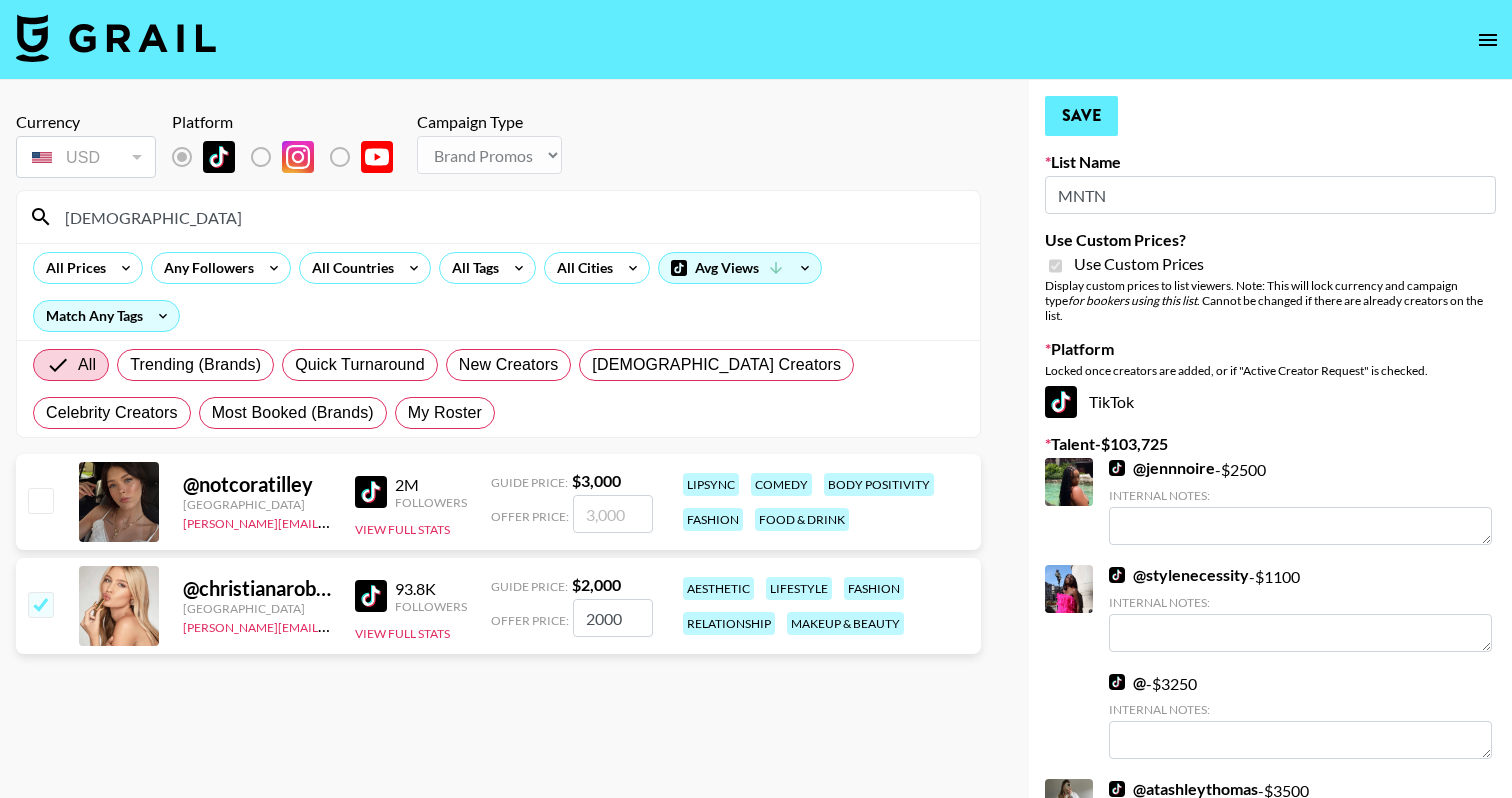 click on "Save" at bounding box center (1081, 116) 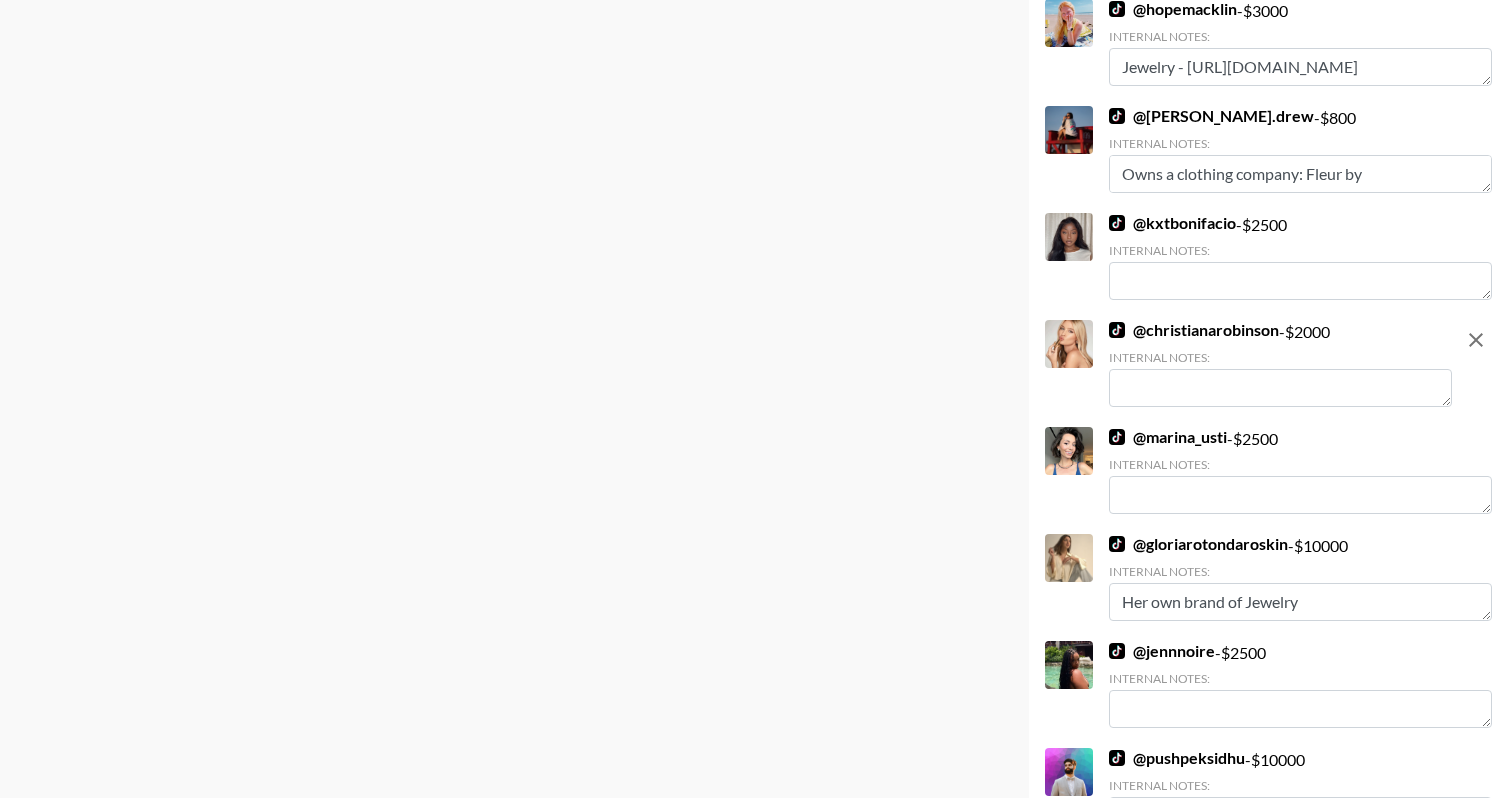 scroll, scrollTop: 1253, scrollLeft: 0, axis: vertical 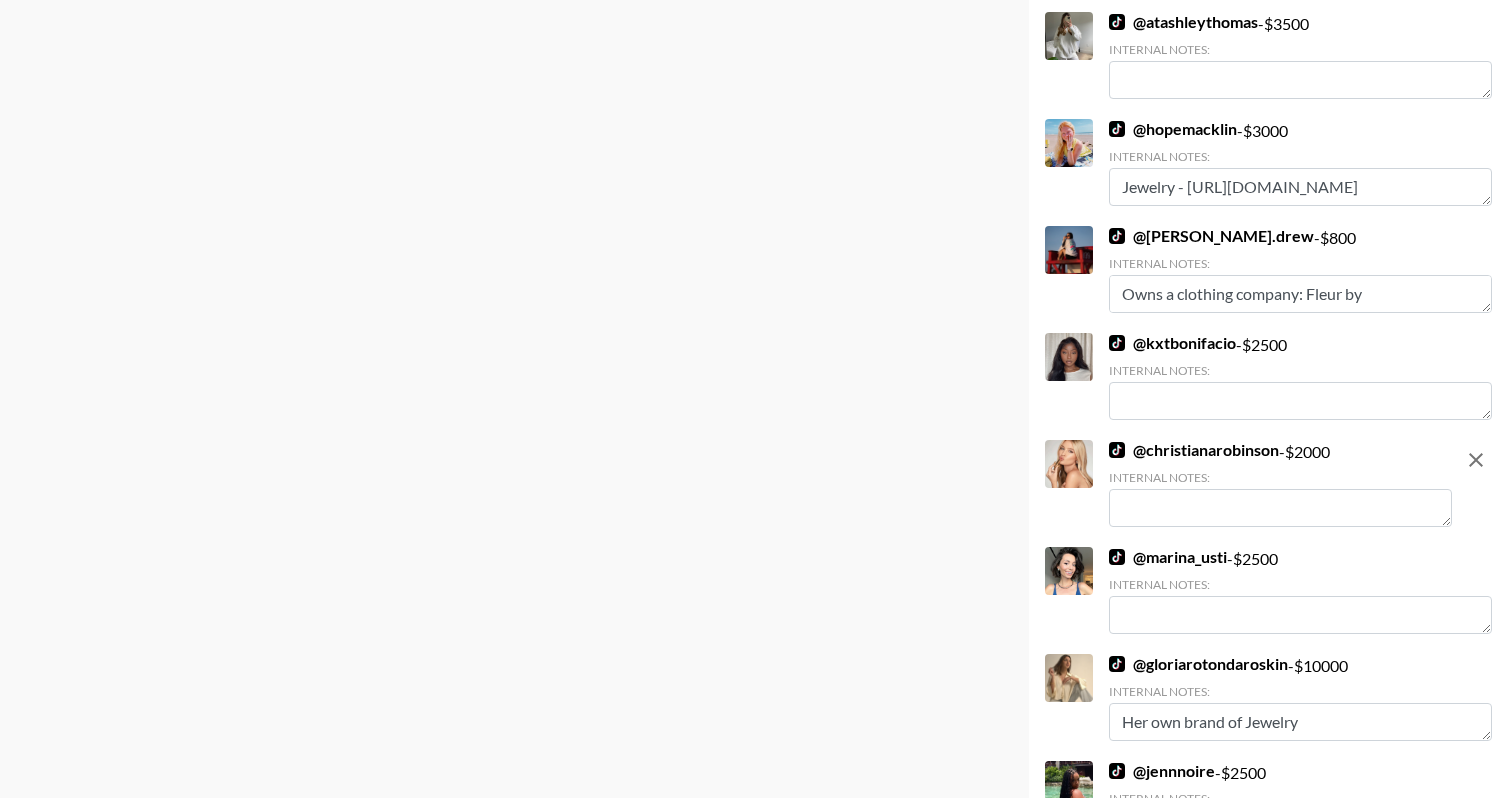 click at bounding box center (1280, 508) 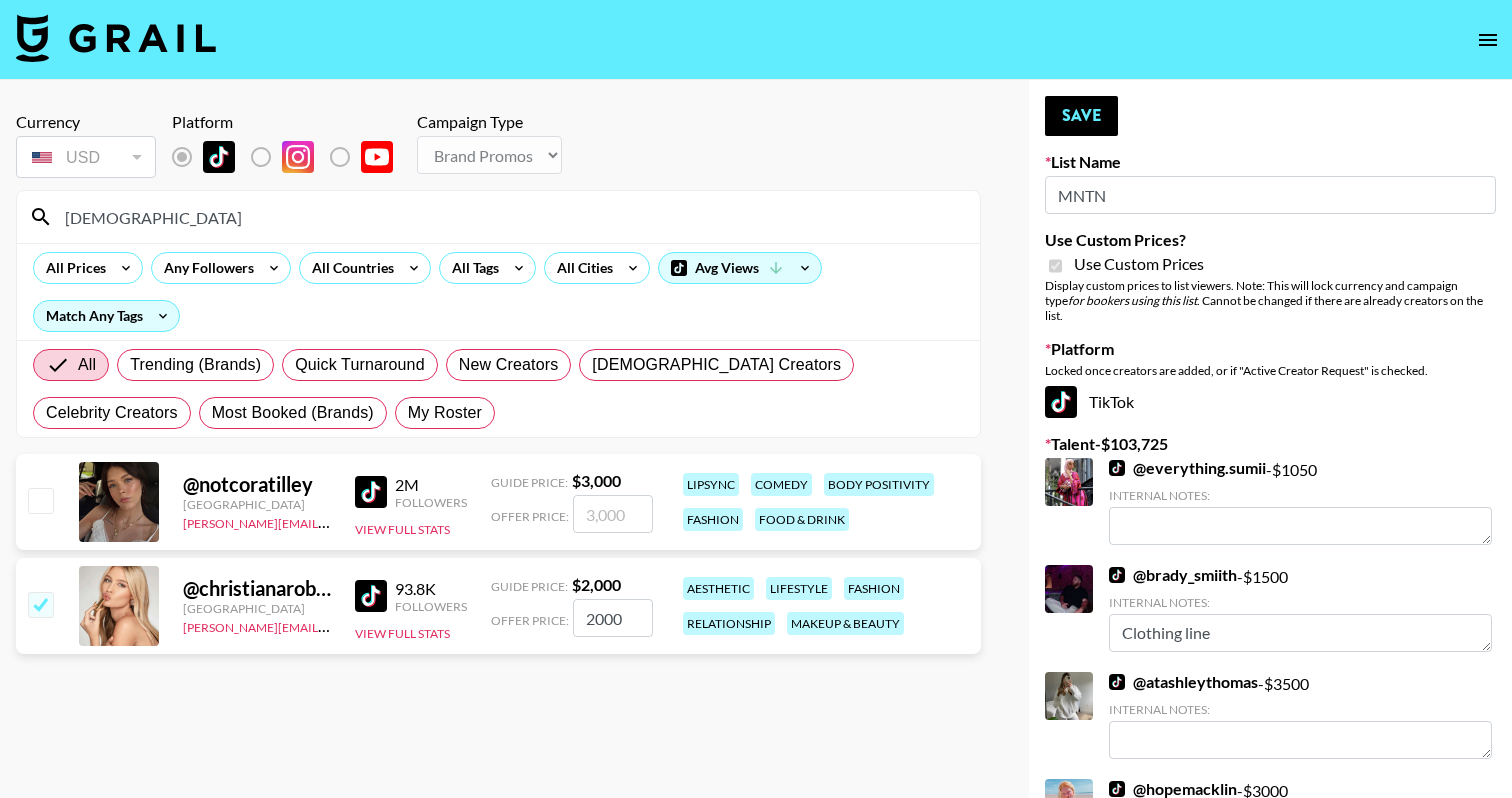 scroll, scrollTop: 0, scrollLeft: 0, axis: both 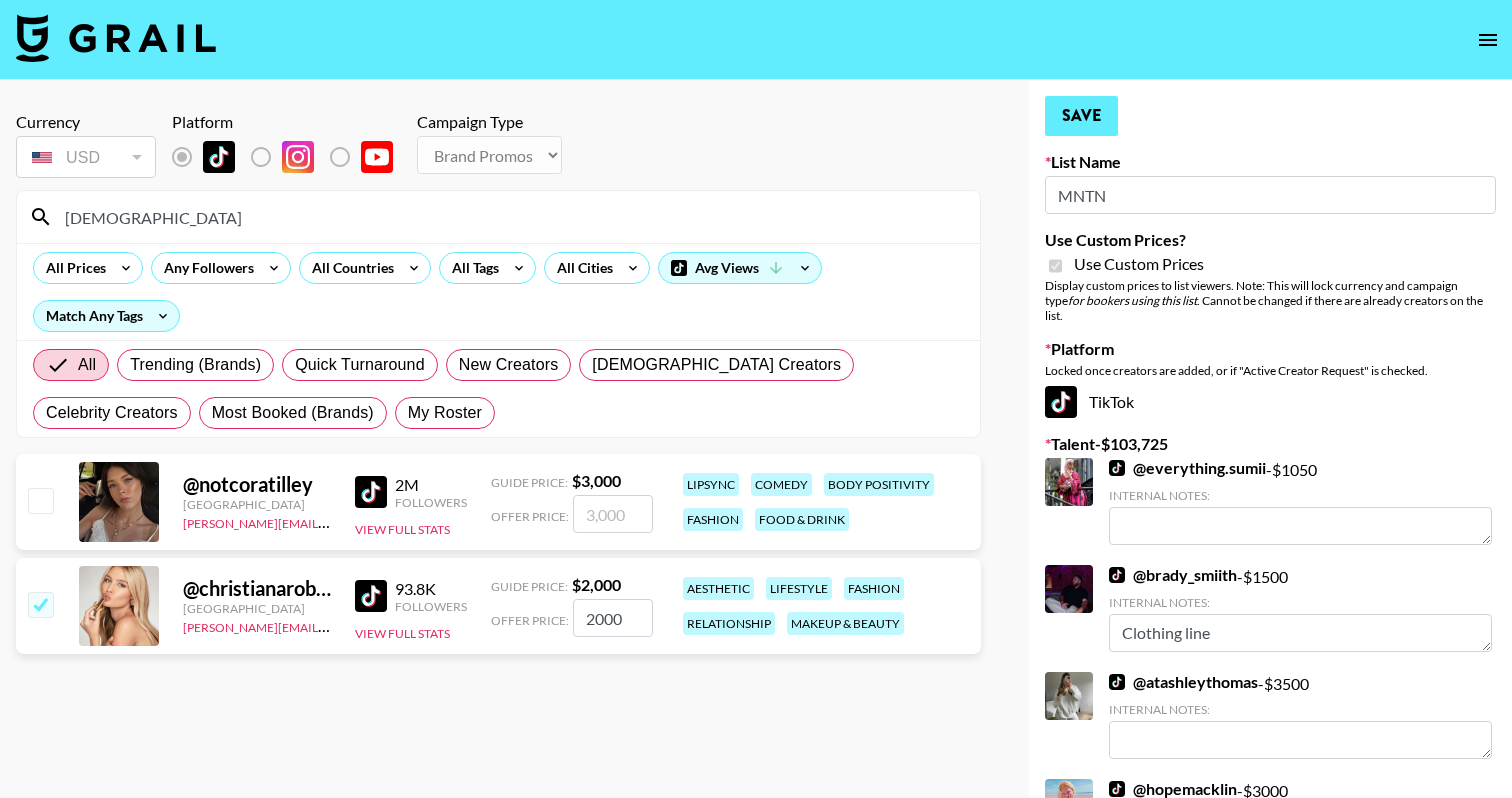 type on "swimwear brand" 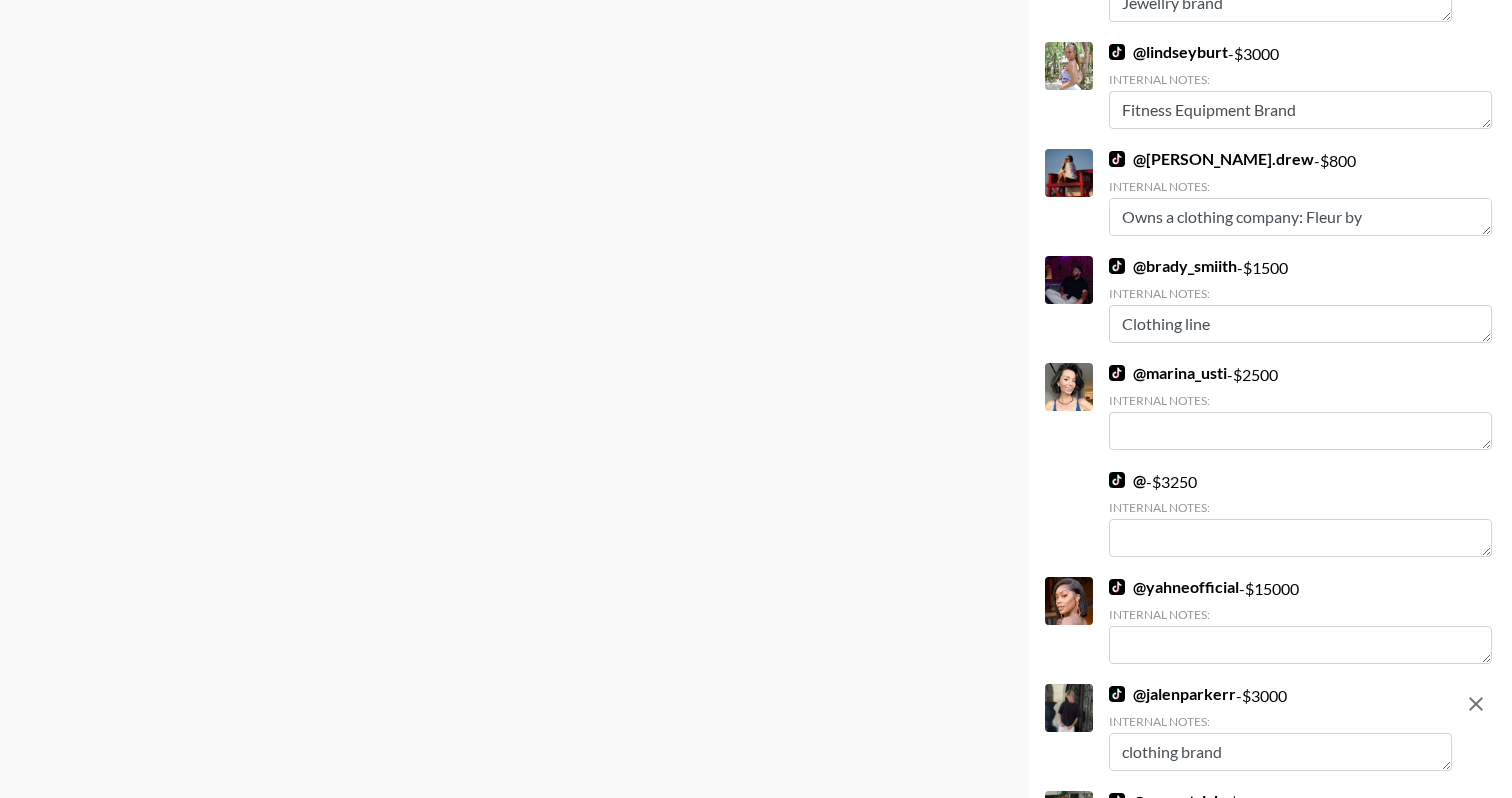 scroll, scrollTop: 501, scrollLeft: 0, axis: vertical 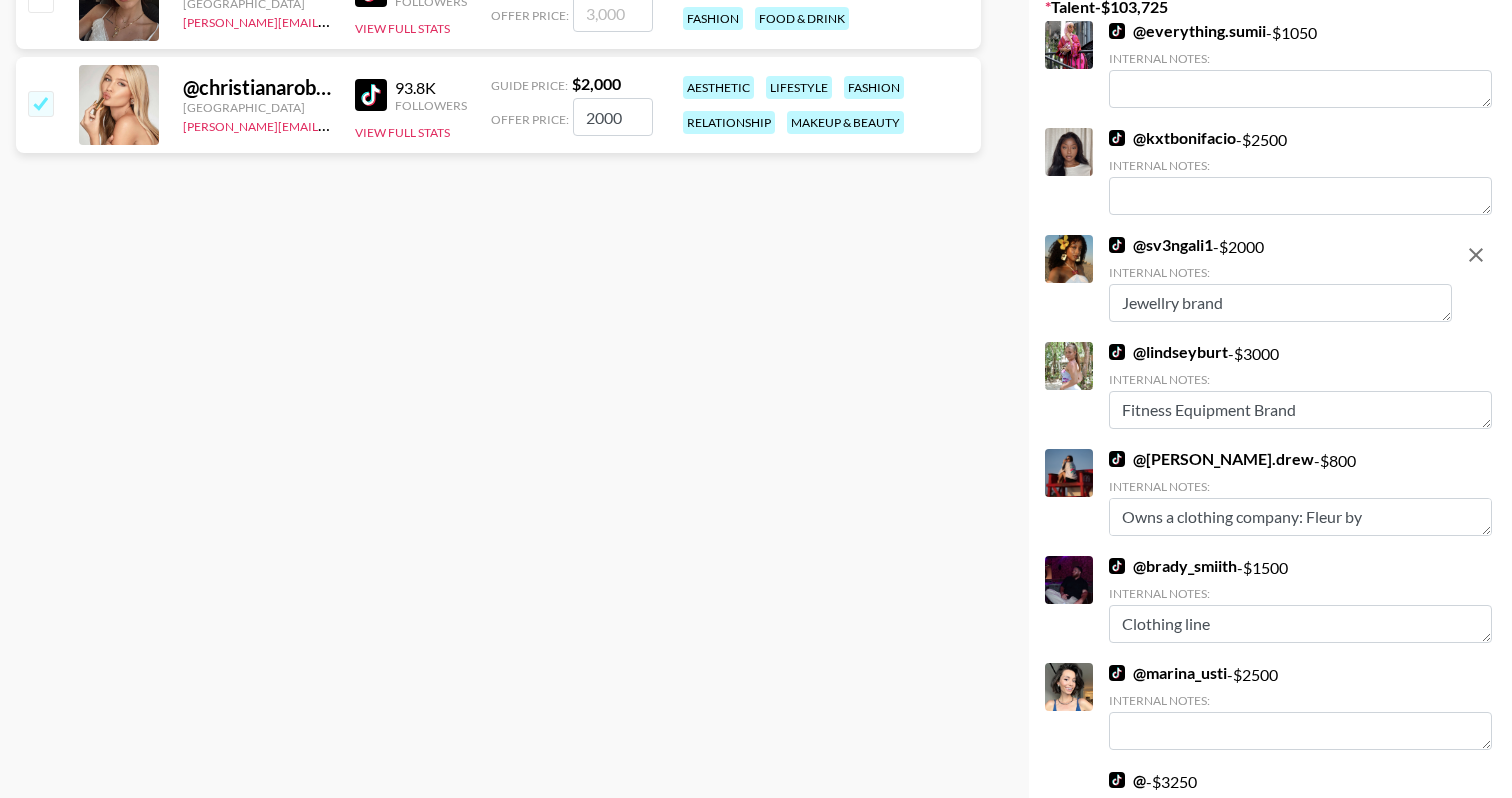 click on "Jewellry brand" at bounding box center [1280, 303] 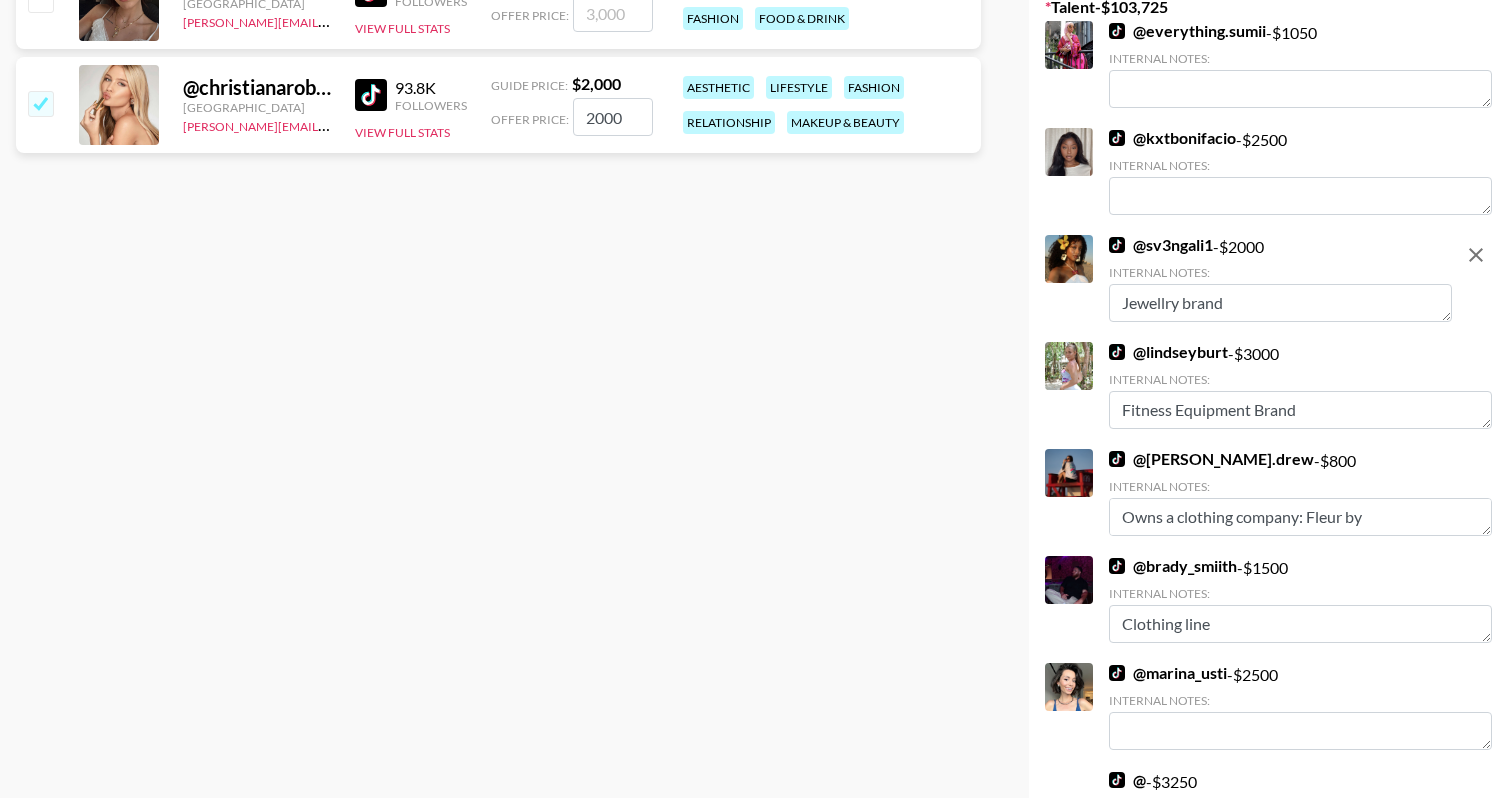 click on "Jewellry brand" at bounding box center [1280, 303] 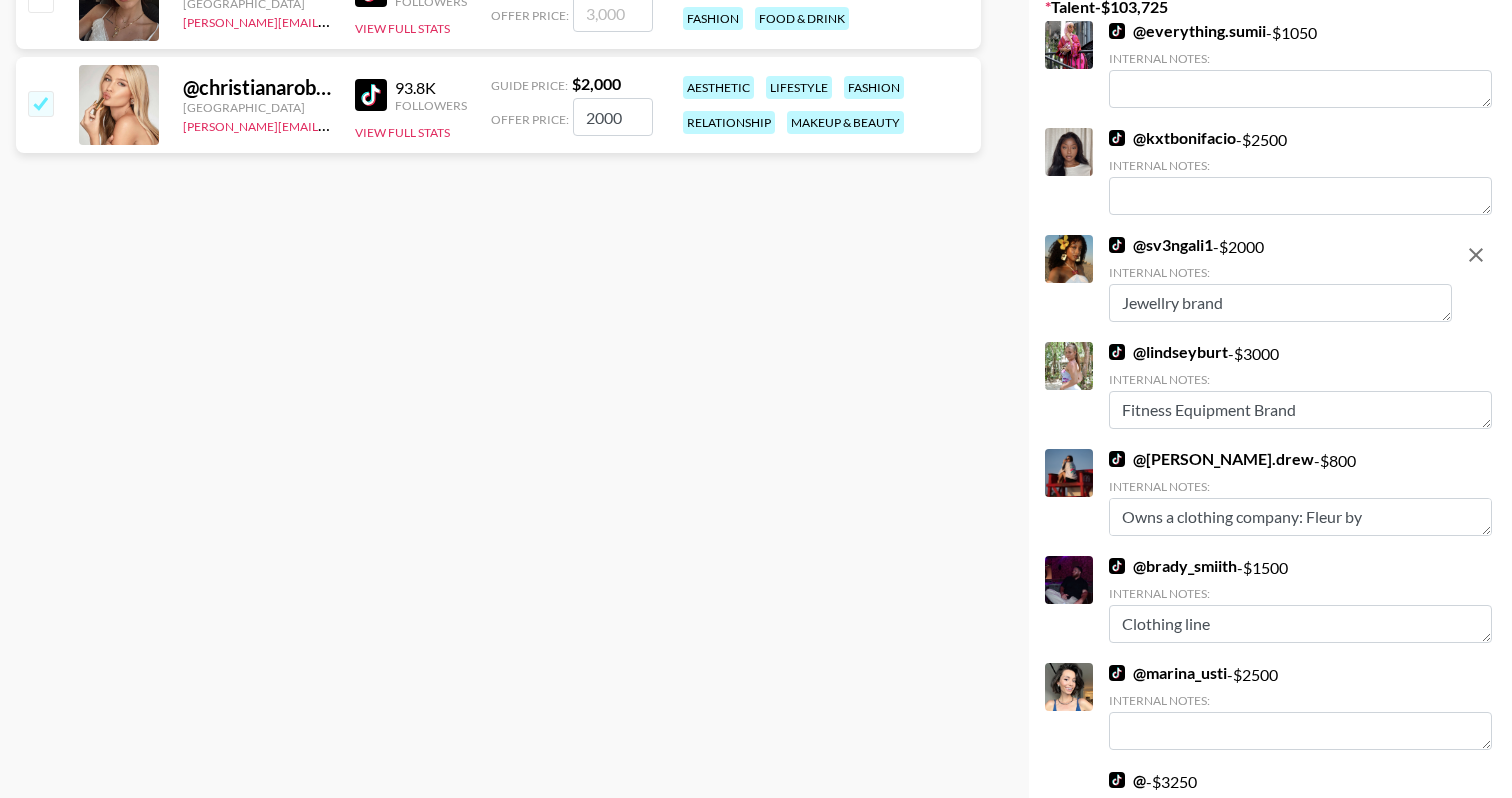 click on "Jewellry brand" at bounding box center [1280, 303] 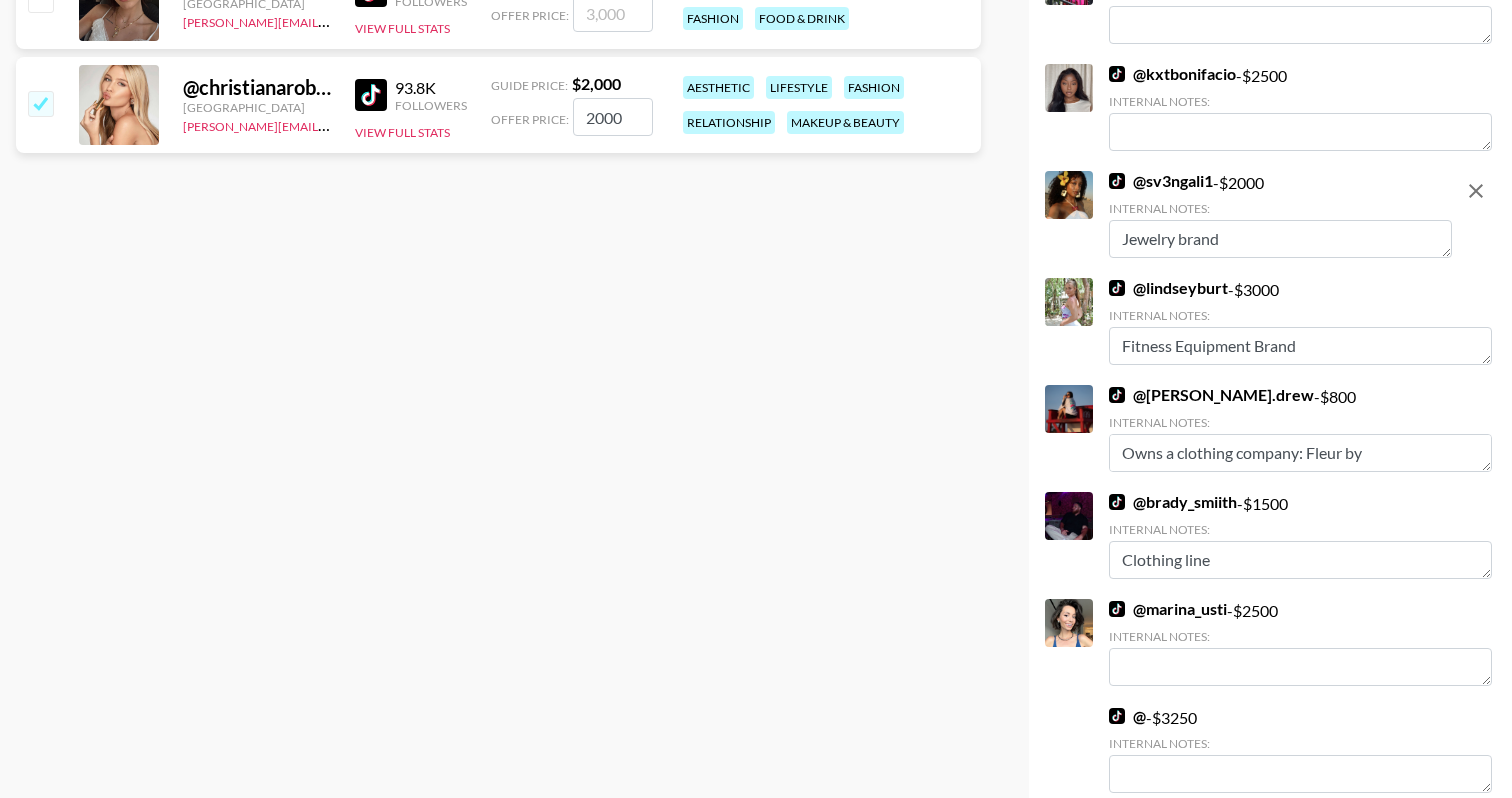 scroll, scrollTop: 0, scrollLeft: 0, axis: both 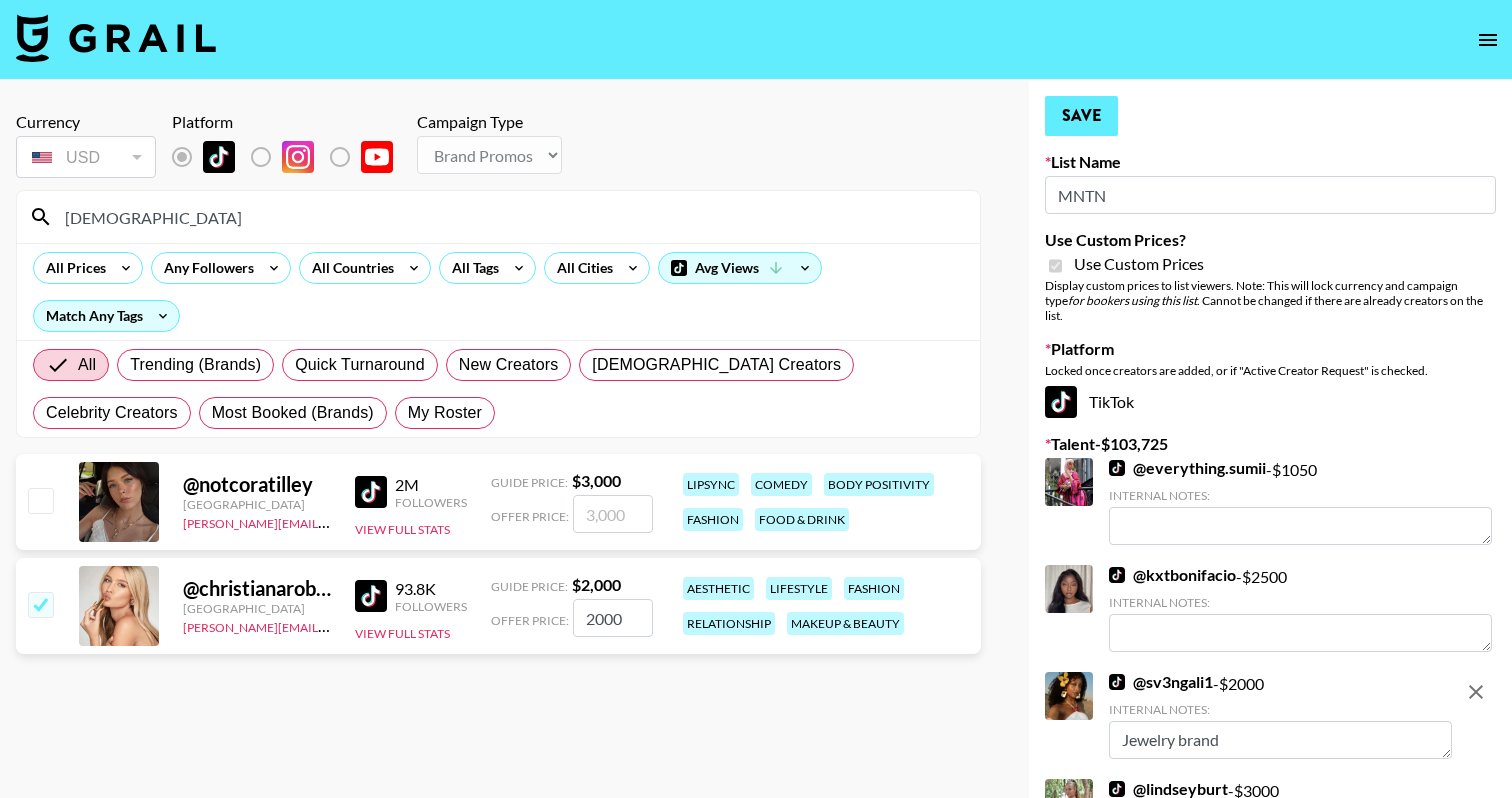 type on "Jewelry brand" 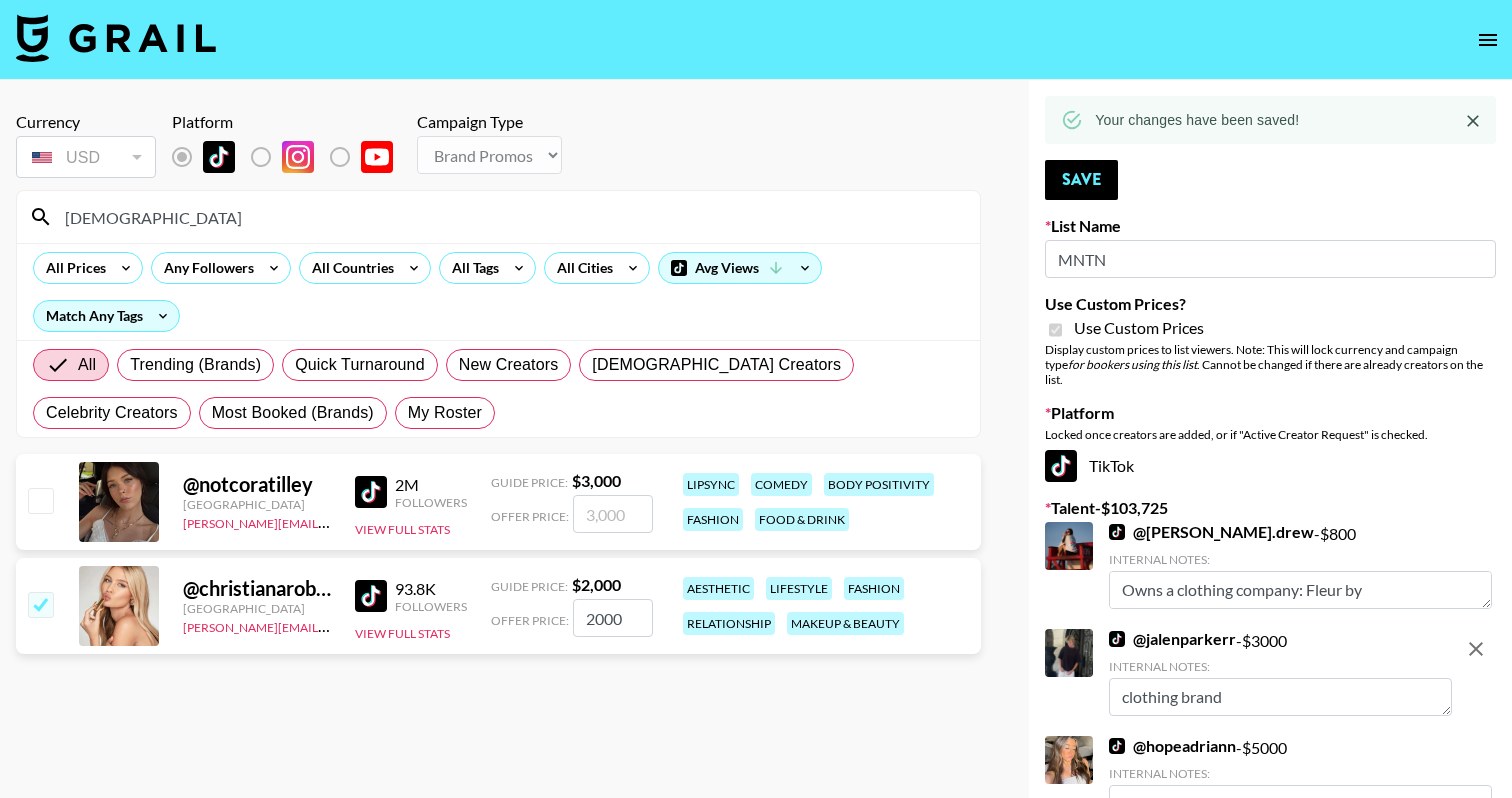 click on "christiana" at bounding box center [510, 217] 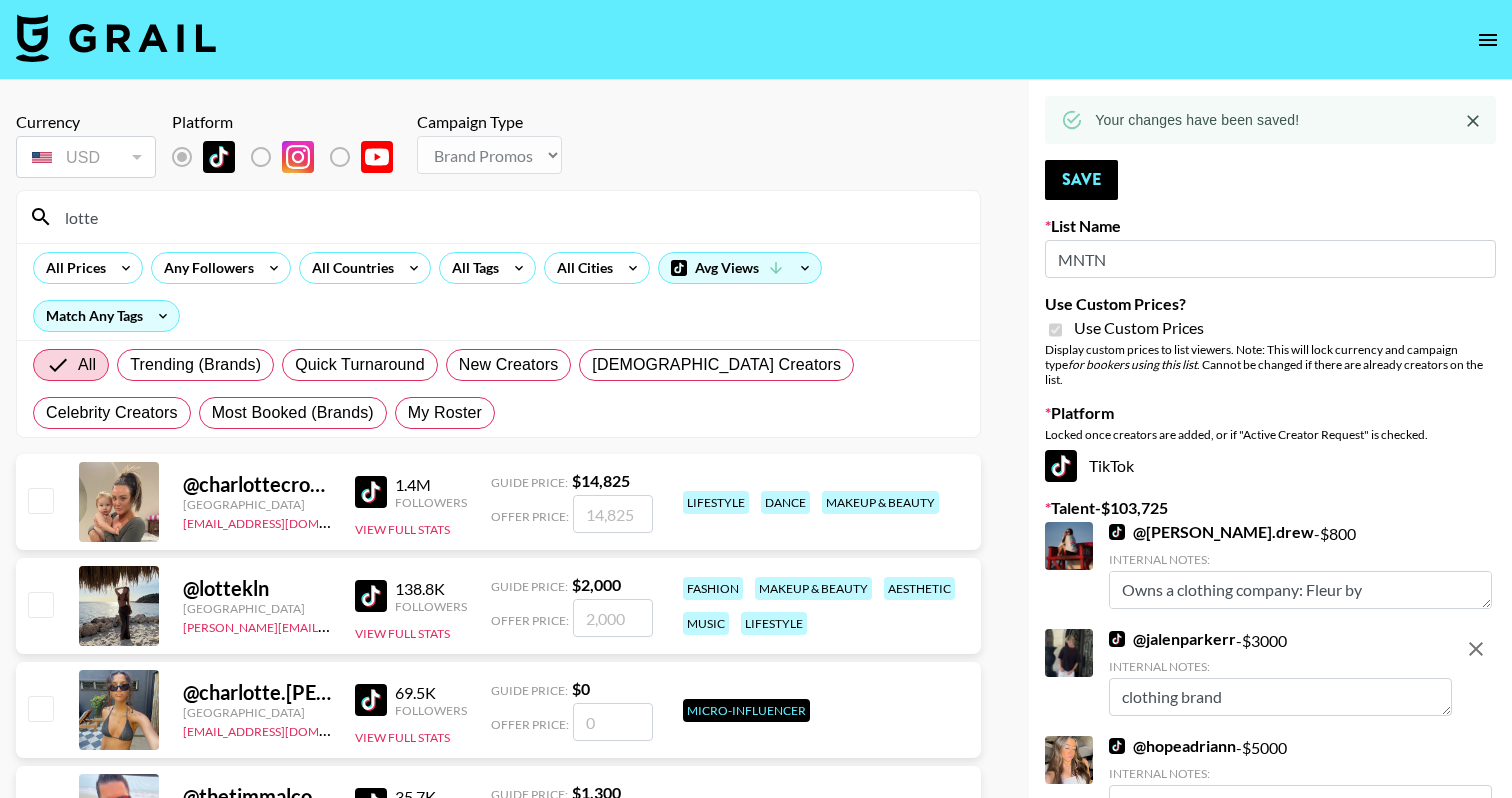 type on "lotte" 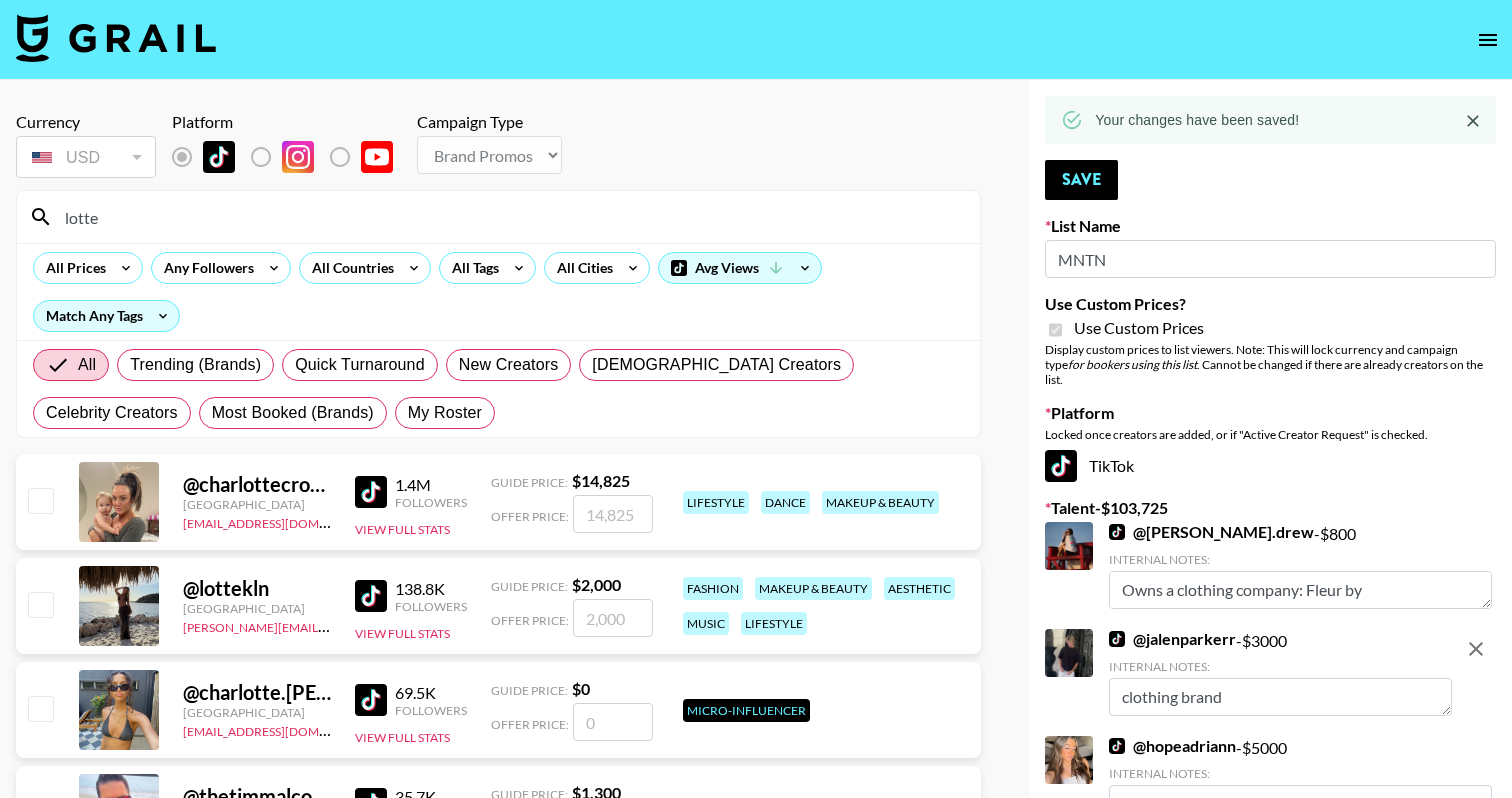 click at bounding box center [40, 604] 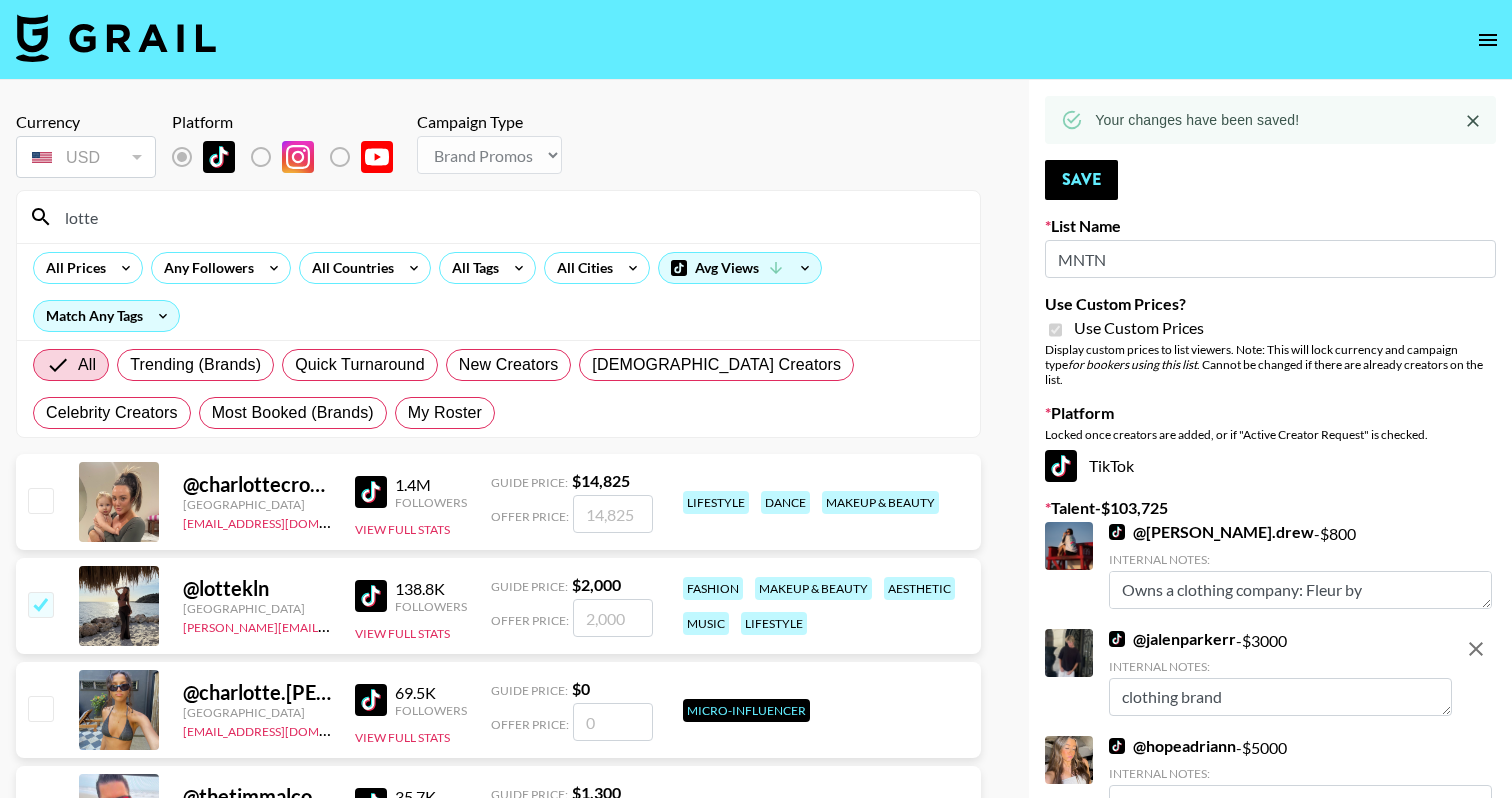 checkbox on "true" 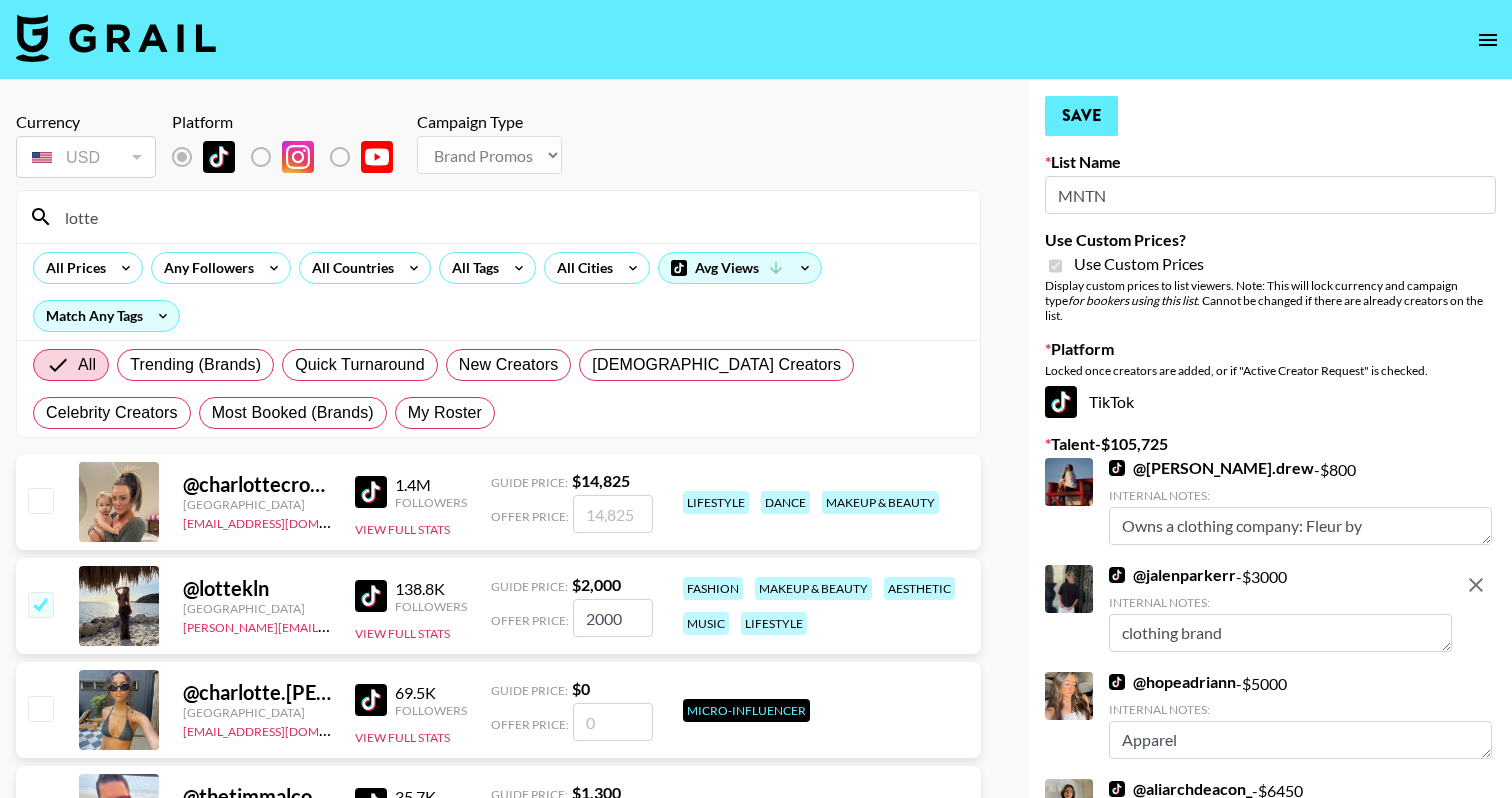 click on "Save" at bounding box center [1081, 116] 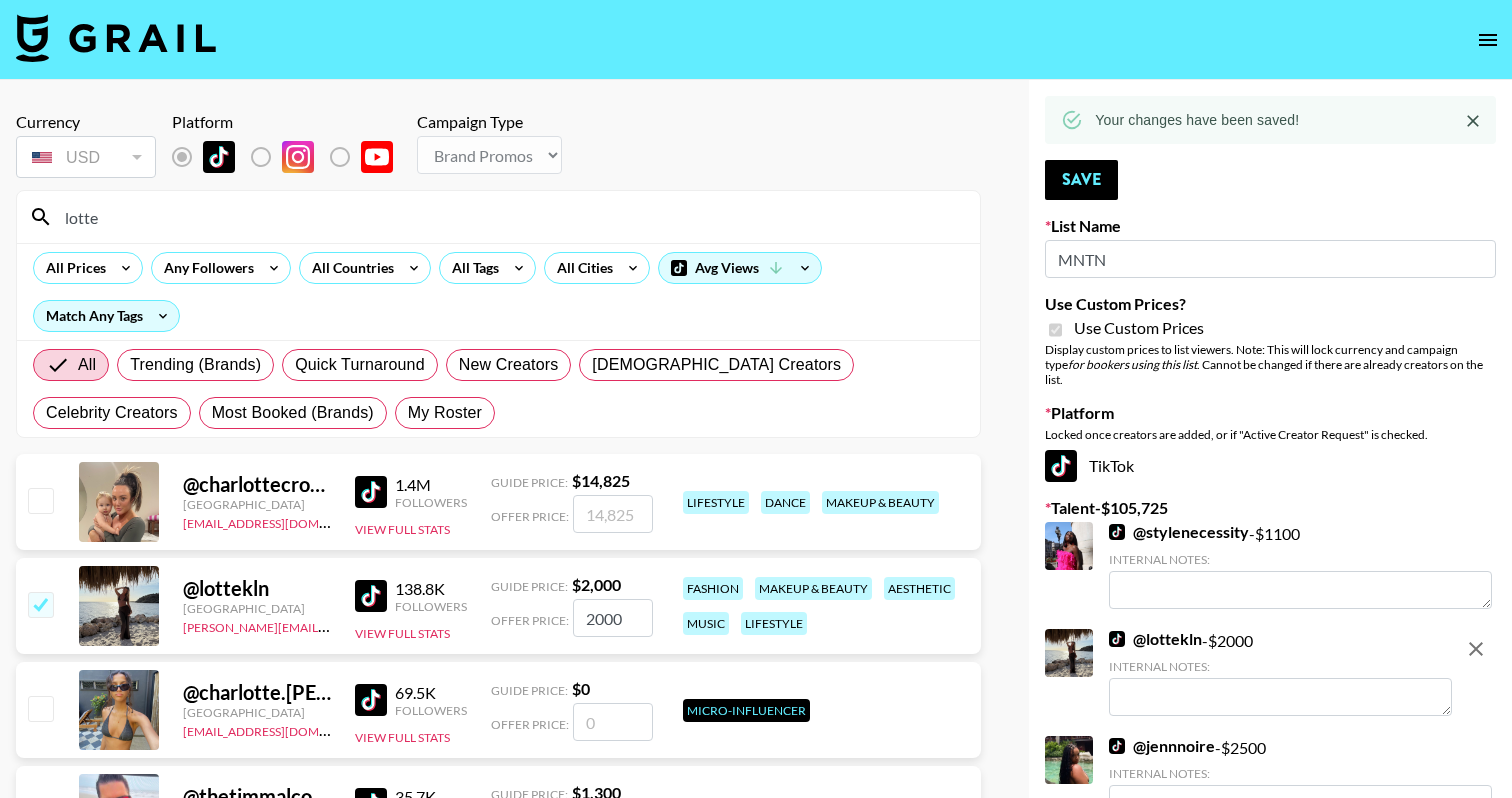 click on "lotte" at bounding box center [510, 217] 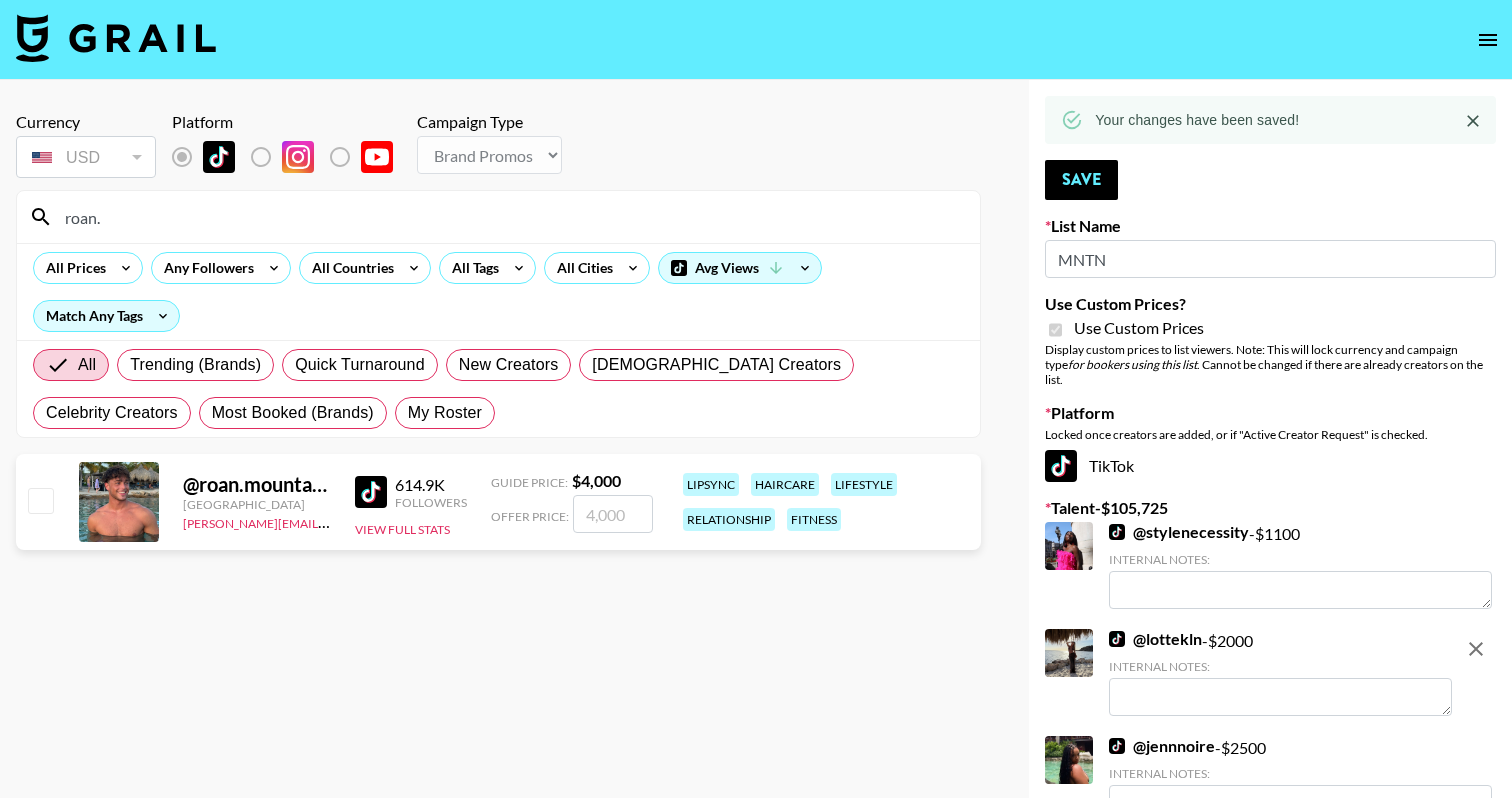 type on "roan." 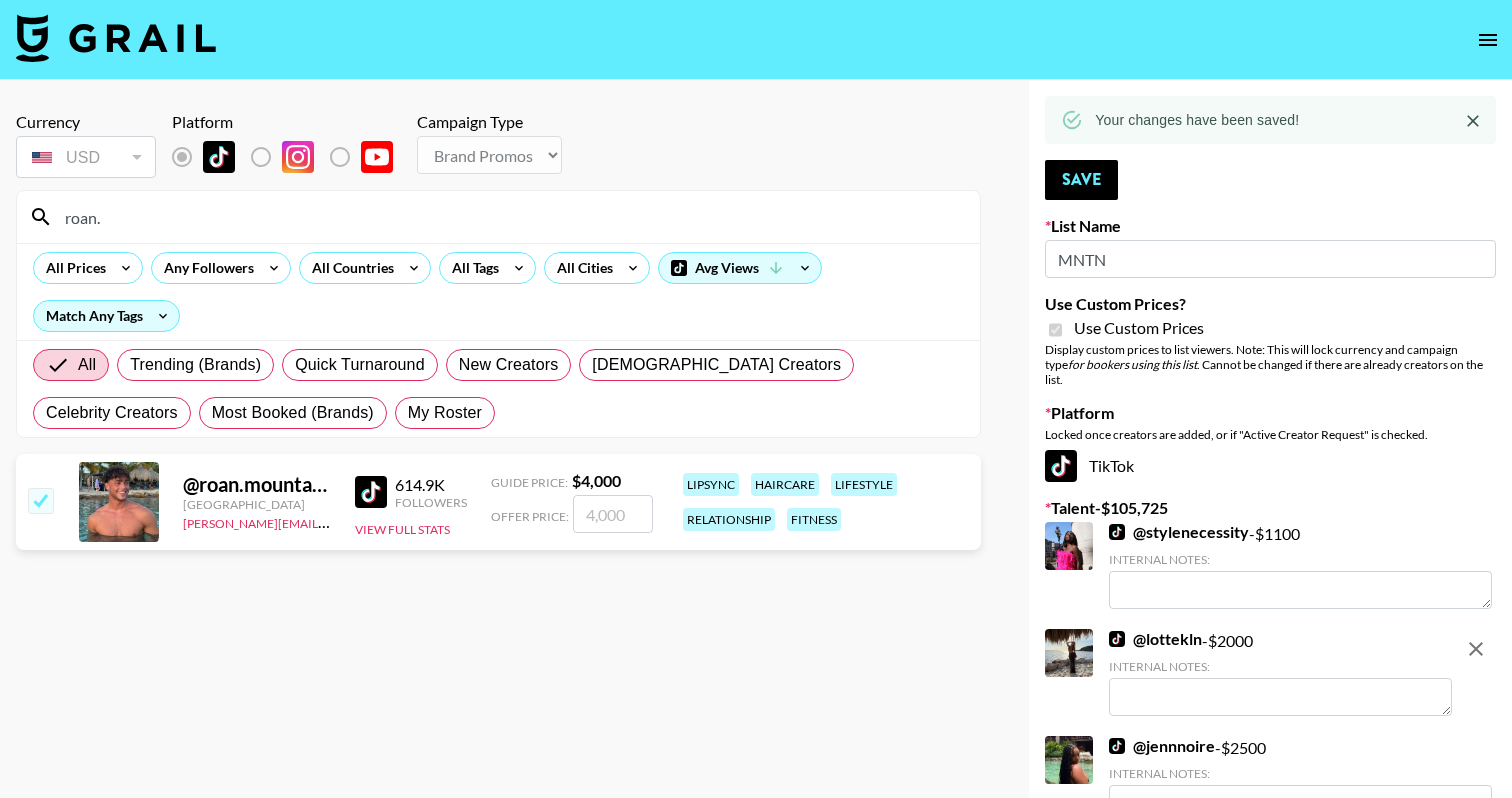 checkbox on "true" 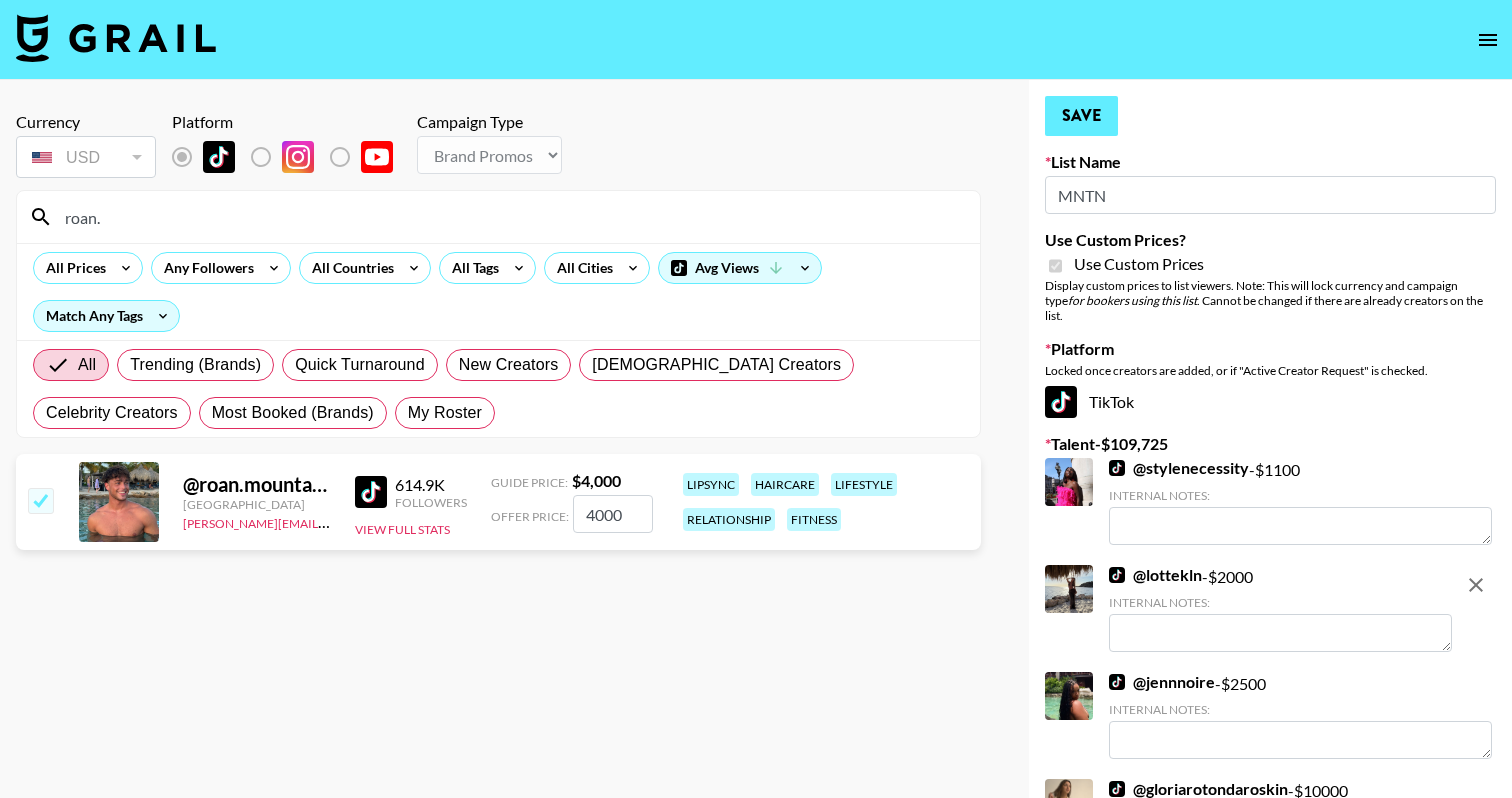 click on "Save" at bounding box center (1081, 116) 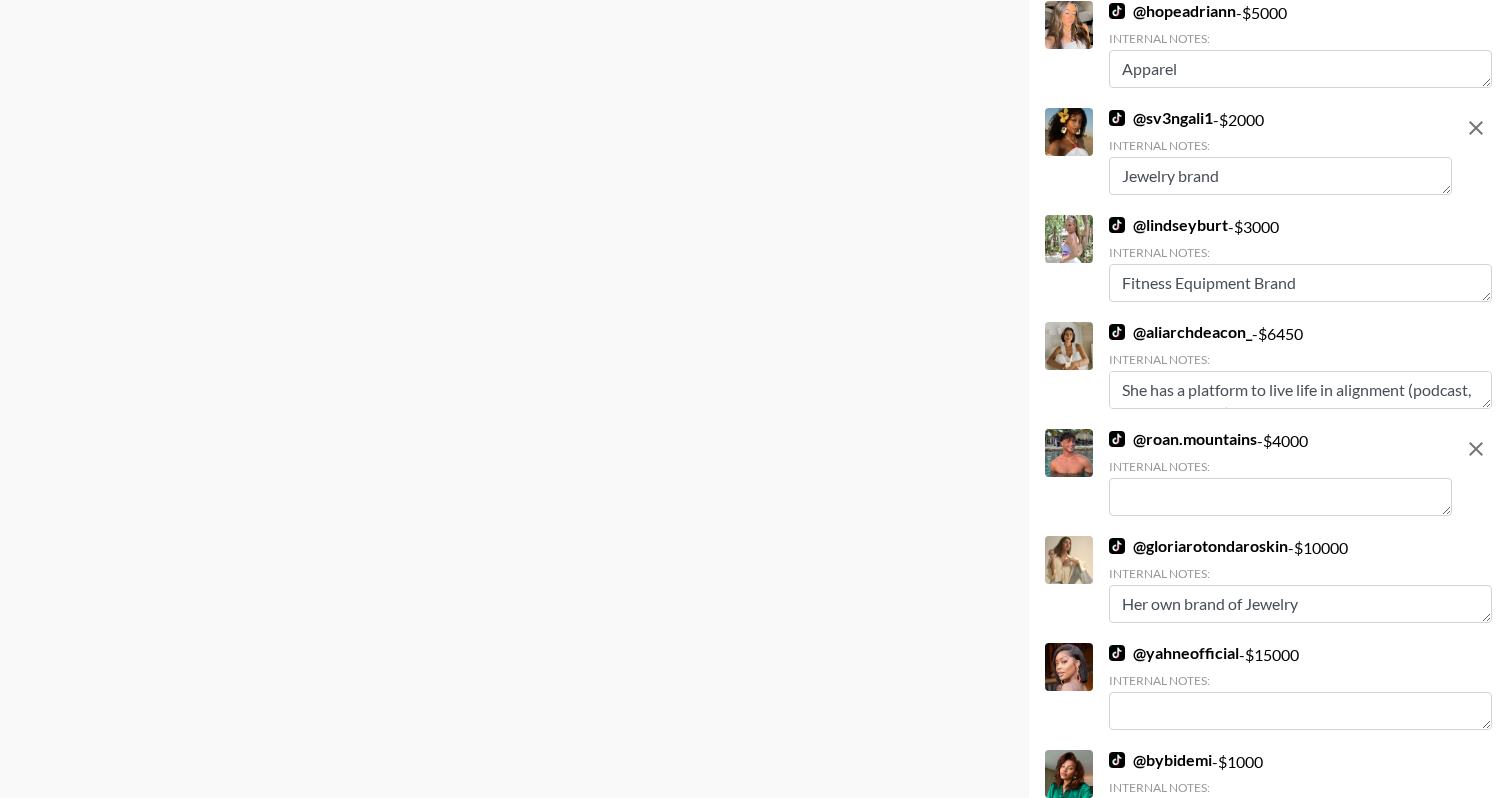 scroll, scrollTop: 1766, scrollLeft: 0, axis: vertical 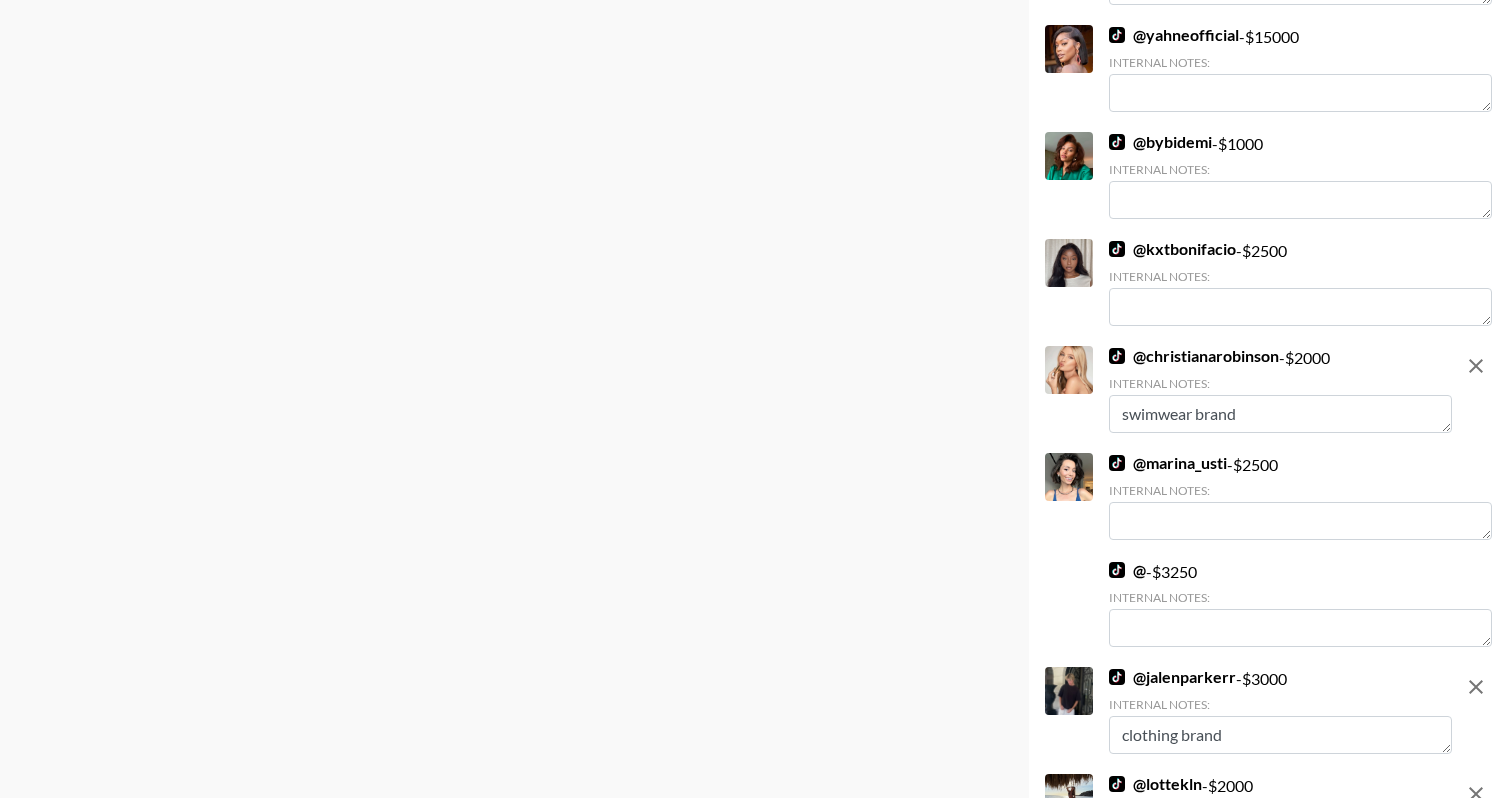 click on "swimwear brand" at bounding box center [1280, 414] 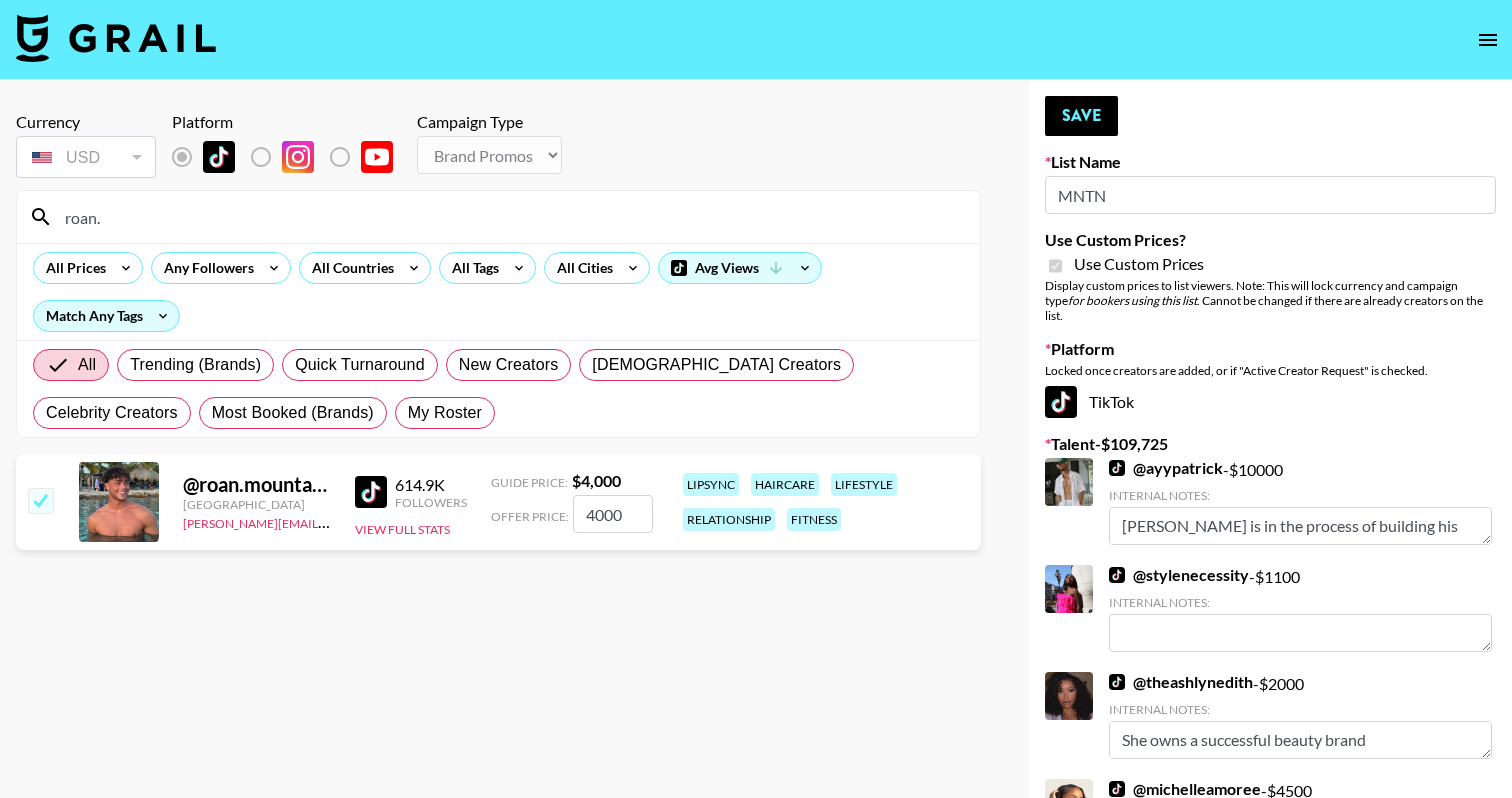 scroll, scrollTop: 0, scrollLeft: 0, axis: both 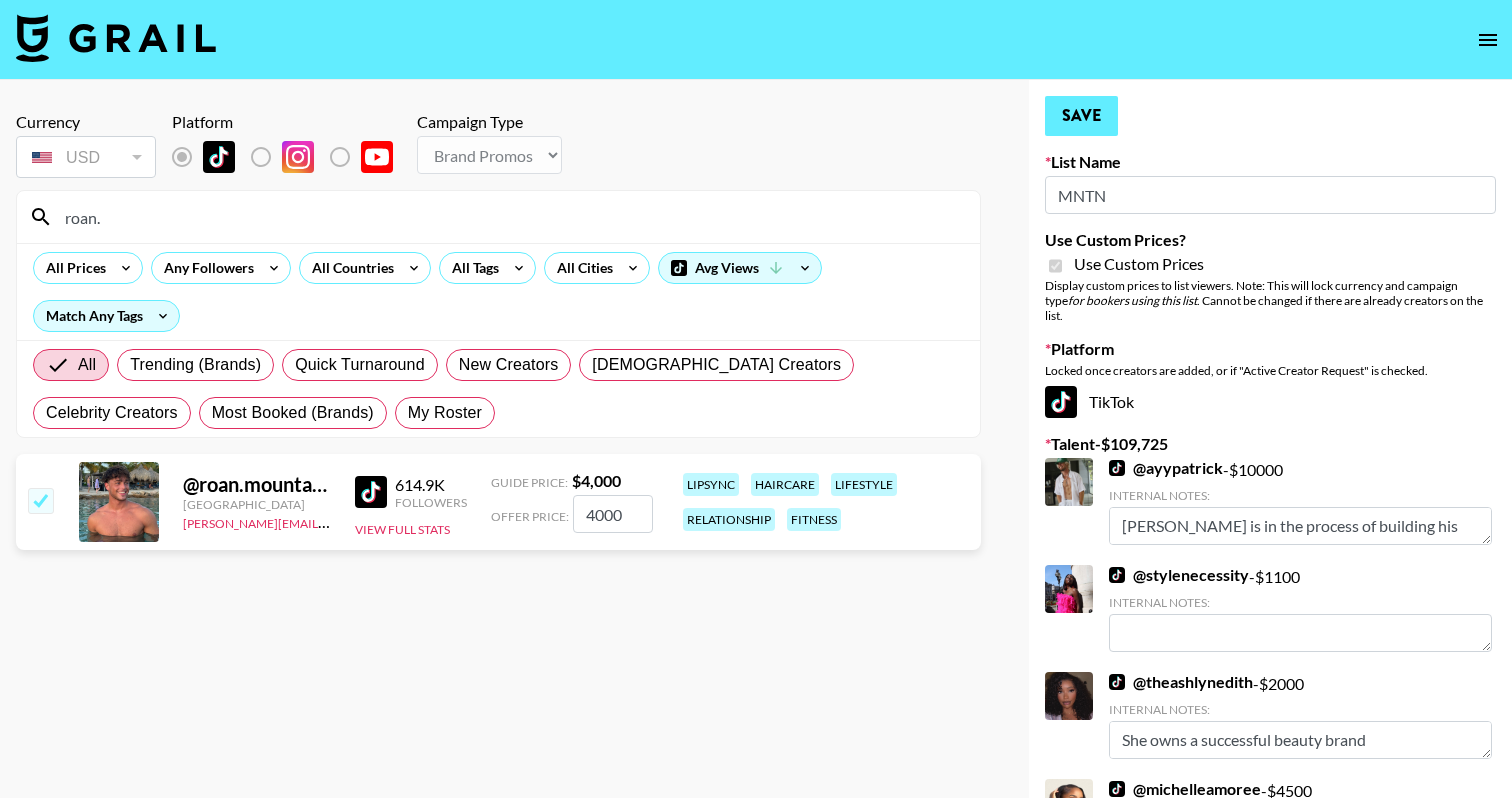type on "Swimwear brand" 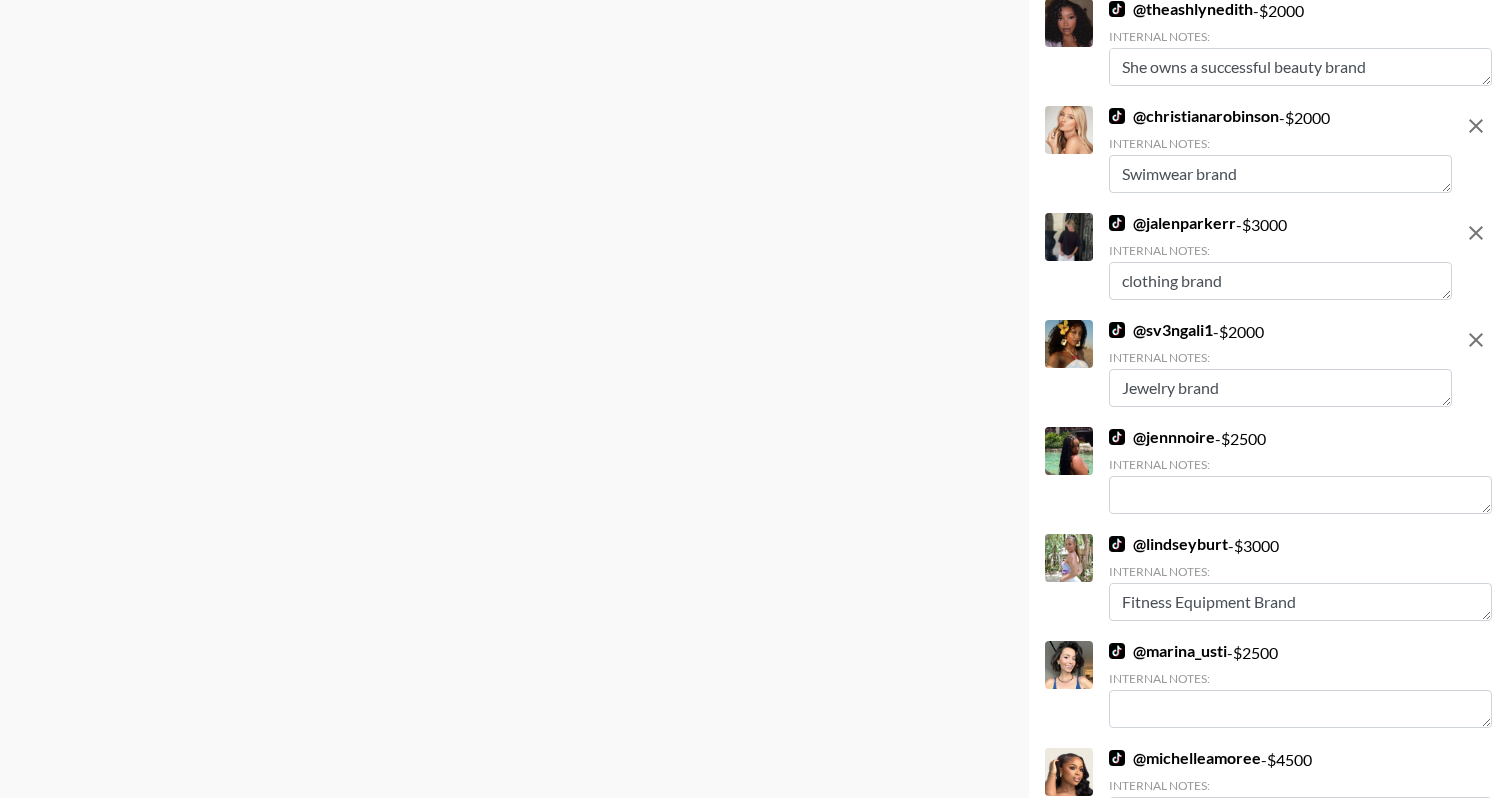 scroll, scrollTop: 2159, scrollLeft: 0, axis: vertical 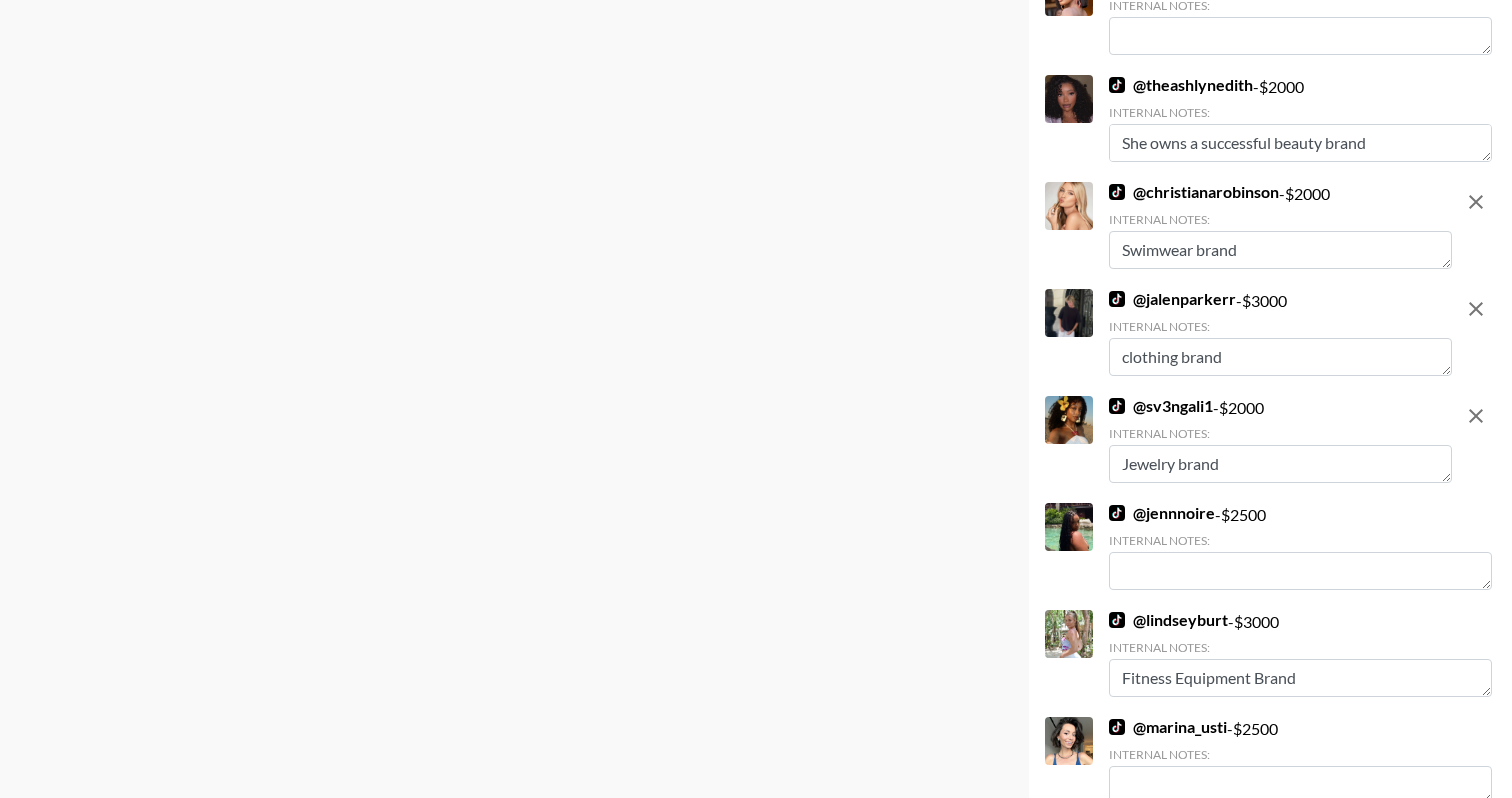 drag, startPoint x: 1237, startPoint y: 340, endPoint x: 1016, endPoint y: 345, distance: 221.05655 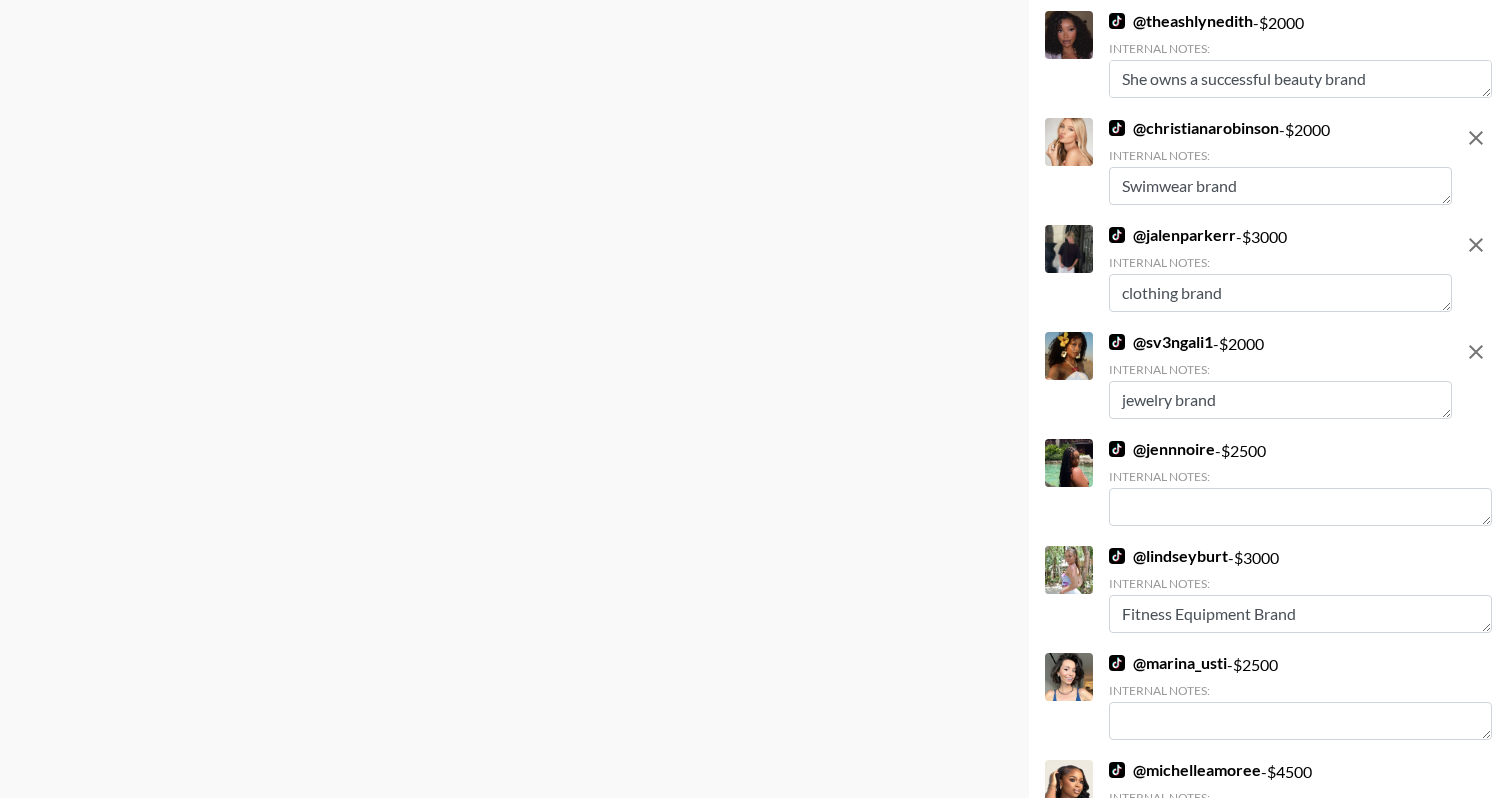 type on "jewelry brand" 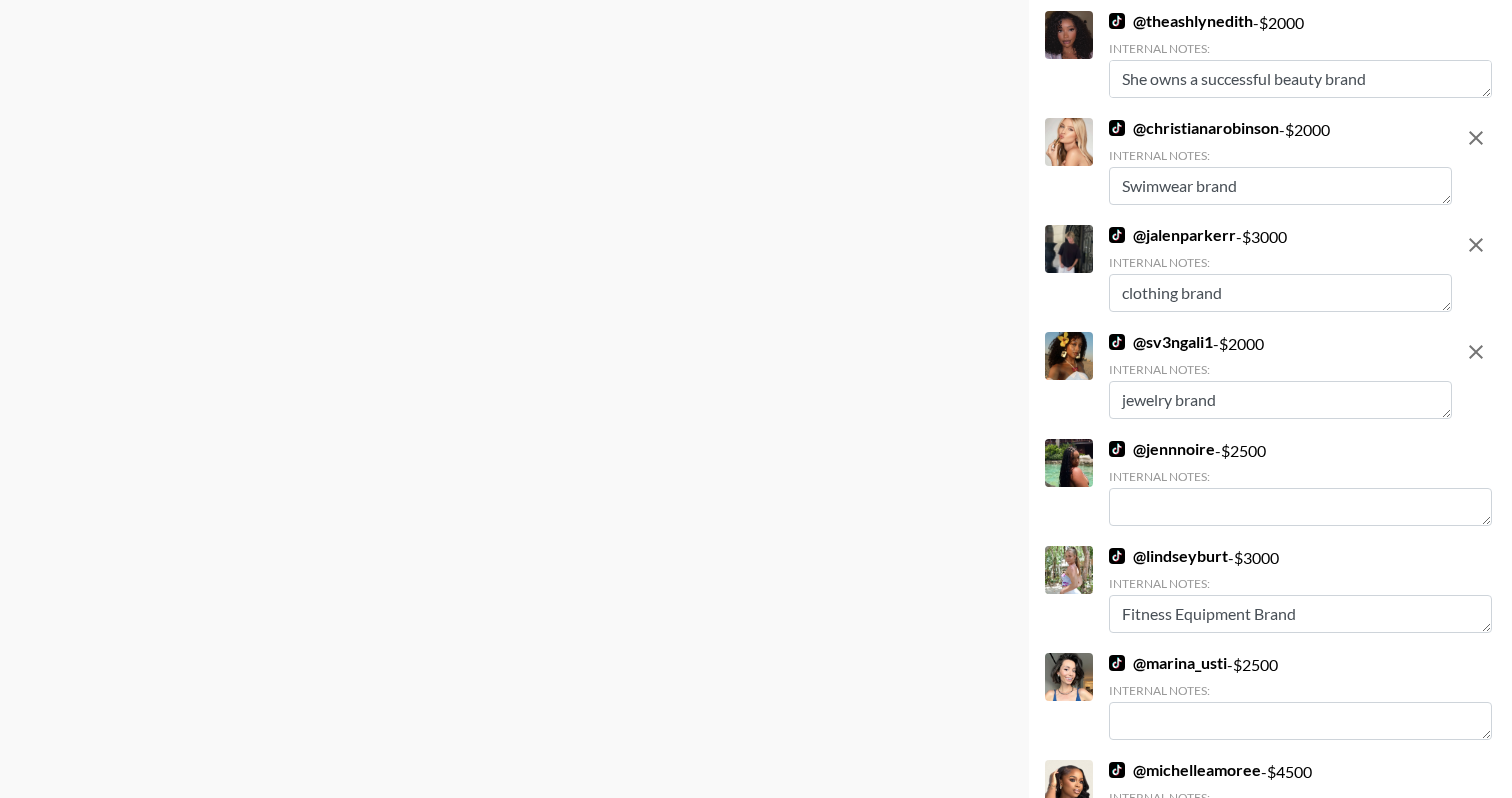 click on "Swimwear brand" at bounding box center (1280, 186) 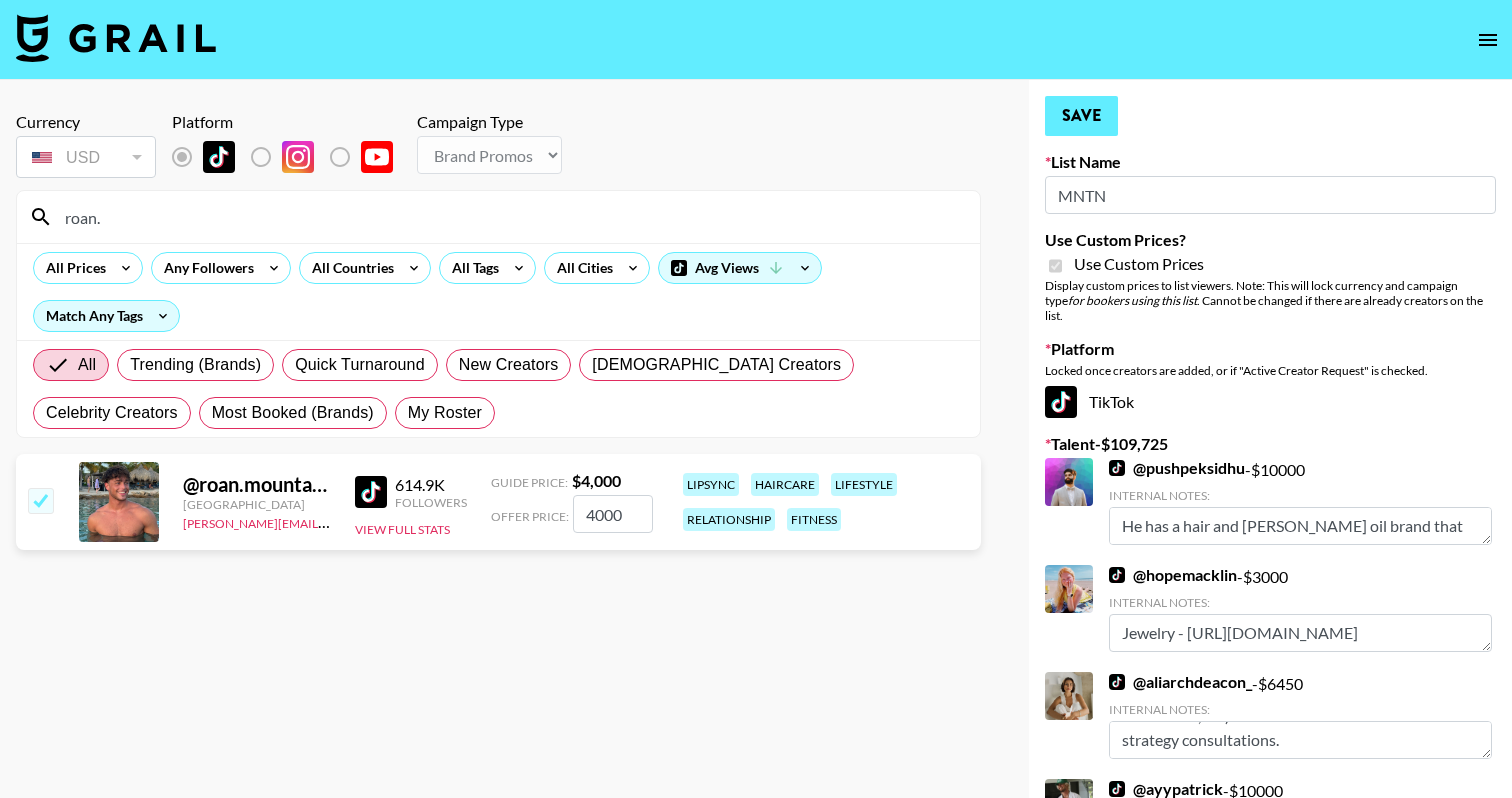 scroll, scrollTop: -1, scrollLeft: 0, axis: vertical 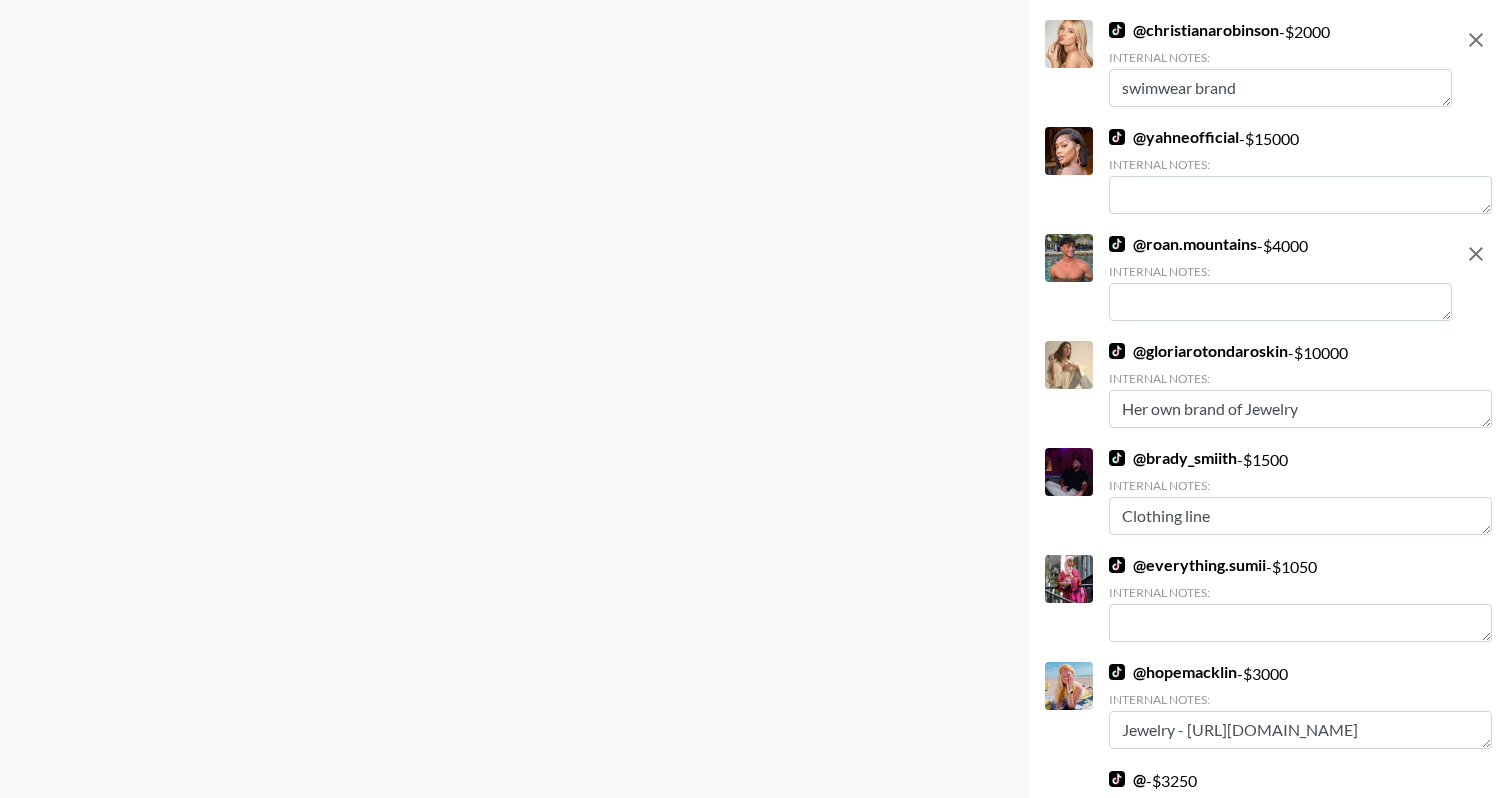 click at bounding box center (1280, 302) 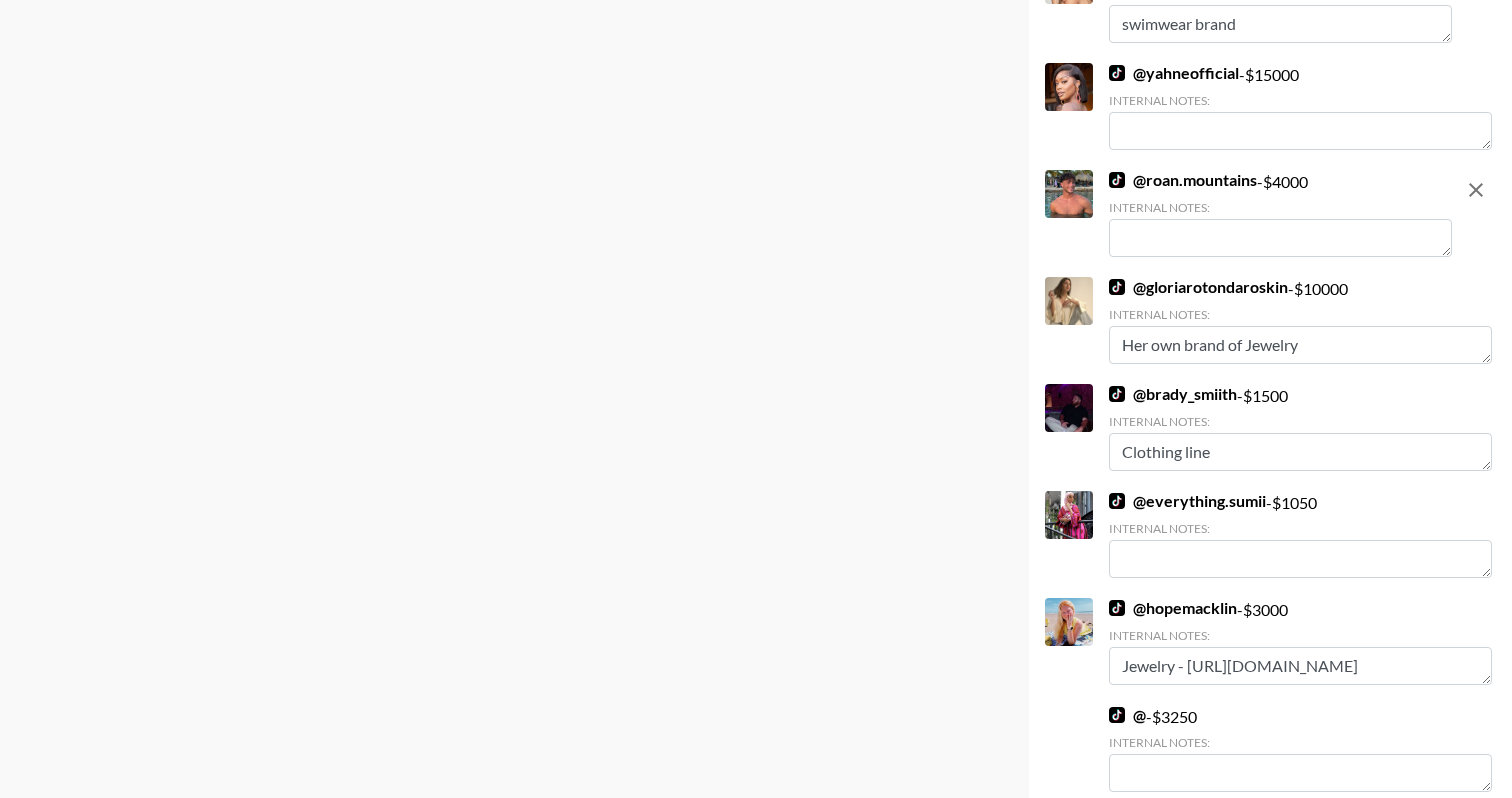 paste on "clothing brand" 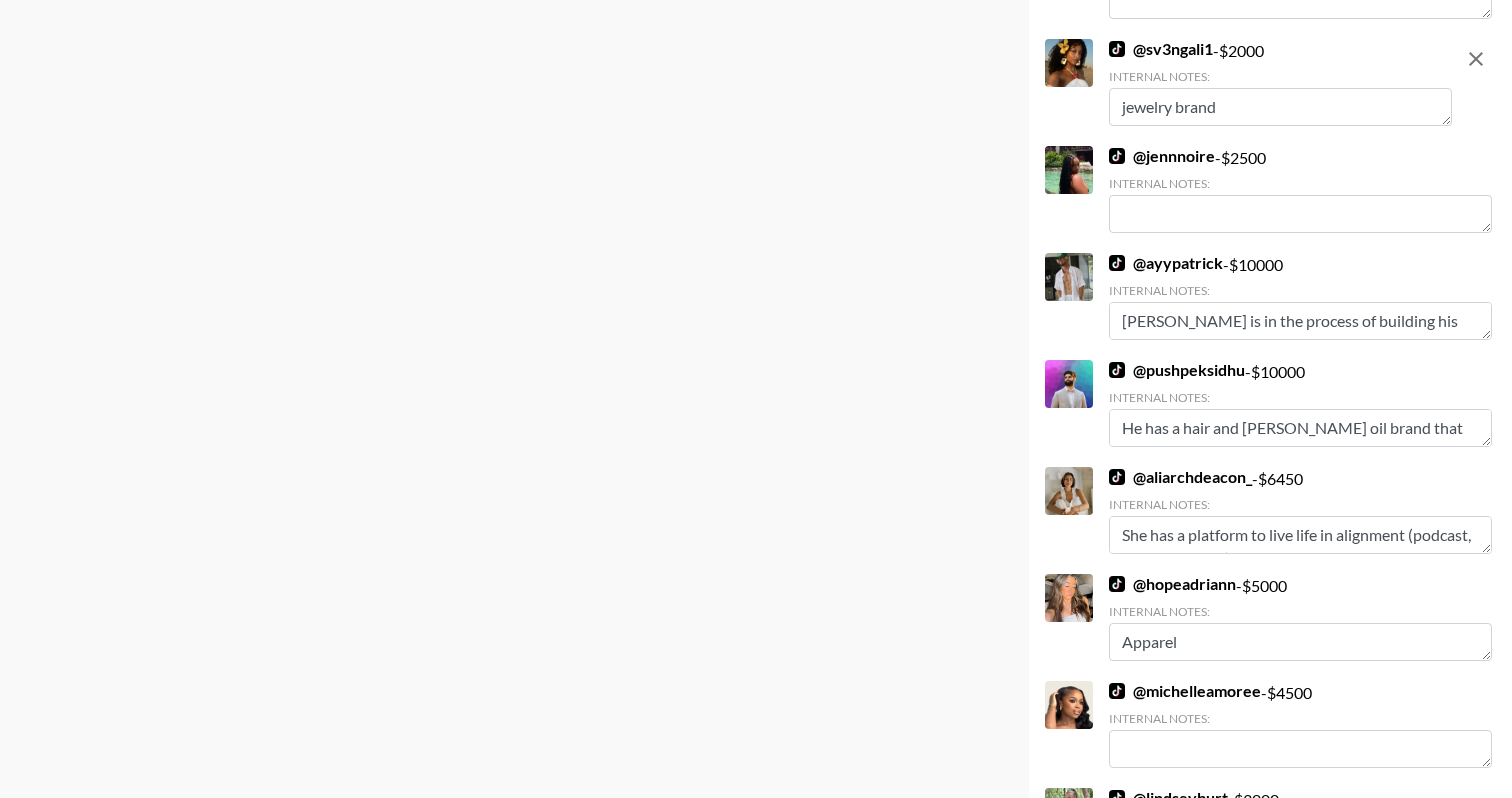 scroll, scrollTop: 1572, scrollLeft: 0, axis: vertical 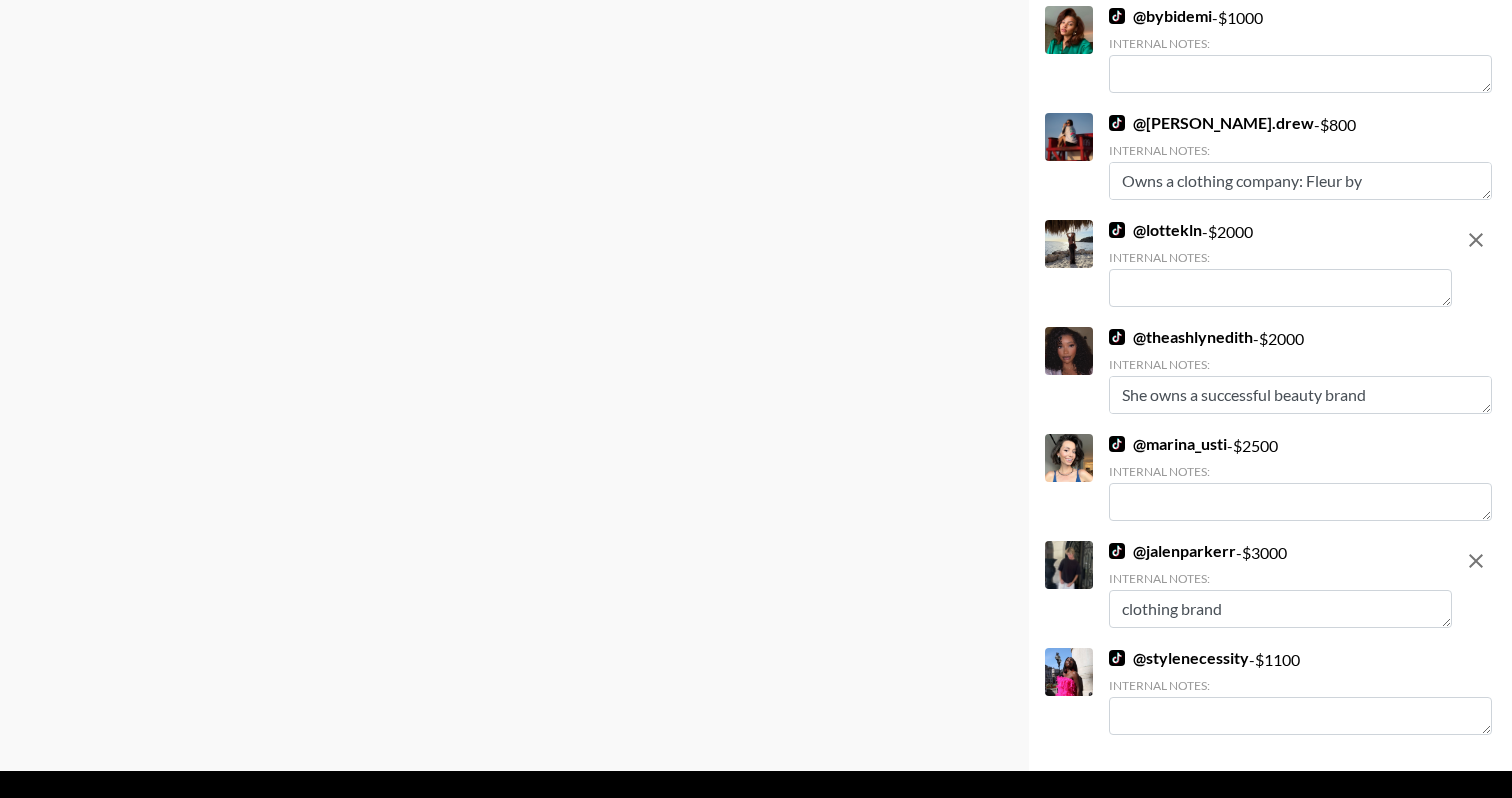 type on "clothing brand" 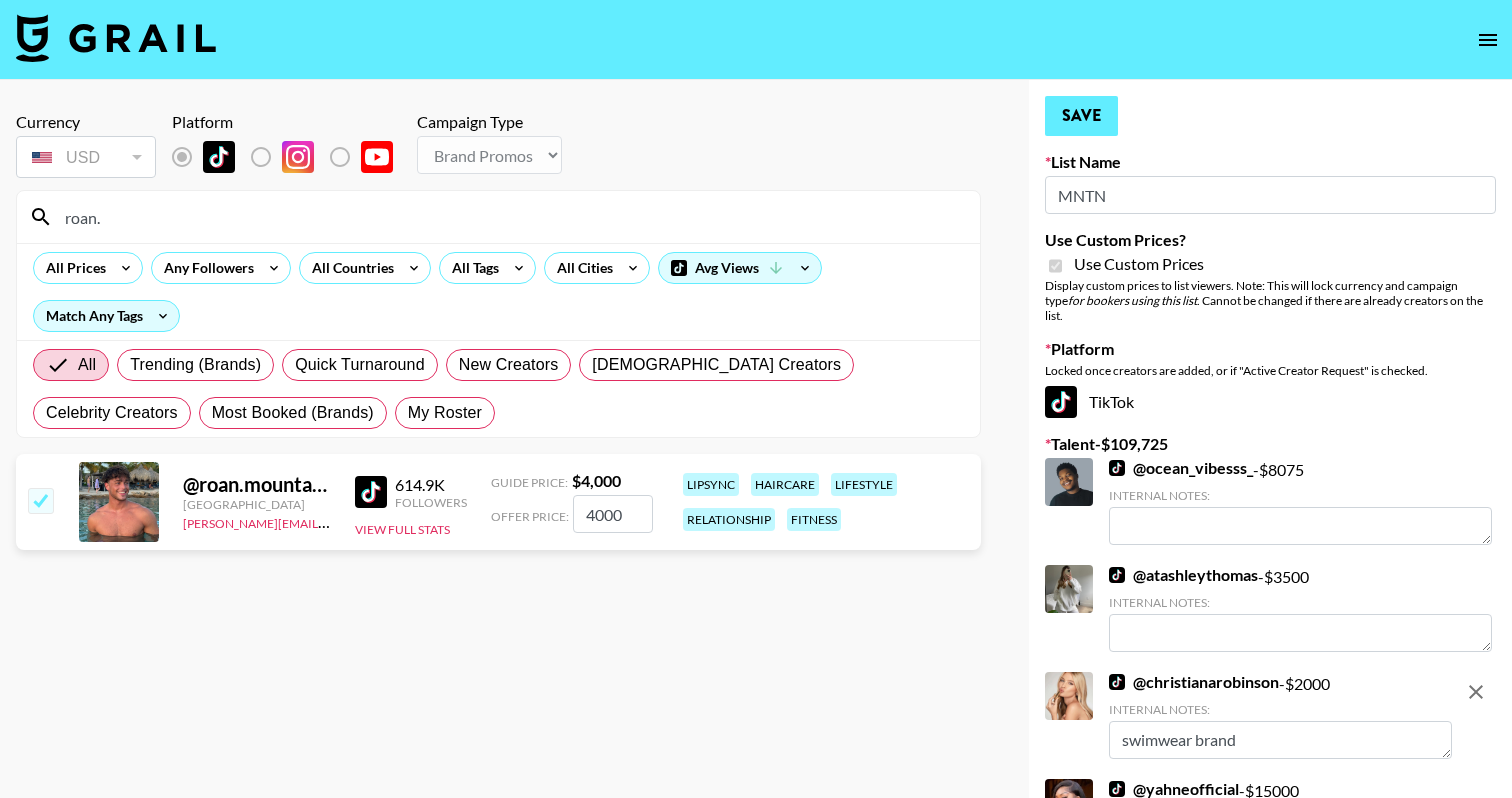 scroll, scrollTop: -1, scrollLeft: 0, axis: vertical 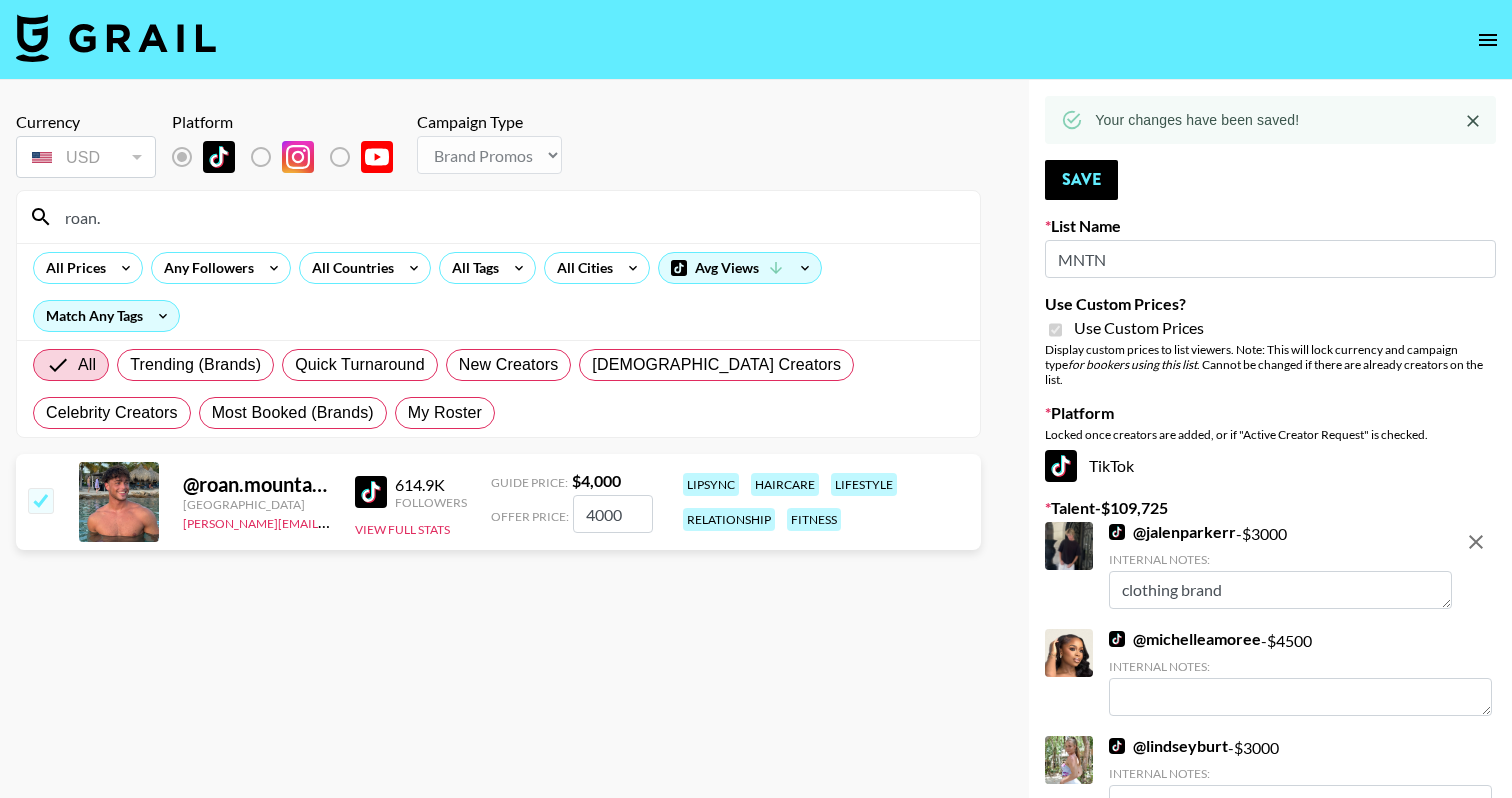 click on "roan." at bounding box center (510, 217) 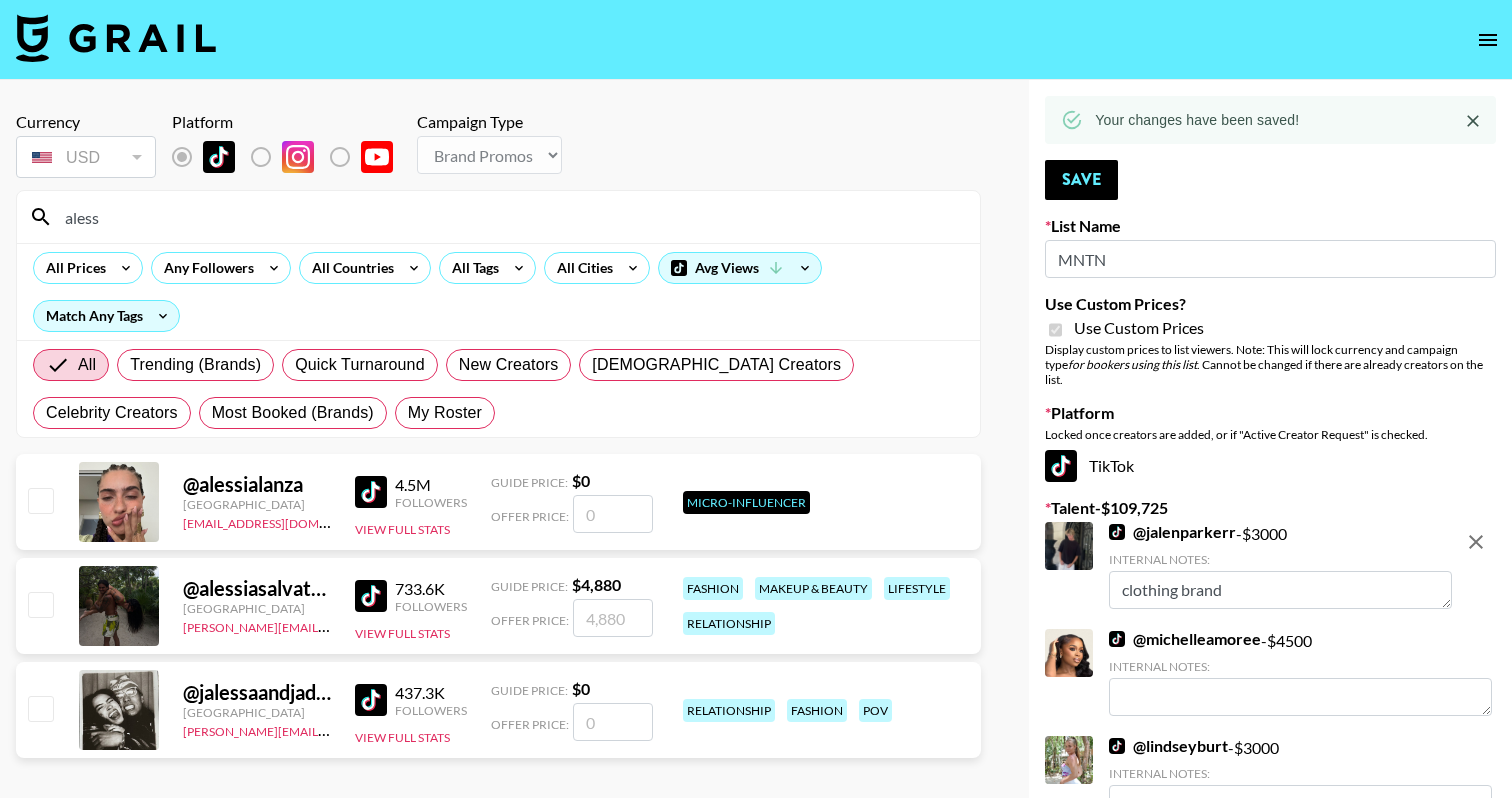 type on "aless" 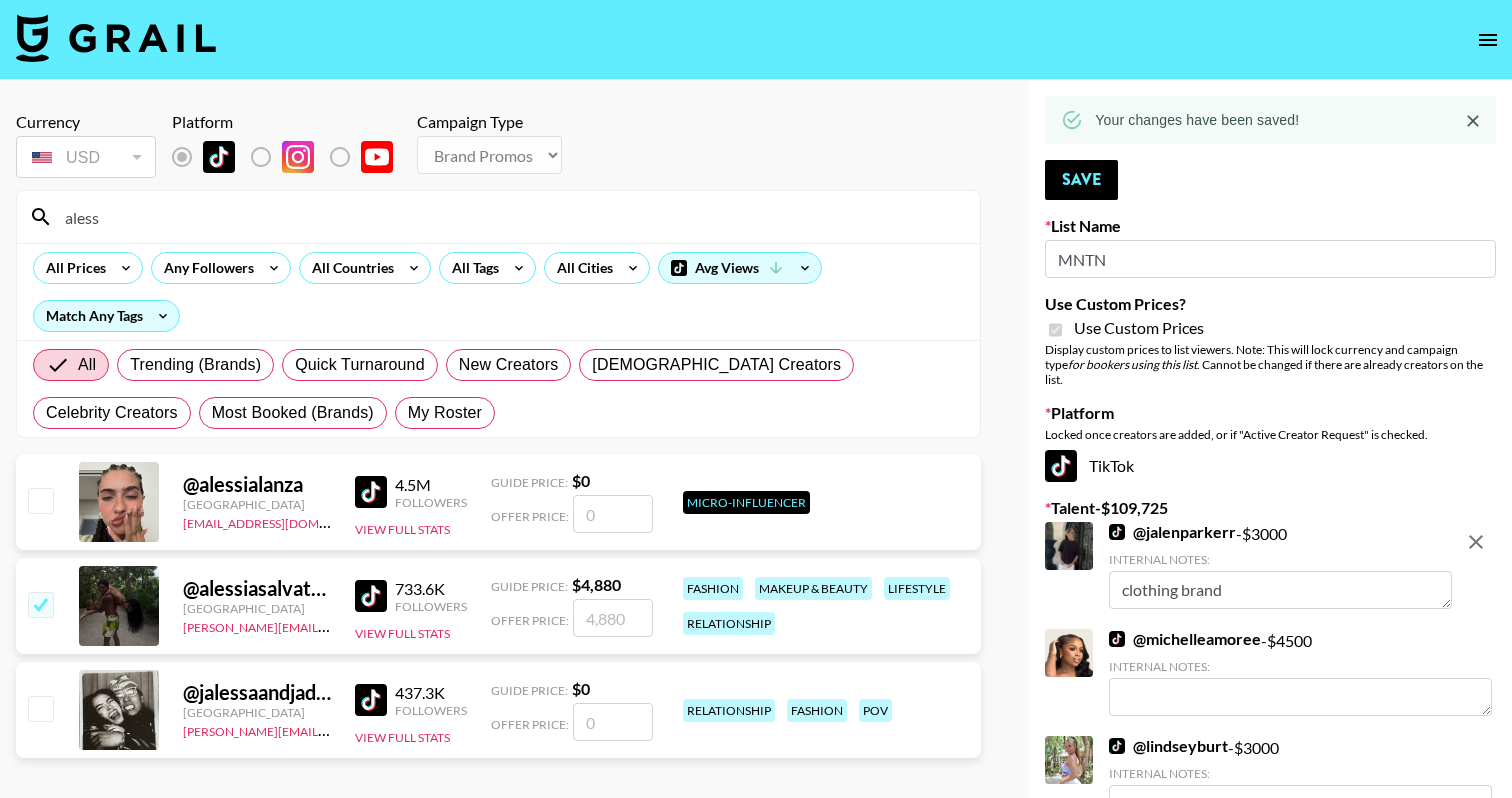 checkbox on "true" 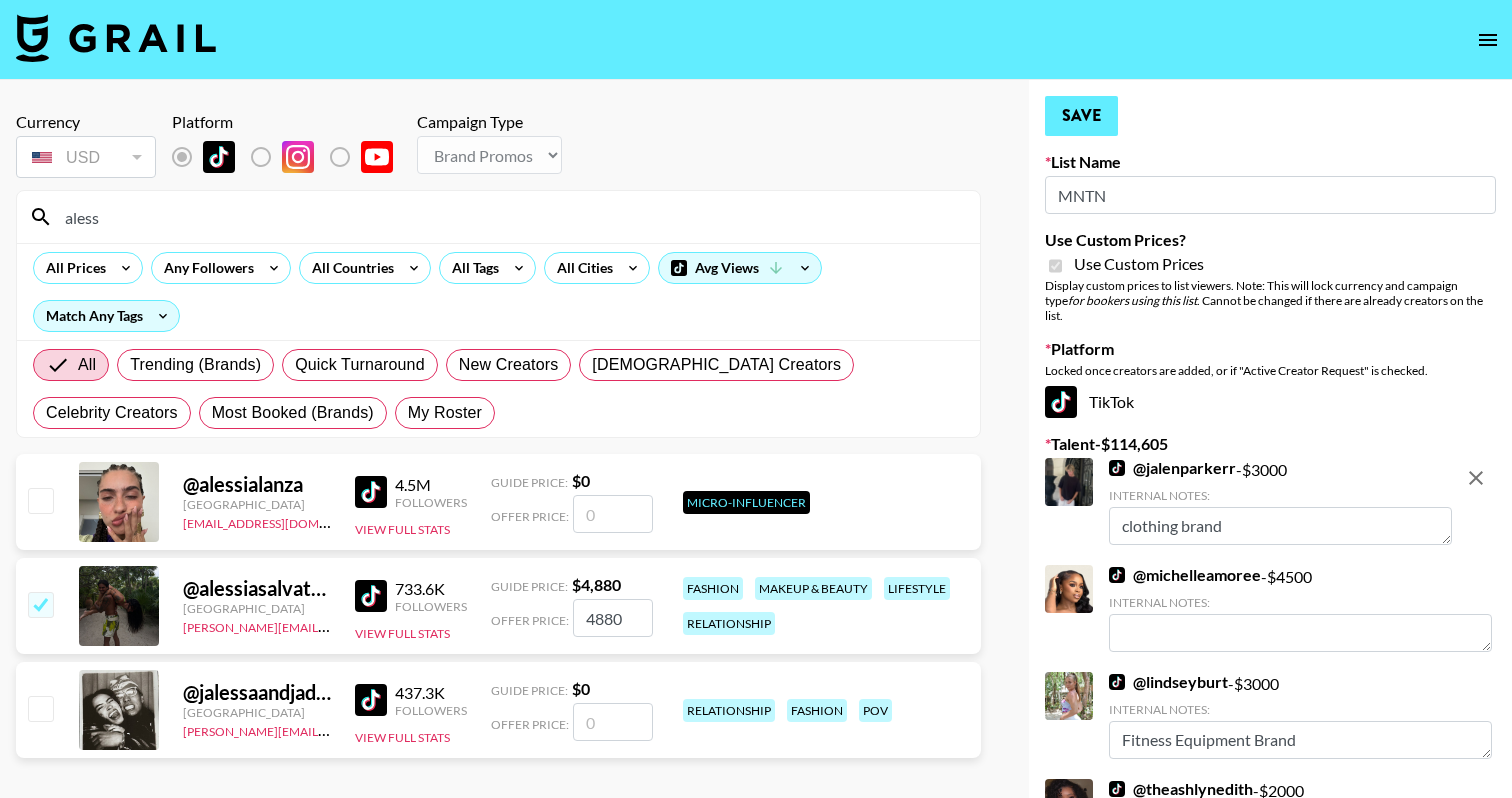 click on "Save" at bounding box center [1081, 116] 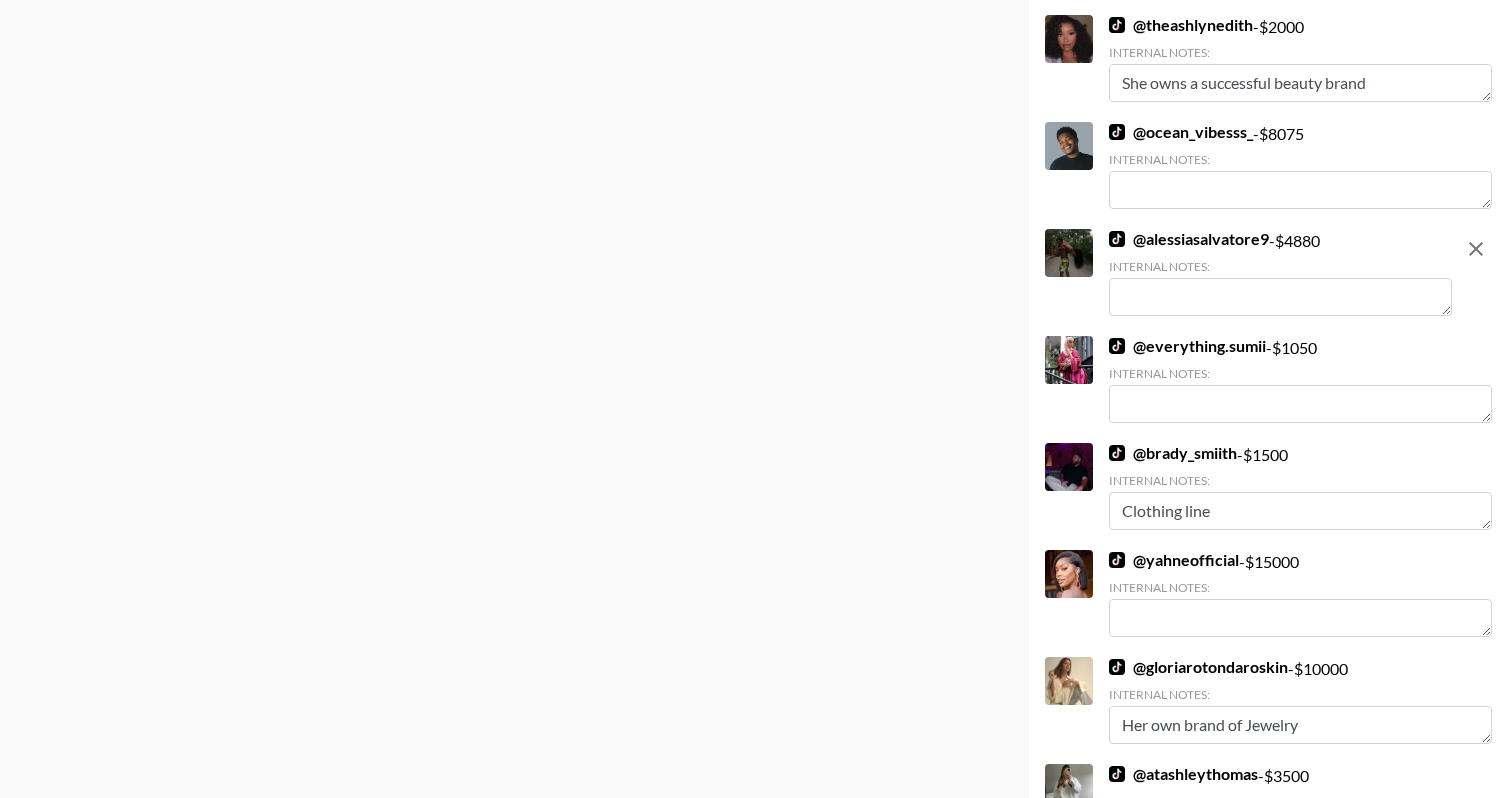 scroll, scrollTop: 866, scrollLeft: 0, axis: vertical 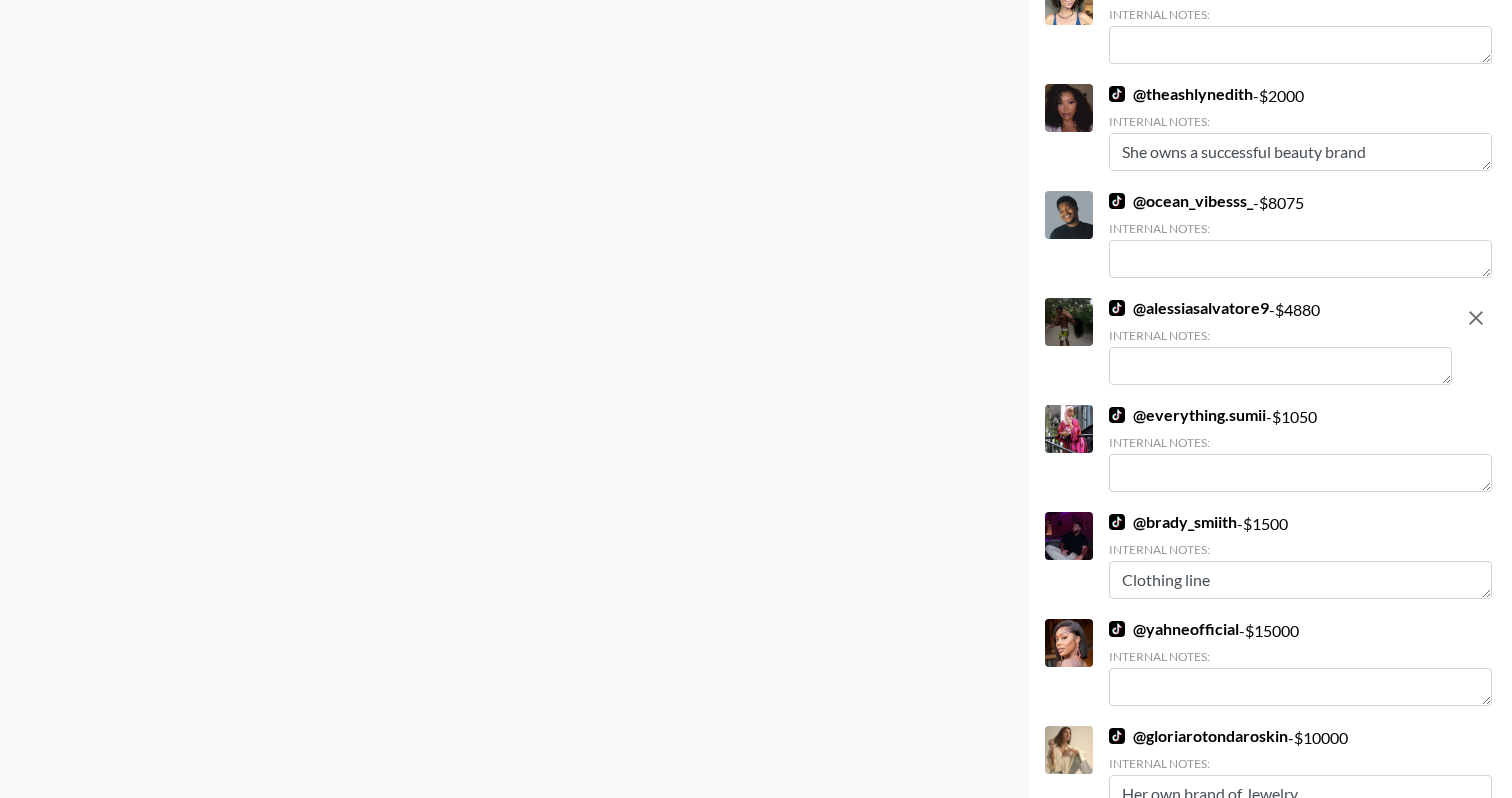click at bounding box center (1280, 366) 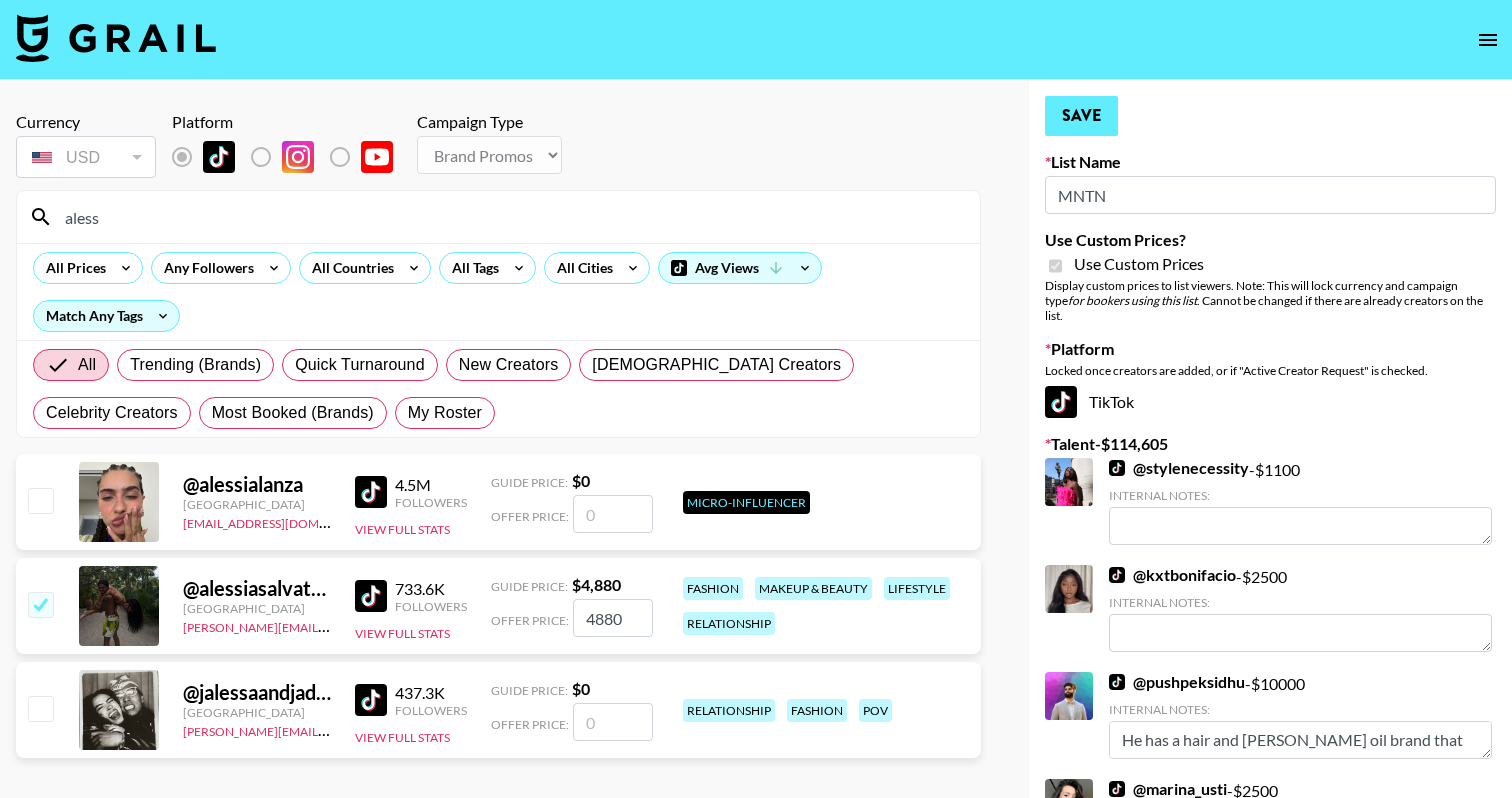 scroll, scrollTop: 0, scrollLeft: 0, axis: both 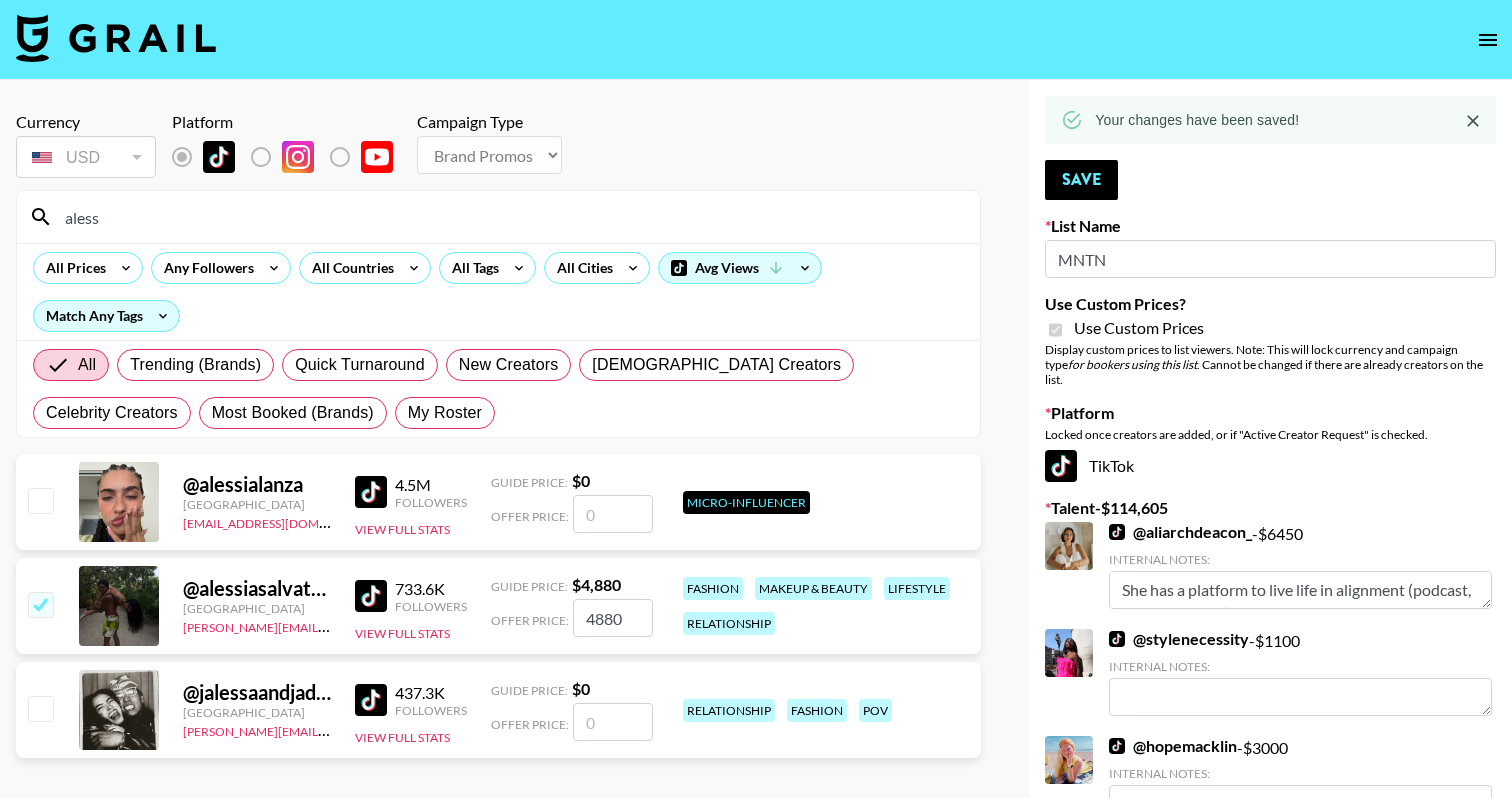 click on "aless" at bounding box center [510, 217] 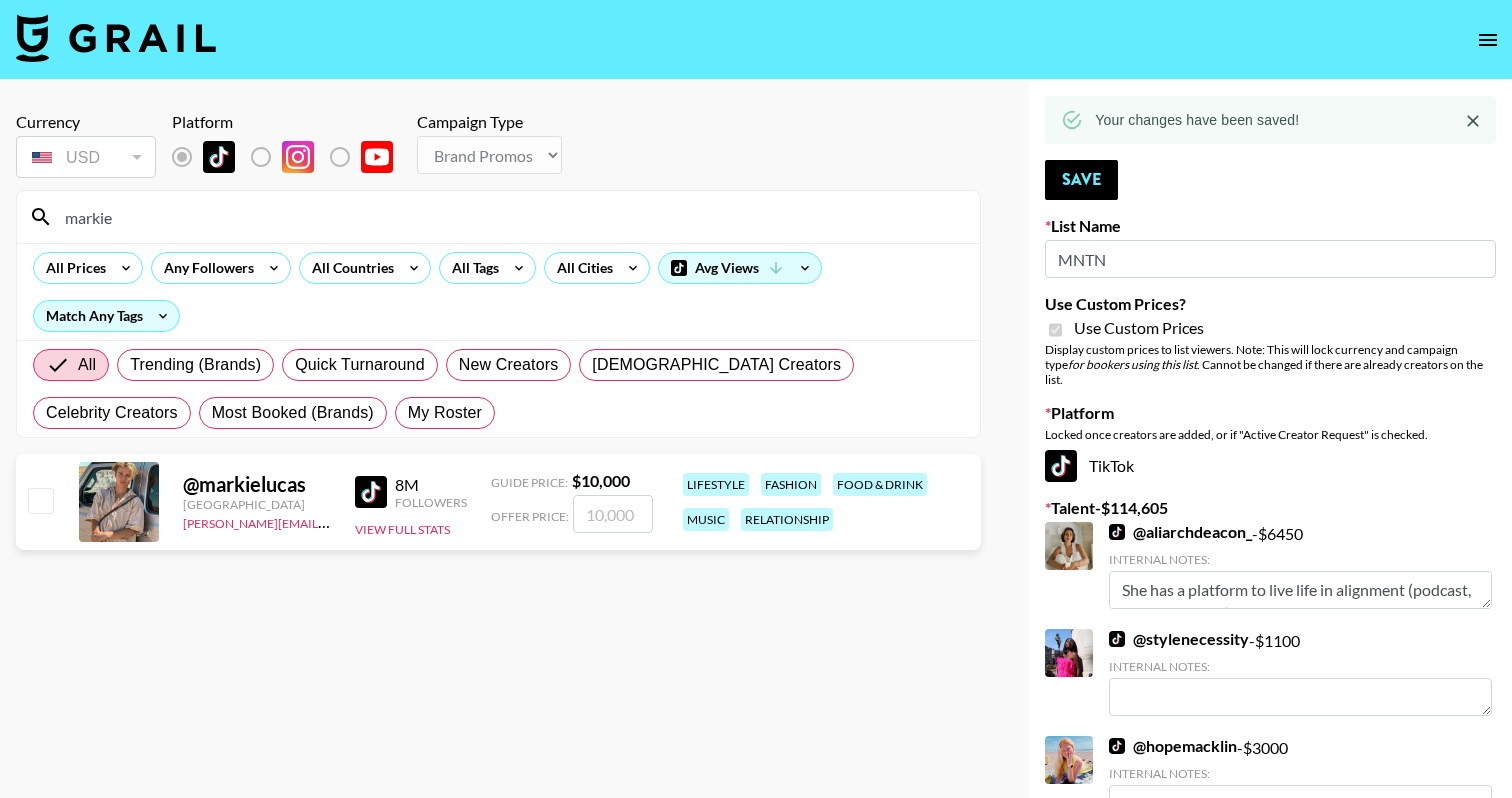 type on "markie" 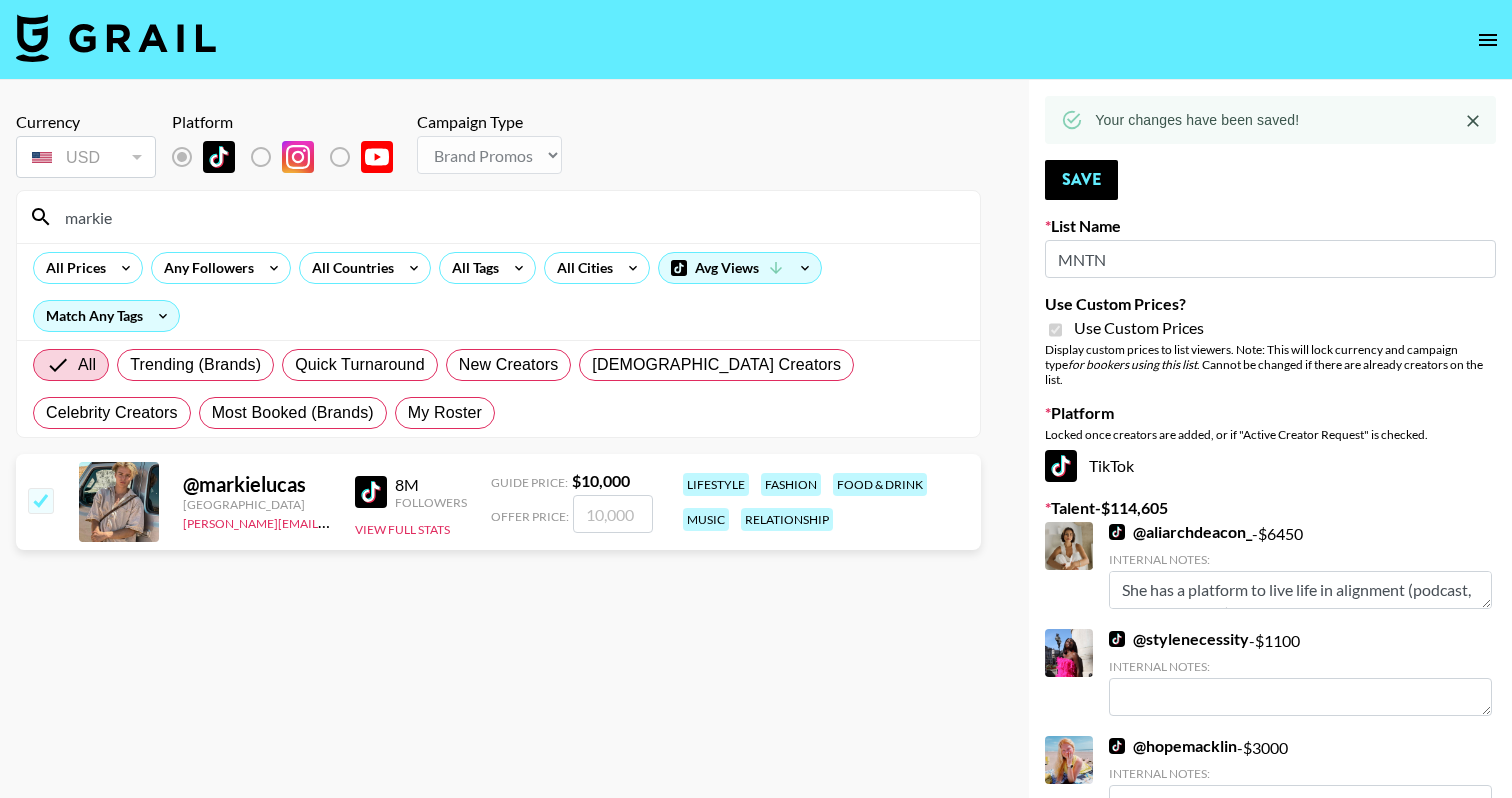 checkbox on "true" 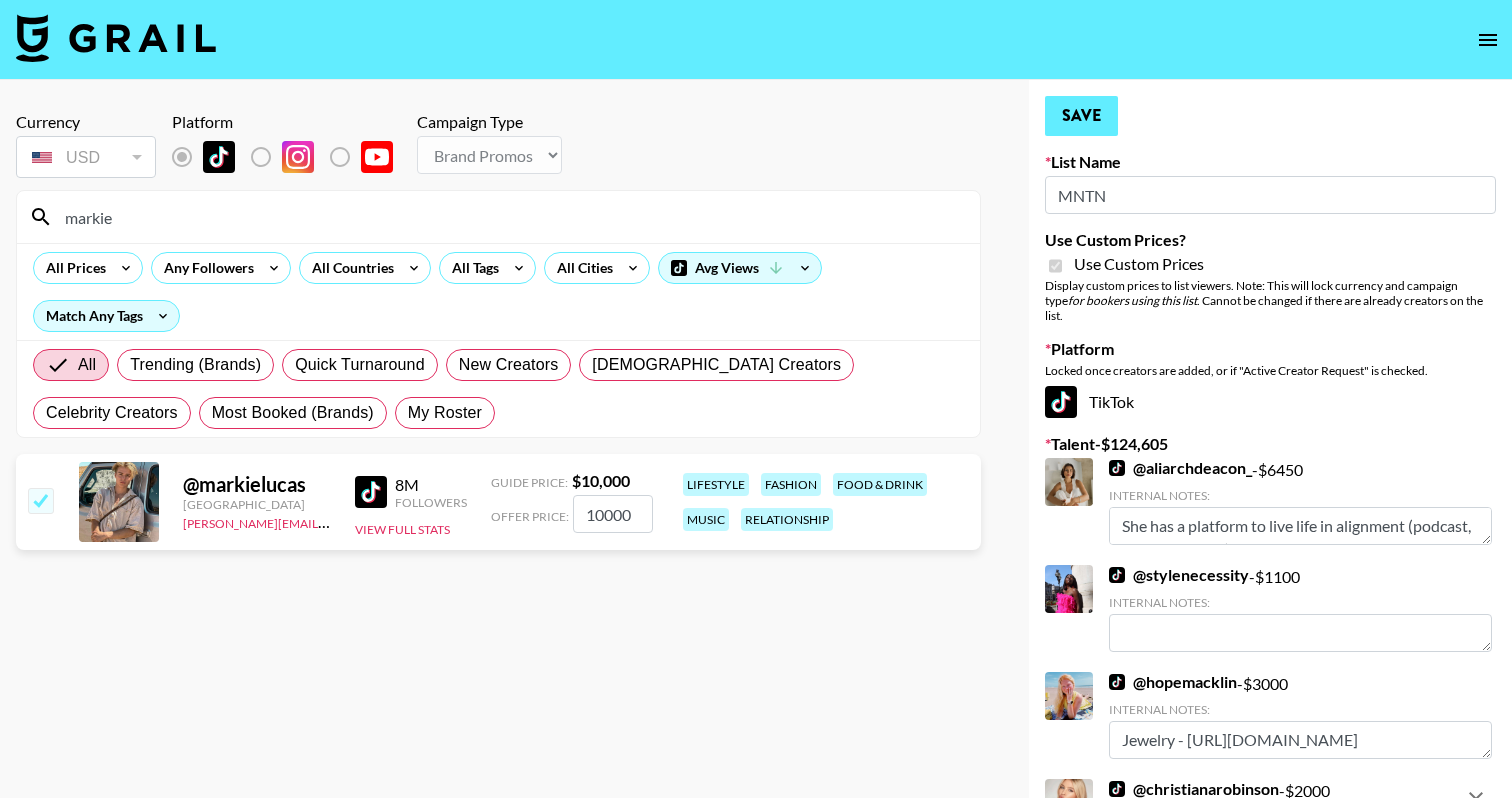 click on "Save" at bounding box center (1081, 116) 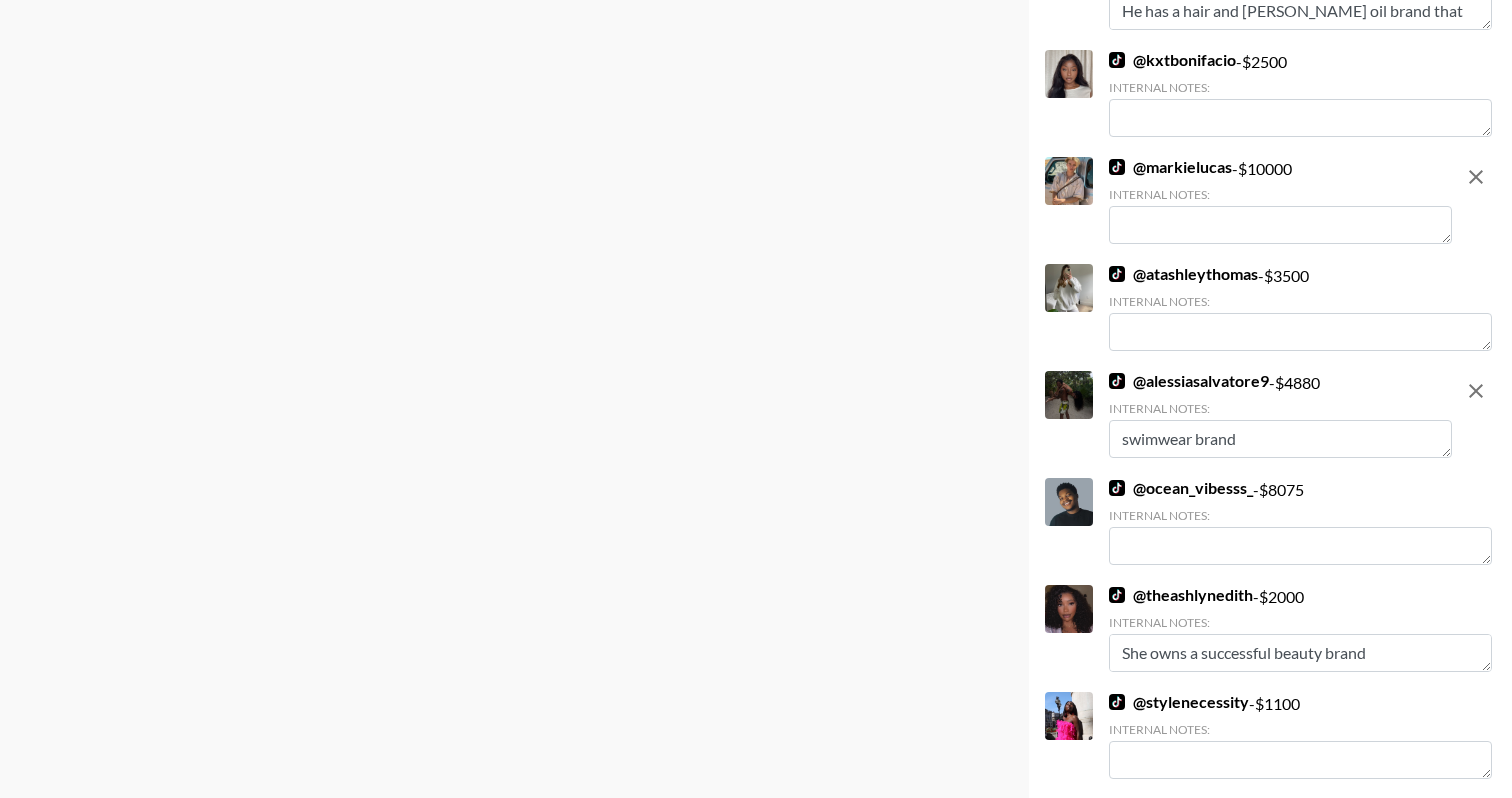 scroll, scrollTop: 612, scrollLeft: 0, axis: vertical 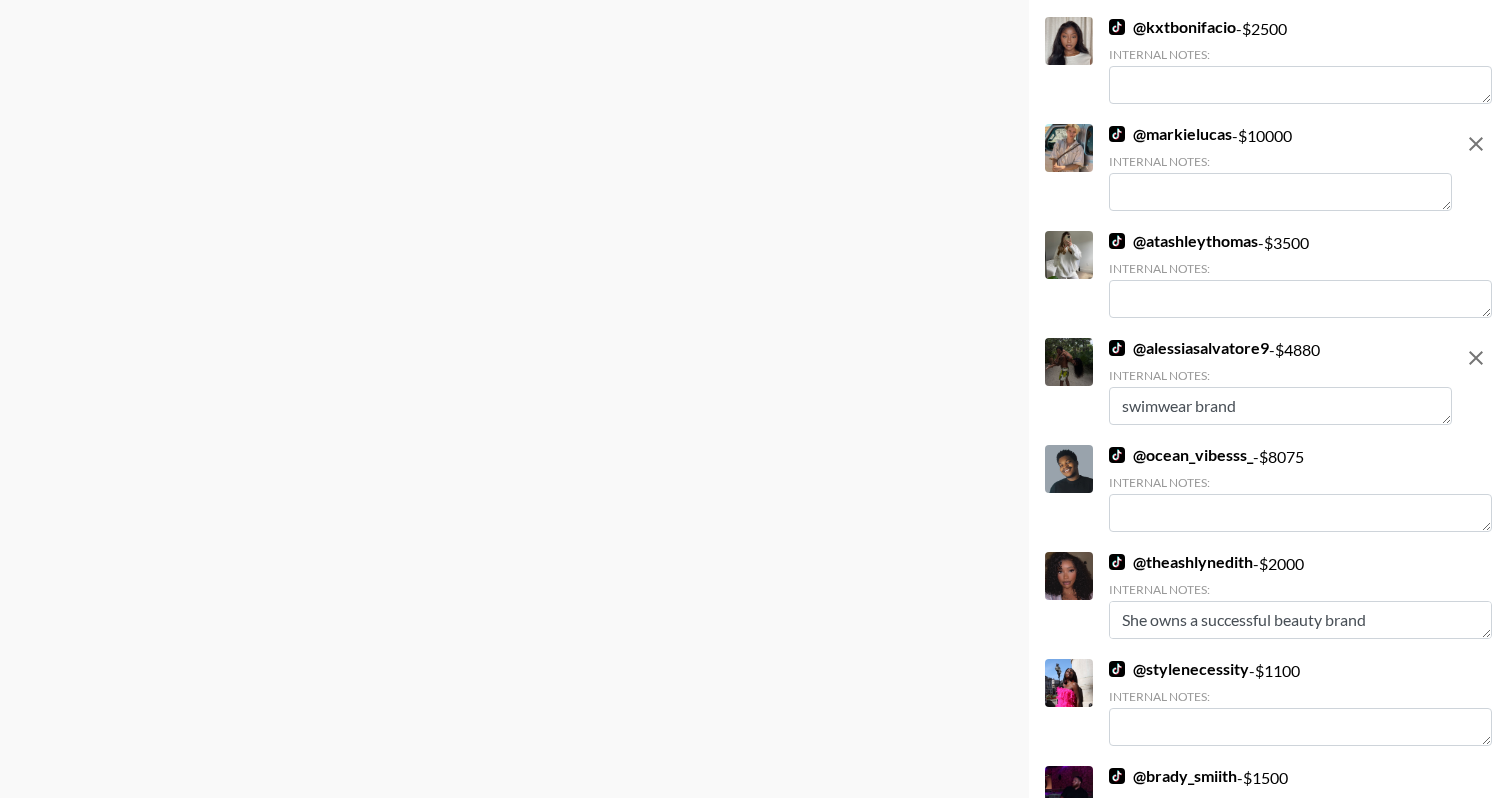 click at bounding box center (1280, 192) 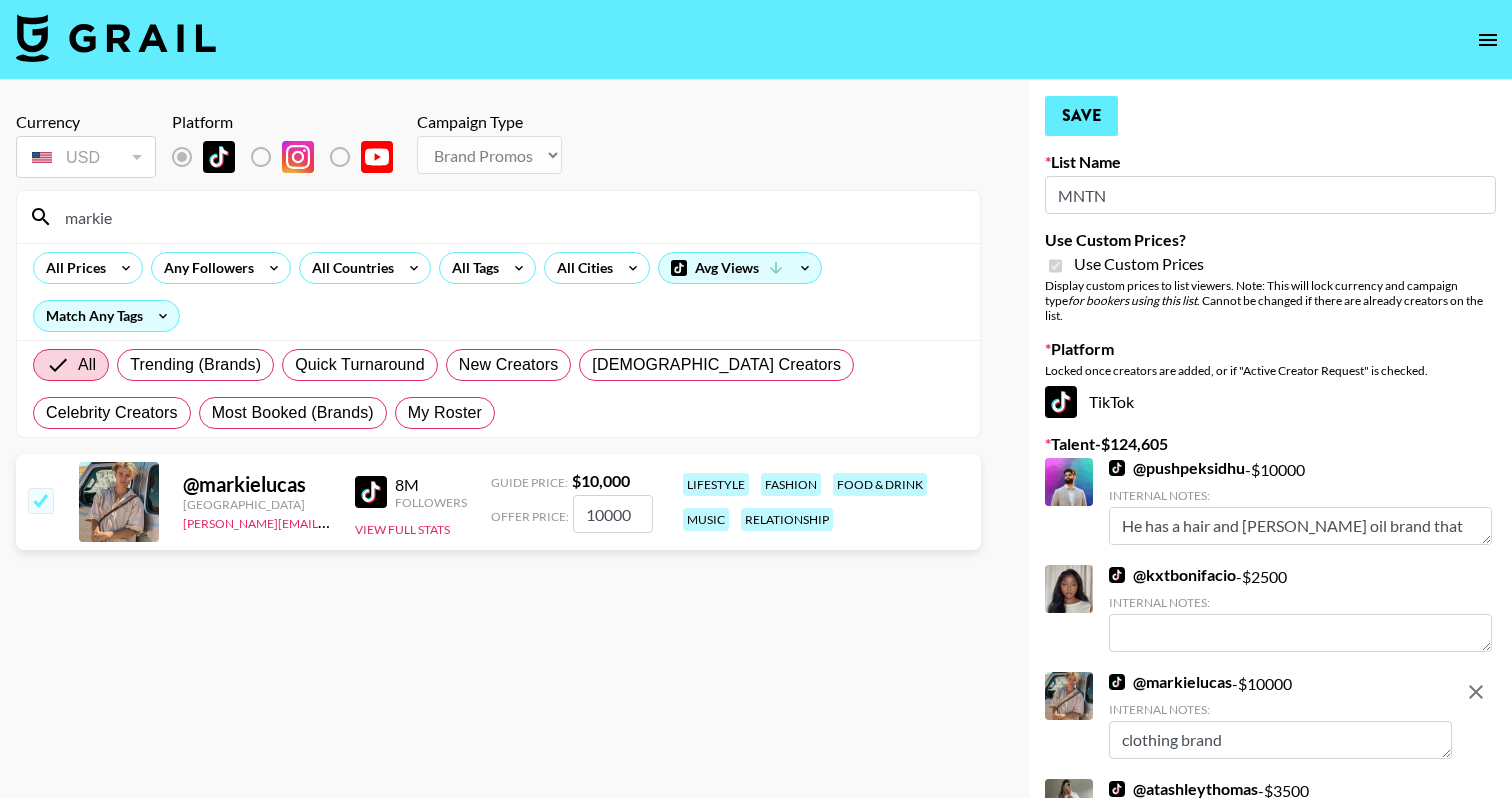 type on "clothing brand" 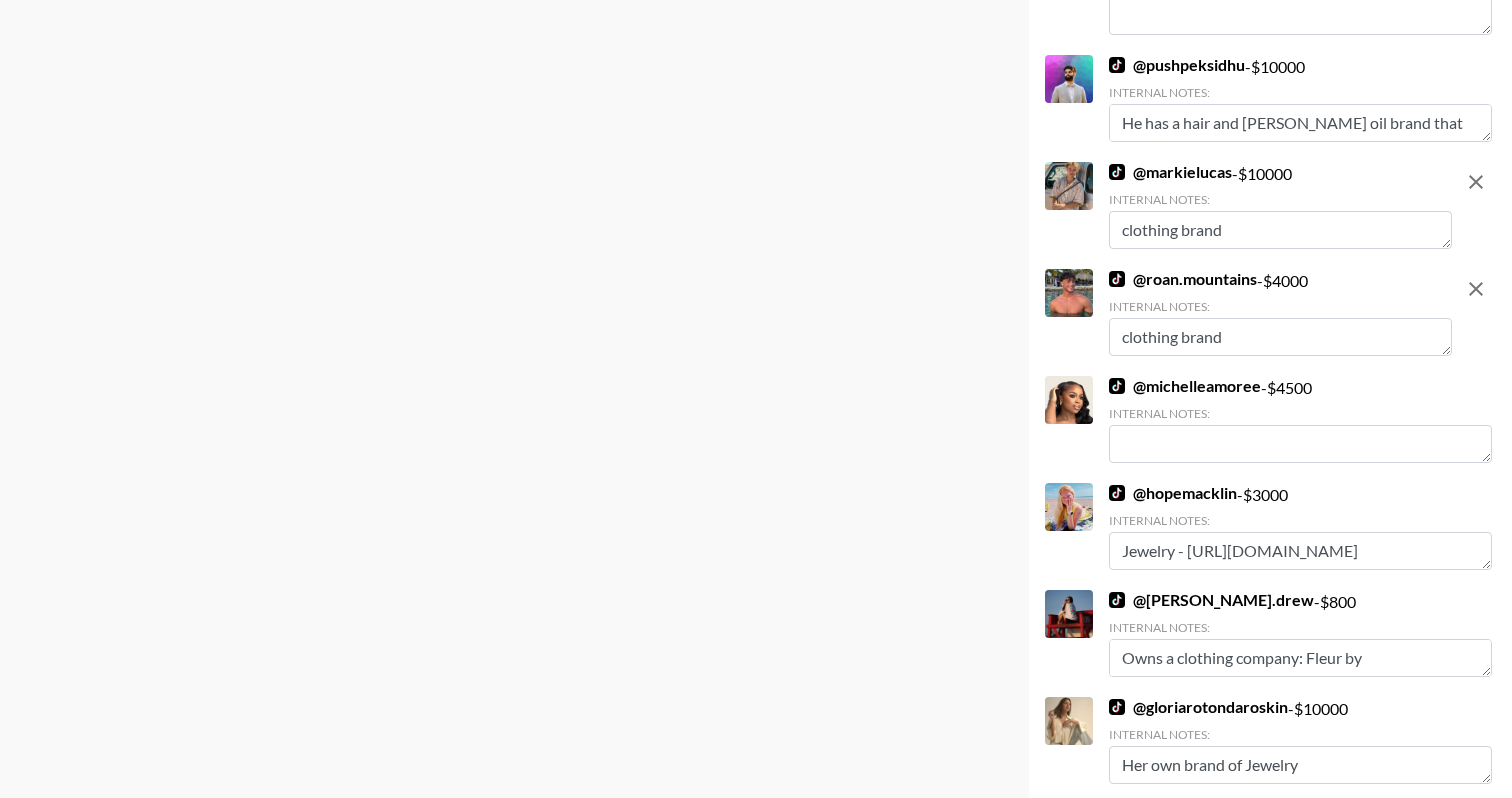 scroll, scrollTop: 2194, scrollLeft: 0, axis: vertical 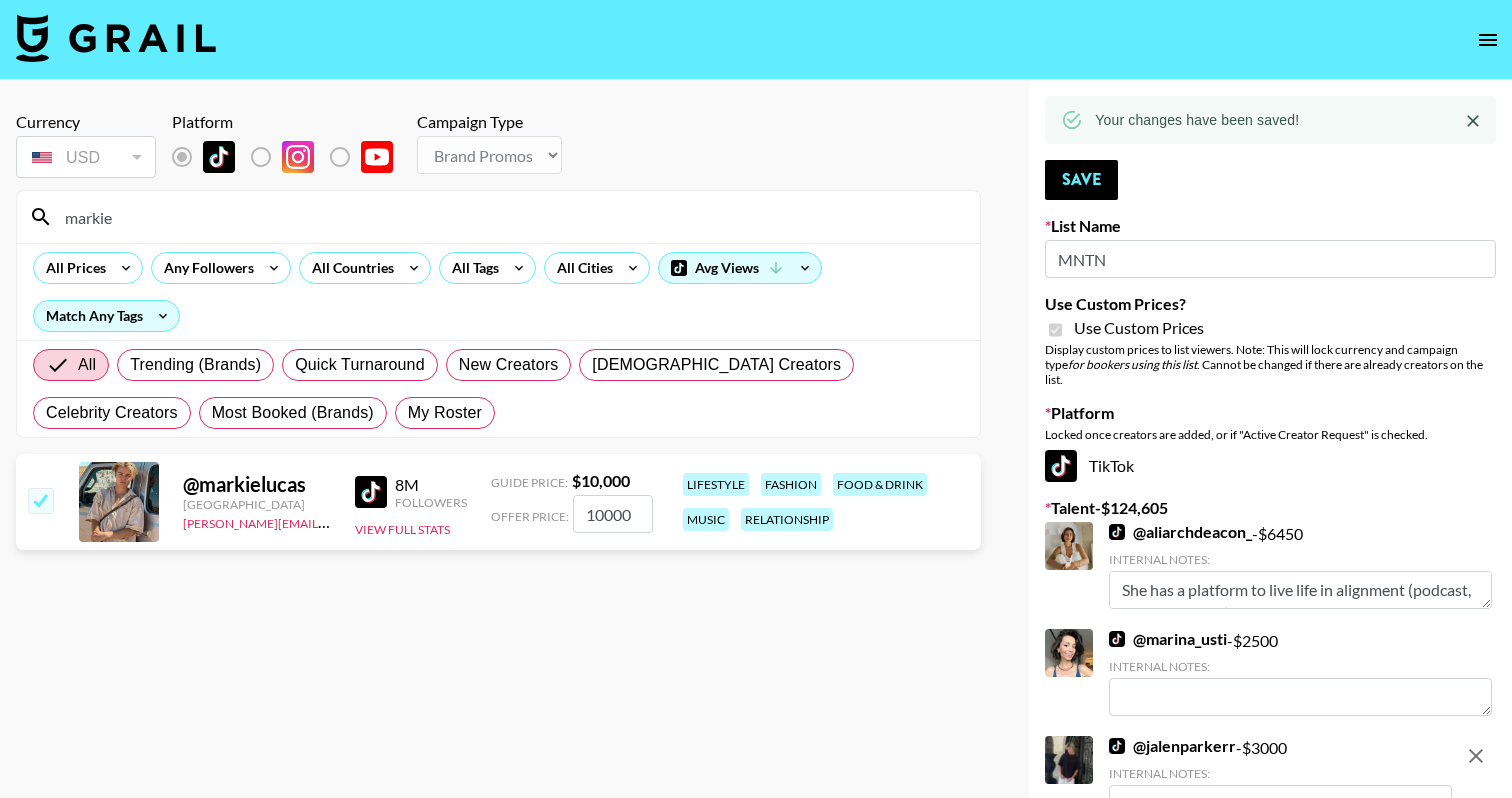click on "markie" at bounding box center (510, 217) 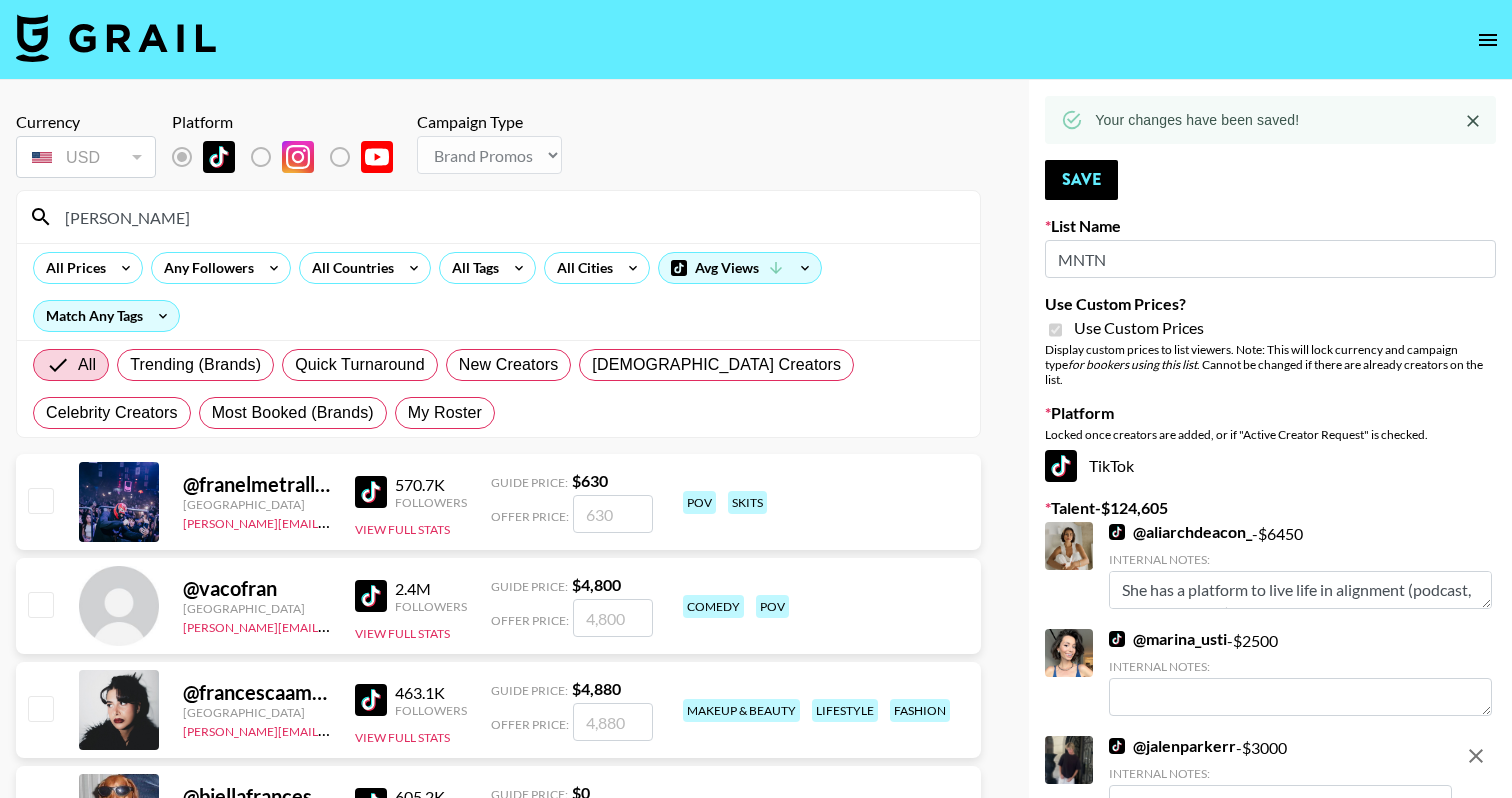 type on "[PERSON_NAME]" 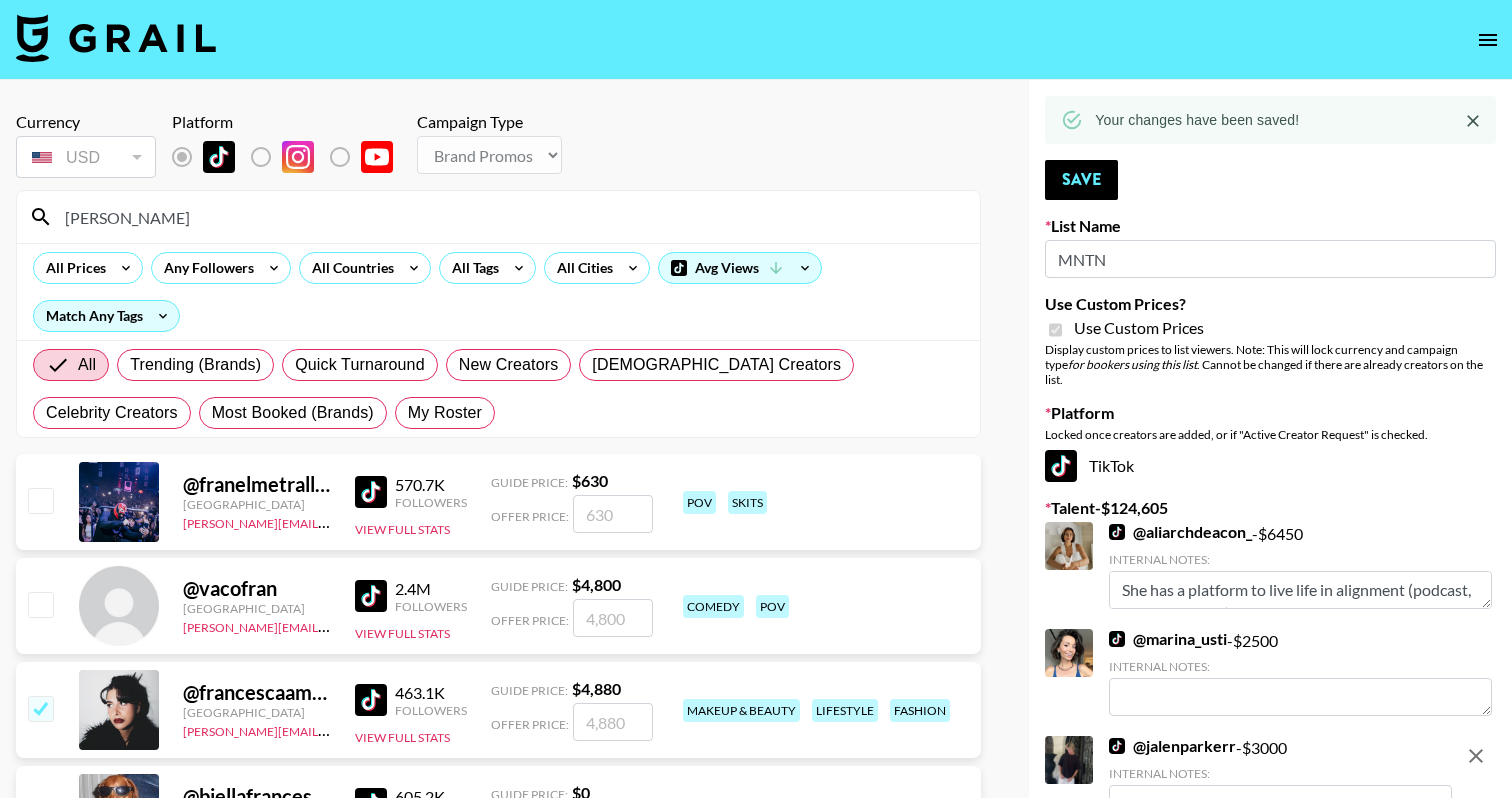 checkbox on "true" 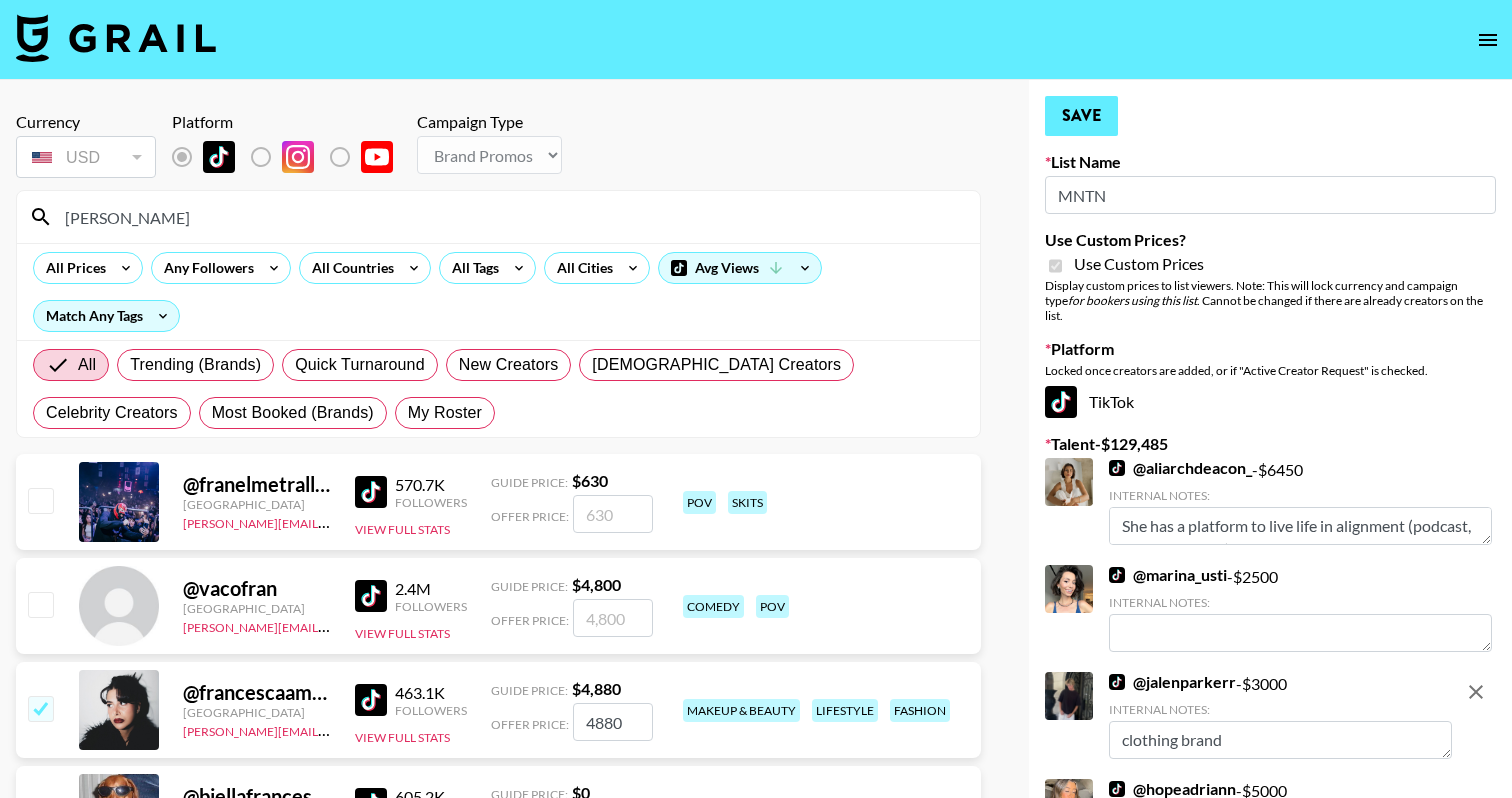 click on "Save" at bounding box center [1081, 116] 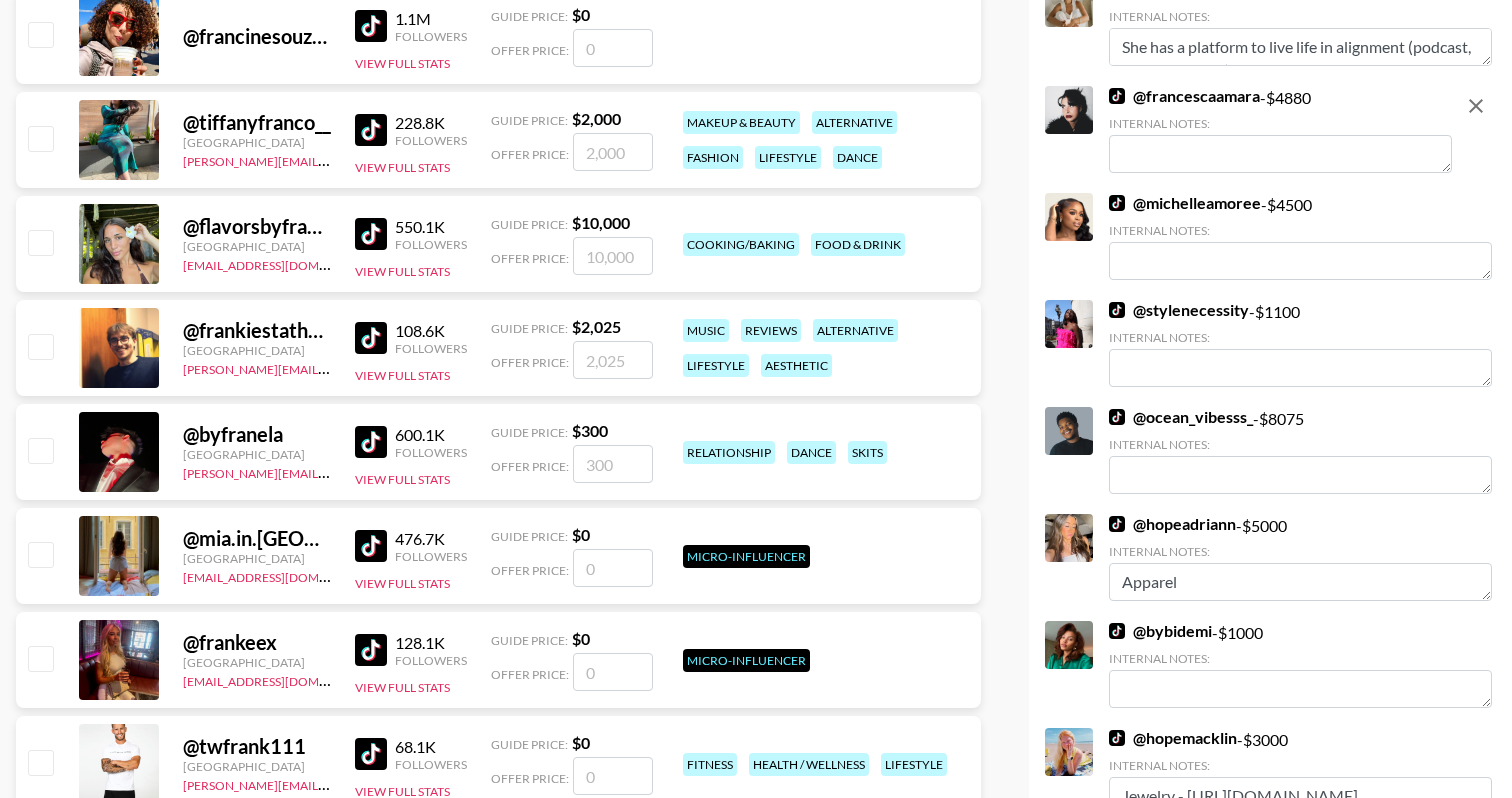 scroll, scrollTop: 1580, scrollLeft: 0, axis: vertical 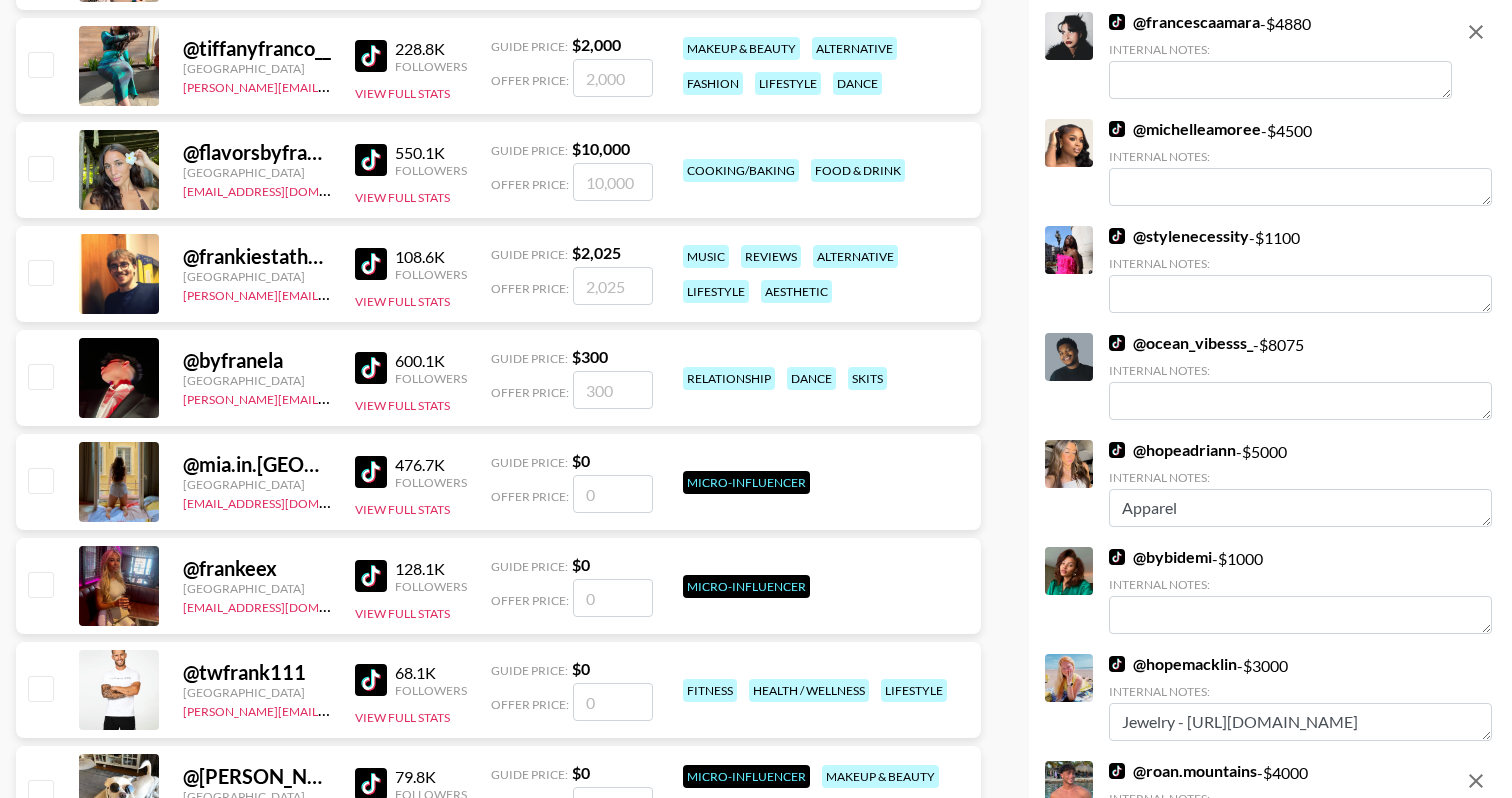 click on "Your changes have been saved! Save List Name MNTN Use Custom Prices? Use Custom Prices Display custom prices to list viewers. Note: This will lock currency and campaign type  for bookers using this list . Cannot be changed if there are already creators on the list. Platform Locked once creators are added, or if "Active Creator Request" is checked.  TikTok Talent -  $ 129,485 @ sv3ngali1  -  $ 2000 Internal Notes: jewelry brand @ markielucas  -  $ 10000 Internal Notes: clothing brand @ jalenparkerr  -  $ 3000 Internal Notes: clothing brand @ pushpeksidhu  -  $ 10000 Internal Notes: He has a hair and beard oil brand that he uses Shopify to run! https://ghungrale.com/ @ kaitlyn.drew  -  $ 800 Internal Notes: Owns a clothing company: Fleur by Drew
@ lottekln  -  $ 2000 Internal Notes: clothing brand @ atashleythomas  -  $ 3500 Internal Notes: @  -  $ 3250 Internal Notes: @ kxtbonifacio  -  $ 2500 Internal Notes: @ aliarchdeacon_  -  $ 6450 Internal Notes: @ francescaamara  -  $ 4880 Internal Notes: @" at bounding box center [1270, 280] 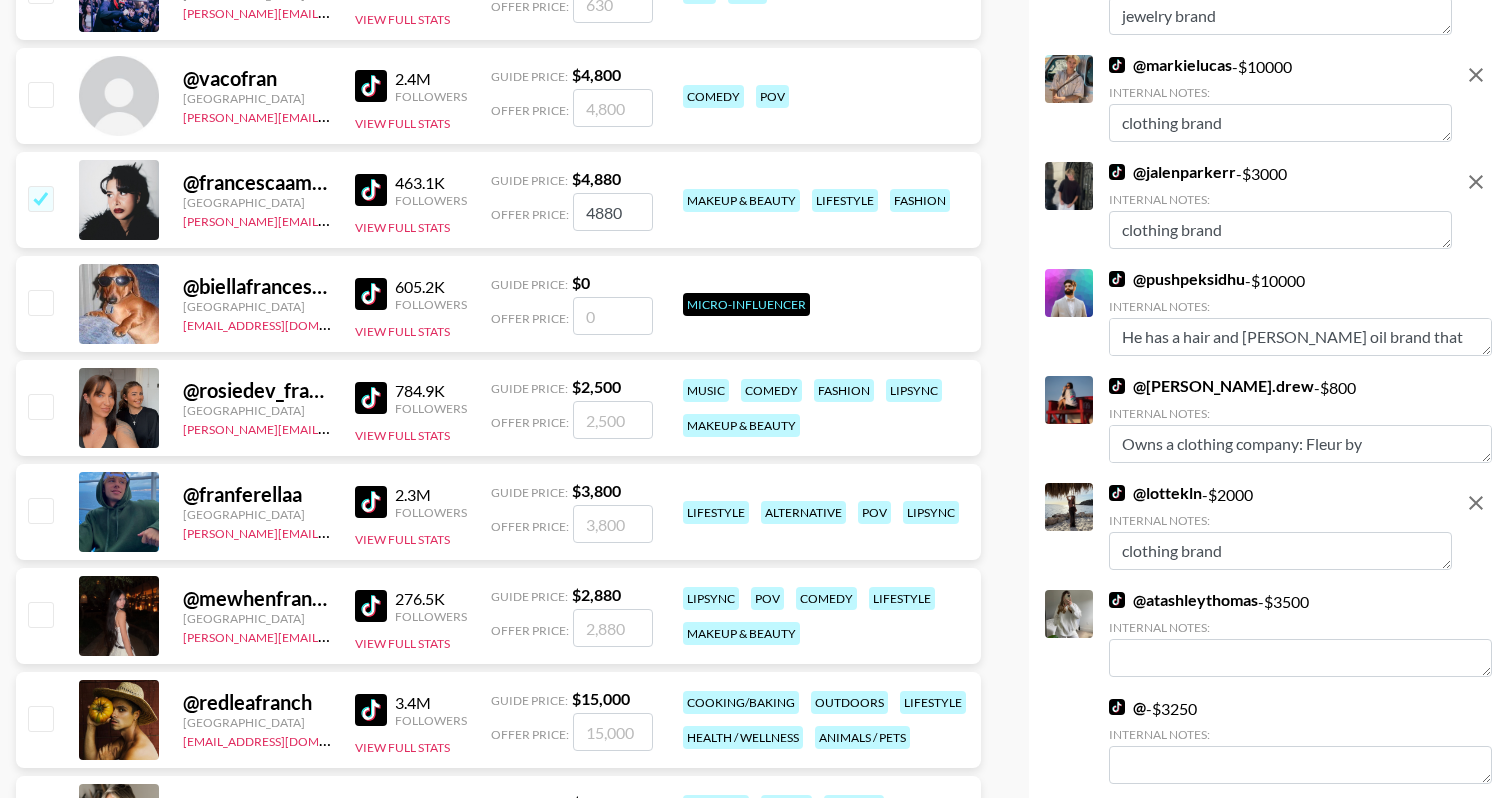 scroll, scrollTop: 35, scrollLeft: 0, axis: vertical 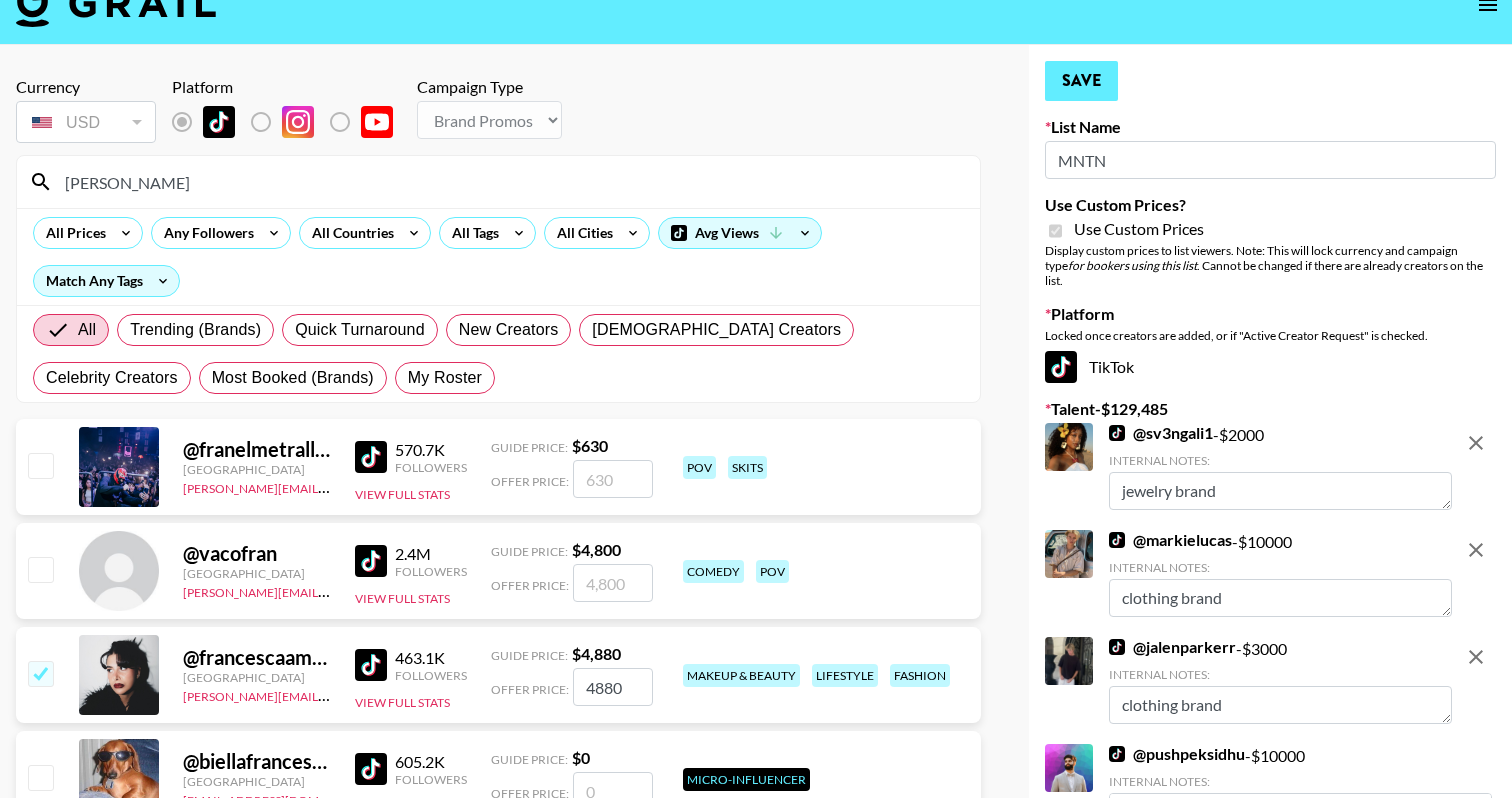 type on "Book" 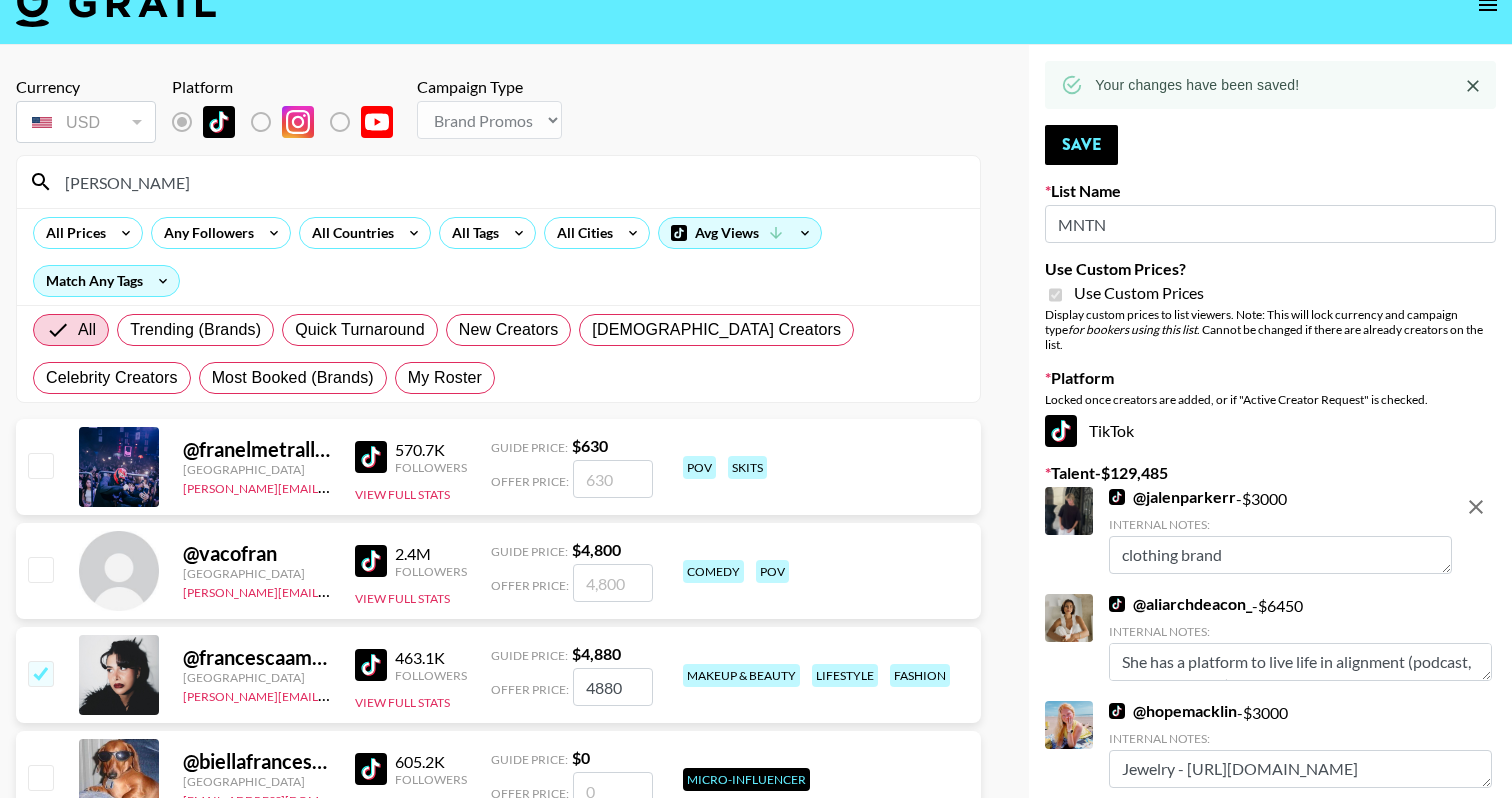 click on "[PERSON_NAME]" at bounding box center (510, 182) 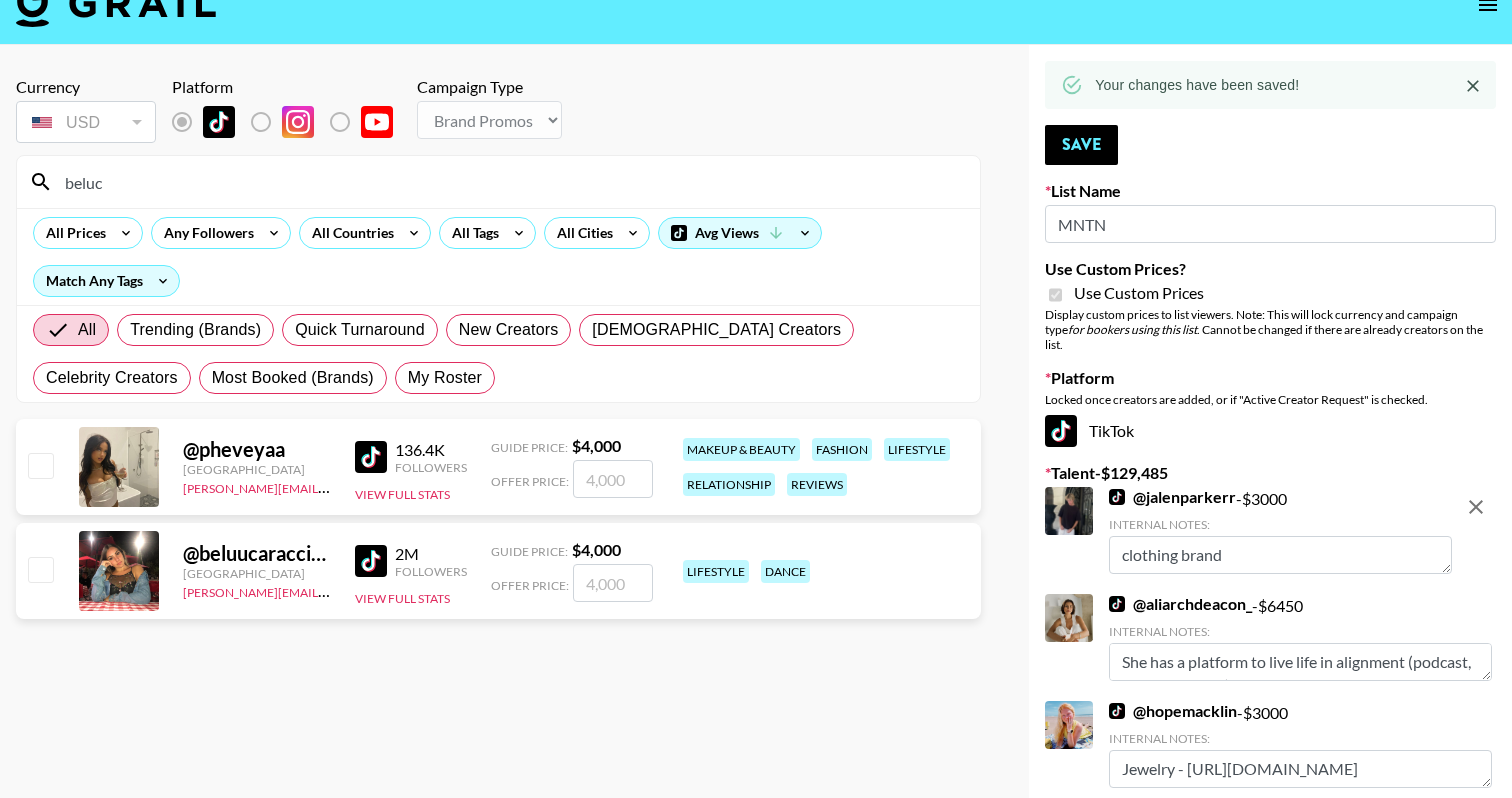 type on "beluc" 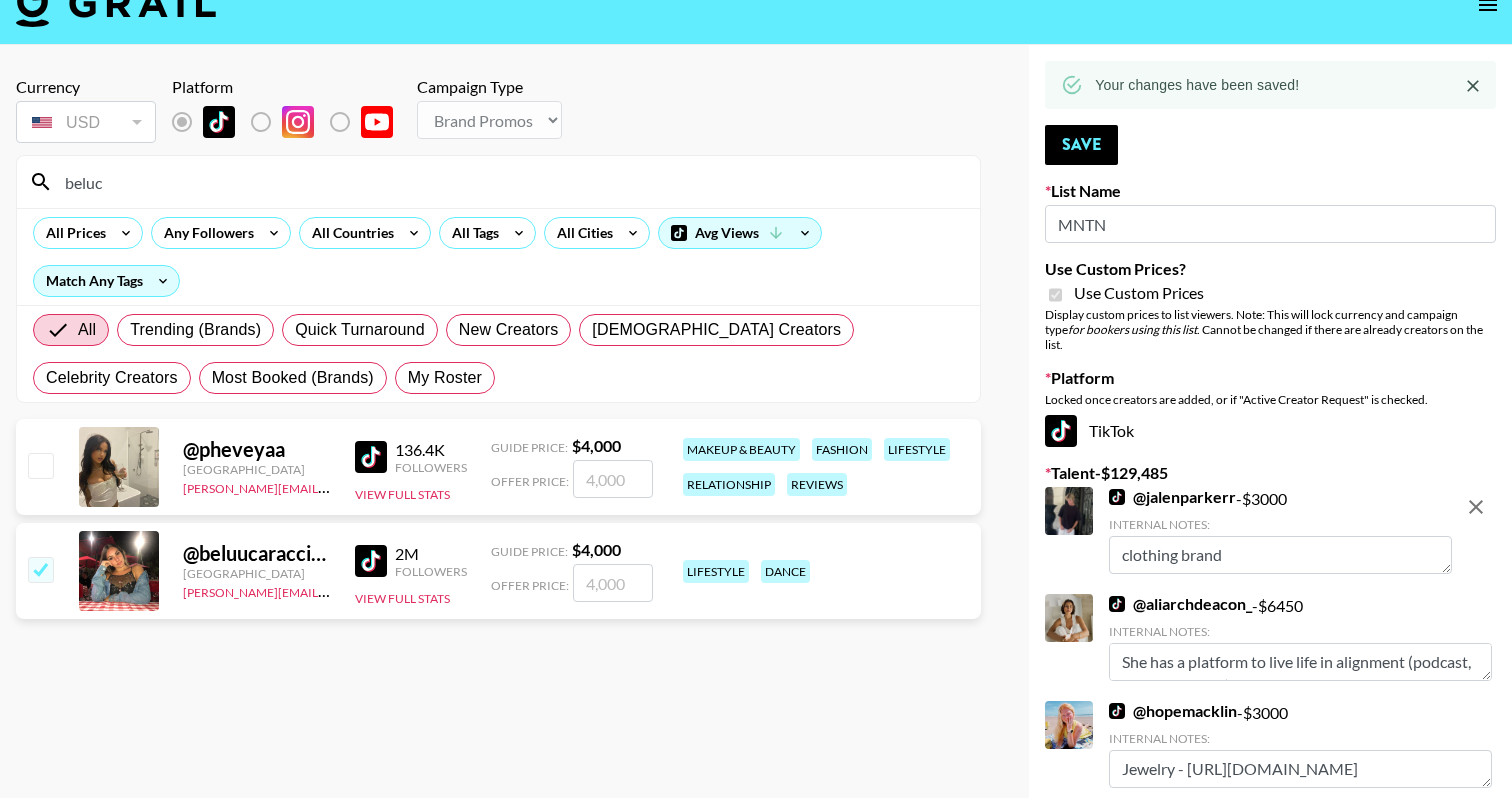 checkbox on "true" 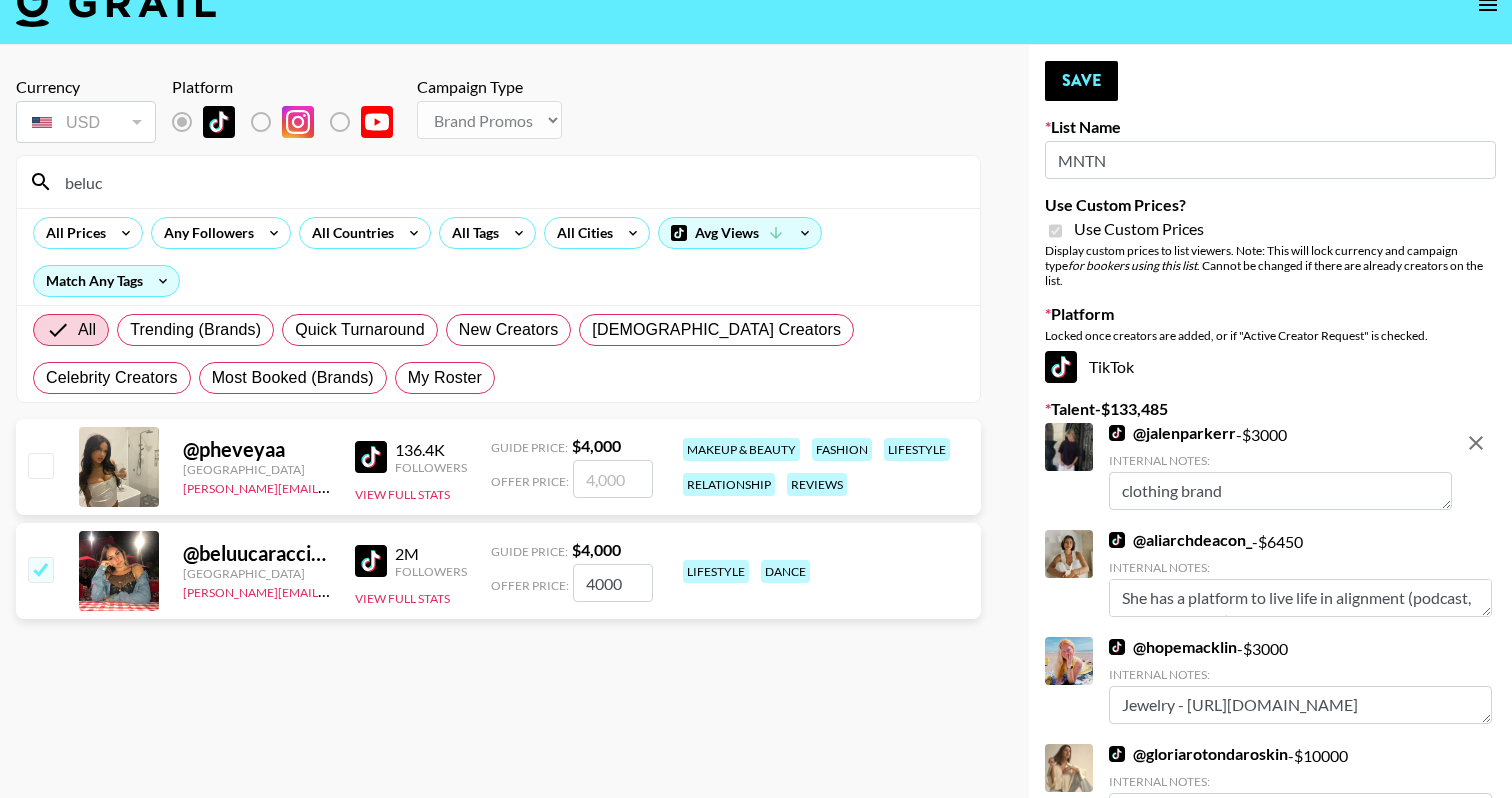 type on "4000" 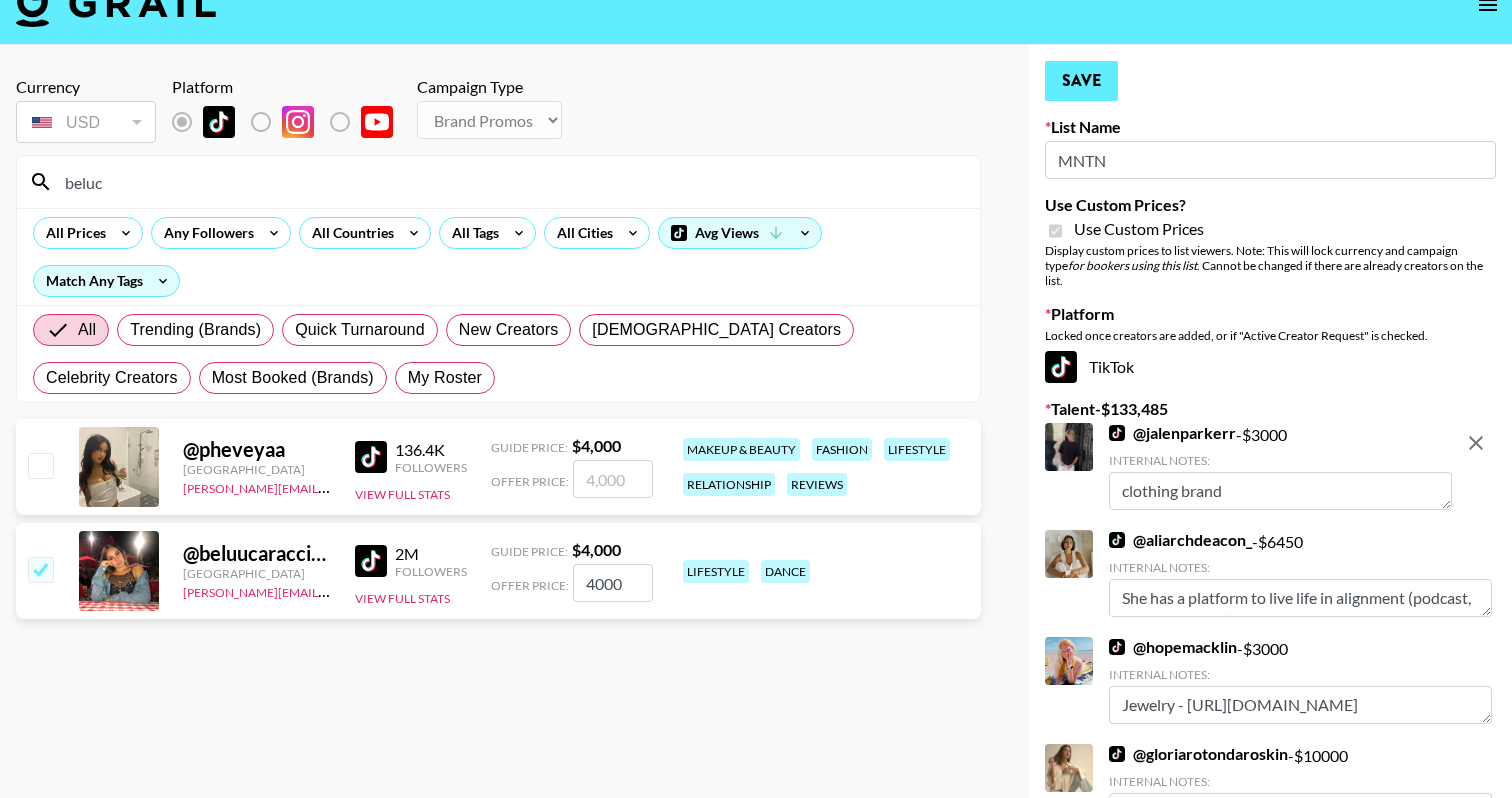 click on "Save" at bounding box center [1081, 81] 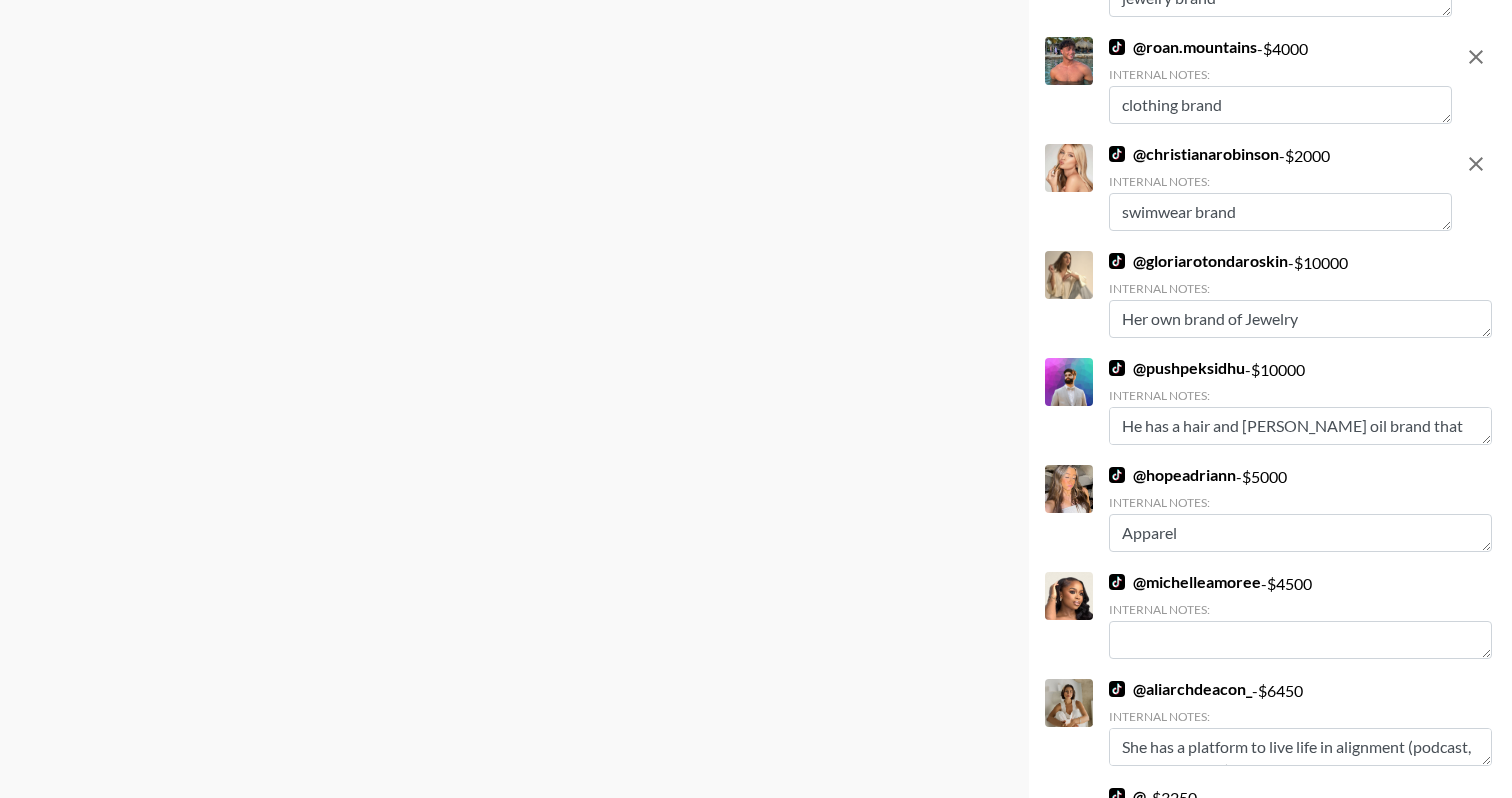 scroll, scrollTop: 1557, scrollLeft: 0, axis: vertical 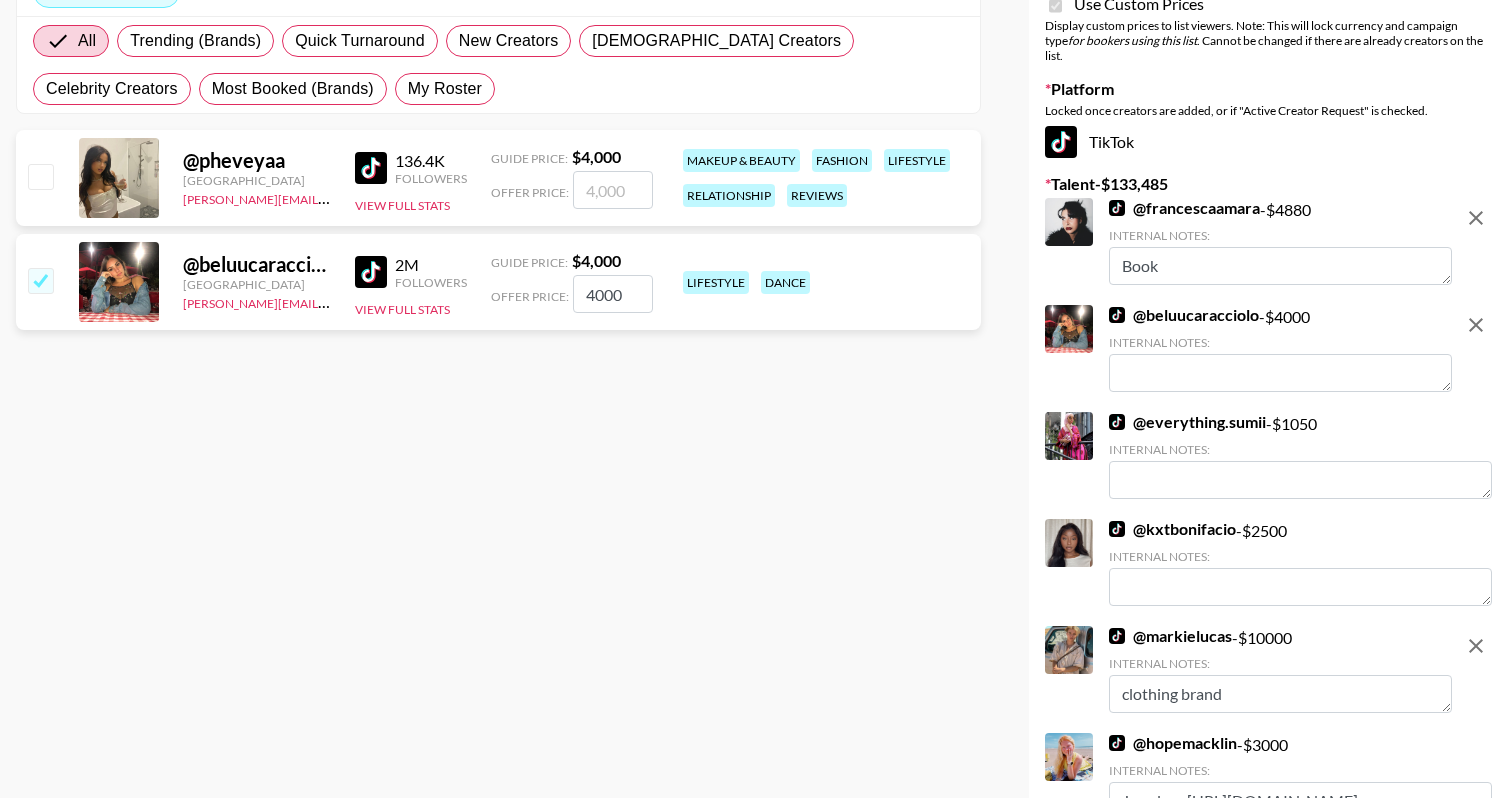 click at bounding box center [1280, 373] 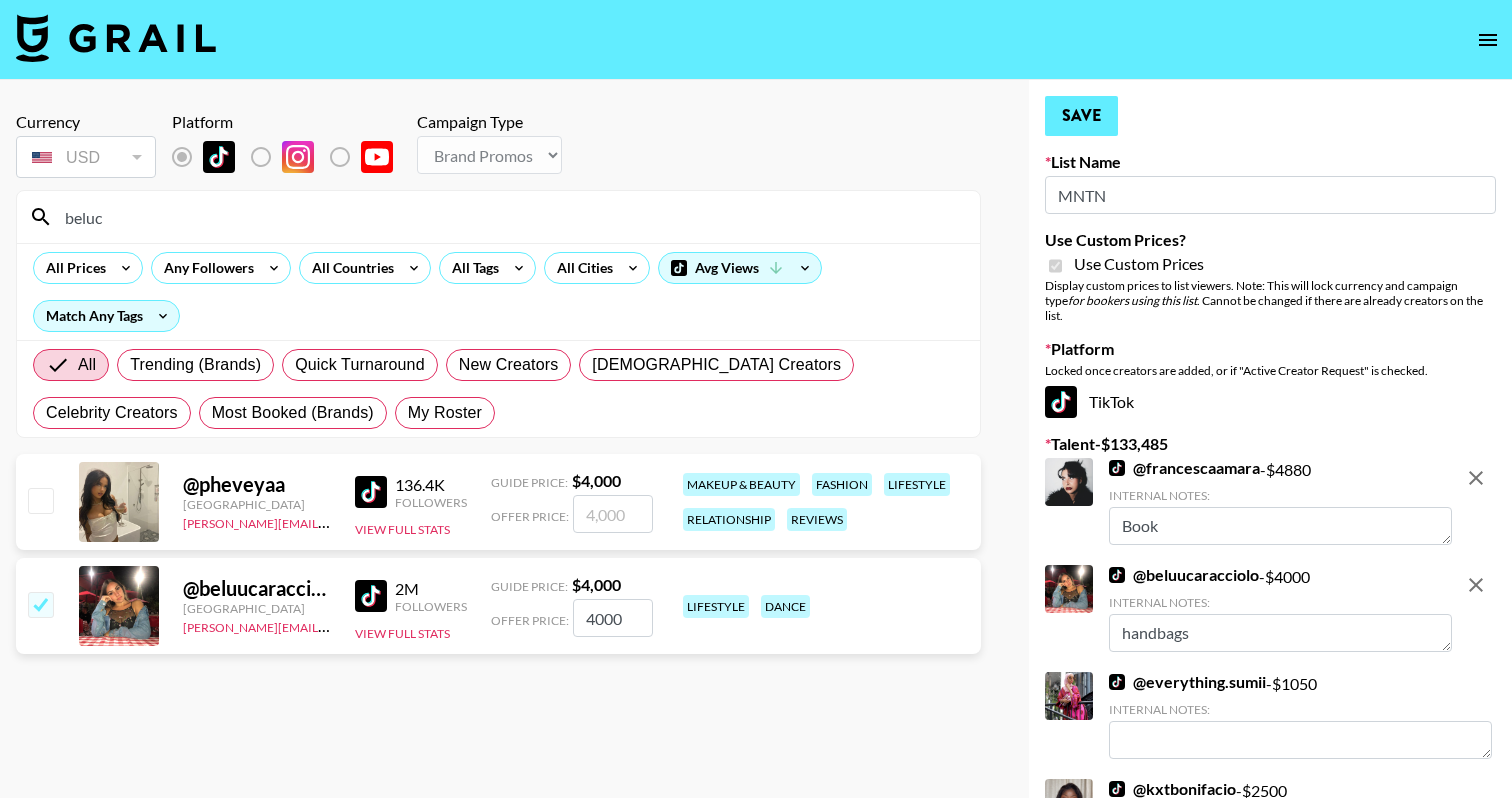 scroll, scrollTop: 0, scrollLeft: 0, axis: both 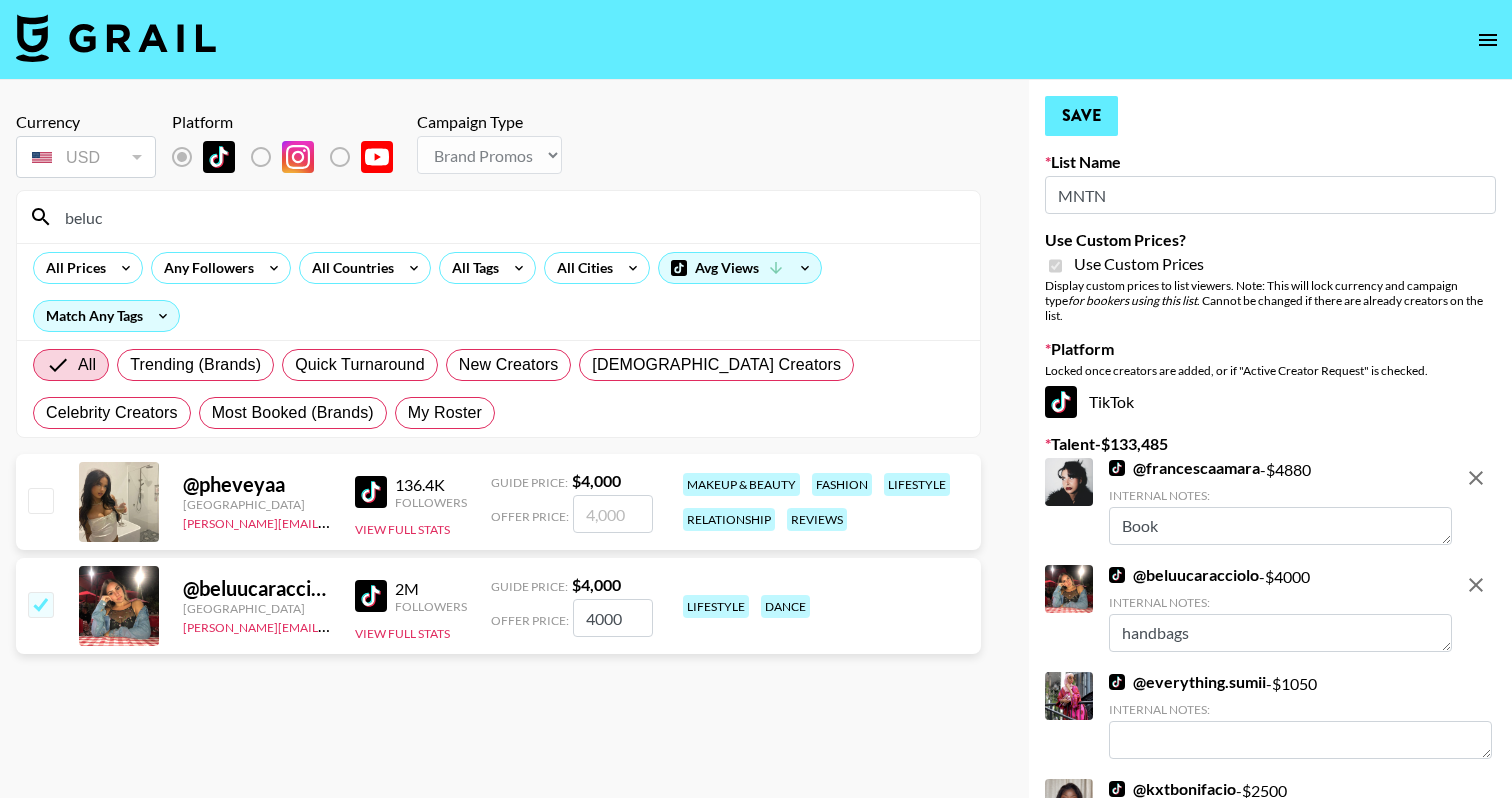 type on "handbags" 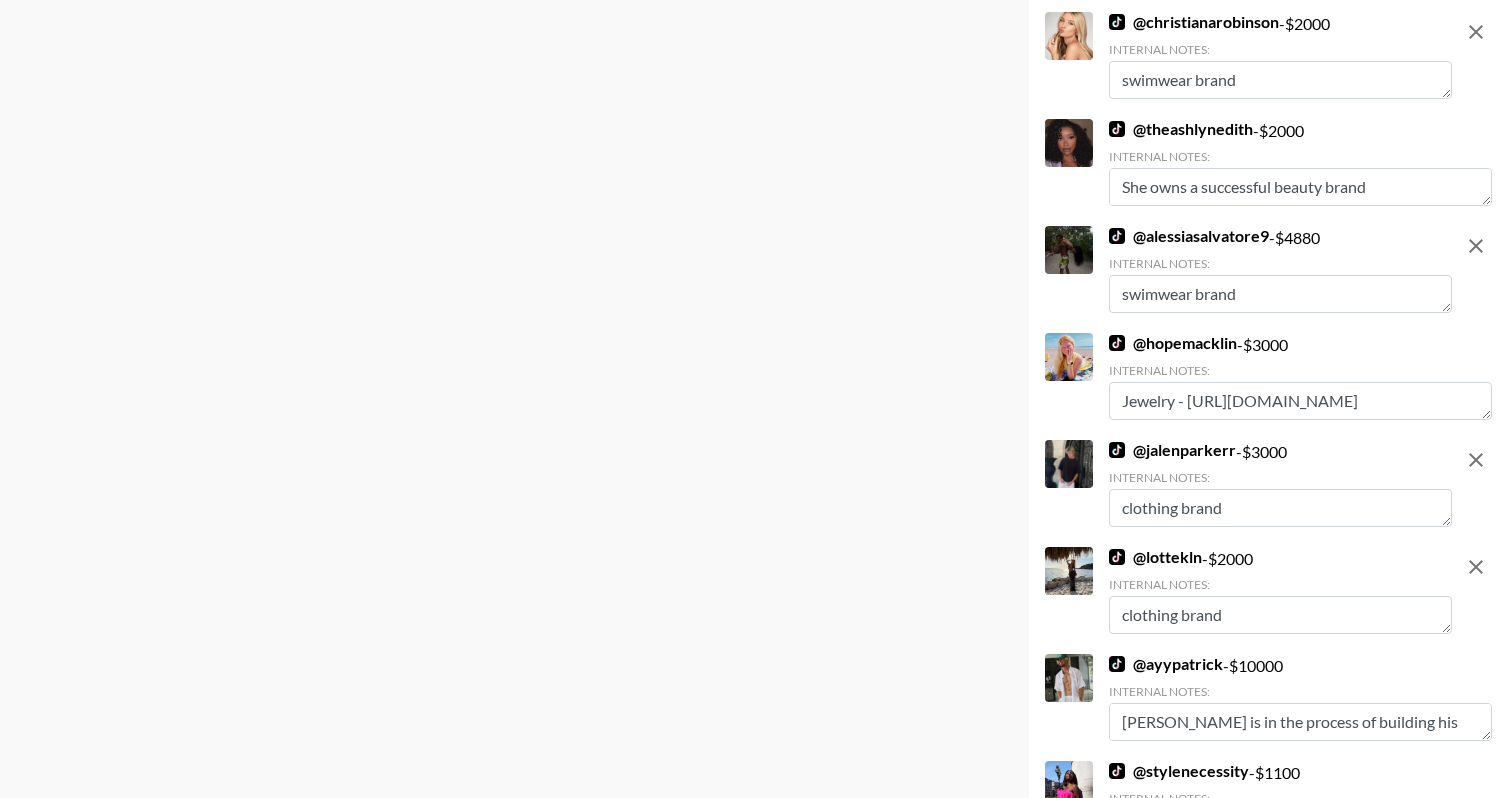 scroll, scrollTop: 2025, scrollLeft: 0, axis: vertical 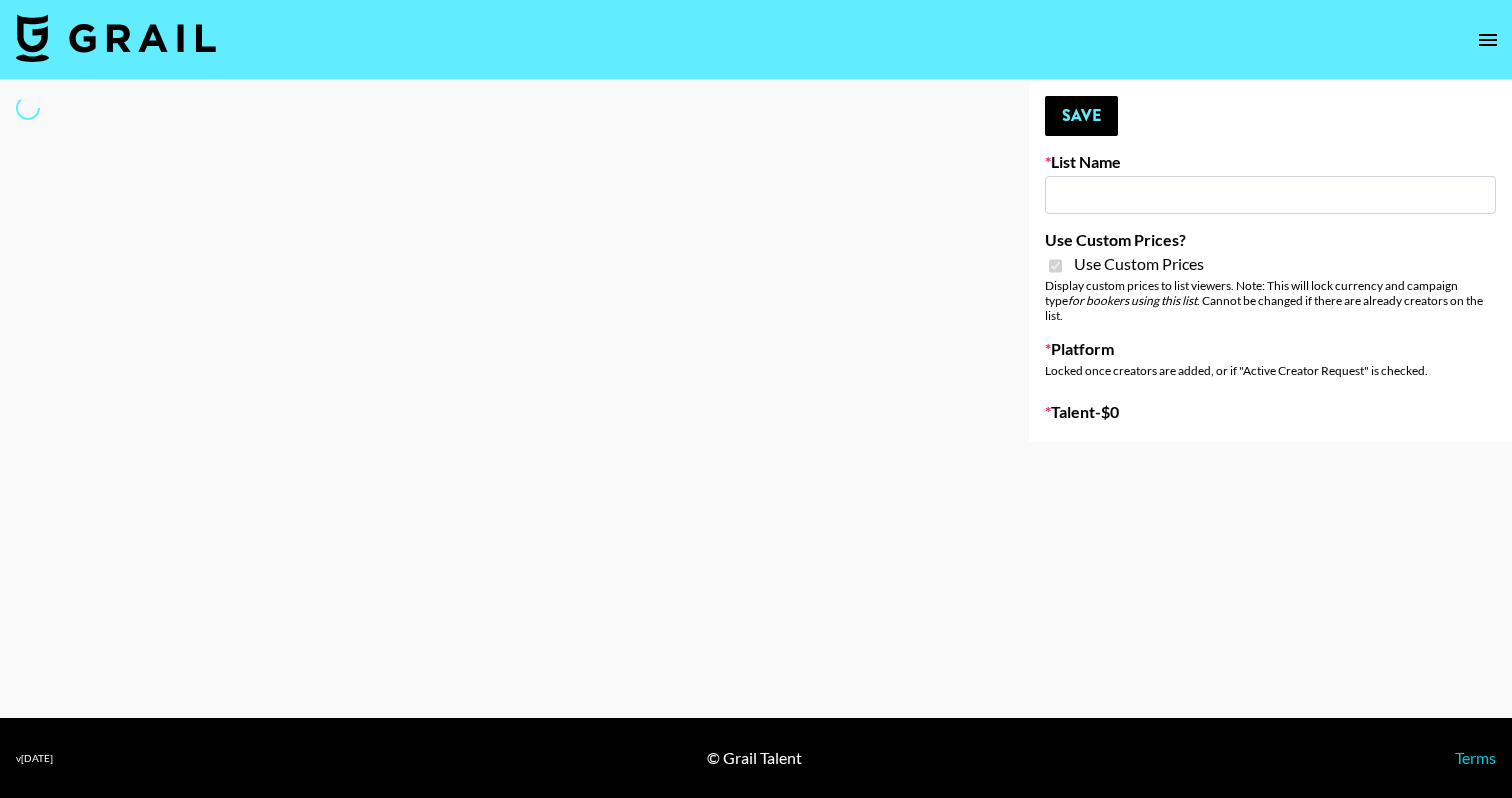type on "Polybuzz AI" 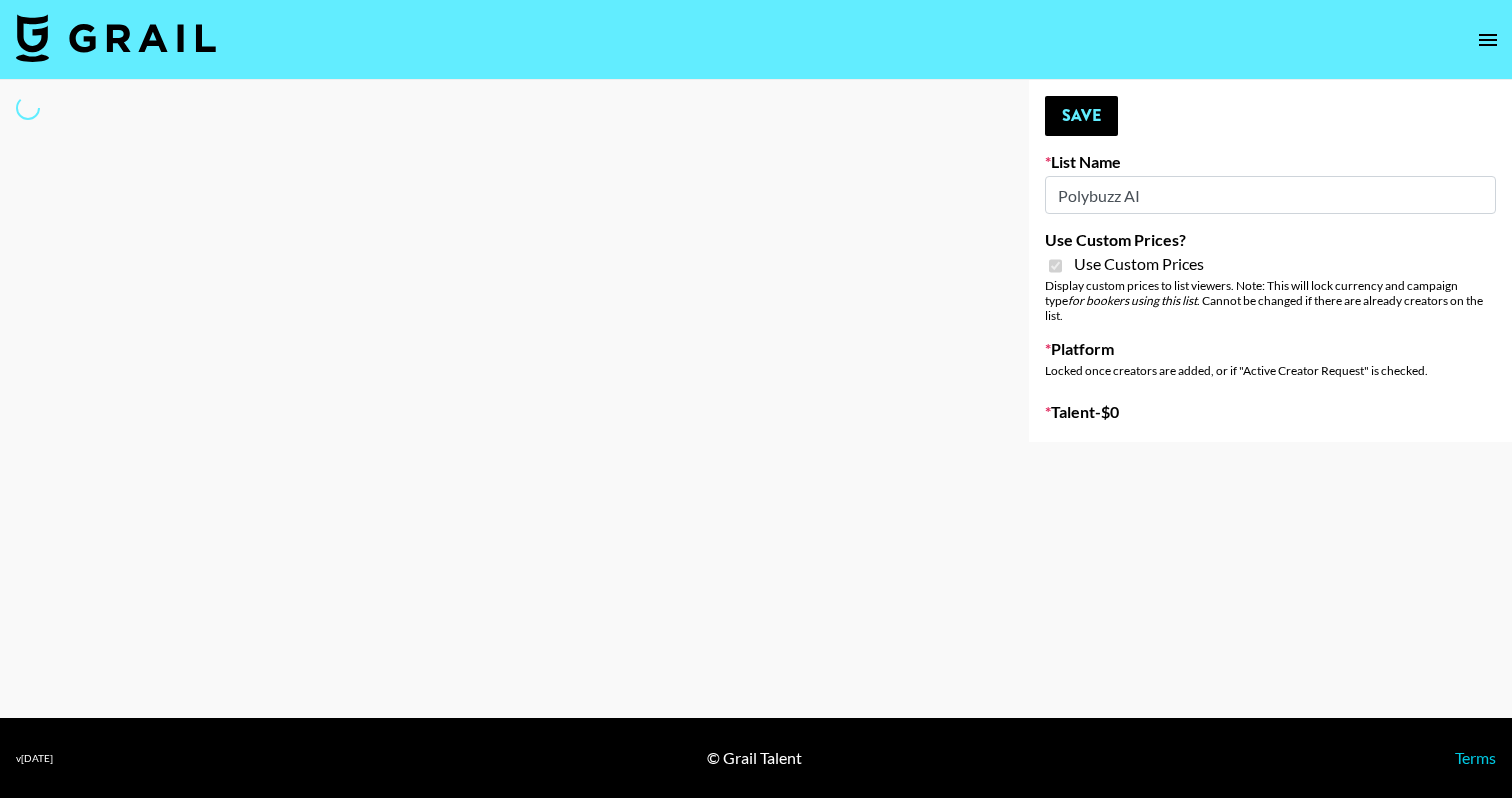 select on "Brand" 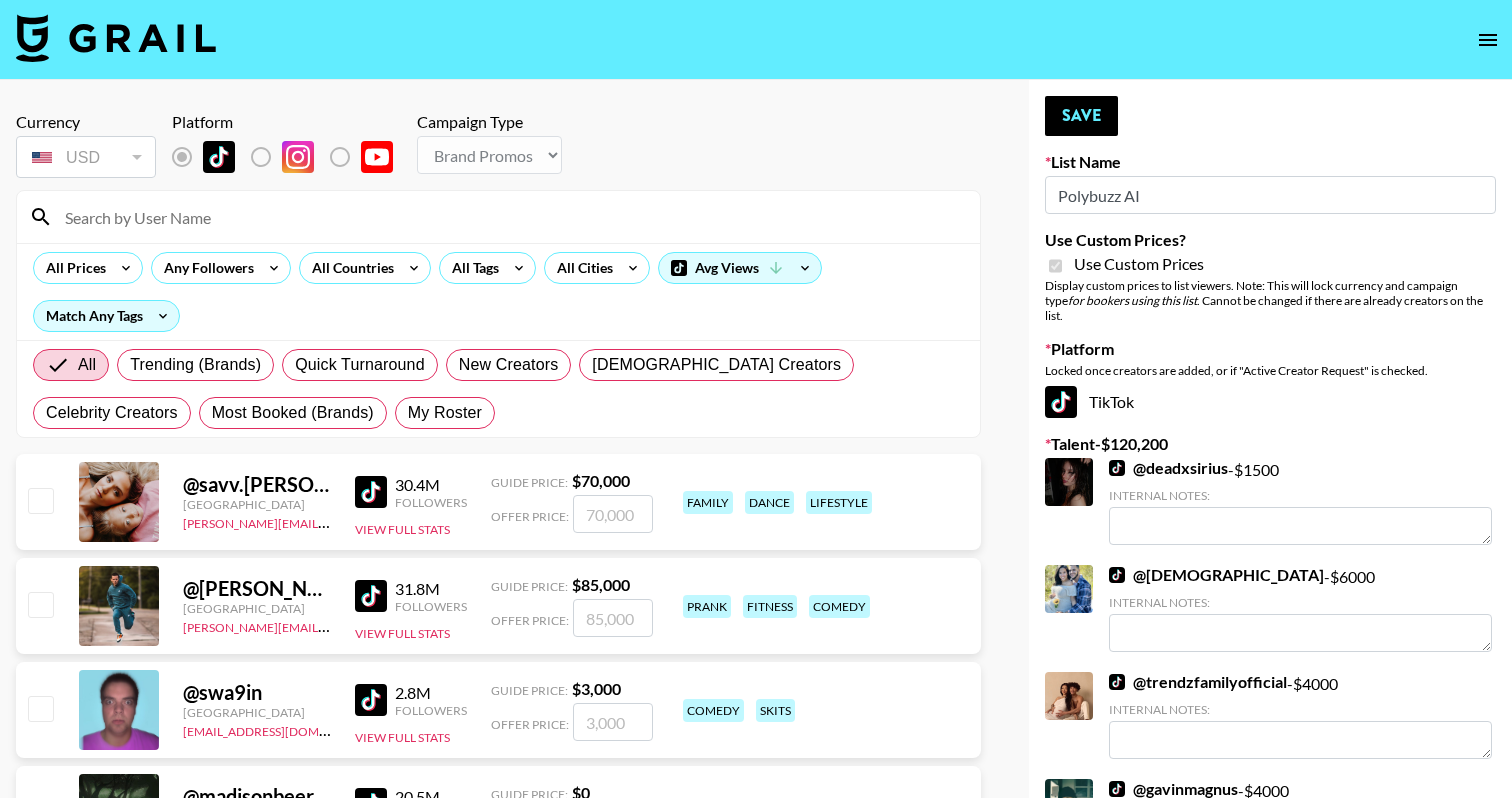 click at bounding box center (510, 217) 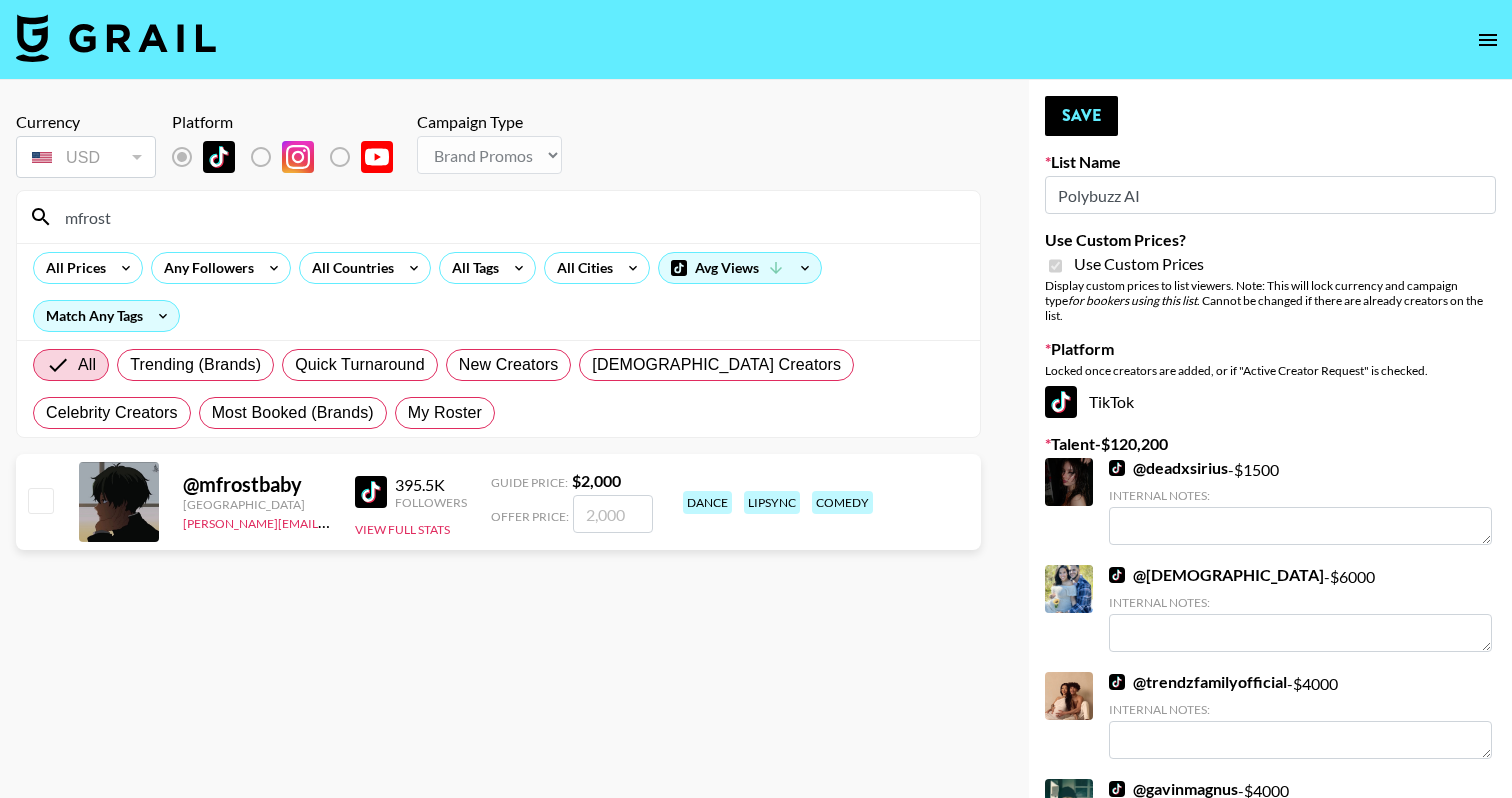 type on "mfrost" 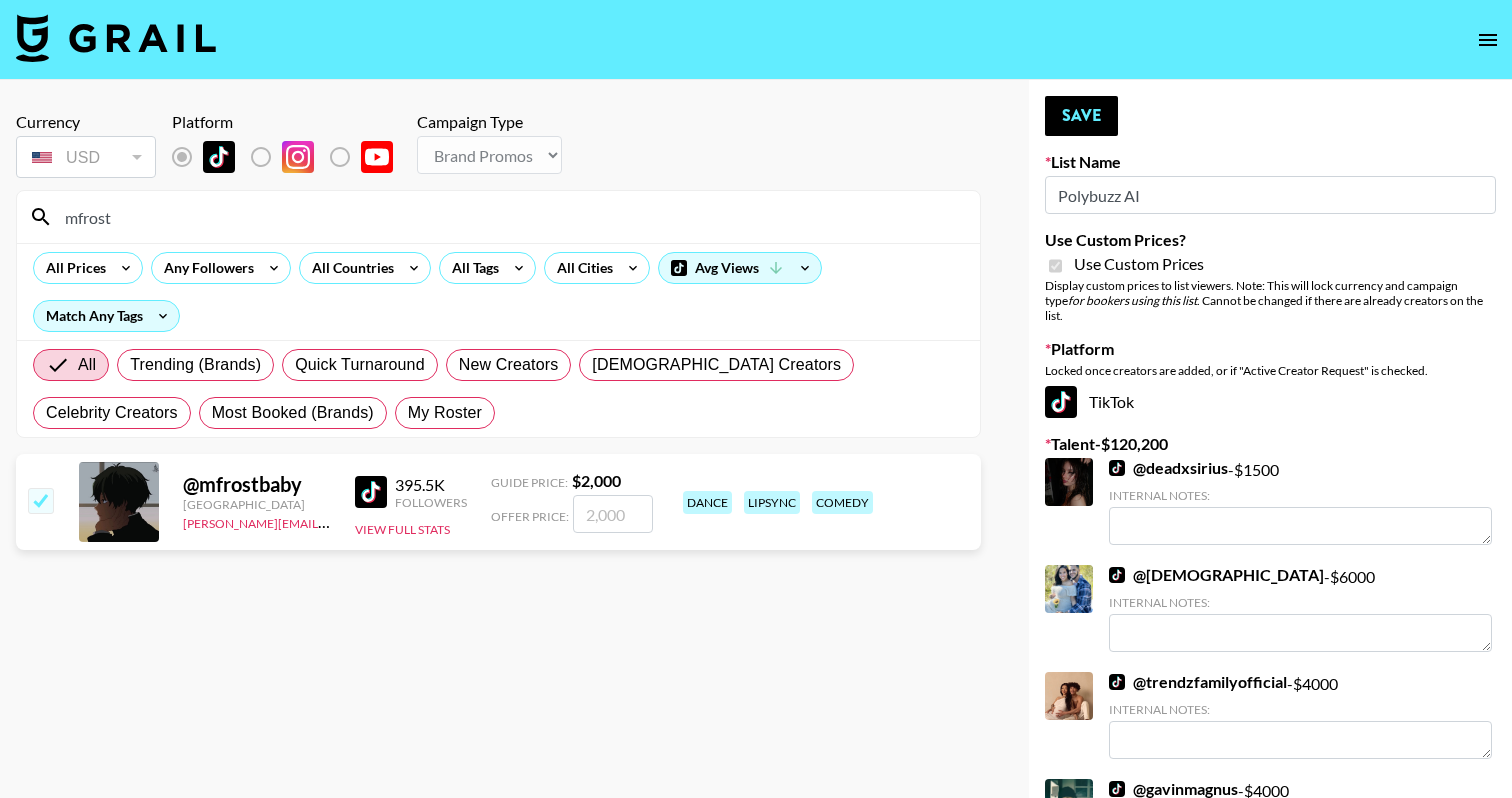 checkbox on "true" 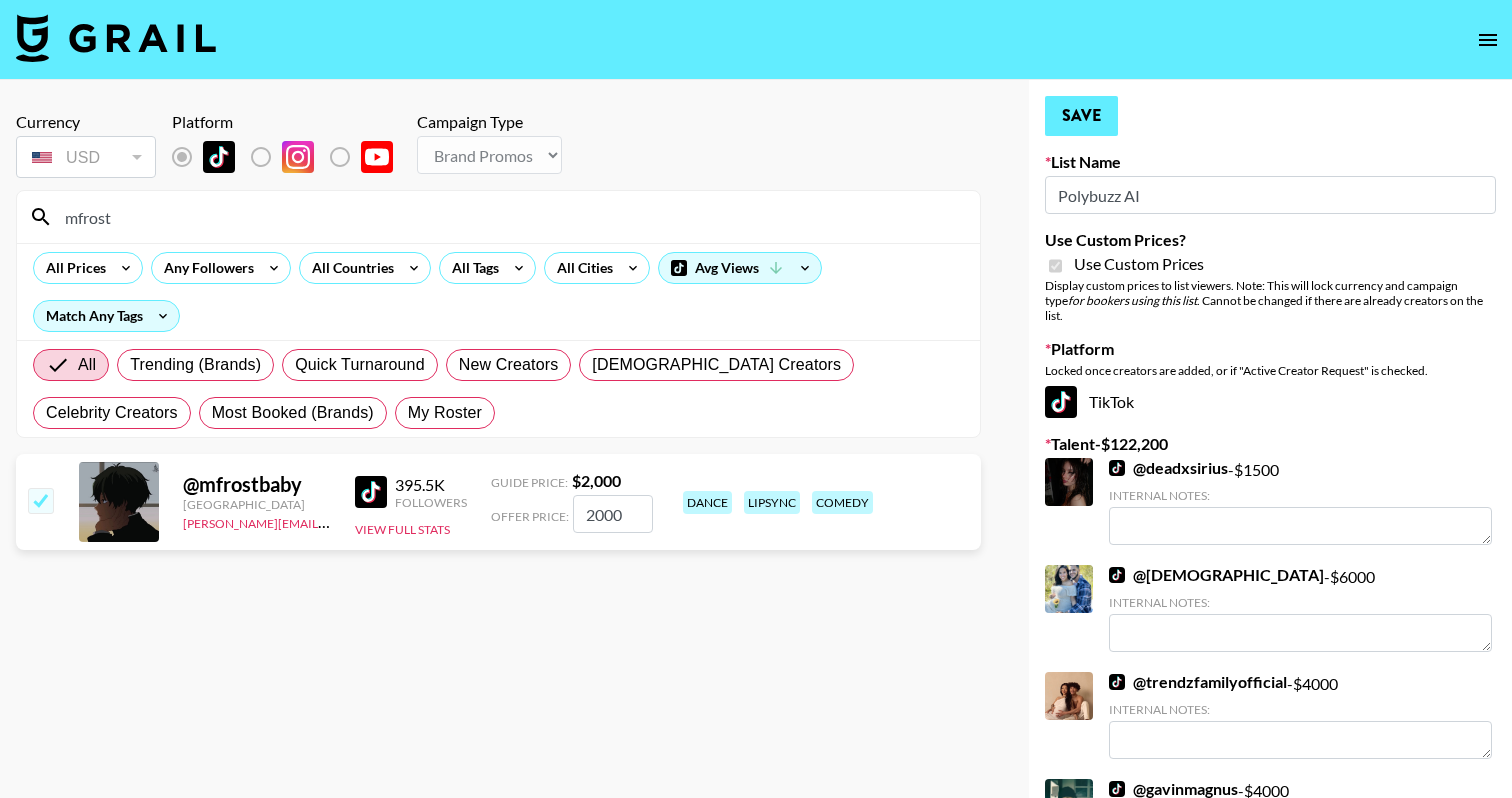 click on "Save" at bounding box center (1081, 116) 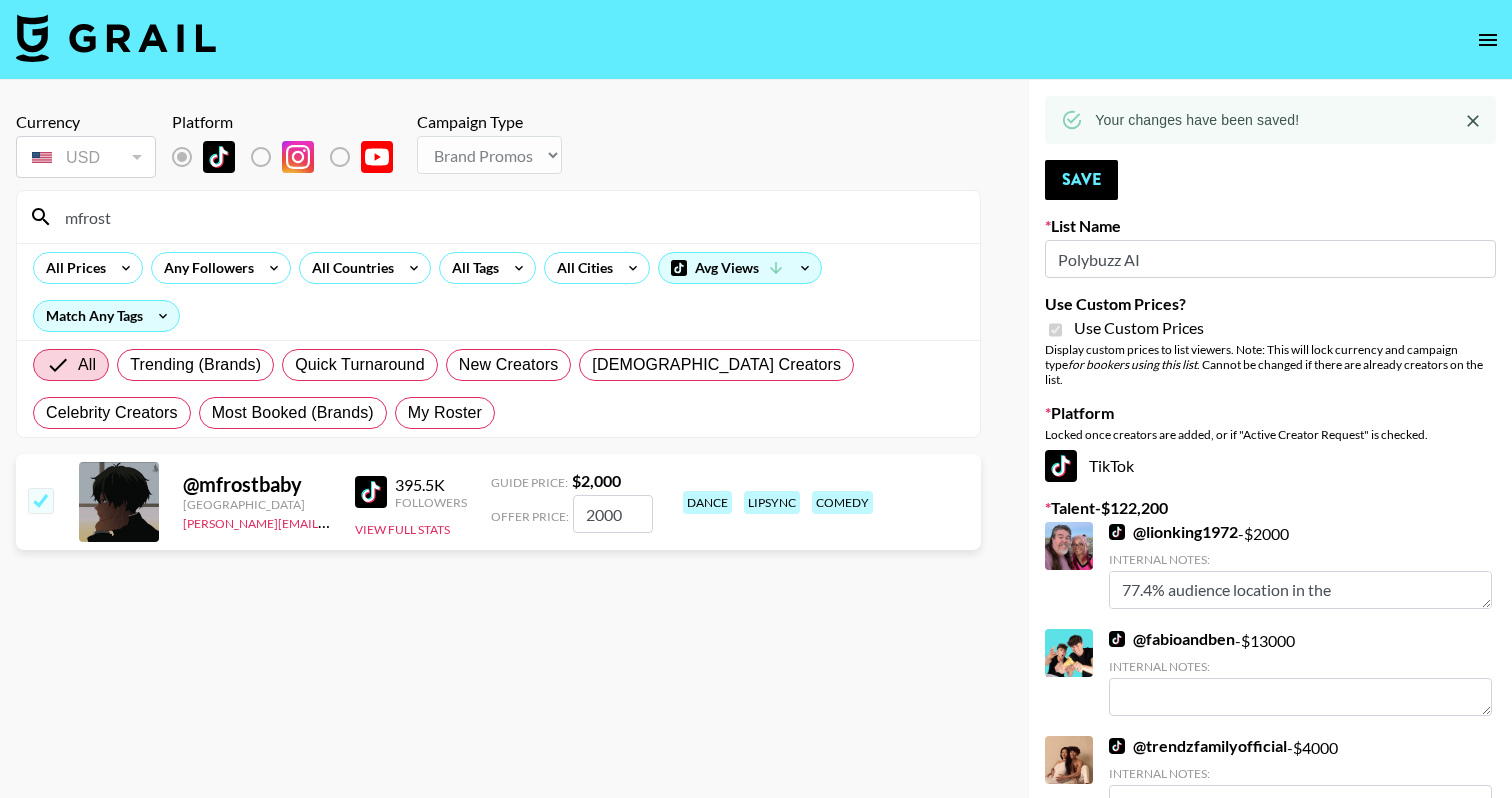 click on "mfrost" at bounding box center (510, 217) 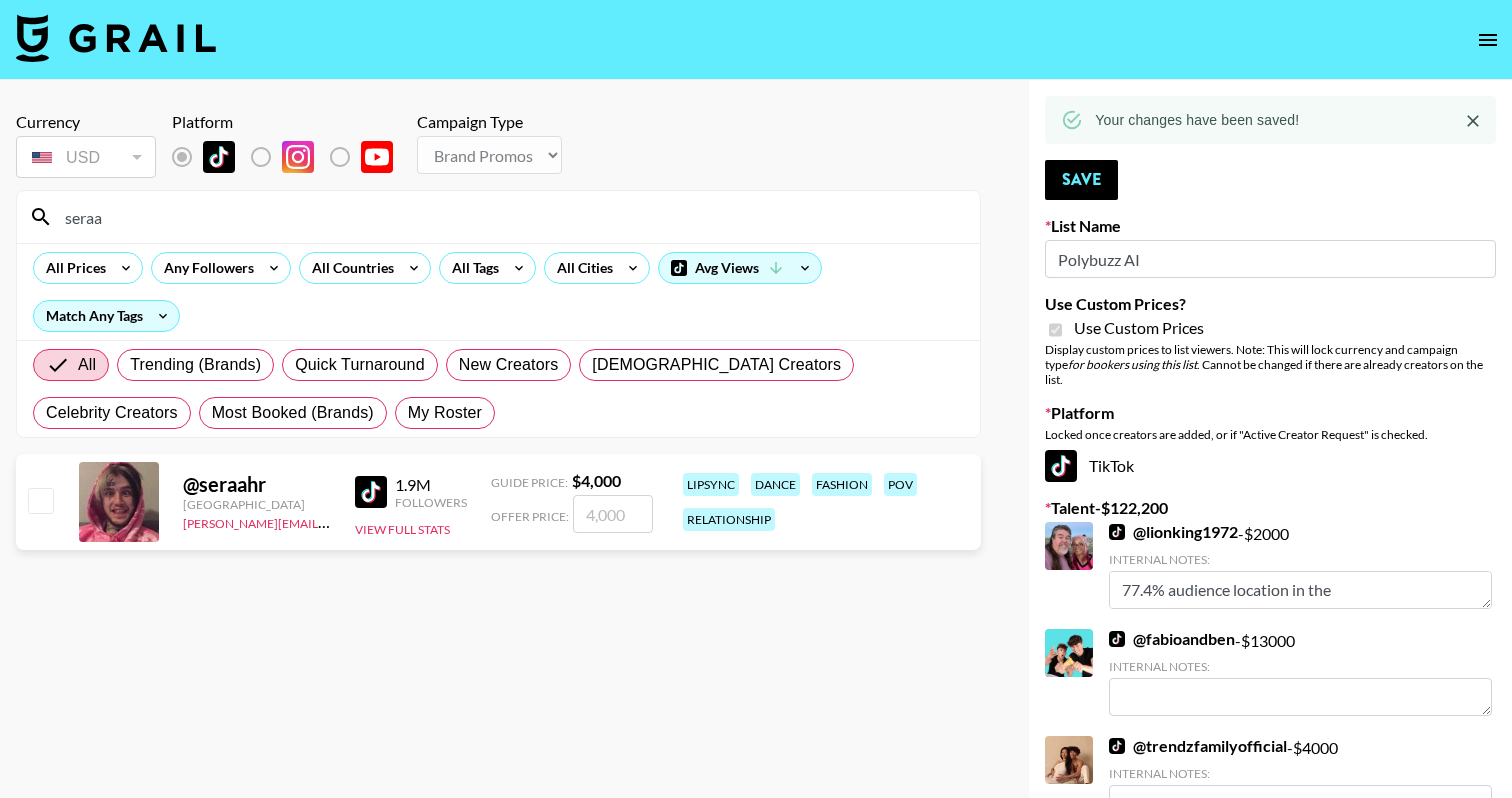 type on "seraa" 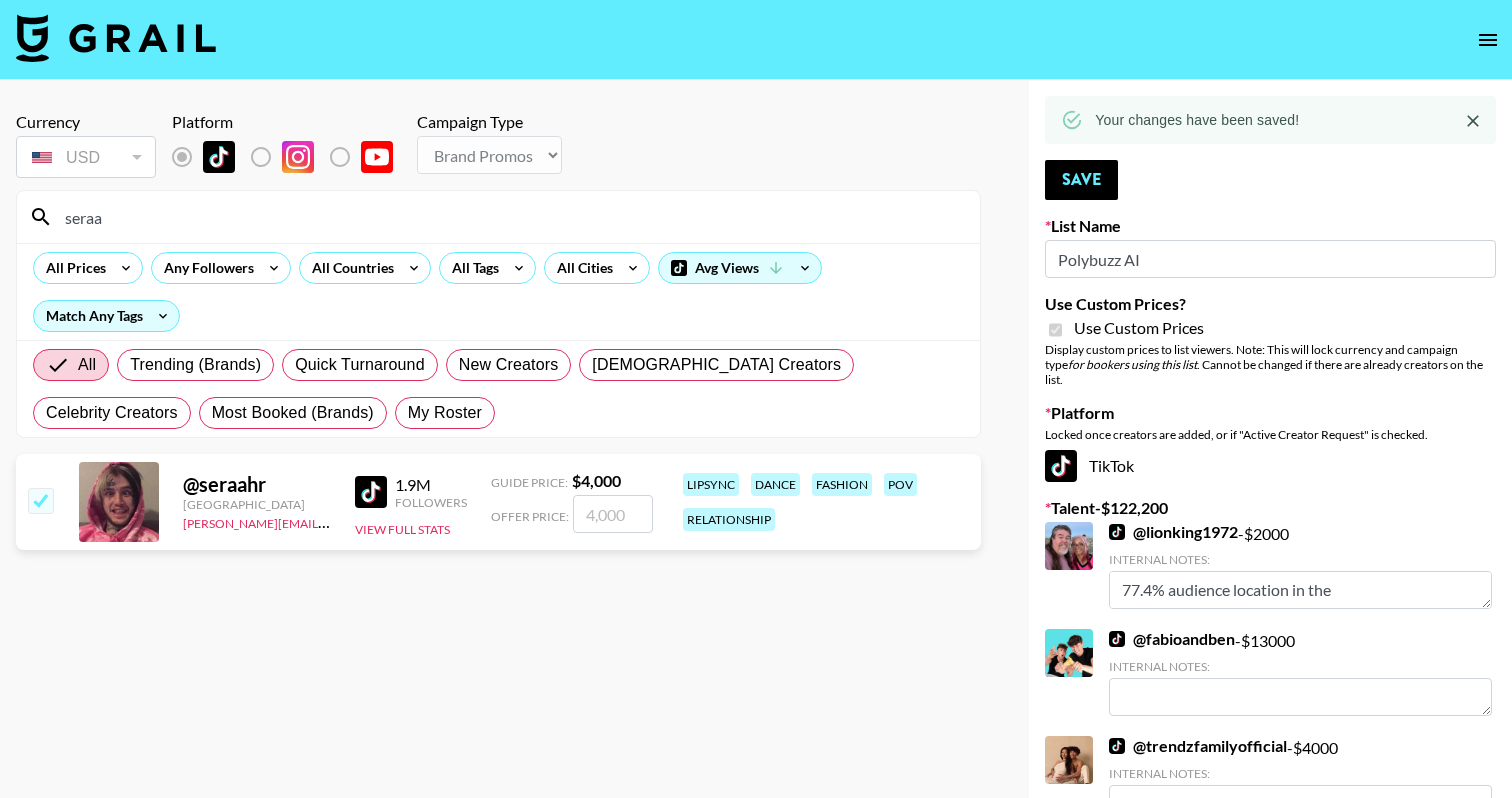 checkbox on "true" 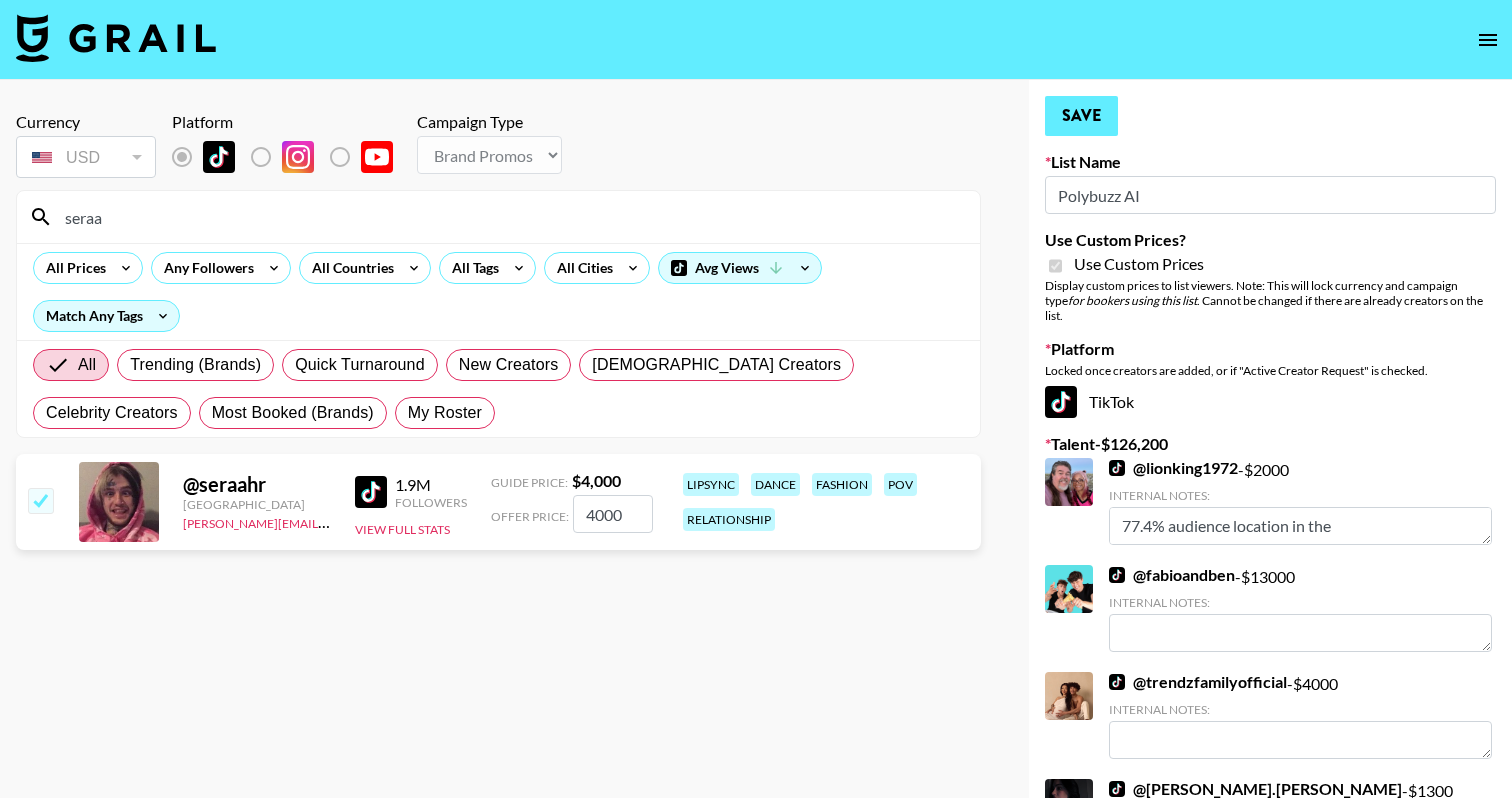 click on "Save" at bounding box center [1081, 116] 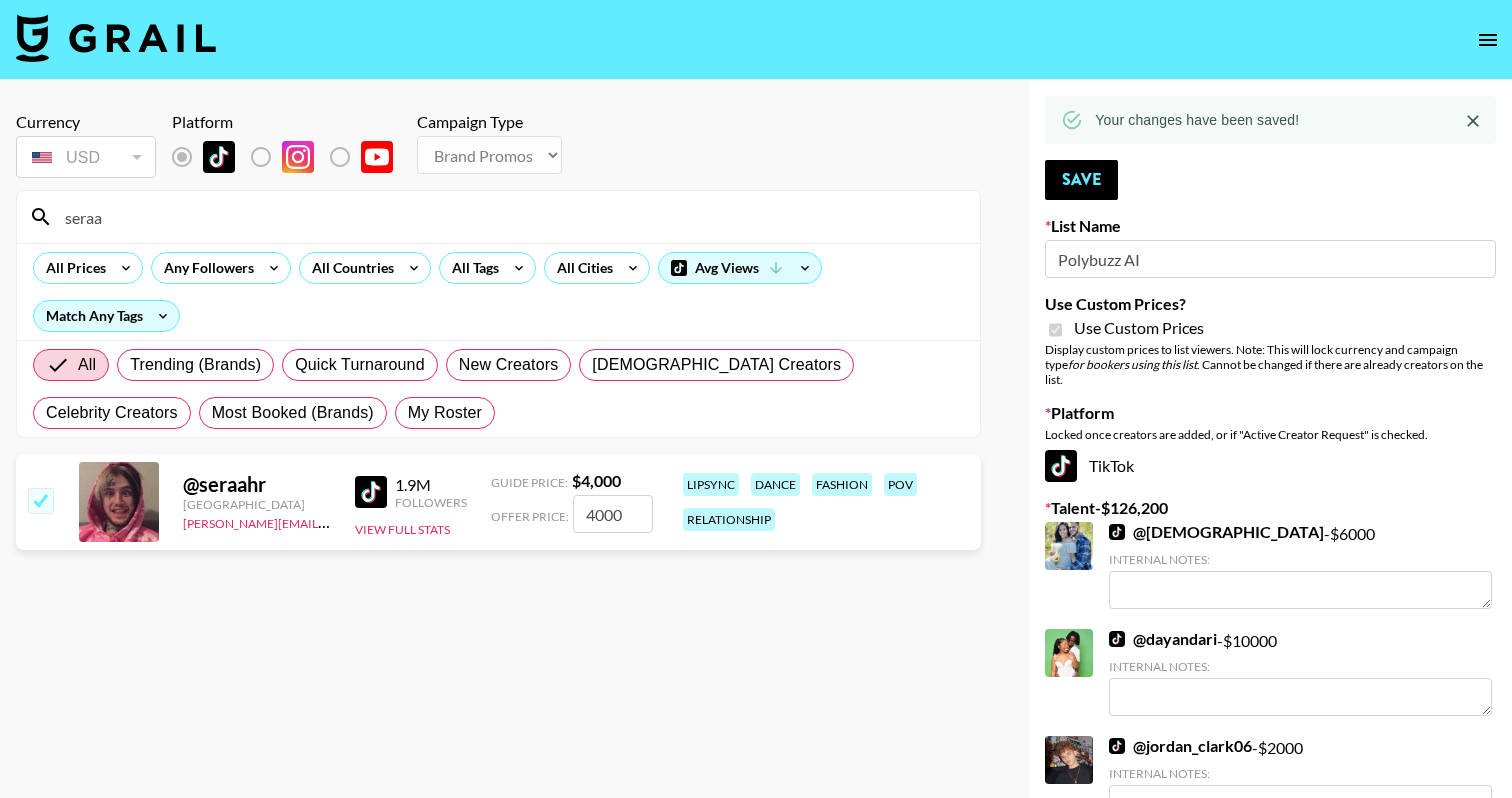 click on "seraa" at bounding box center [510, 217] 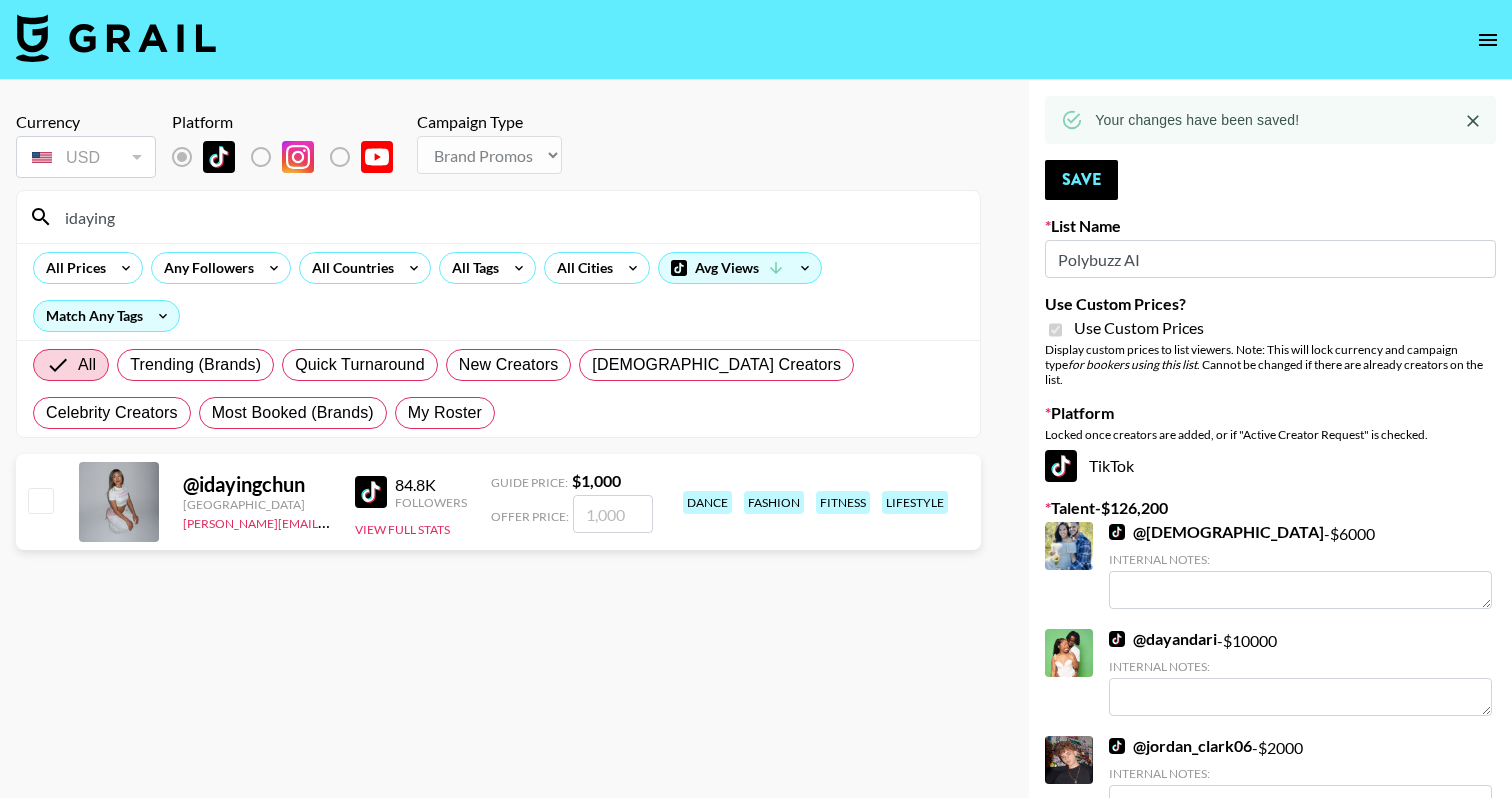 type on "idaying" 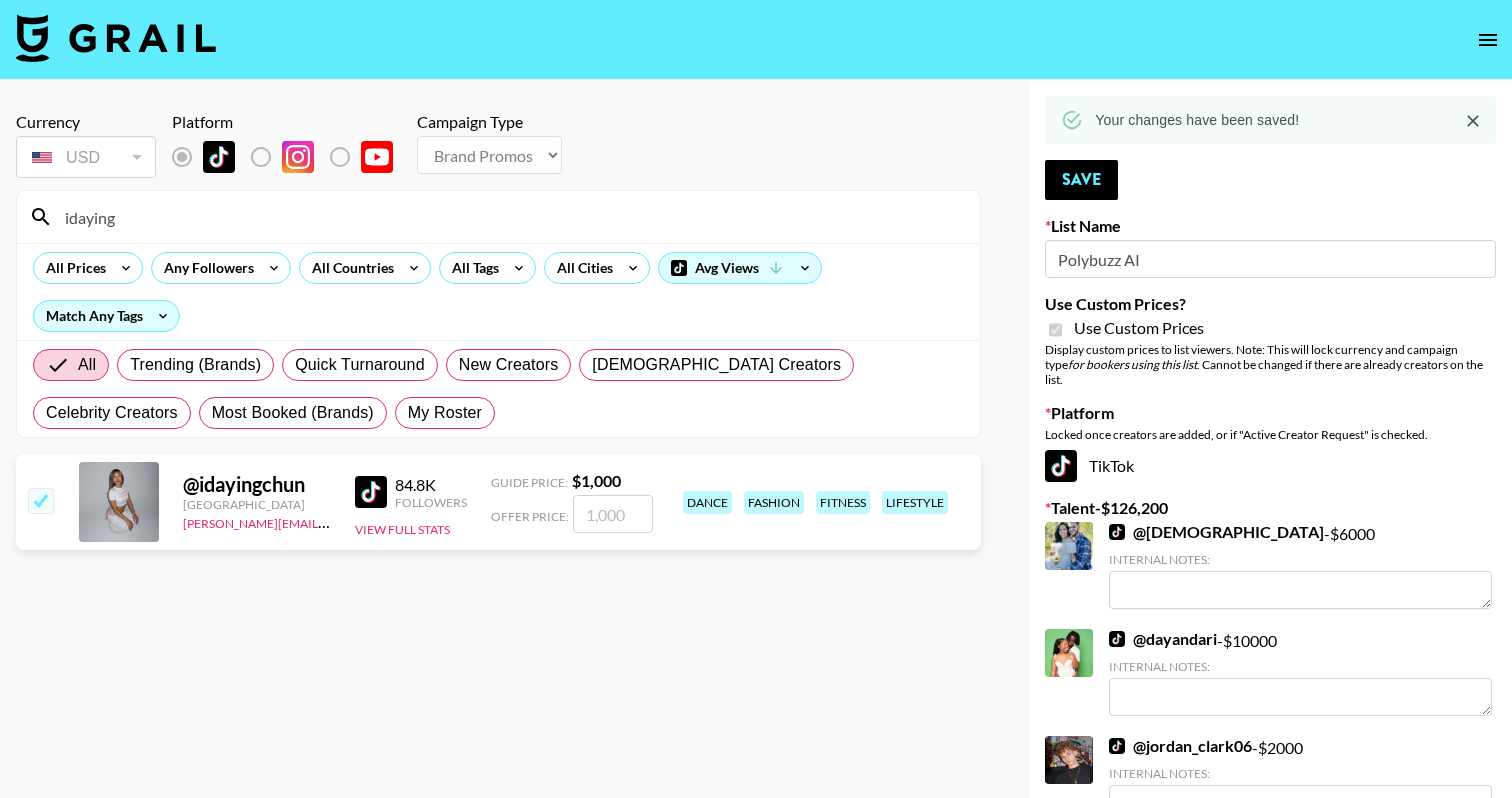 checkbox on "true" 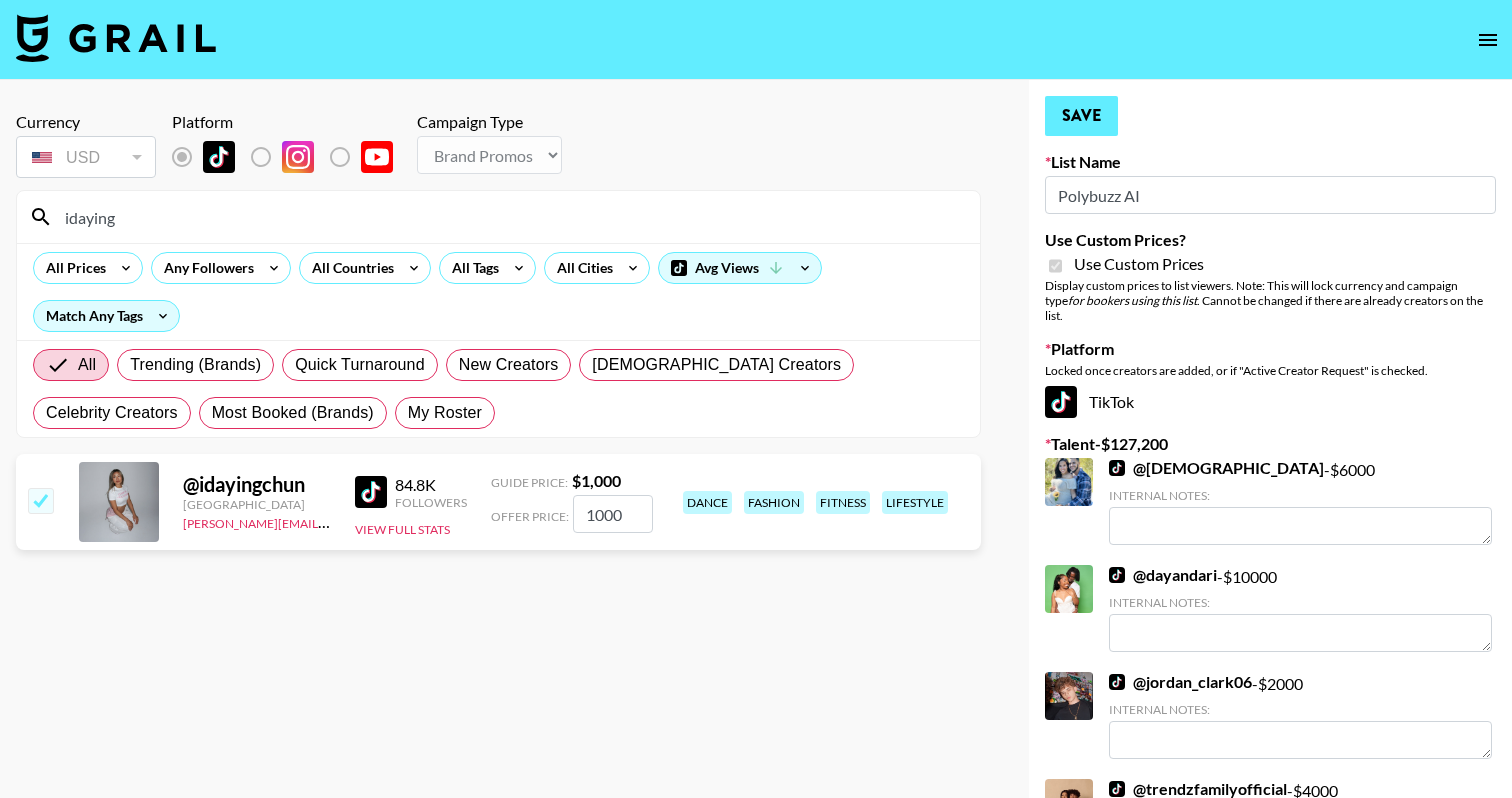 click on "Save" at bounding box center (1081, 116) 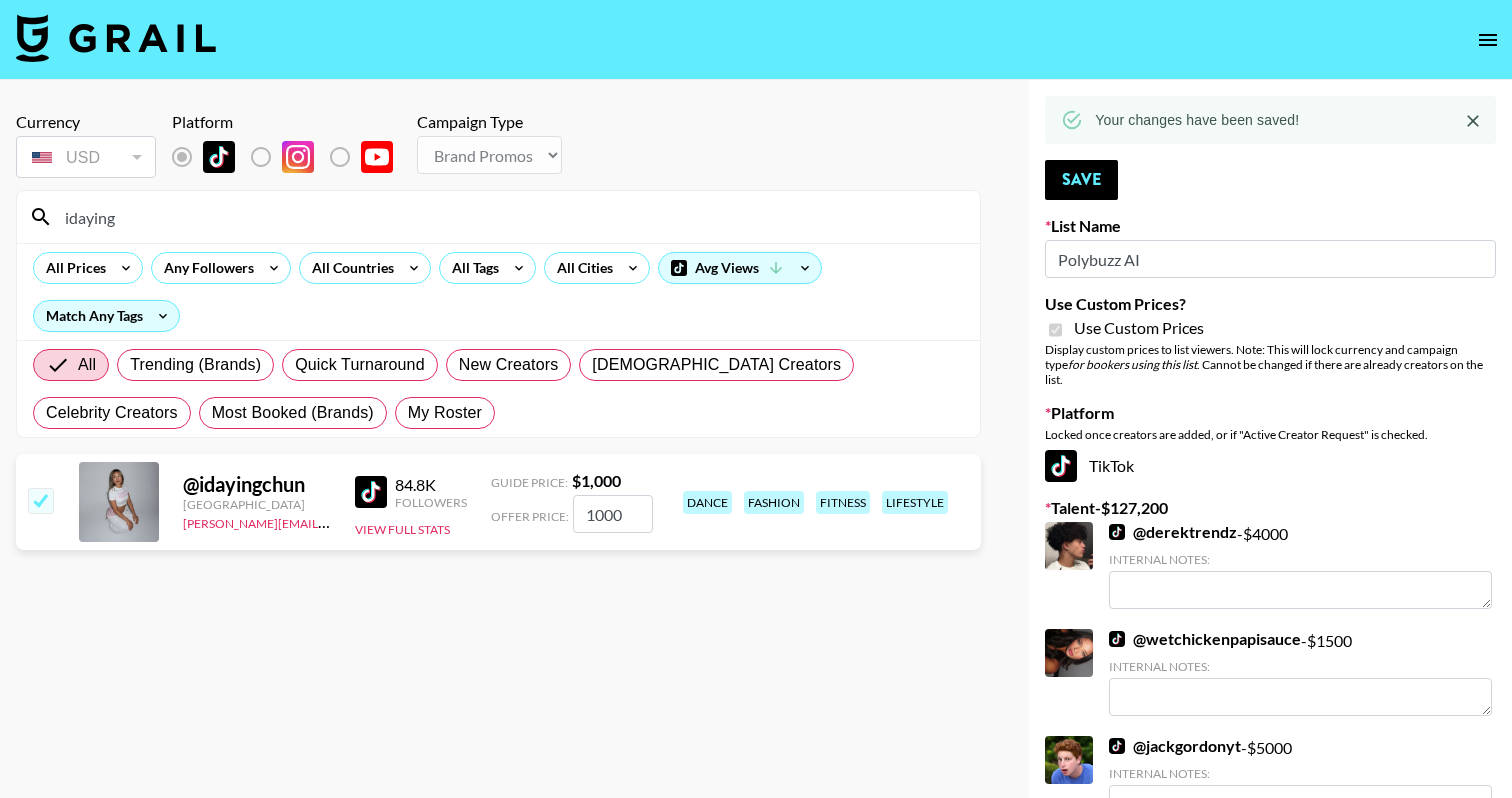click on "idaying" at bounding box center [510, 217] 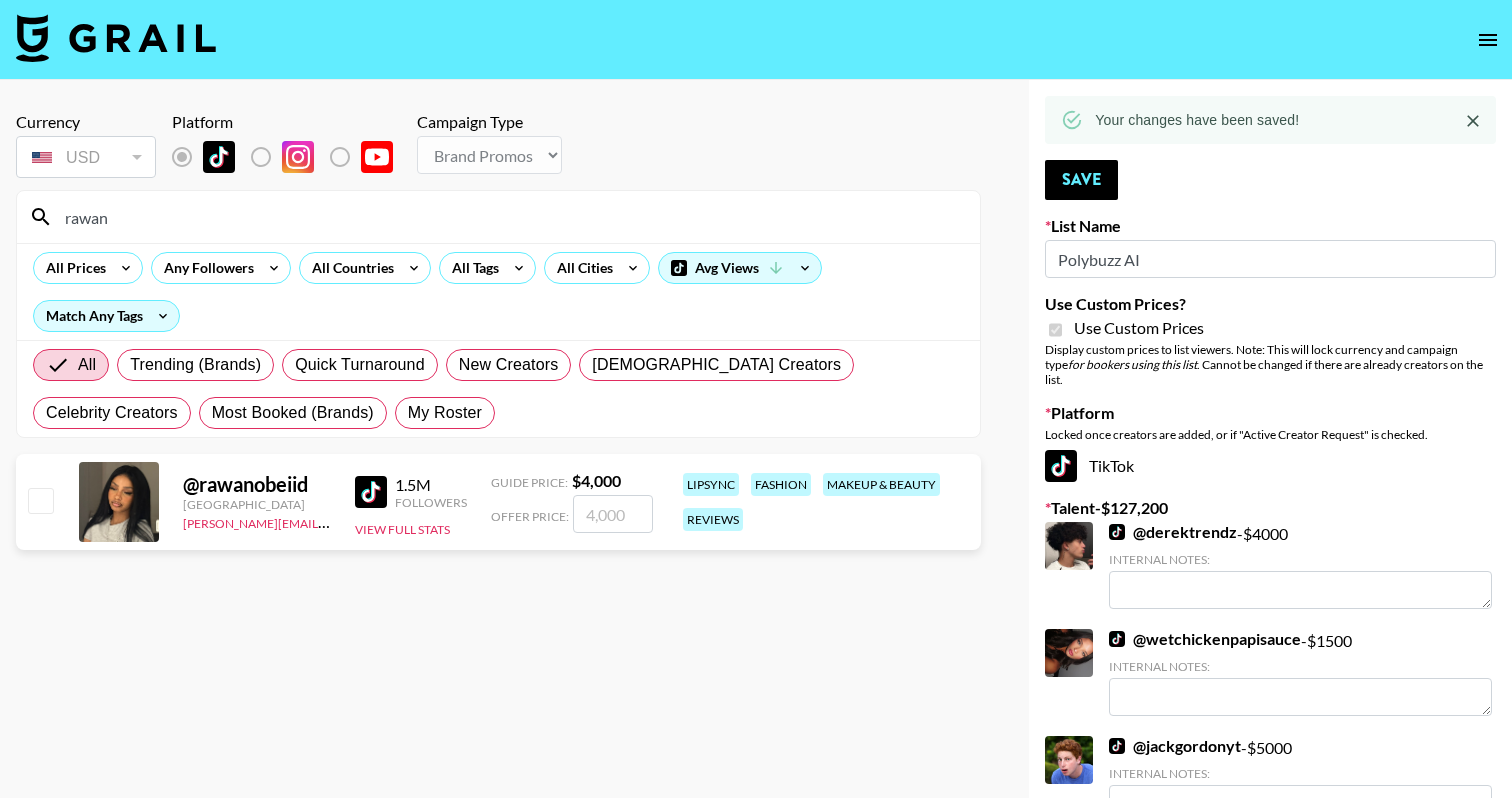 type on "rawan" 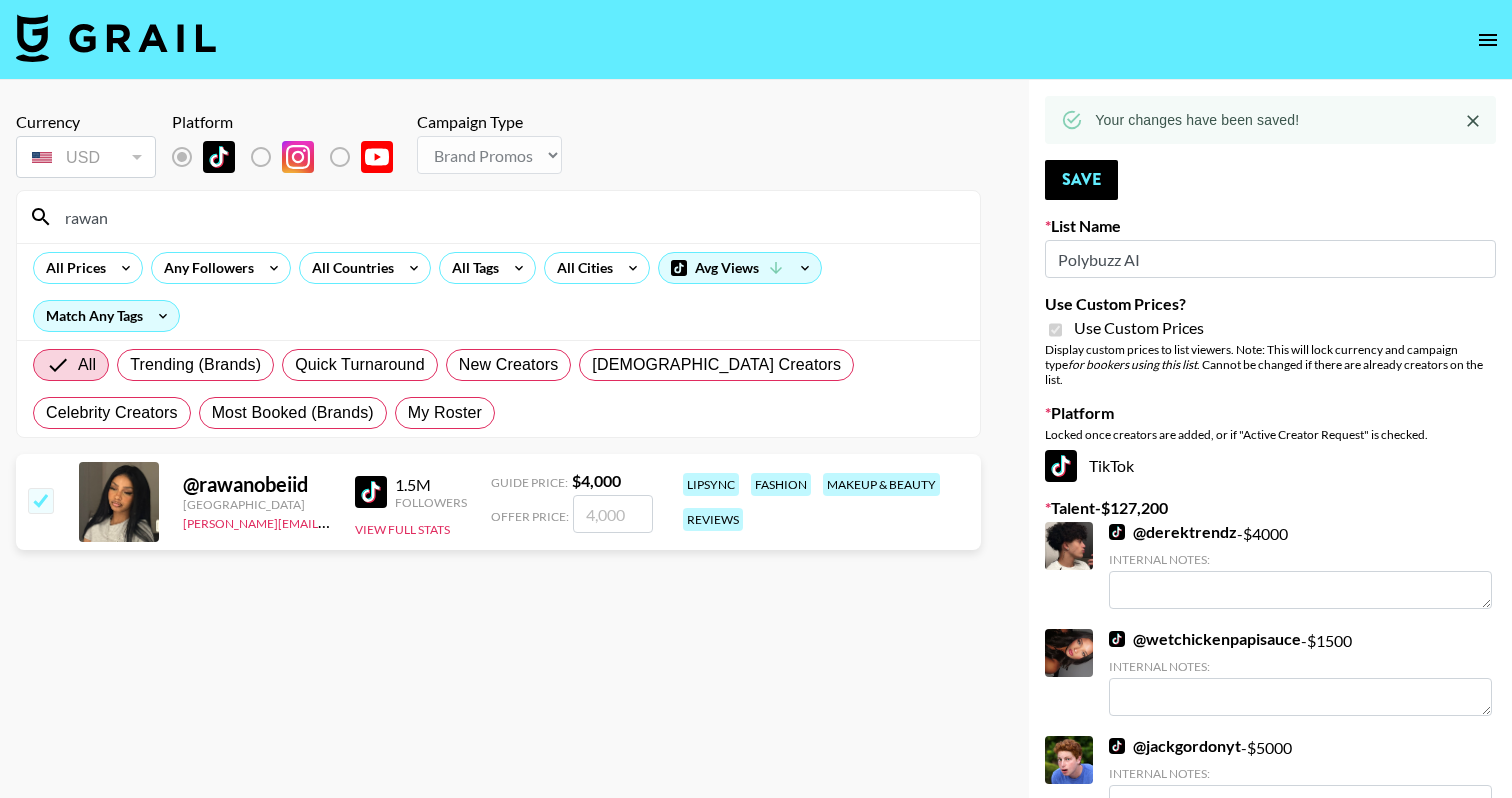 checkbox on "true" 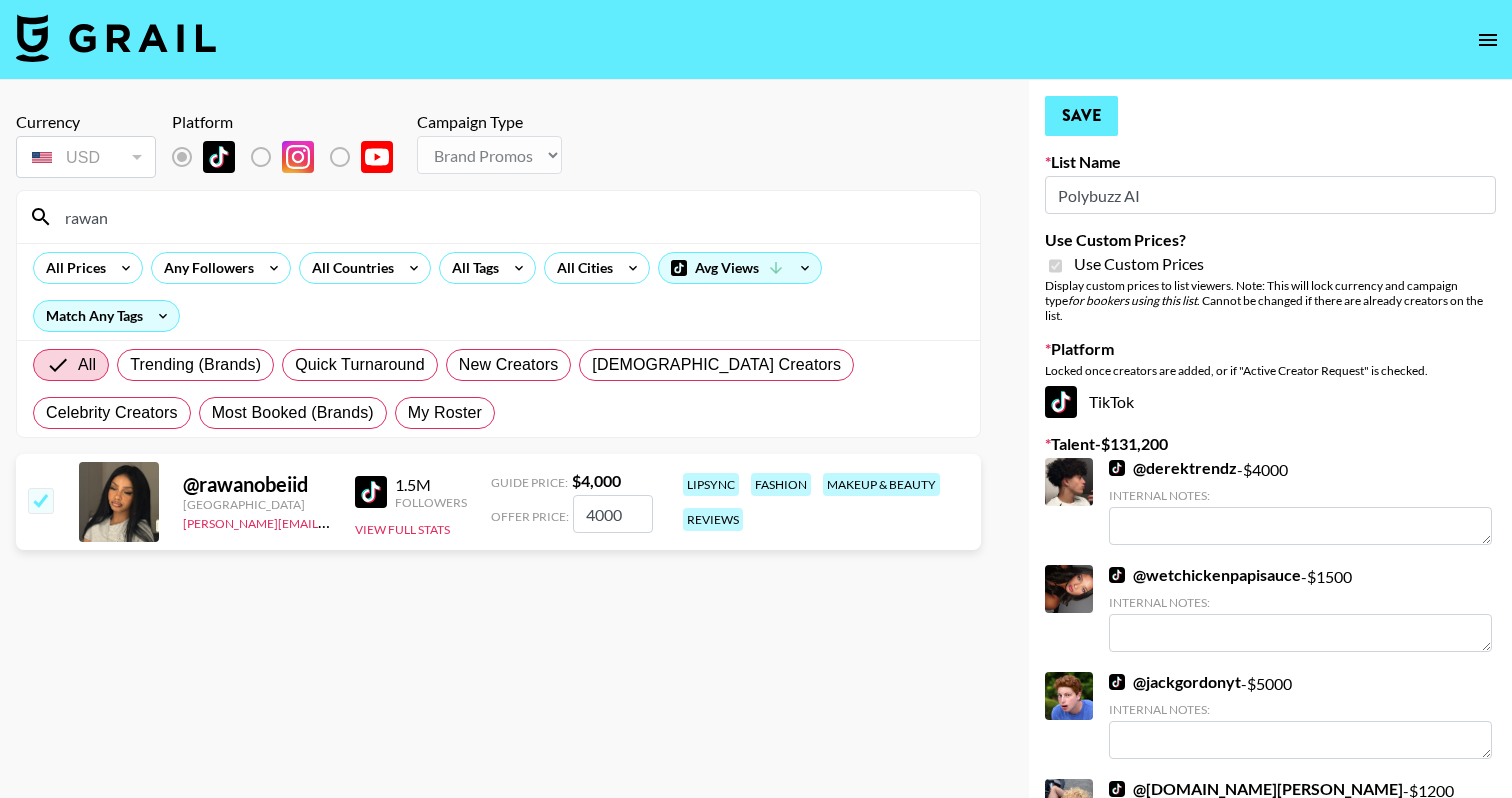 click on "Save" at bounding box center (1081, 116) 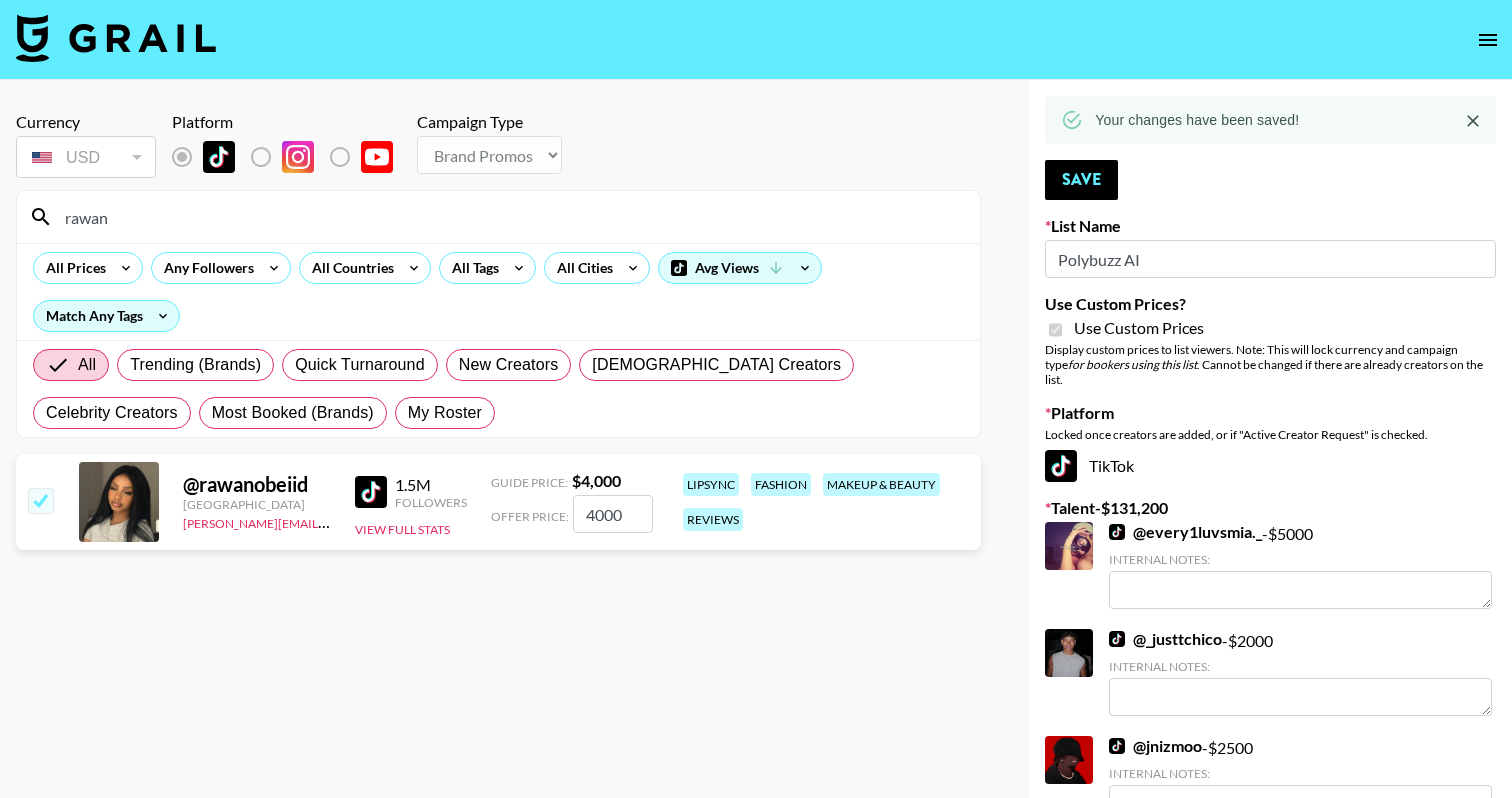 click on "rawan" at bounding box center [510, 217] 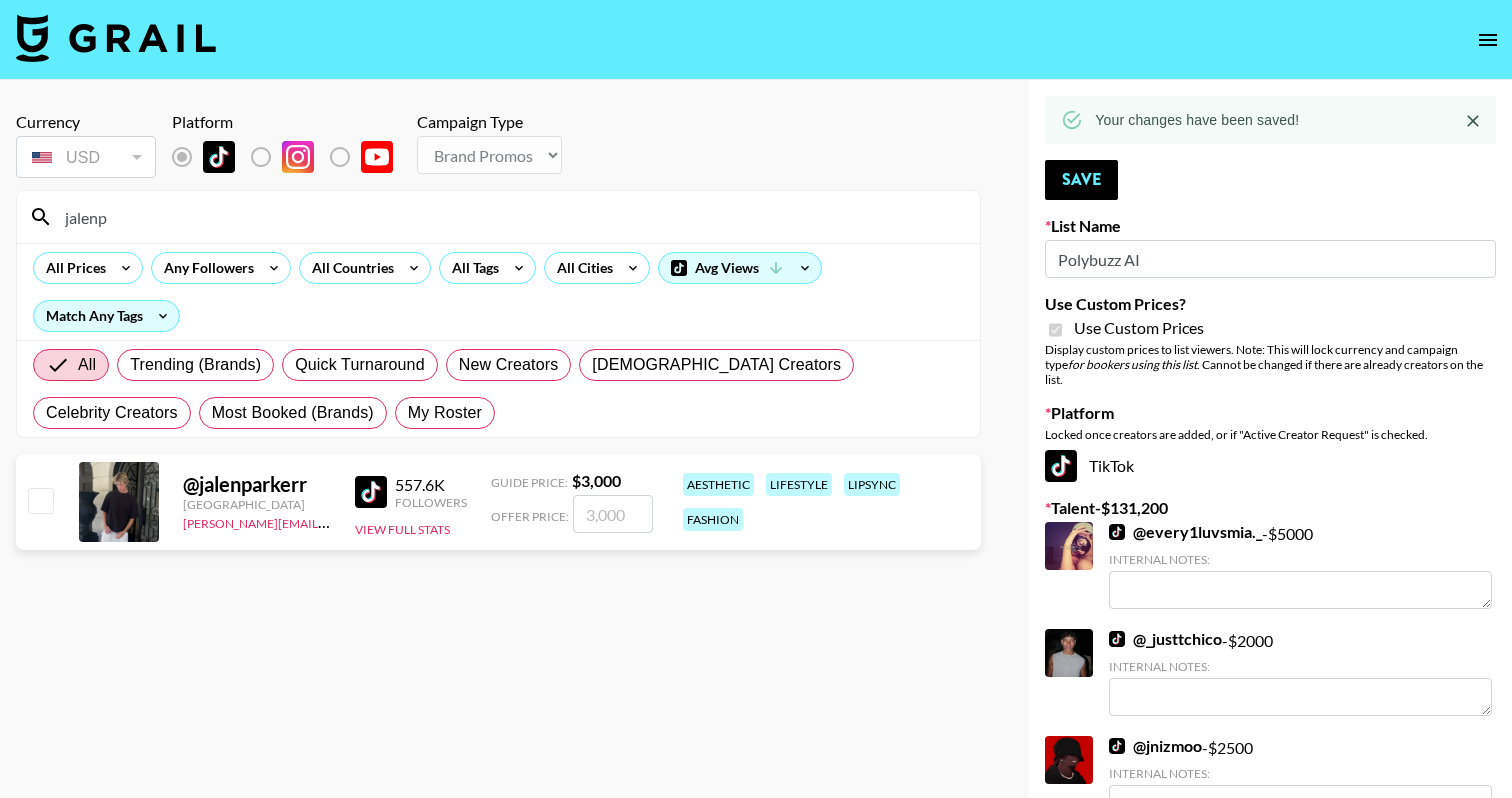 type on "jalenp" 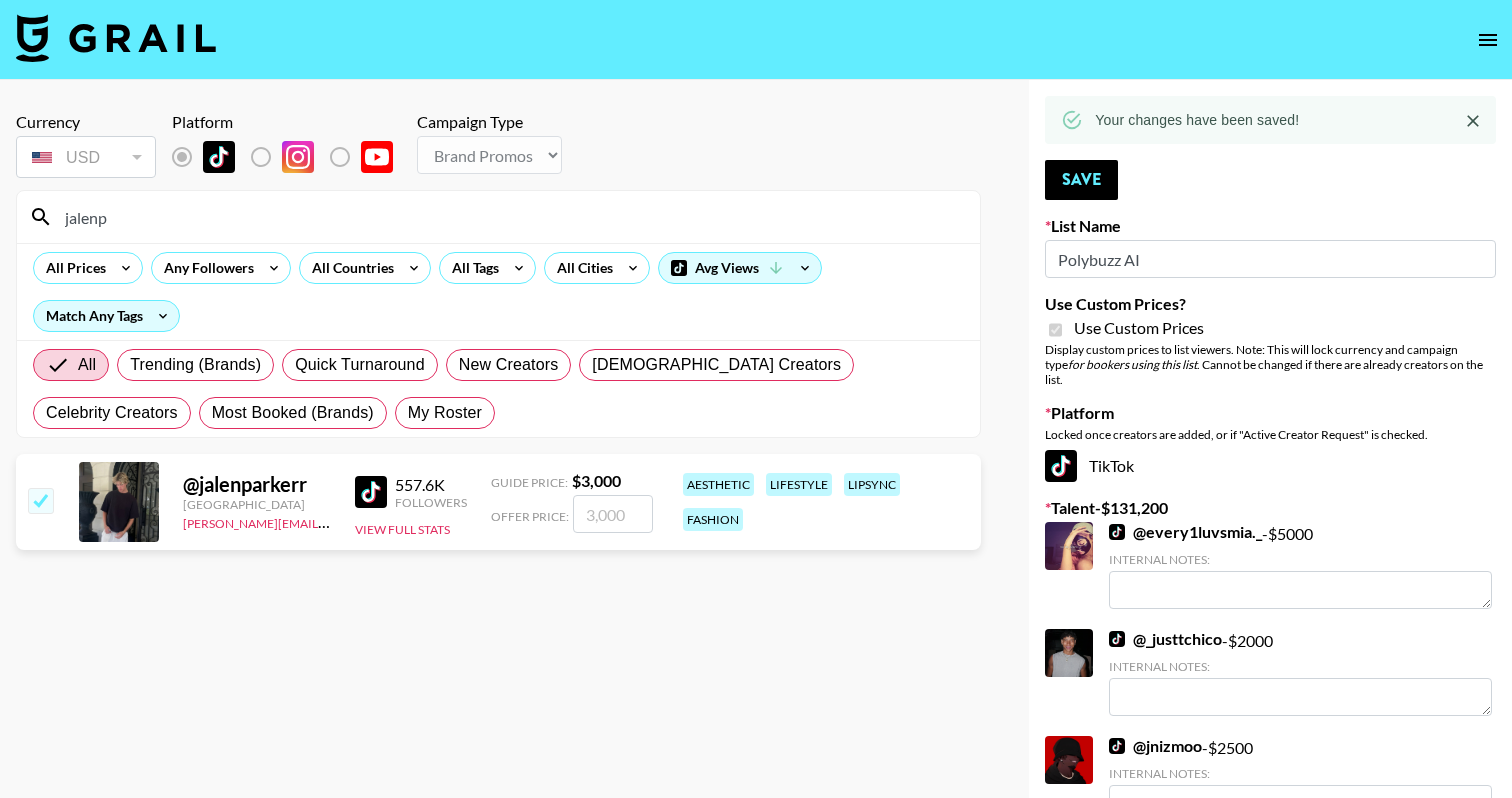 checkbox on "true" 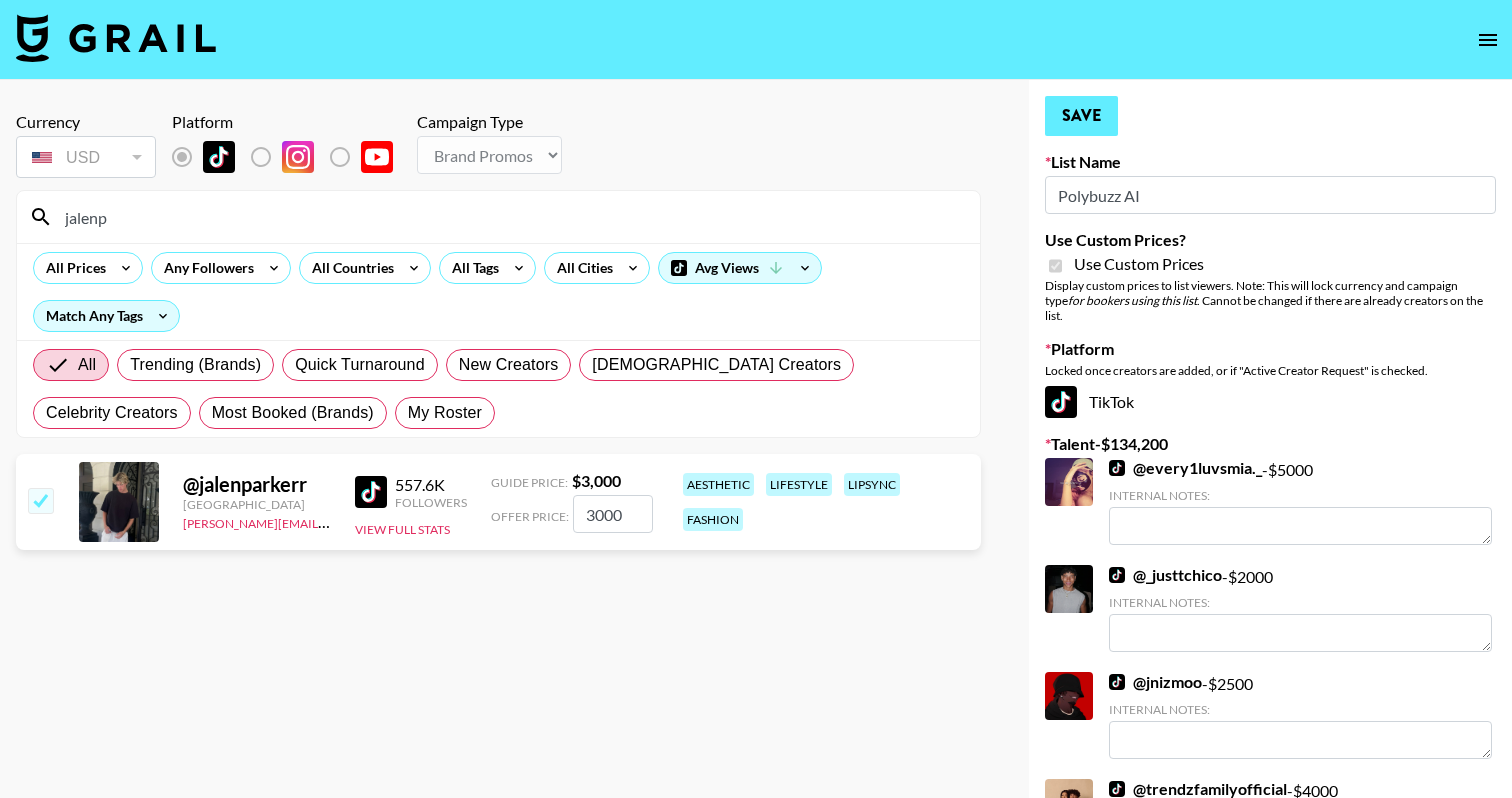 click on "Save" at bounding box center [1081, 116] 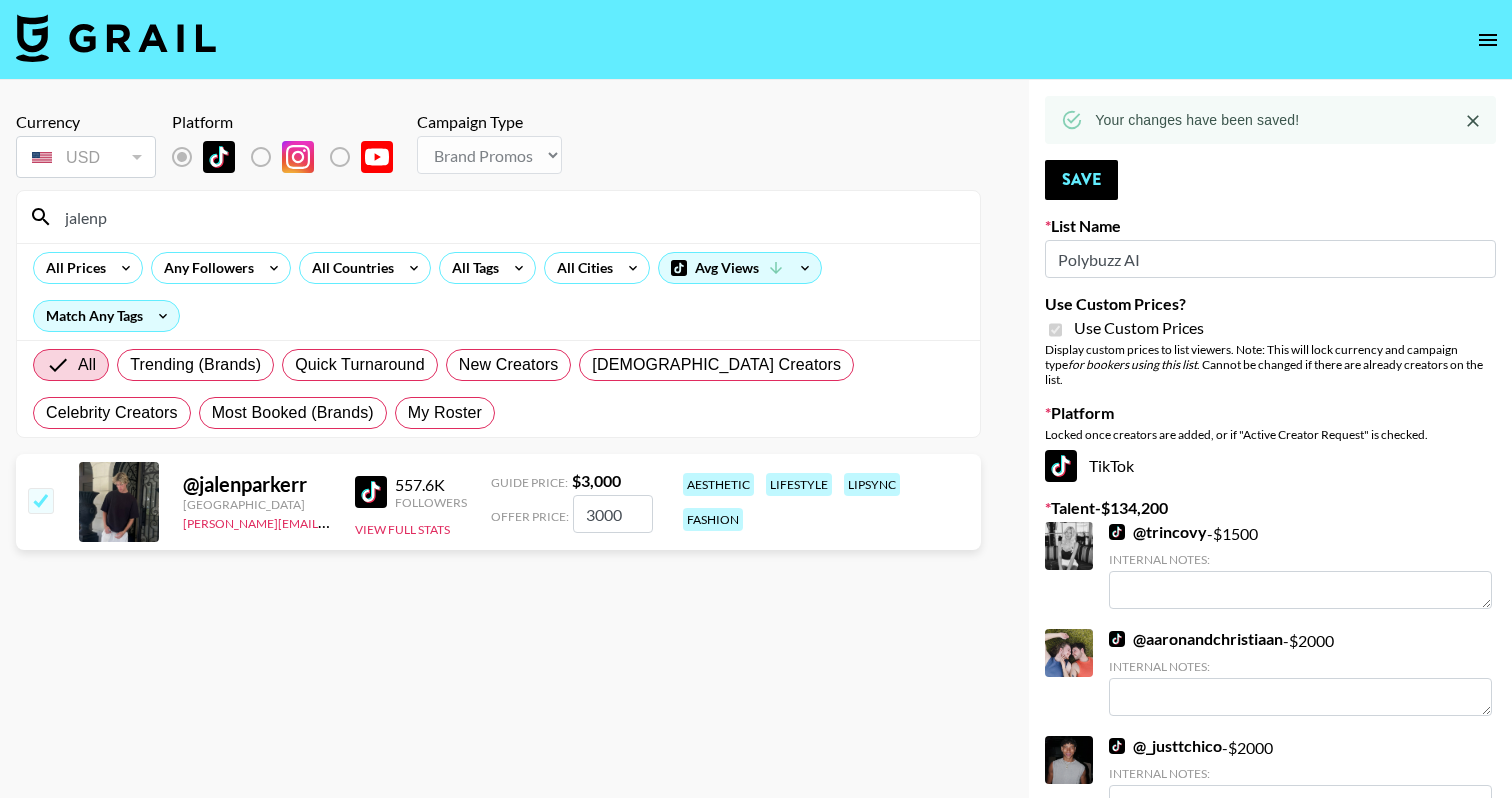 click on "jalenp" at bounding box center [510, 217] 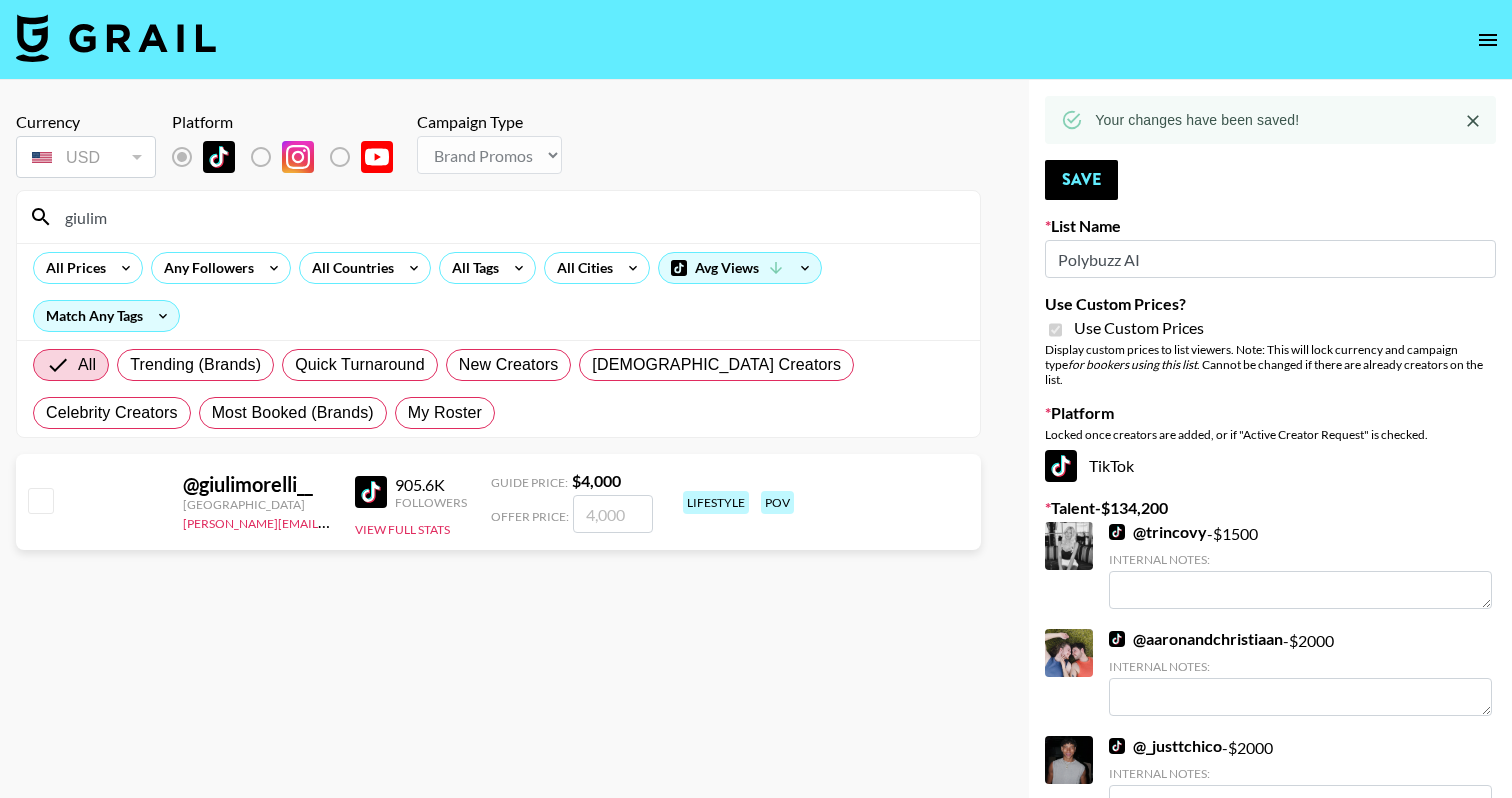 type on "giulim" 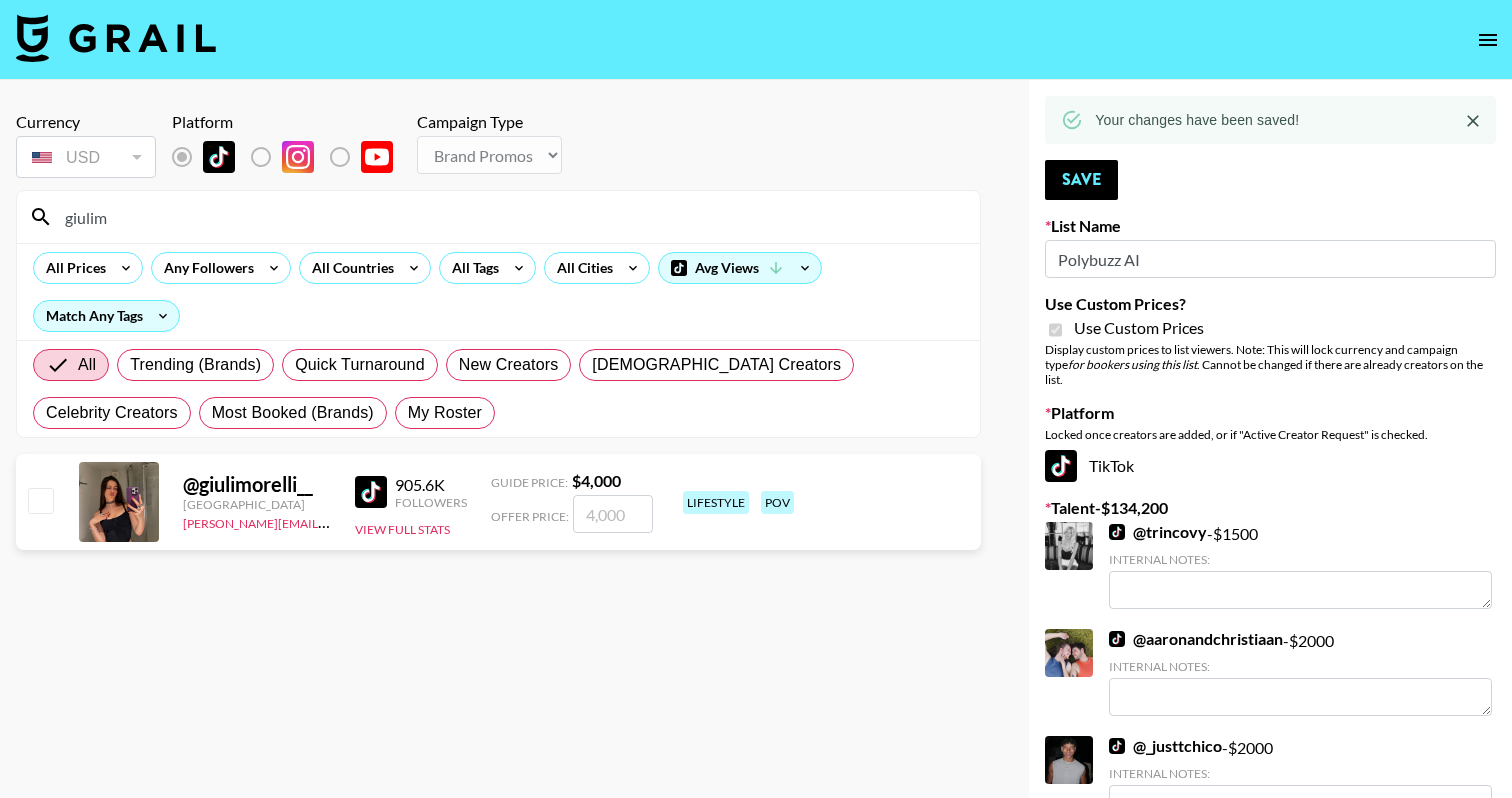 click at bounding box center [40, 500] 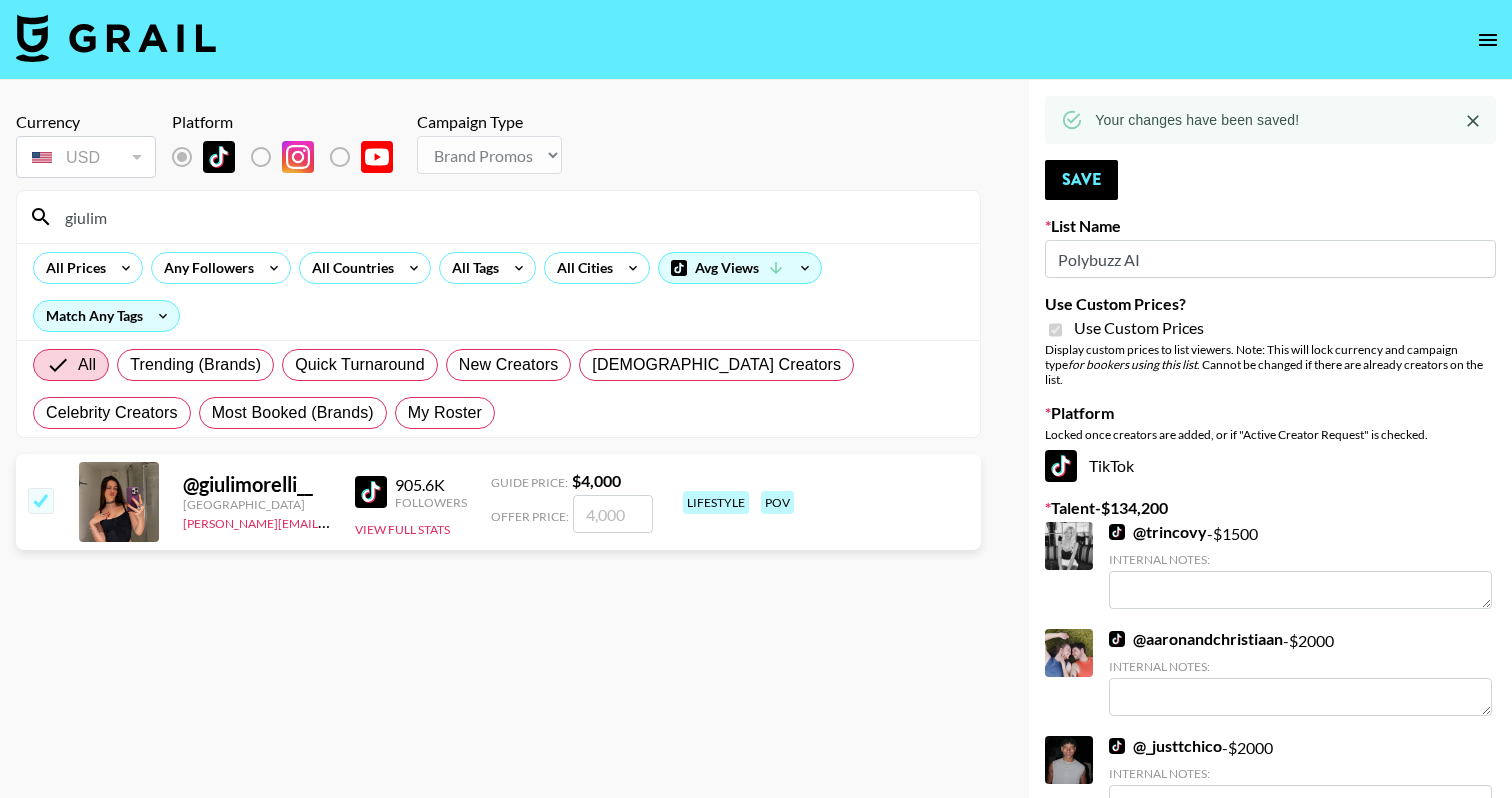checkbox on "true" 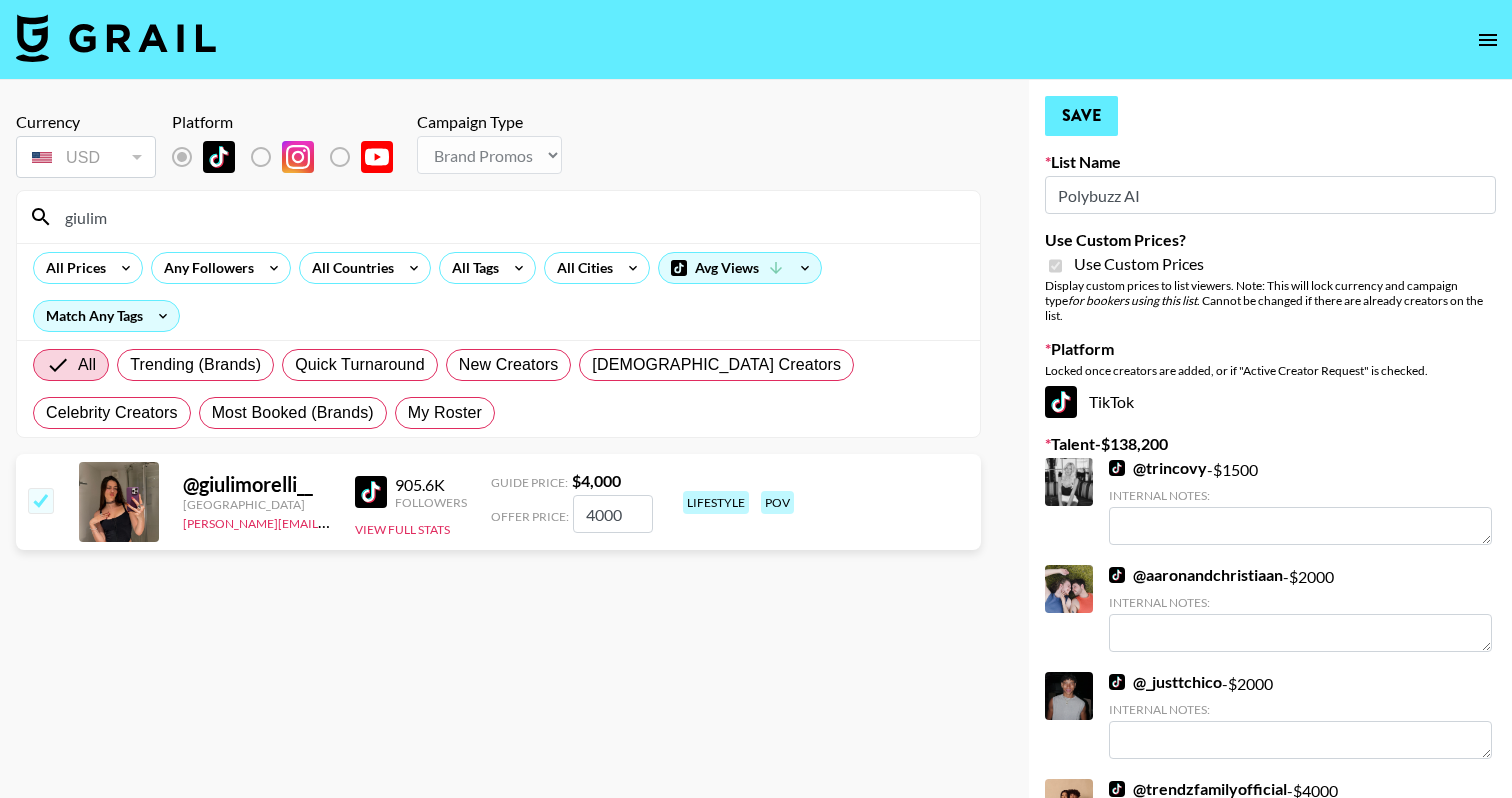 click on "Save" at bounding box center [1081, 116] 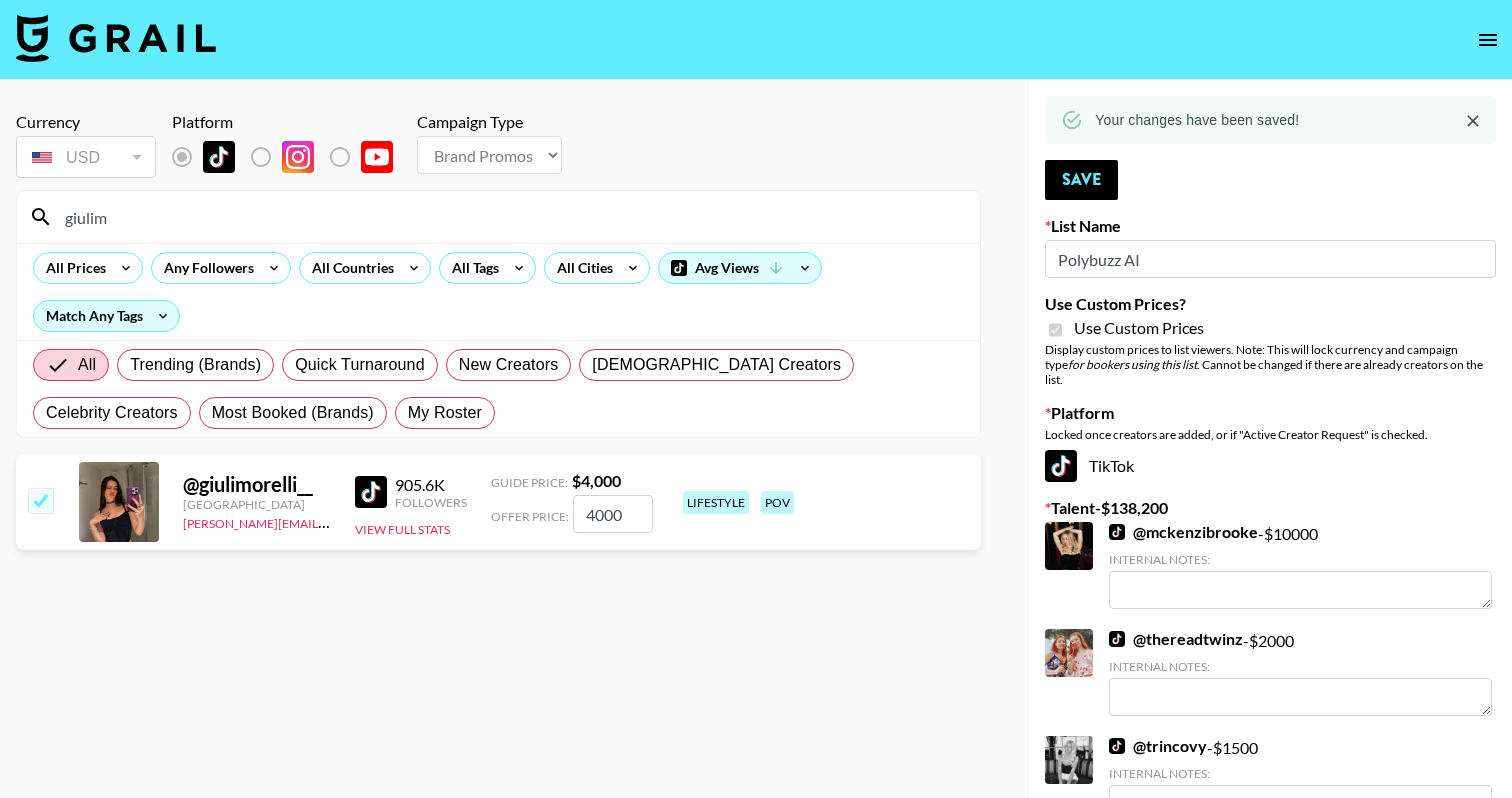 click on "giulim" at bounding box center [510, 217] 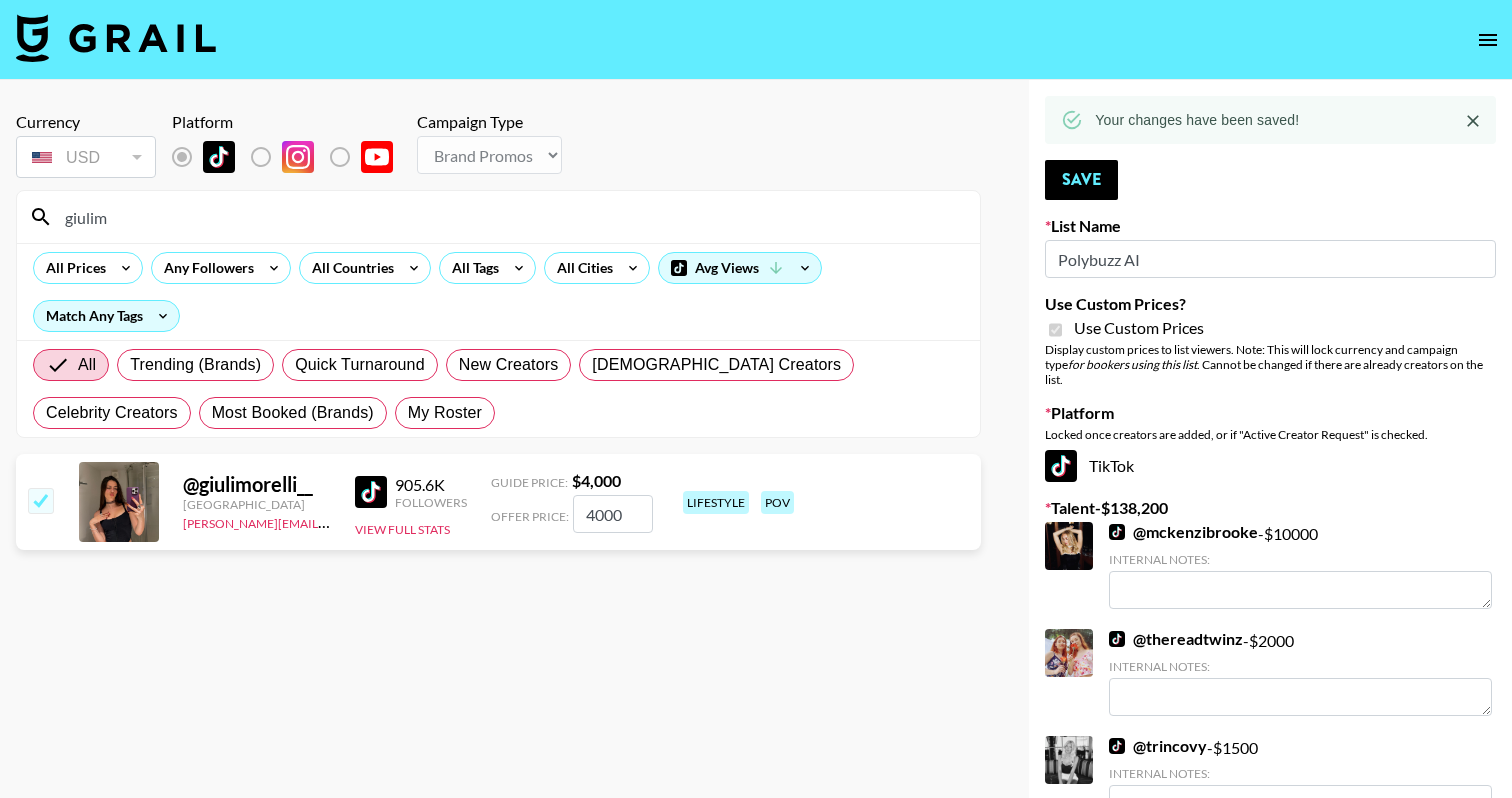 scroll, scrollTop: 0, scrollLeft: 0, axis: both 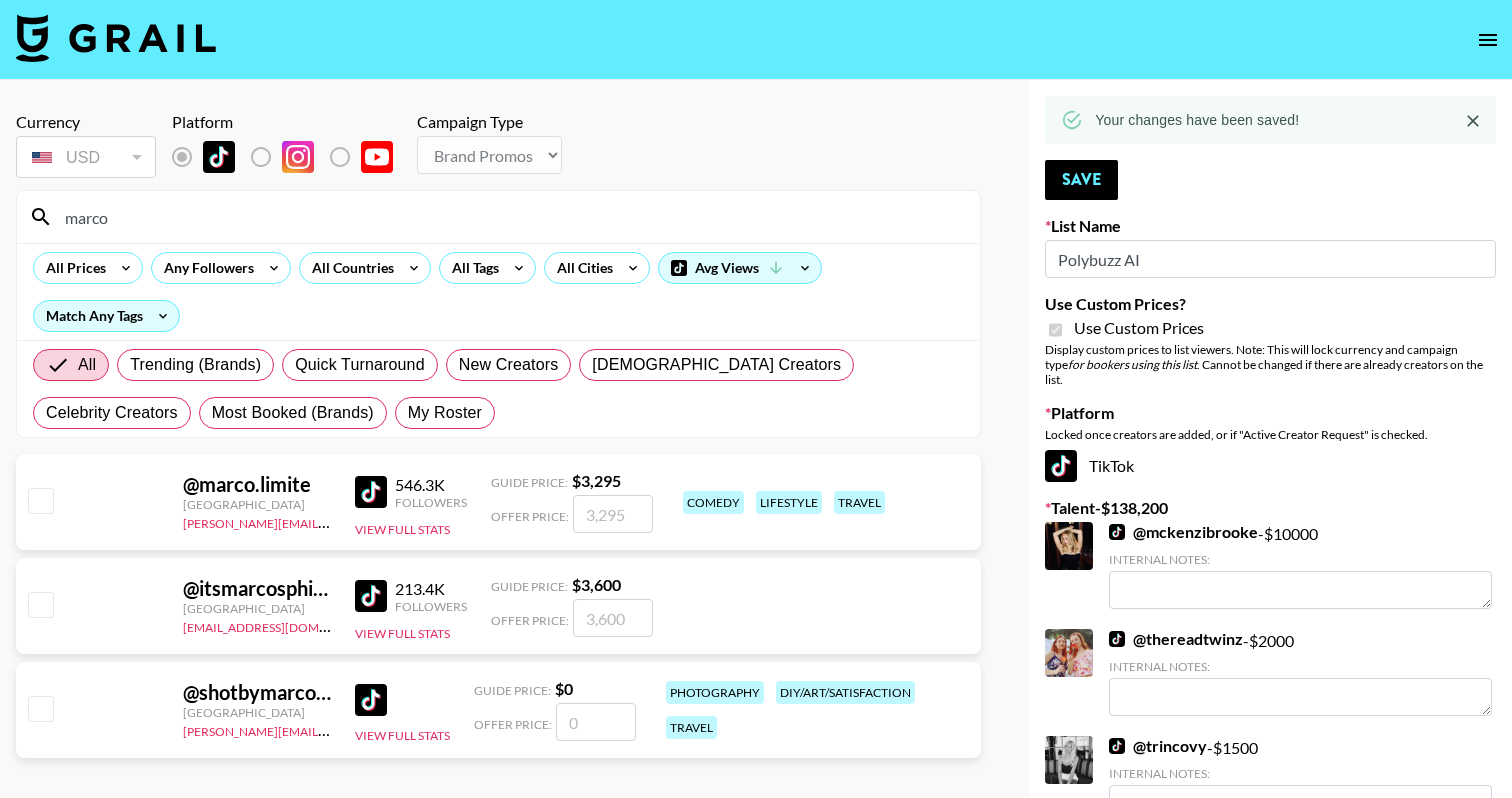 type on "marco" 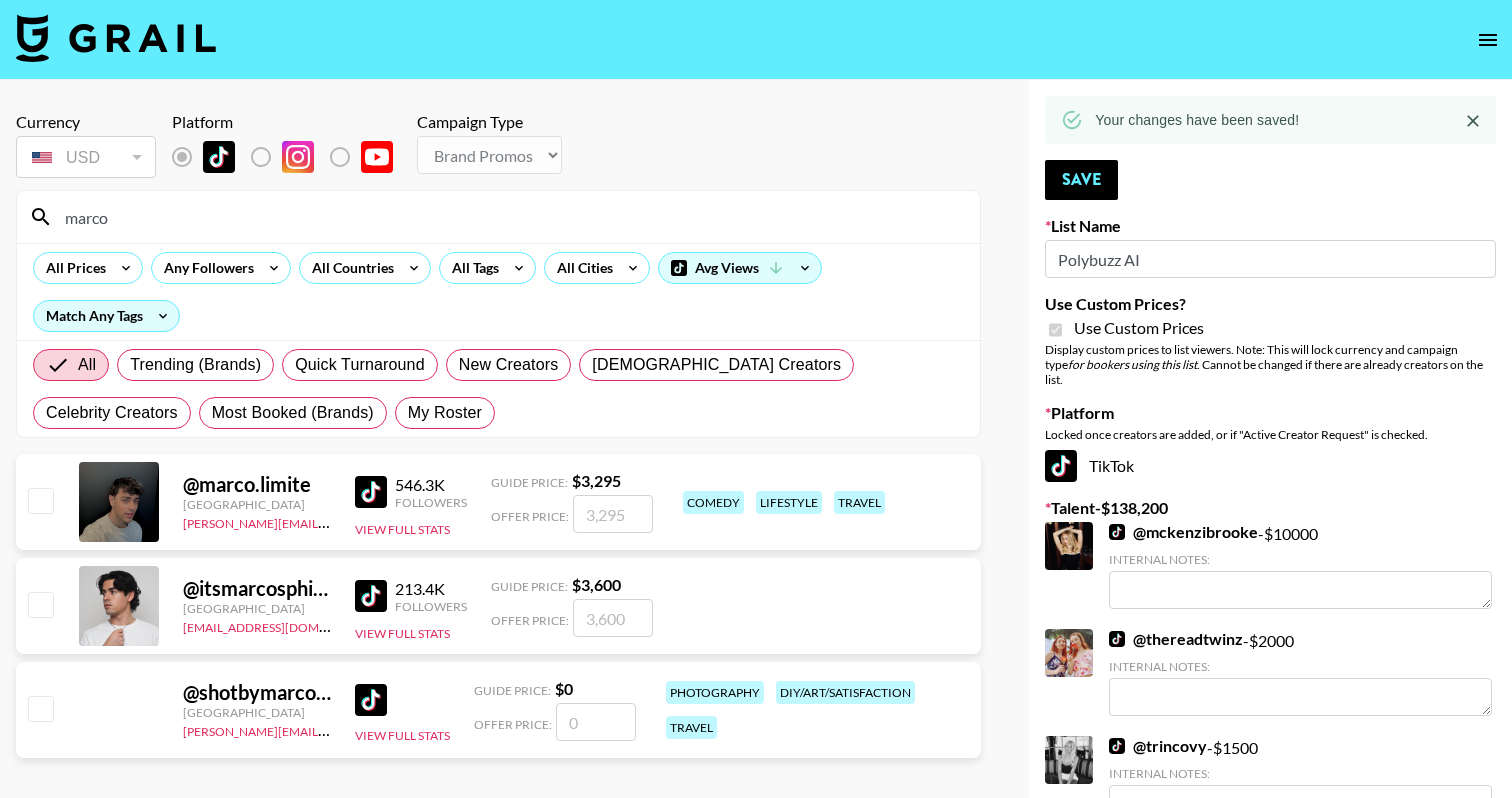 click at bounding box center [40, 500] 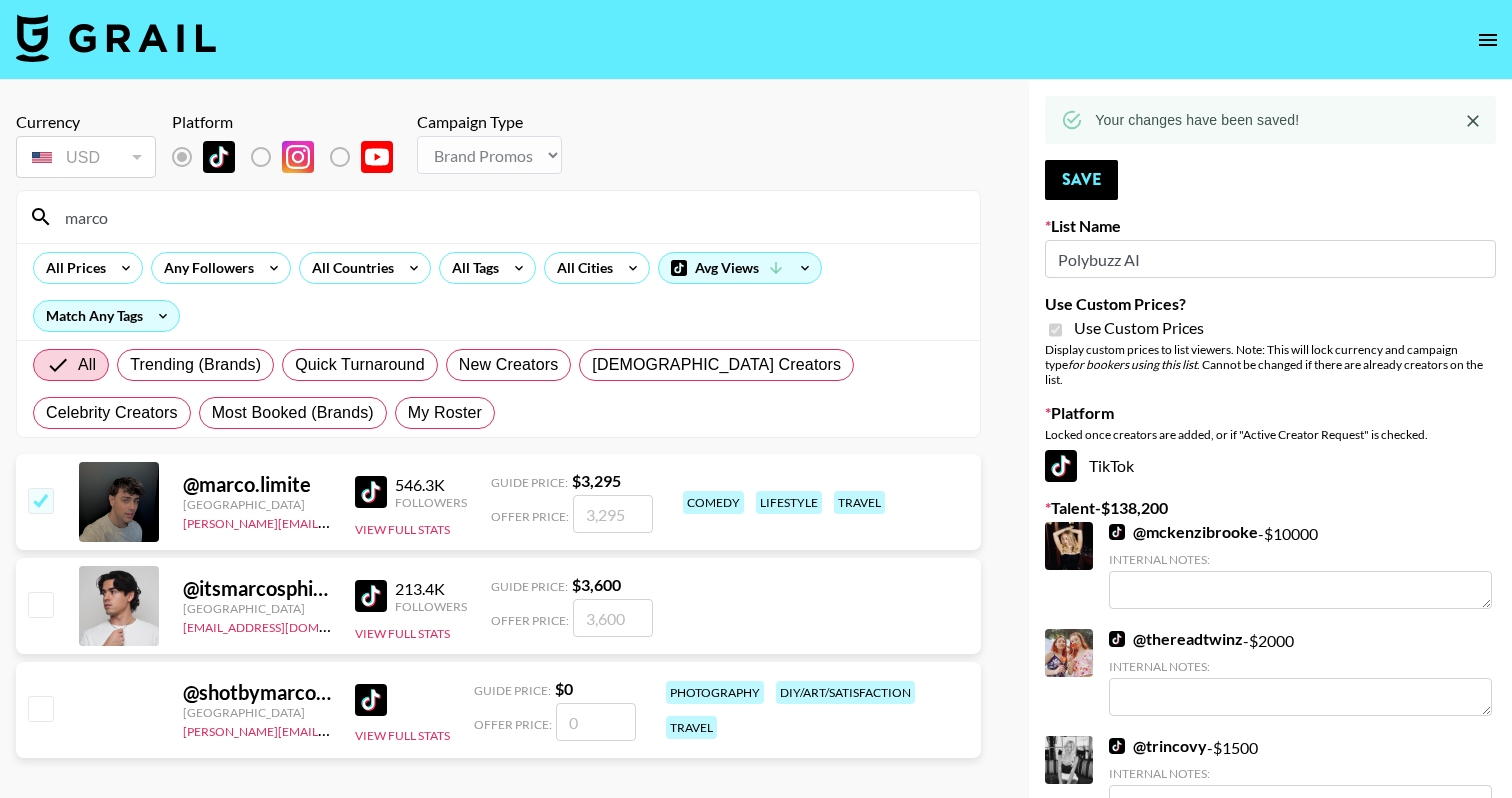 checkbox on "true" 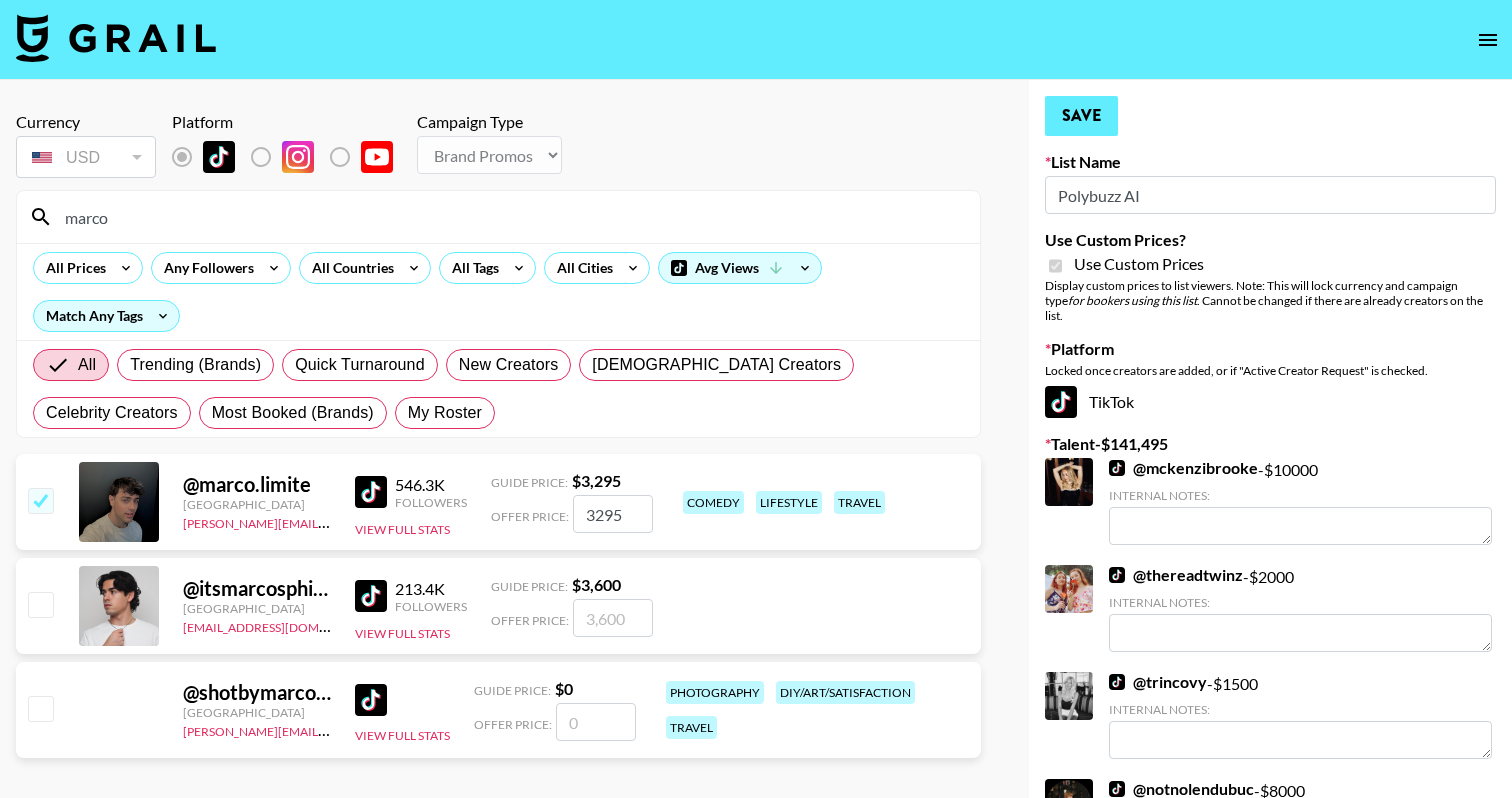 click on "Save" at bounding box center (1081, 116) 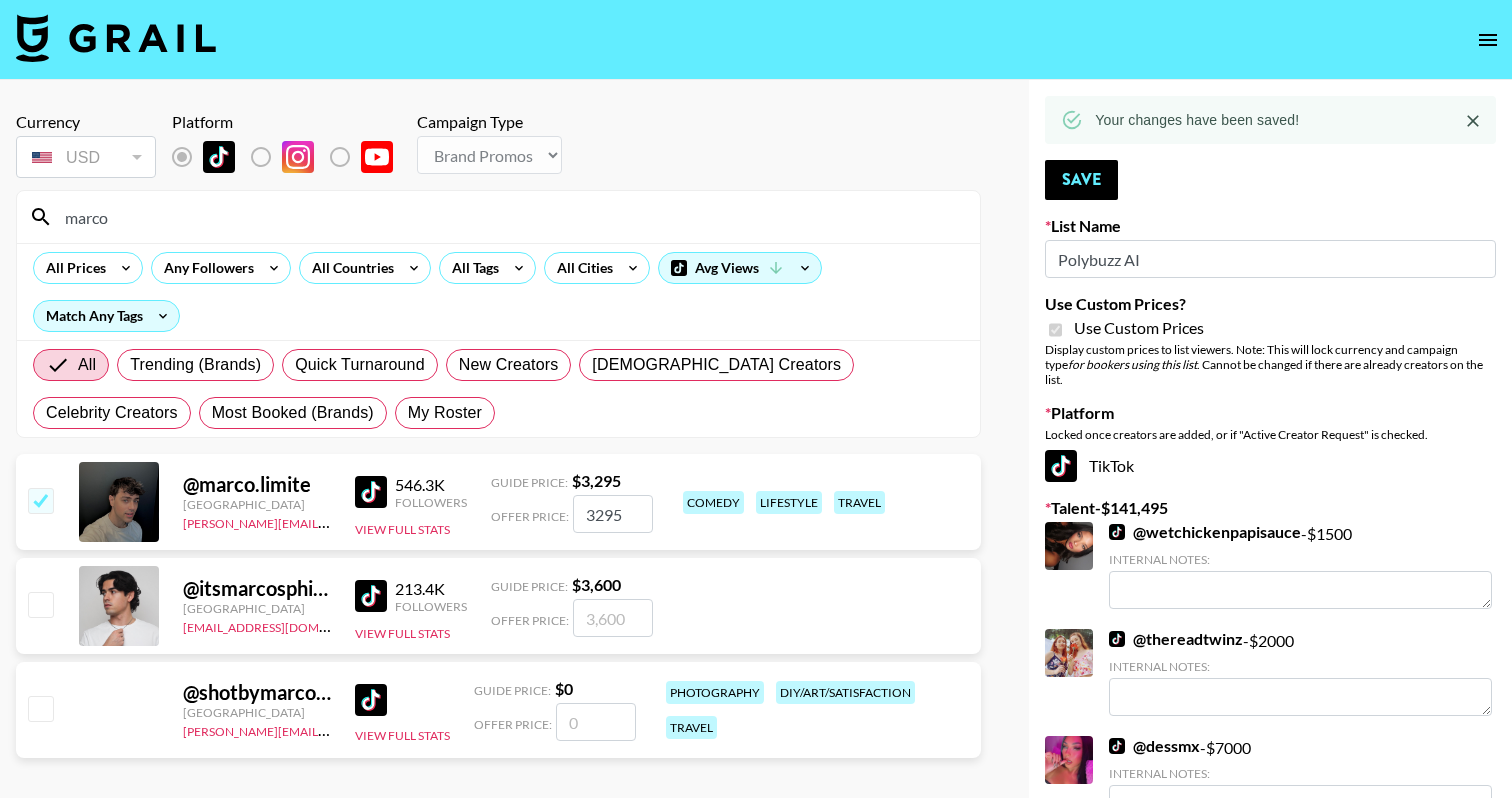 click on "marco" at bounding box center (498, 217) 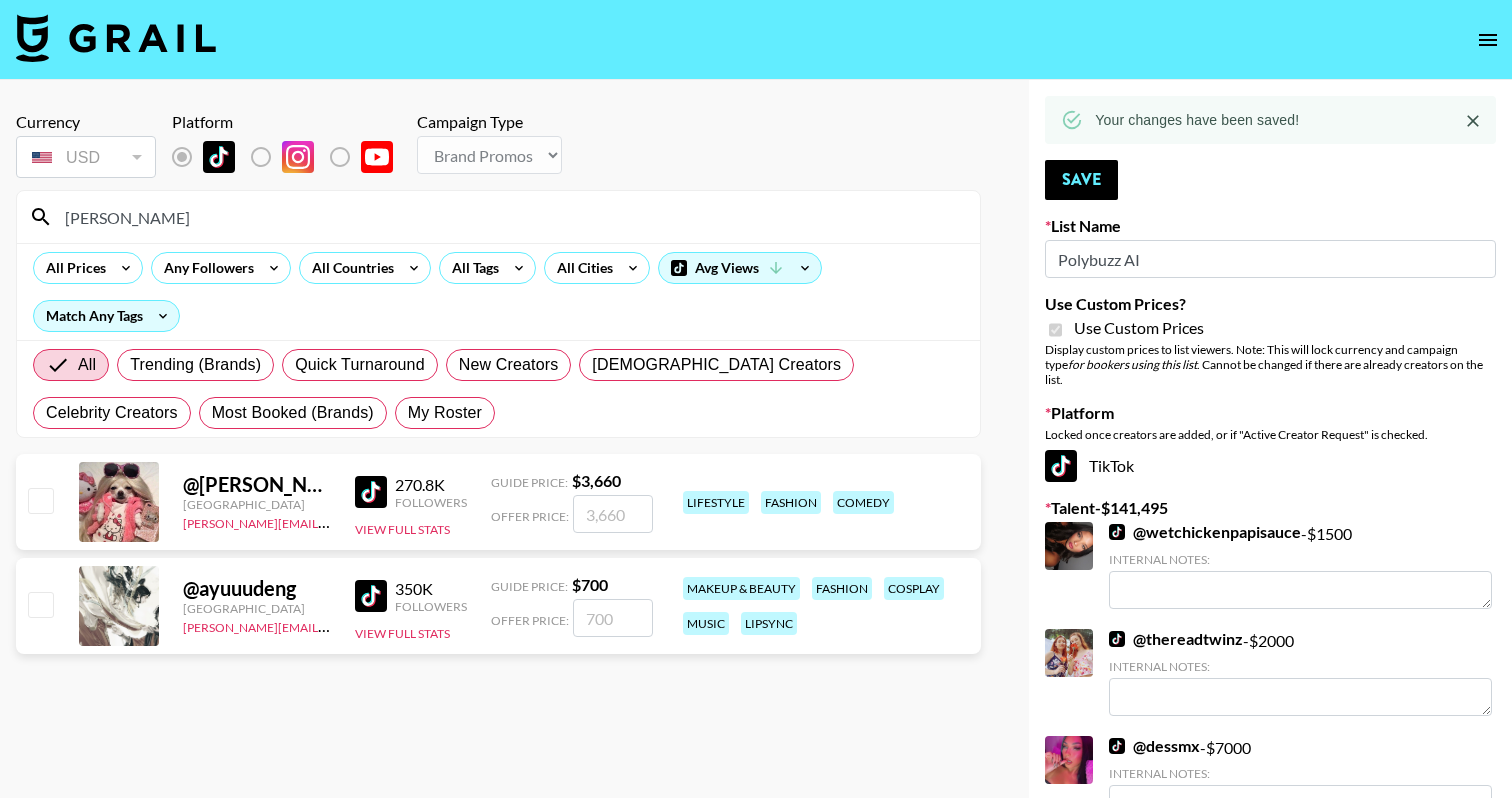 type on "[PERSON_NAME]" 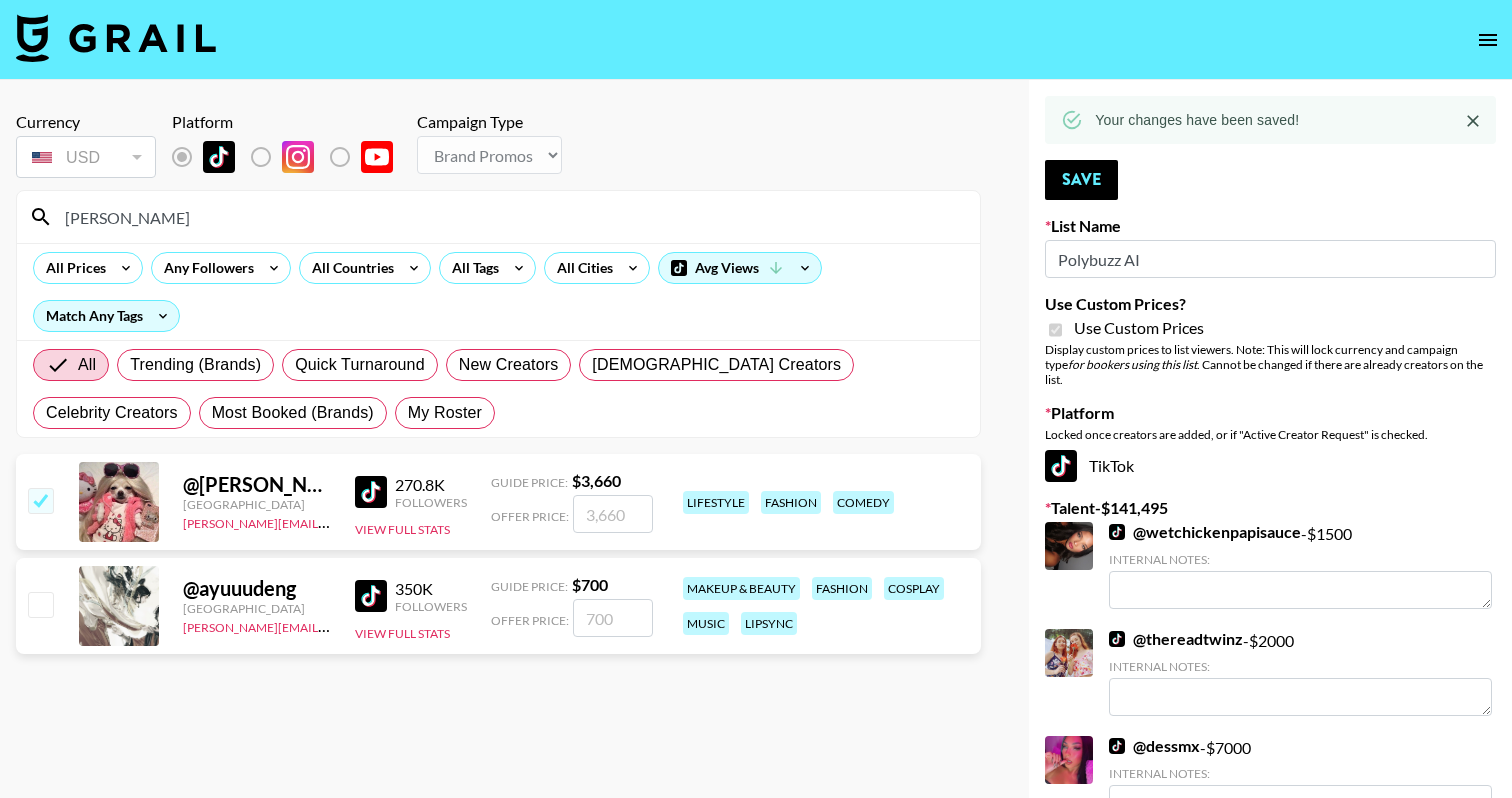 checkbox on "true" 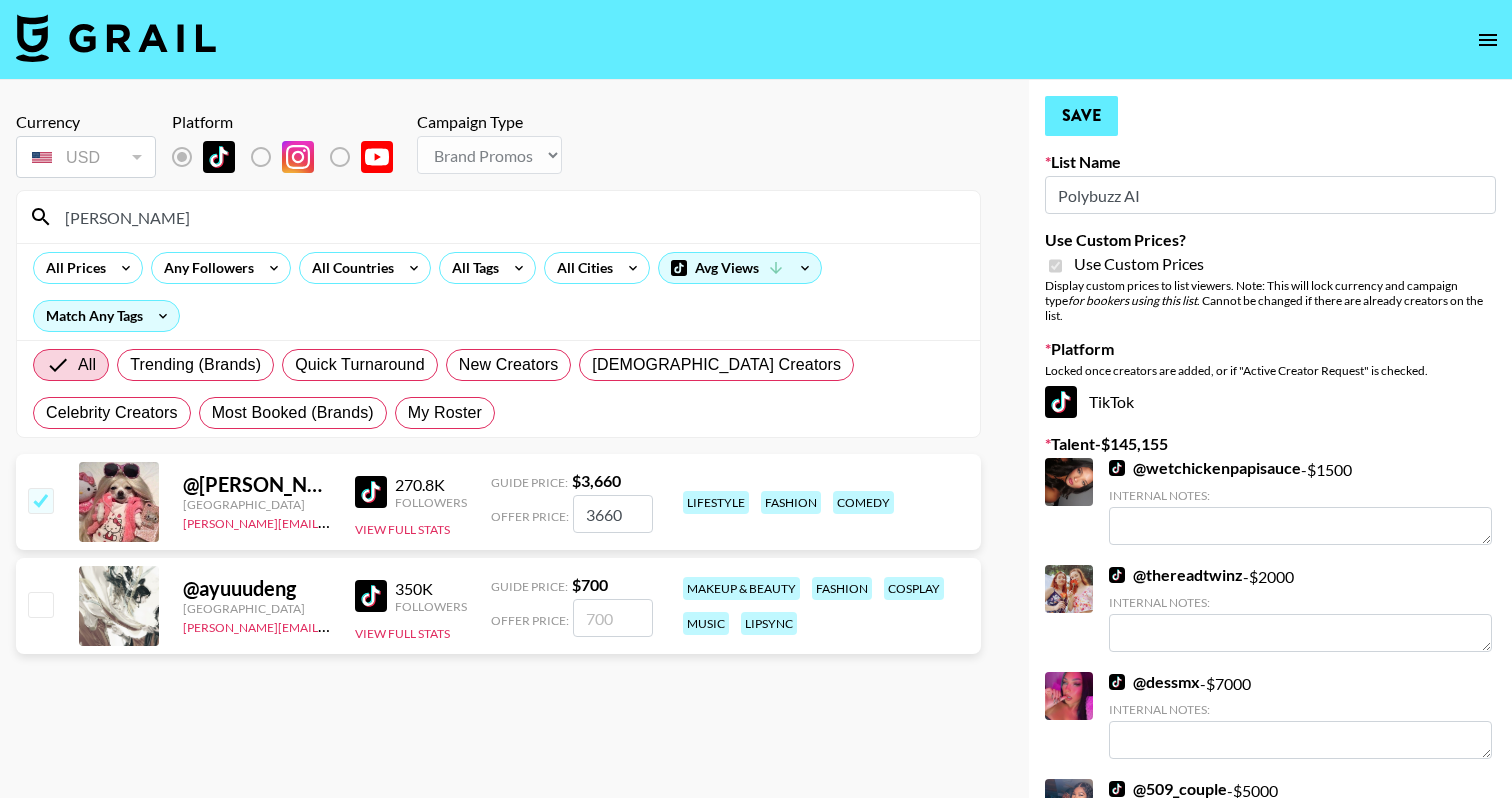 click on "Save" at bounding box center (1081, 116) 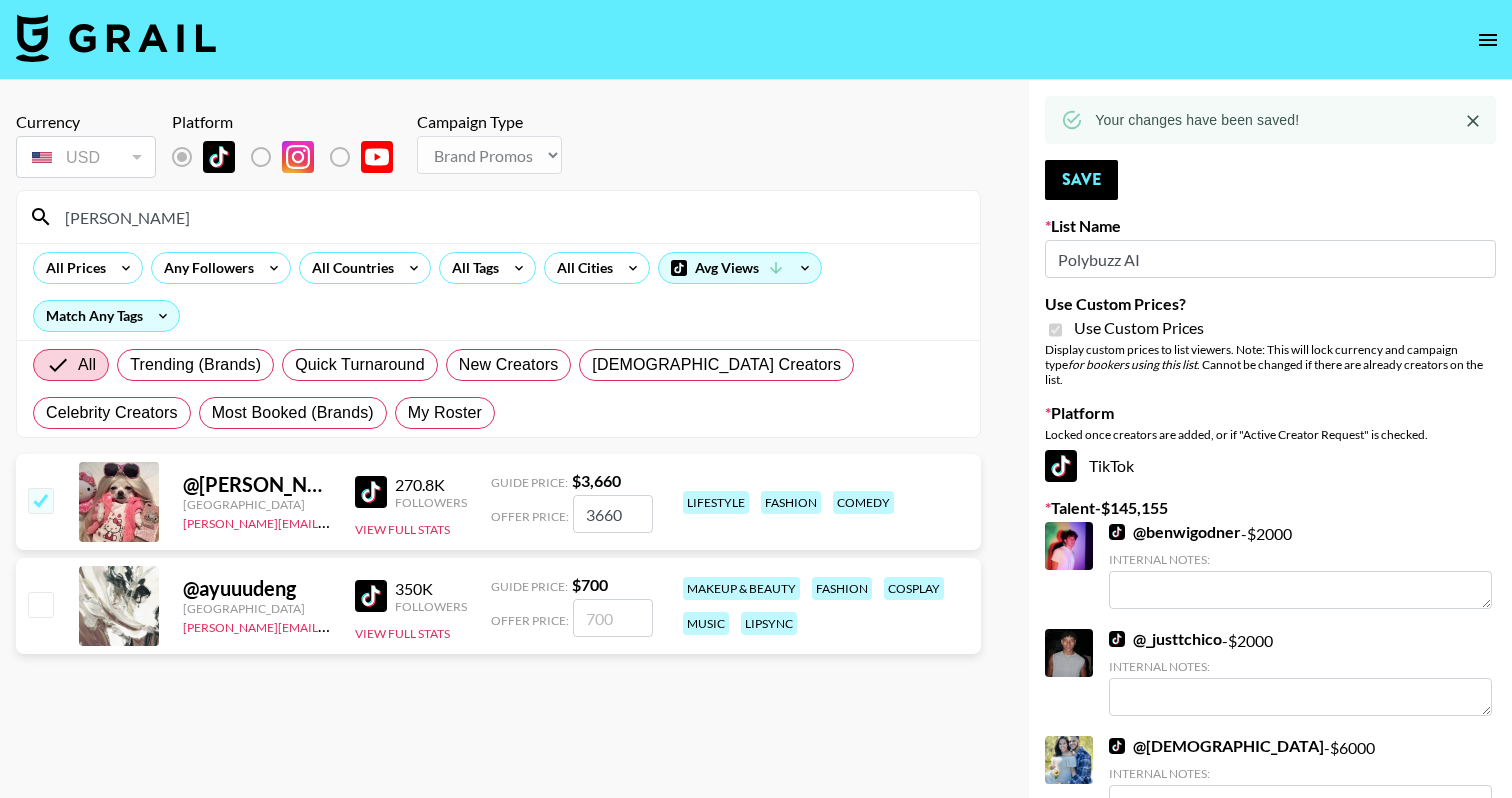 scroll, scrollTop: -1, scrollLeft: 0, axis: vertical 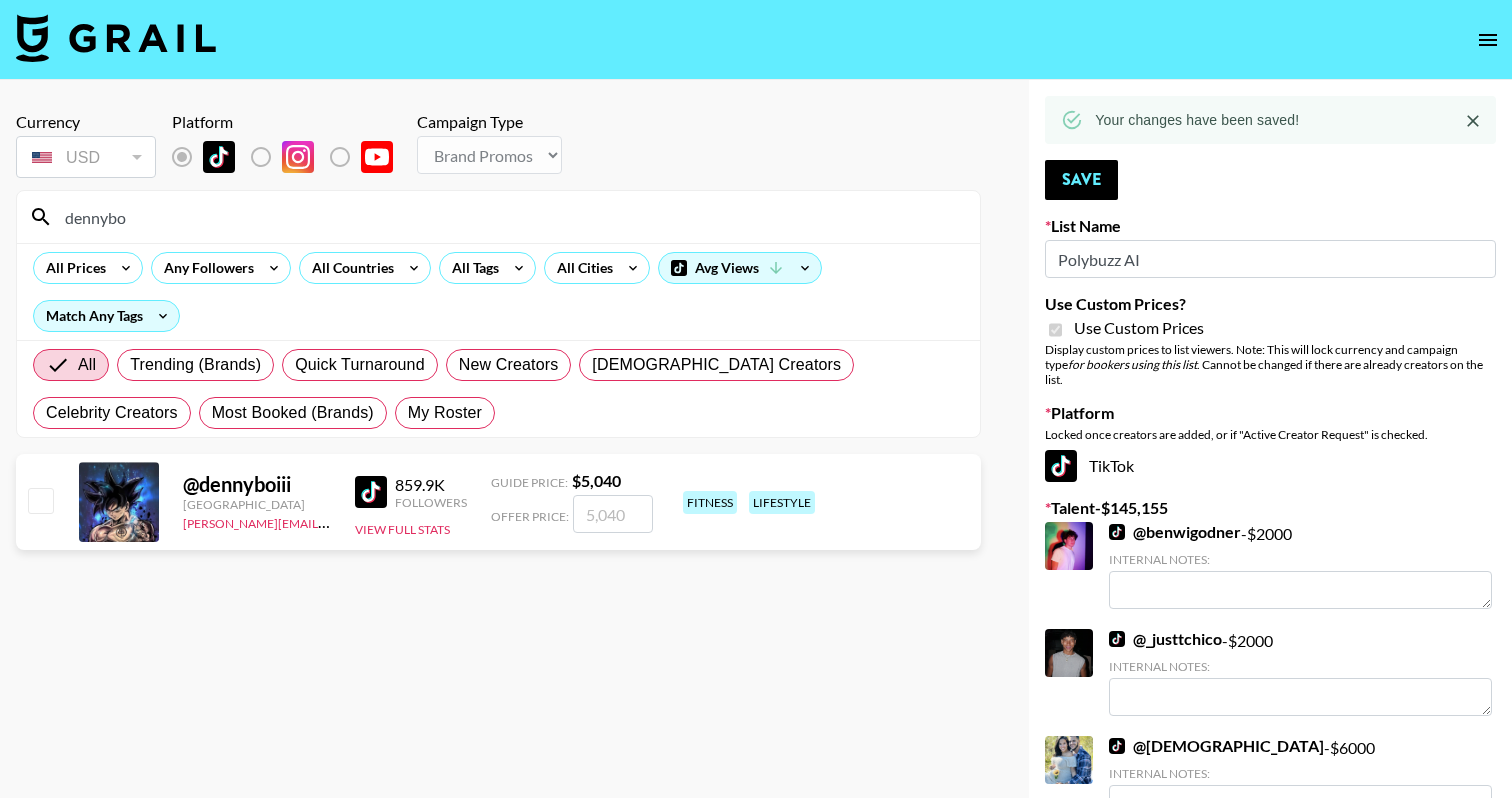 type on "dennybo" 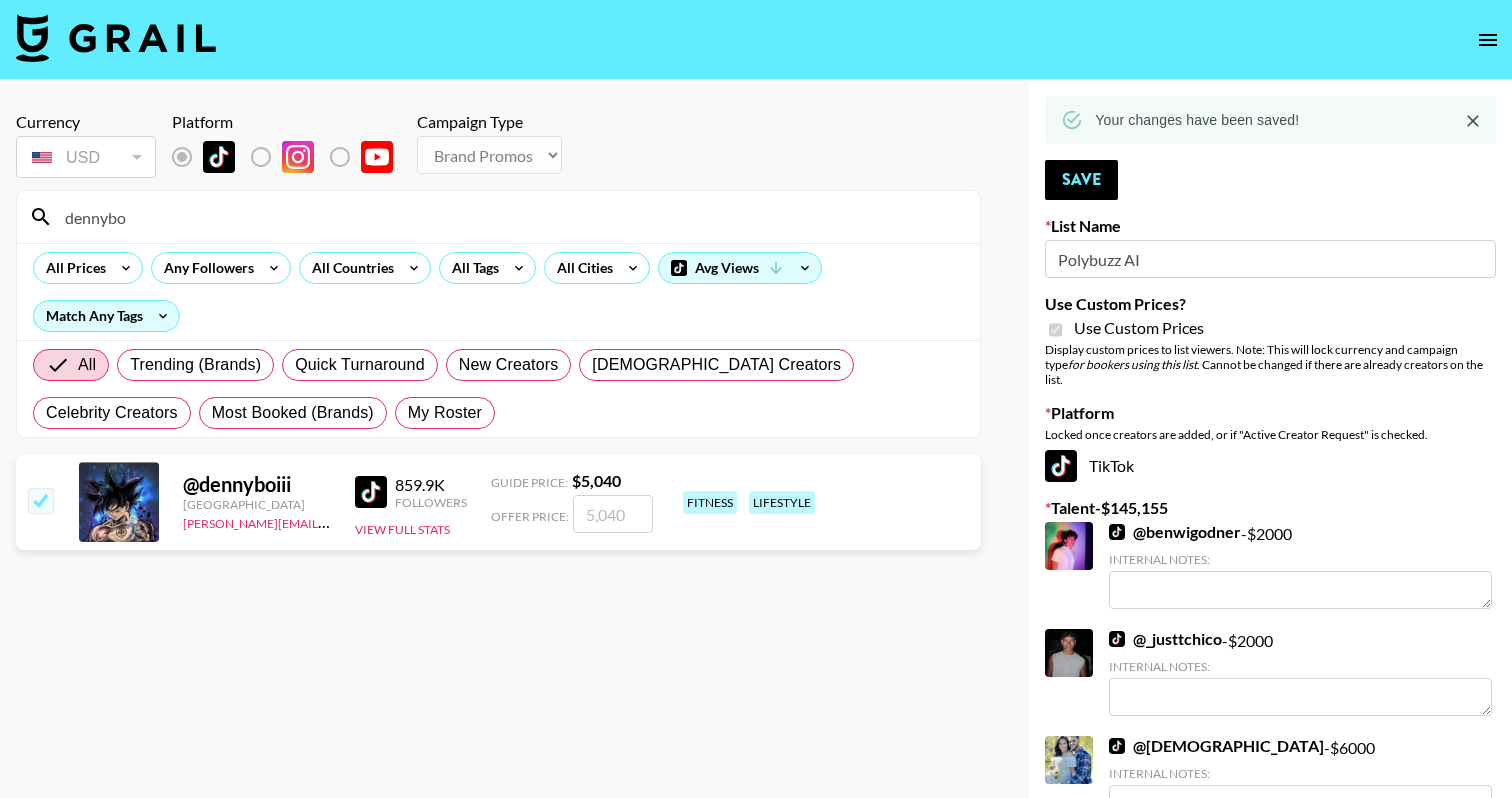 checkbox on "true" 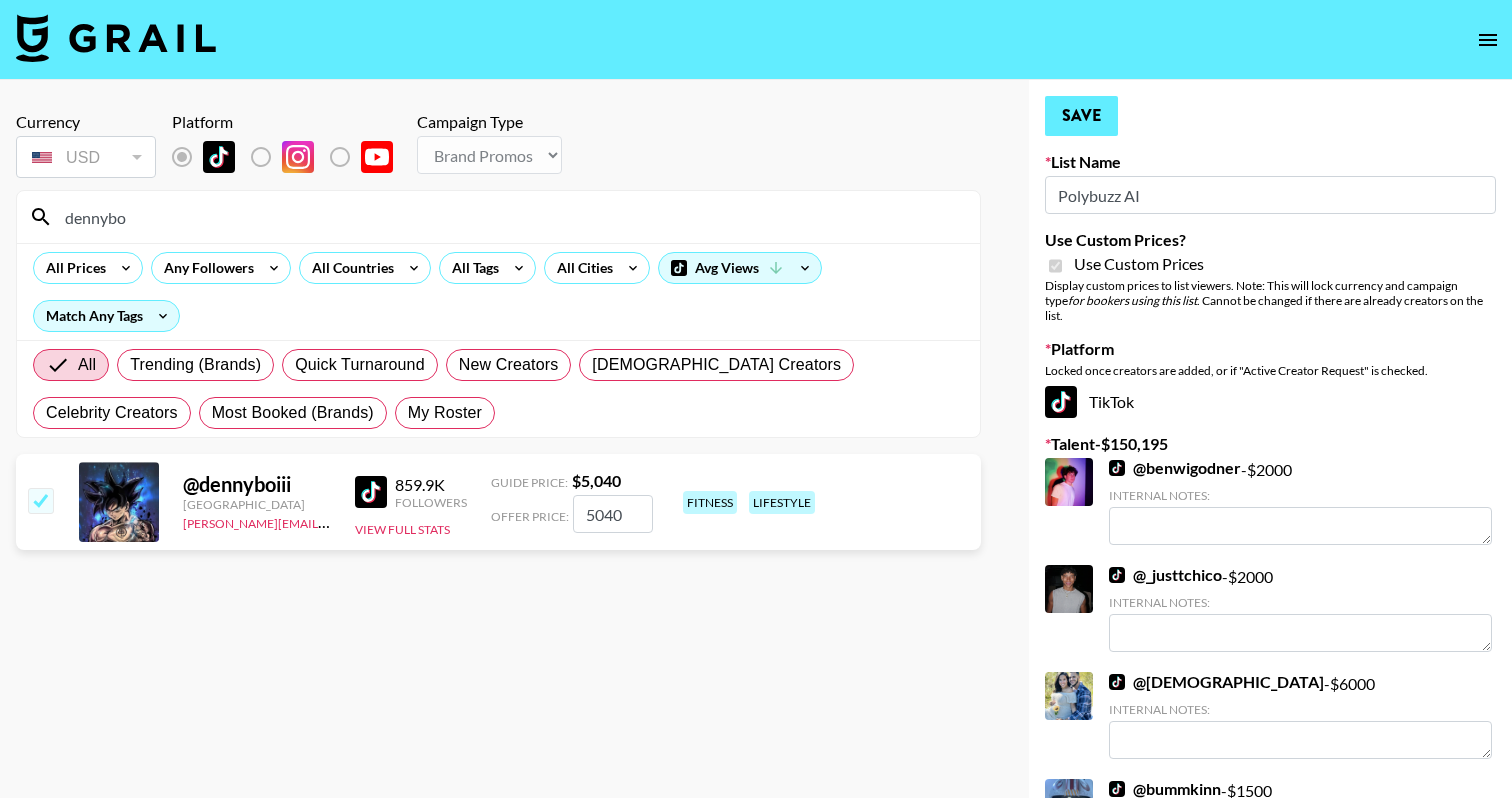 click on "Save" at bounding box center (1081, 116) 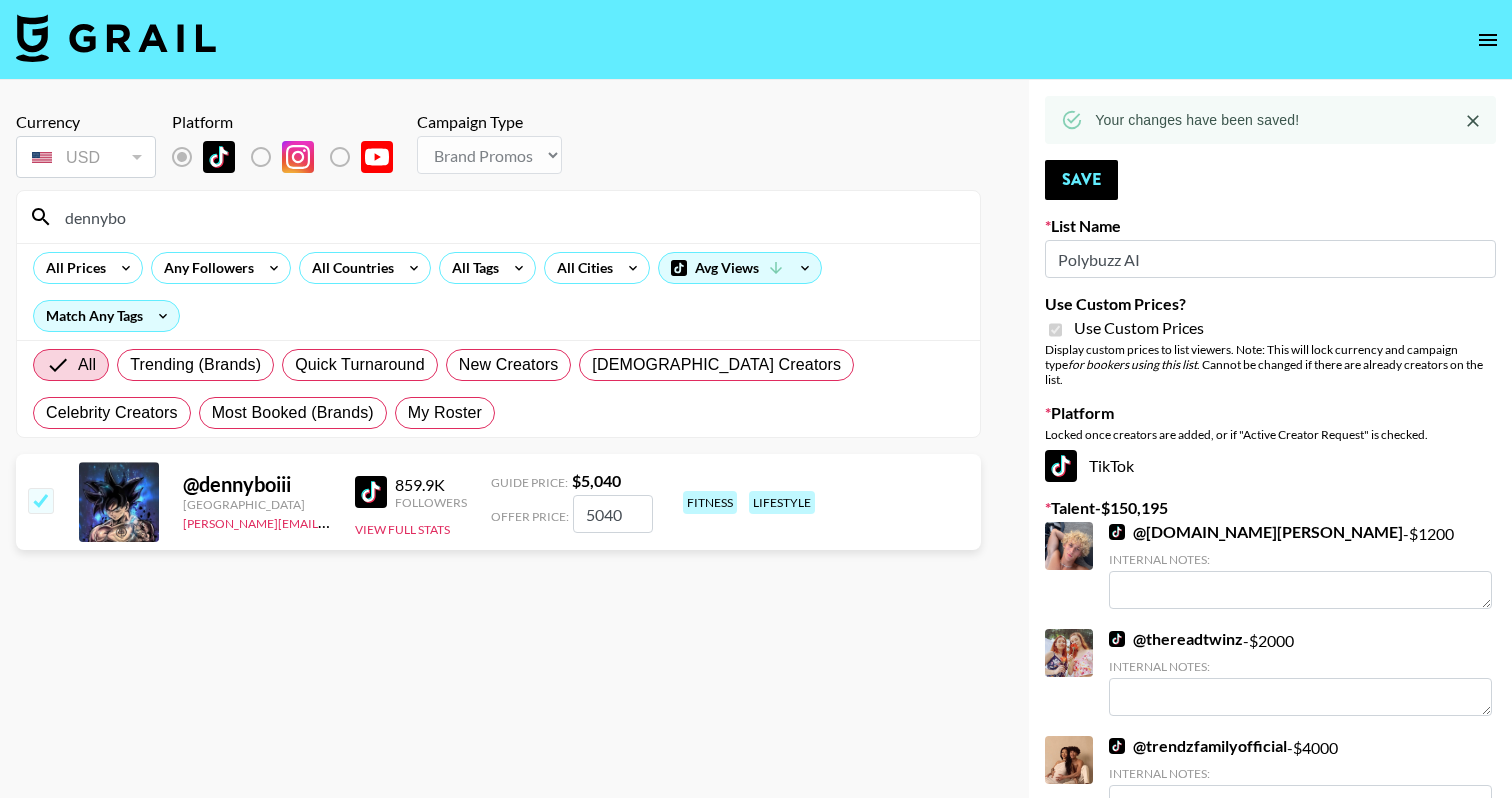 click on "dennybo" at bounding box center [510, 217] 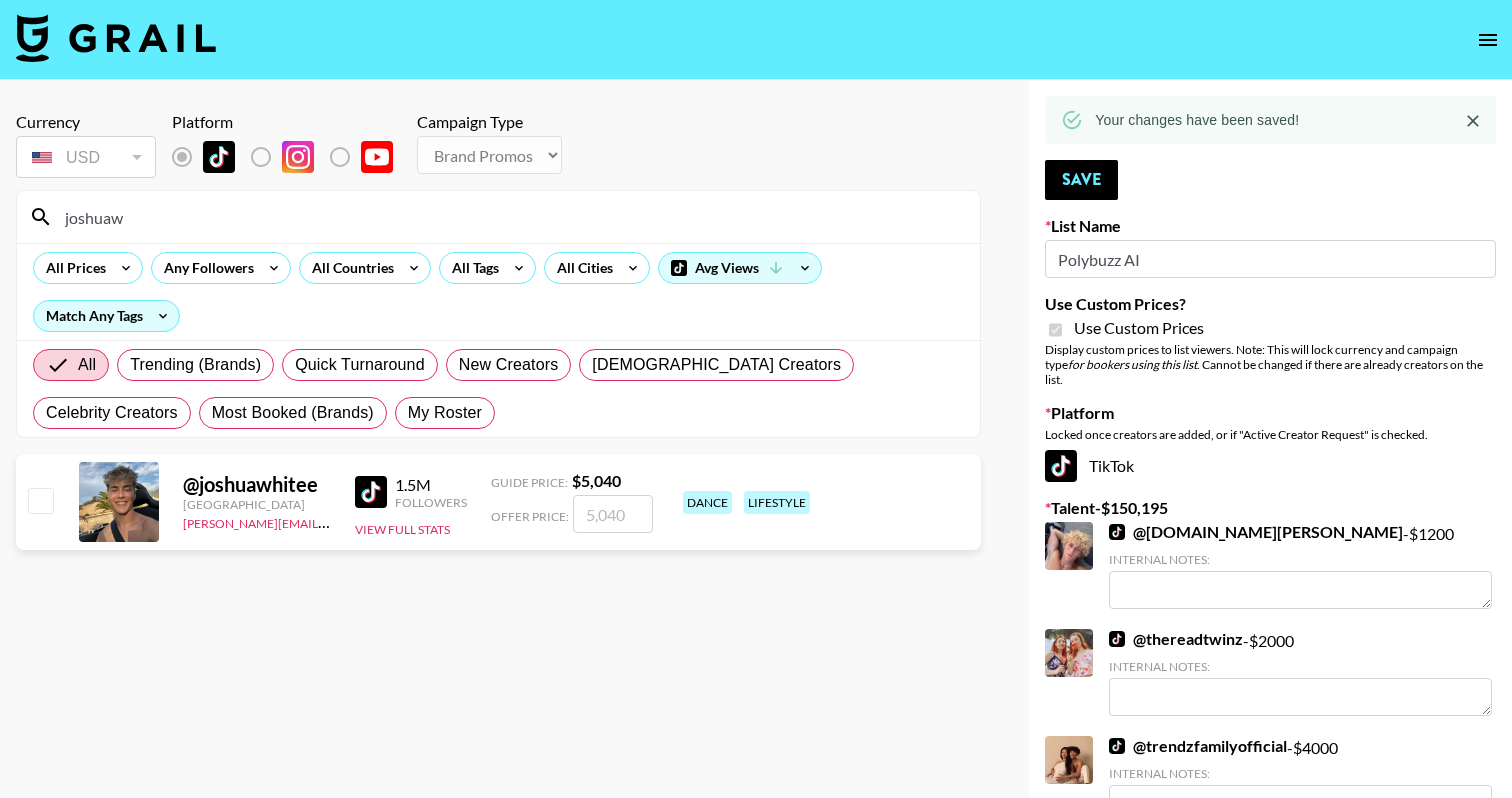 type on "joshuaw" 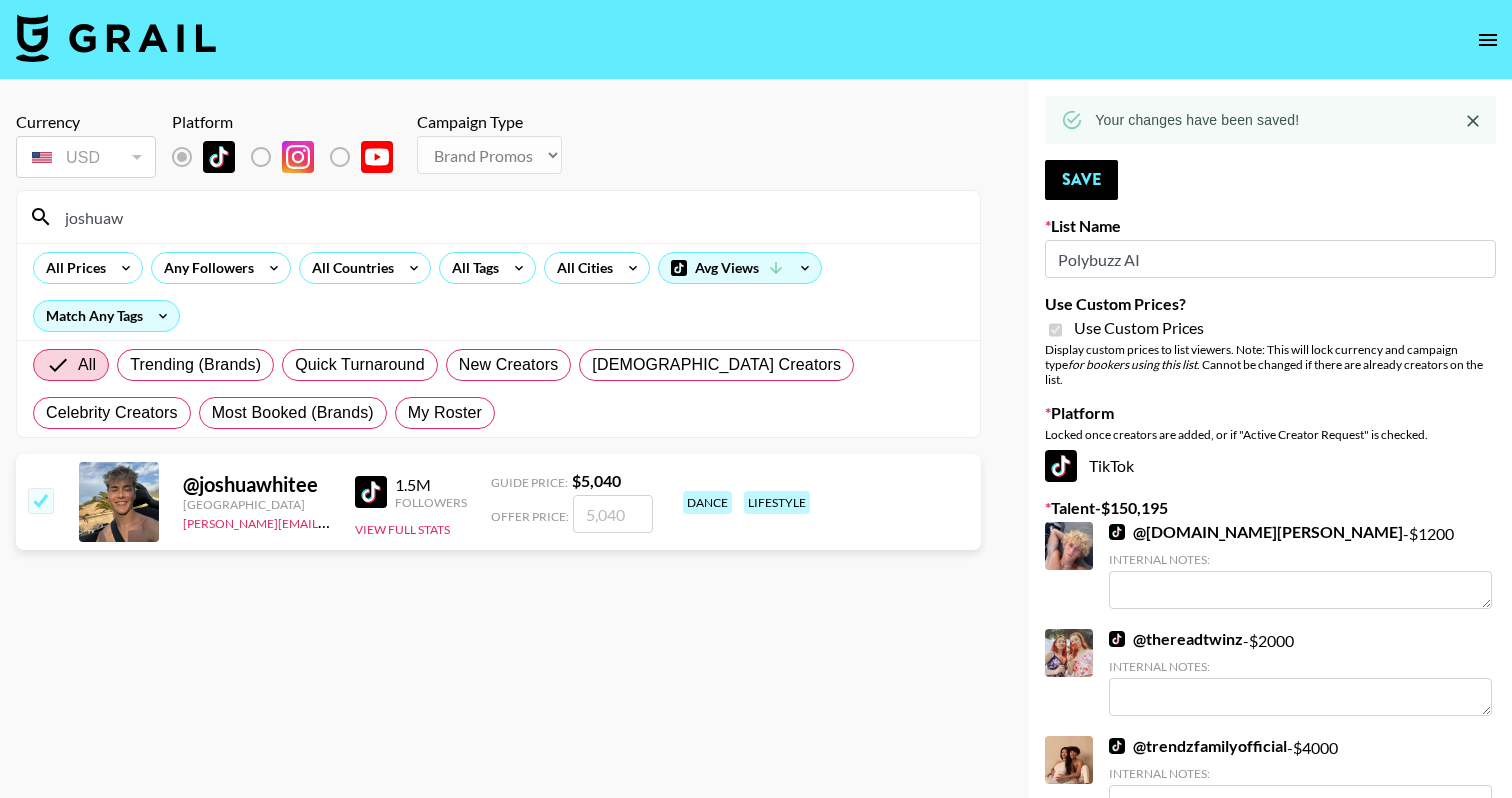 checkbox on "true" 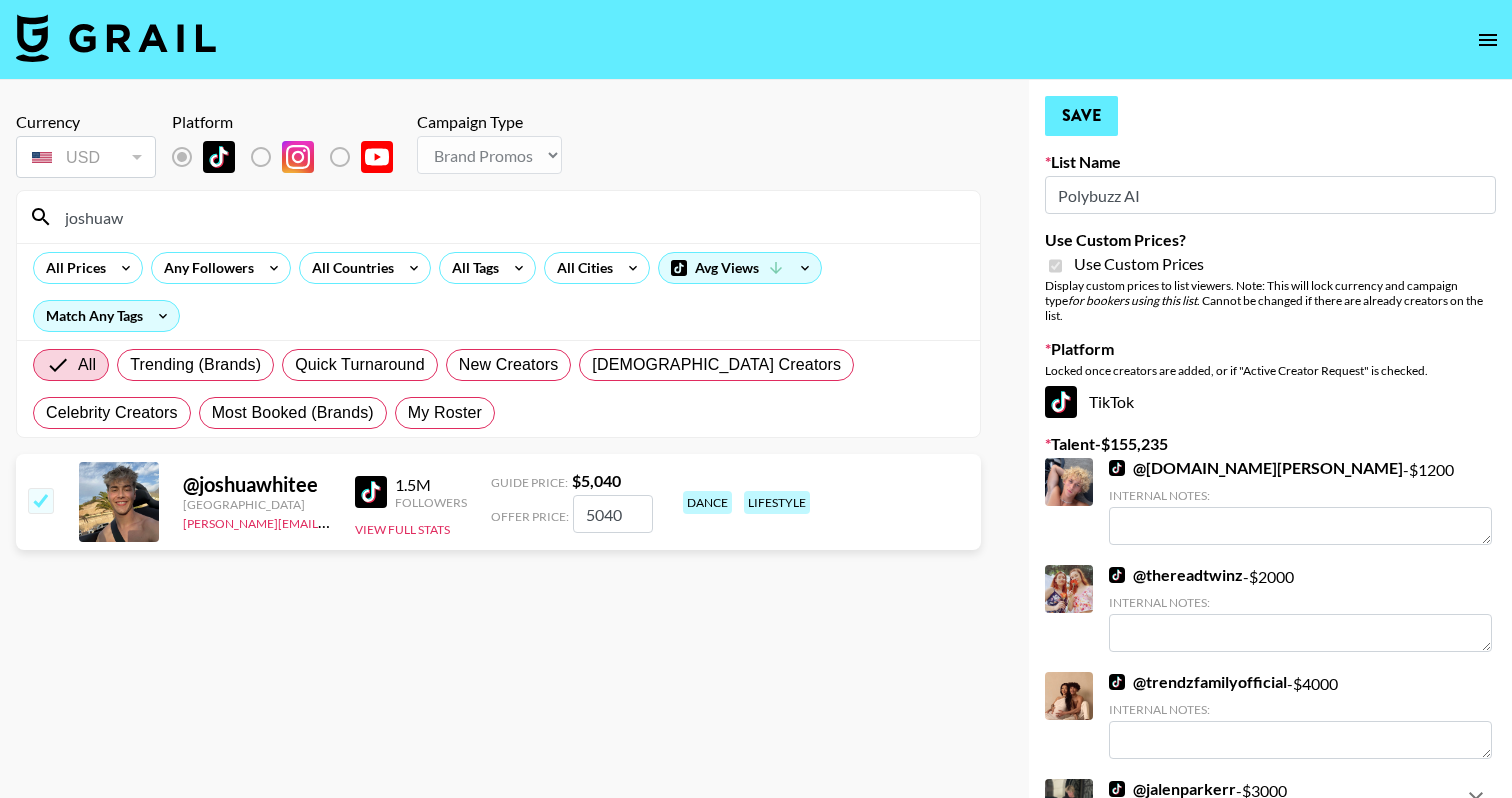 click on "Save" at bounding box center [1081, 116] 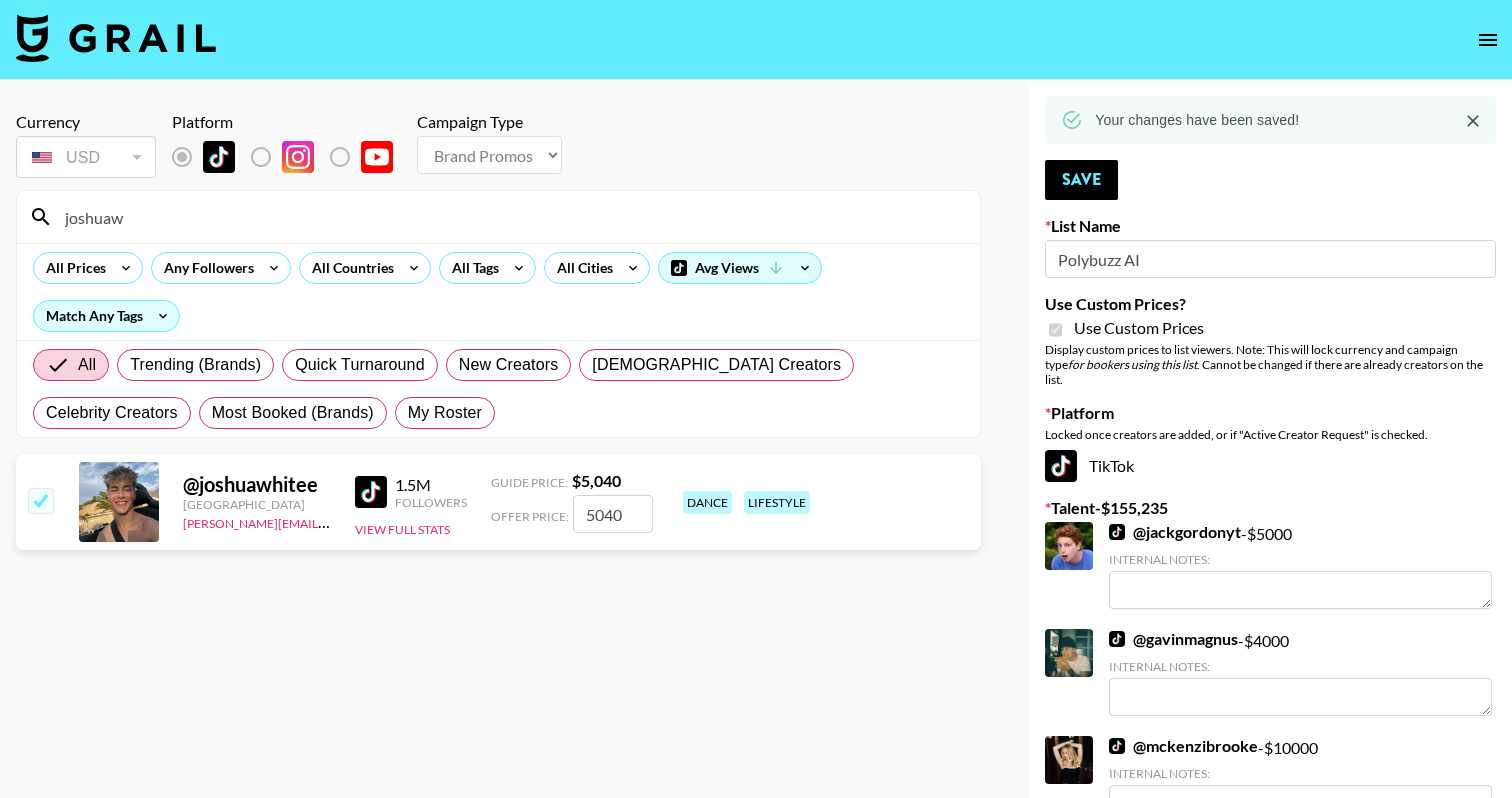 click on "joshuaw" at bounding box center (510, 217) 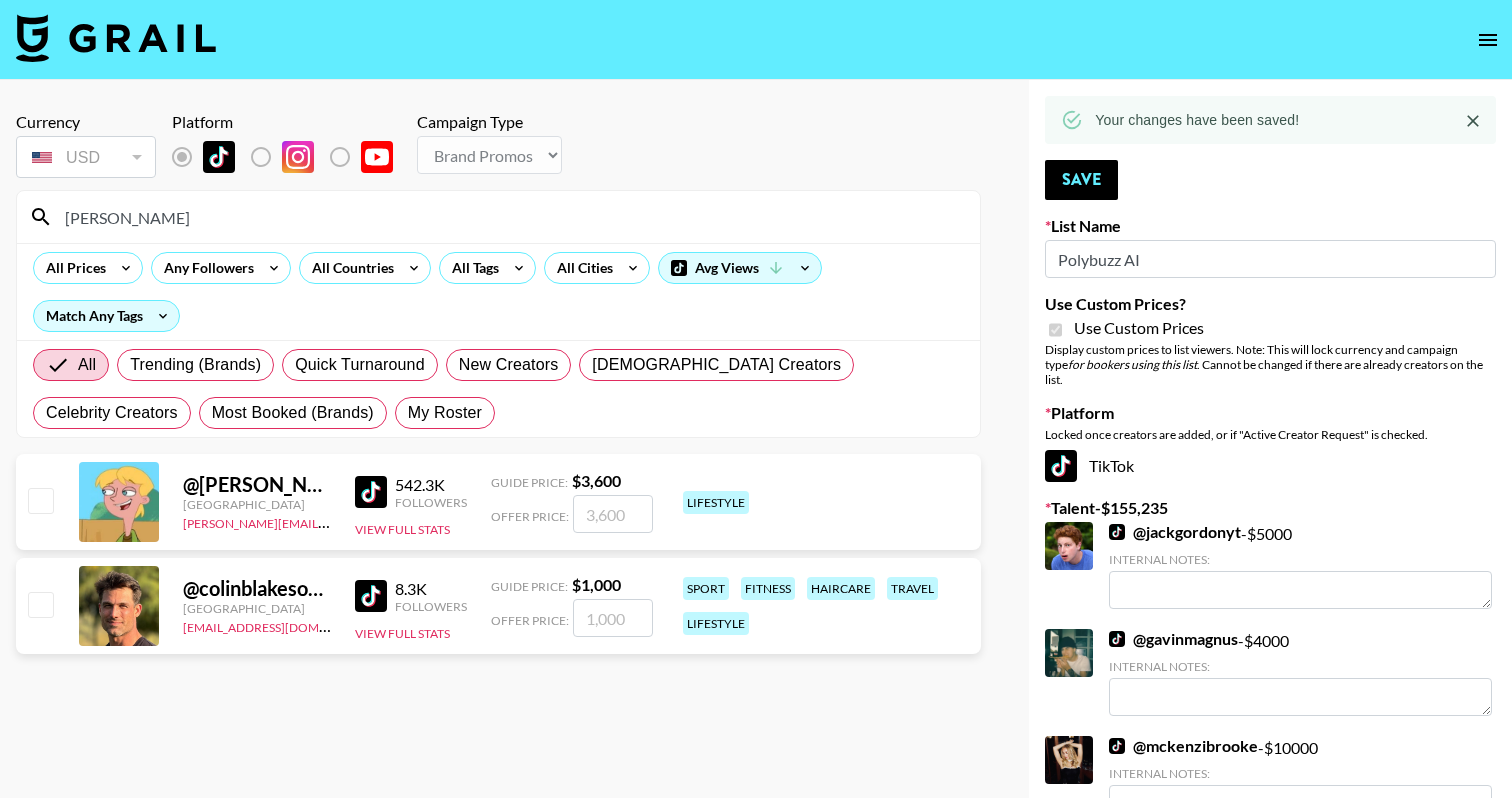type on "[PERSON_NAME]" 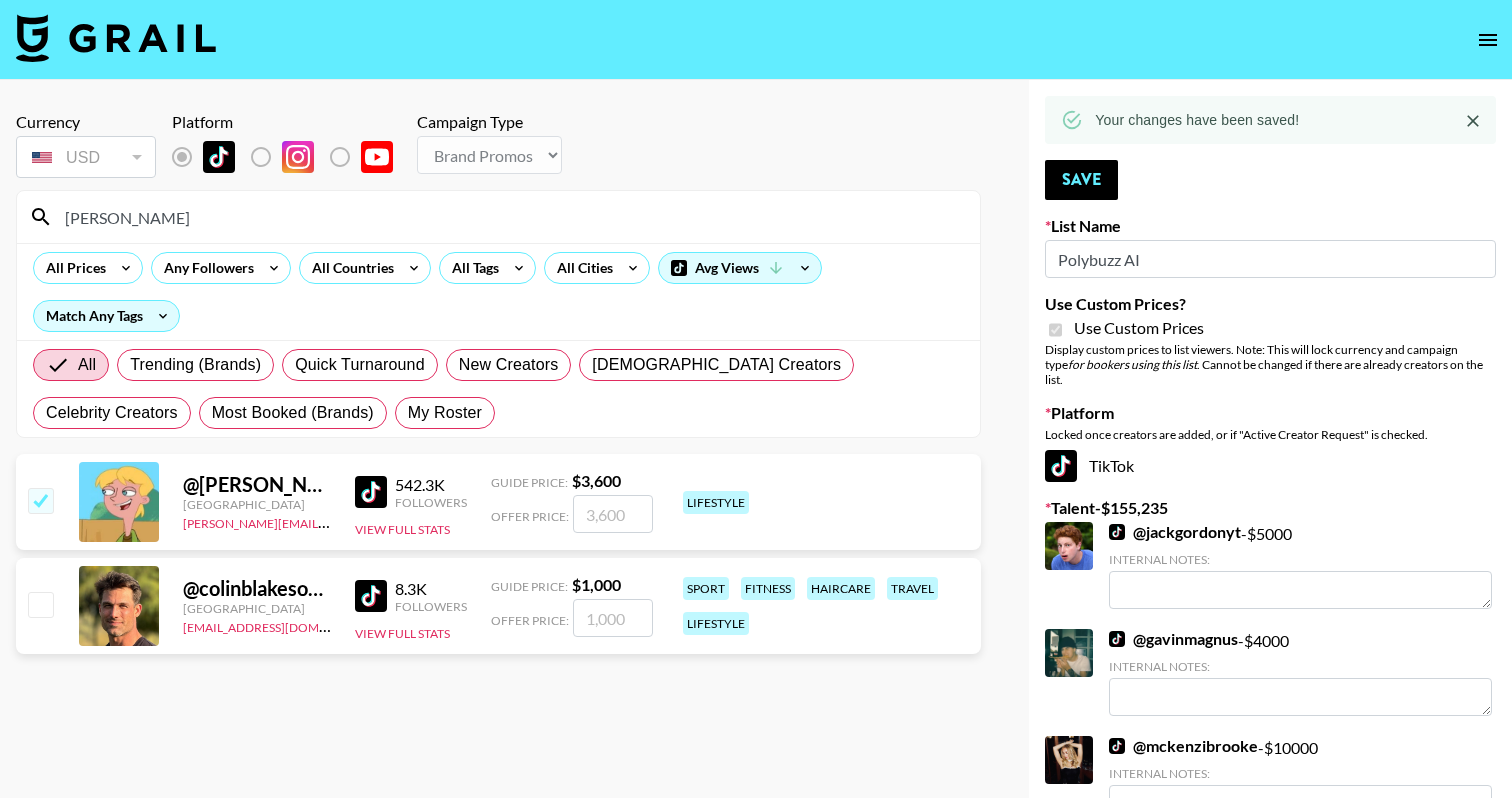 checkbox on "true" 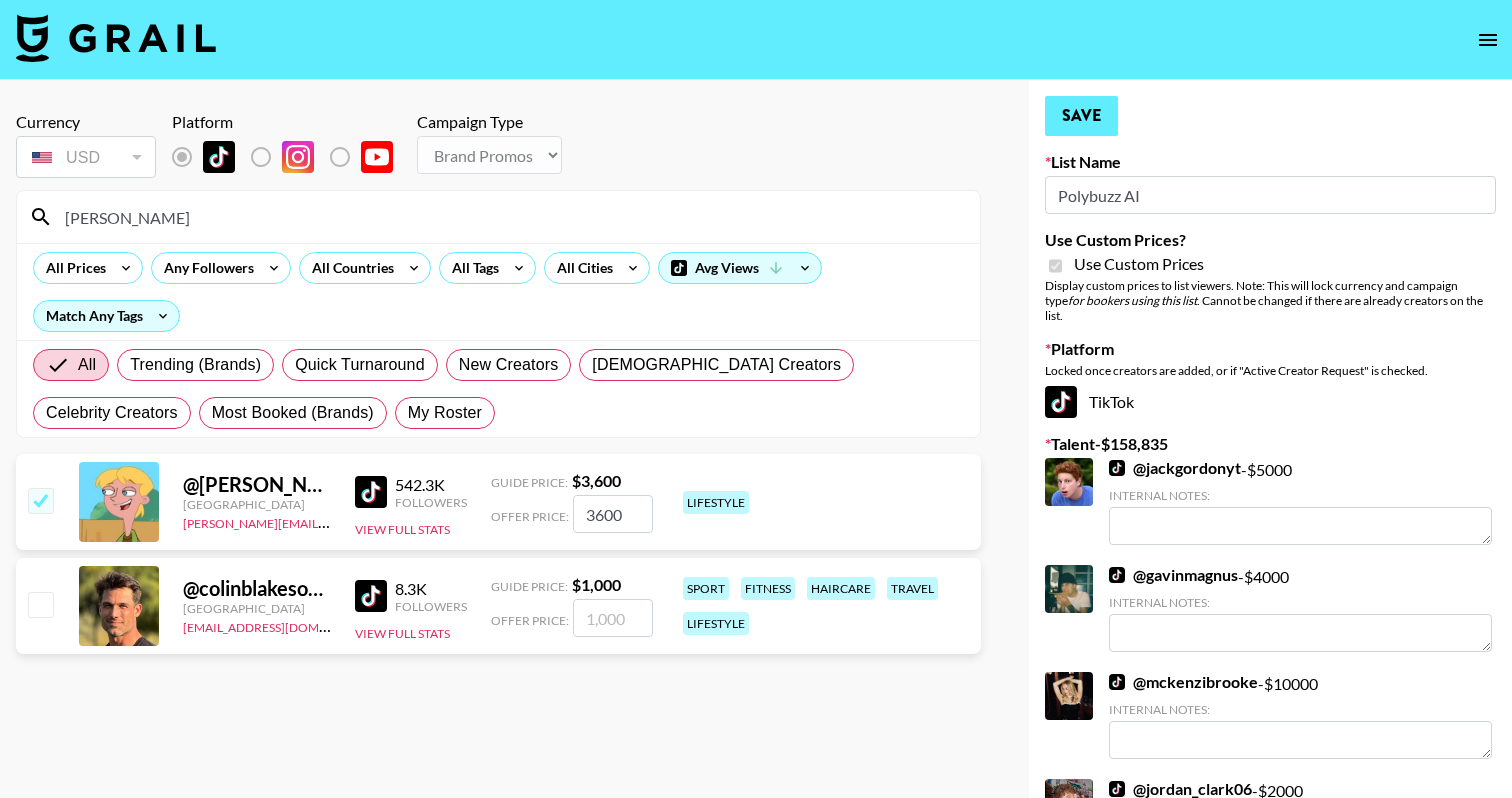 click on "Save" at bounding box center [1081, 116] 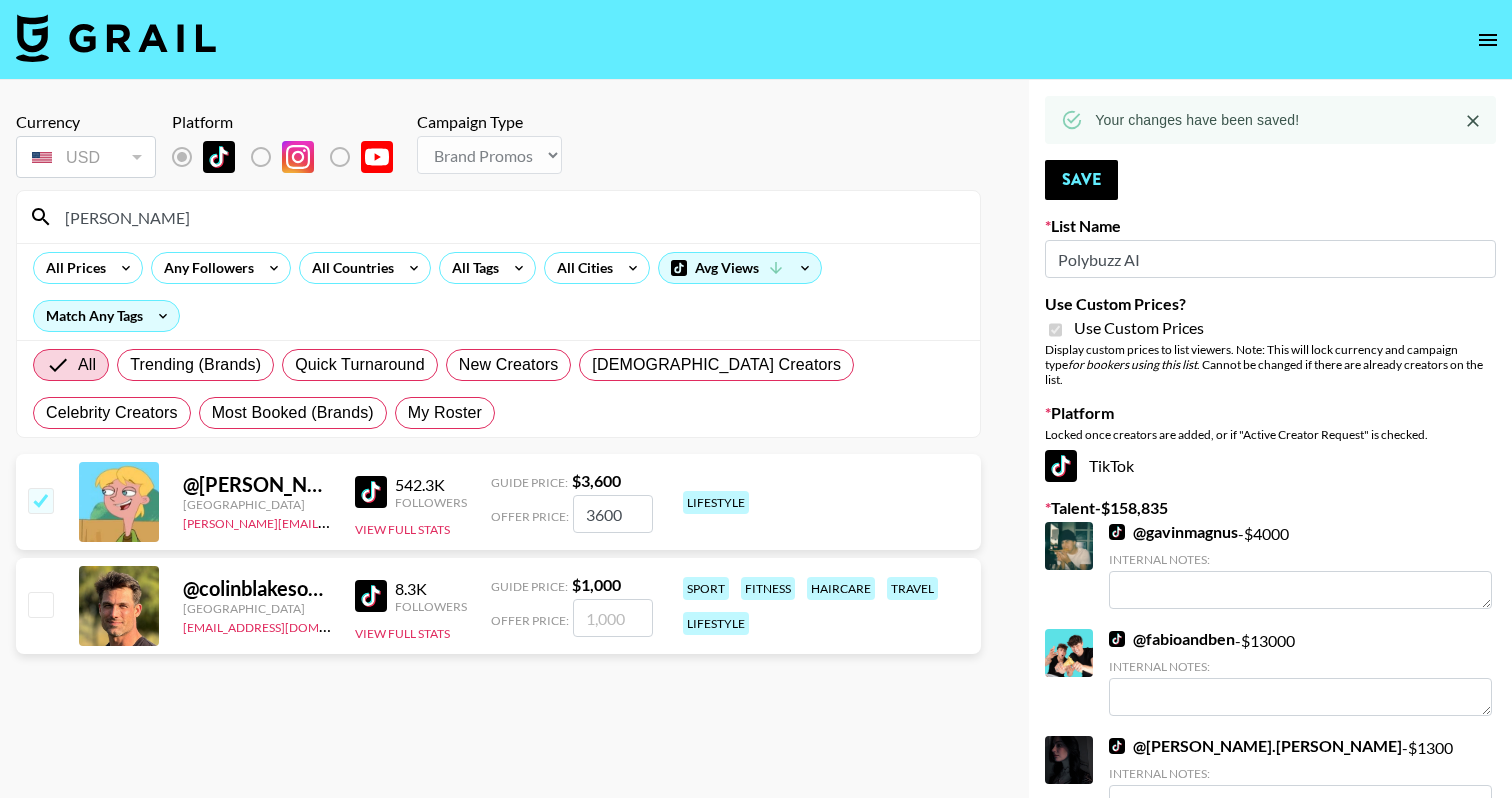 click on "colin" at bounding box center [510, 217] 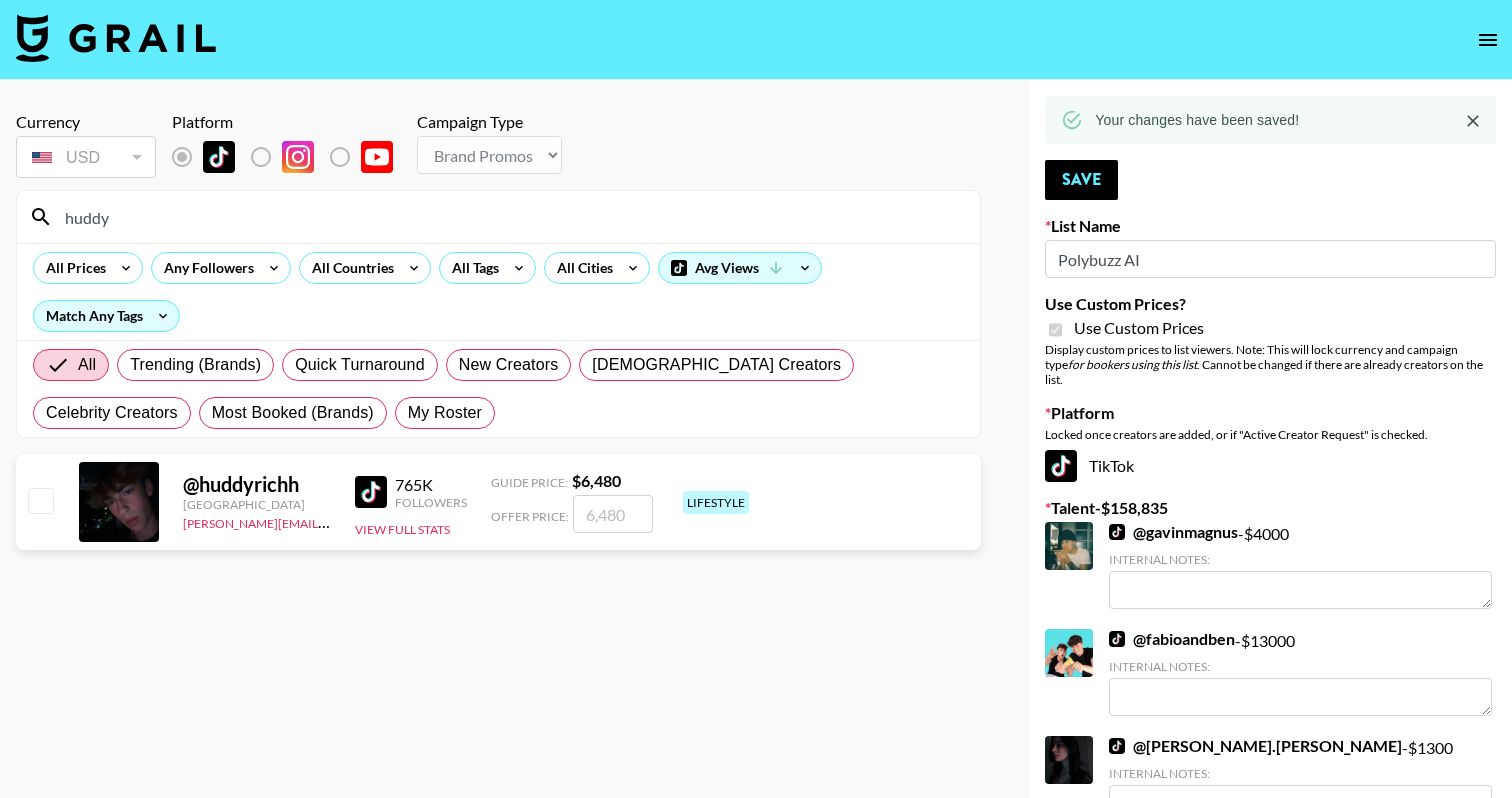 type on "huddy" 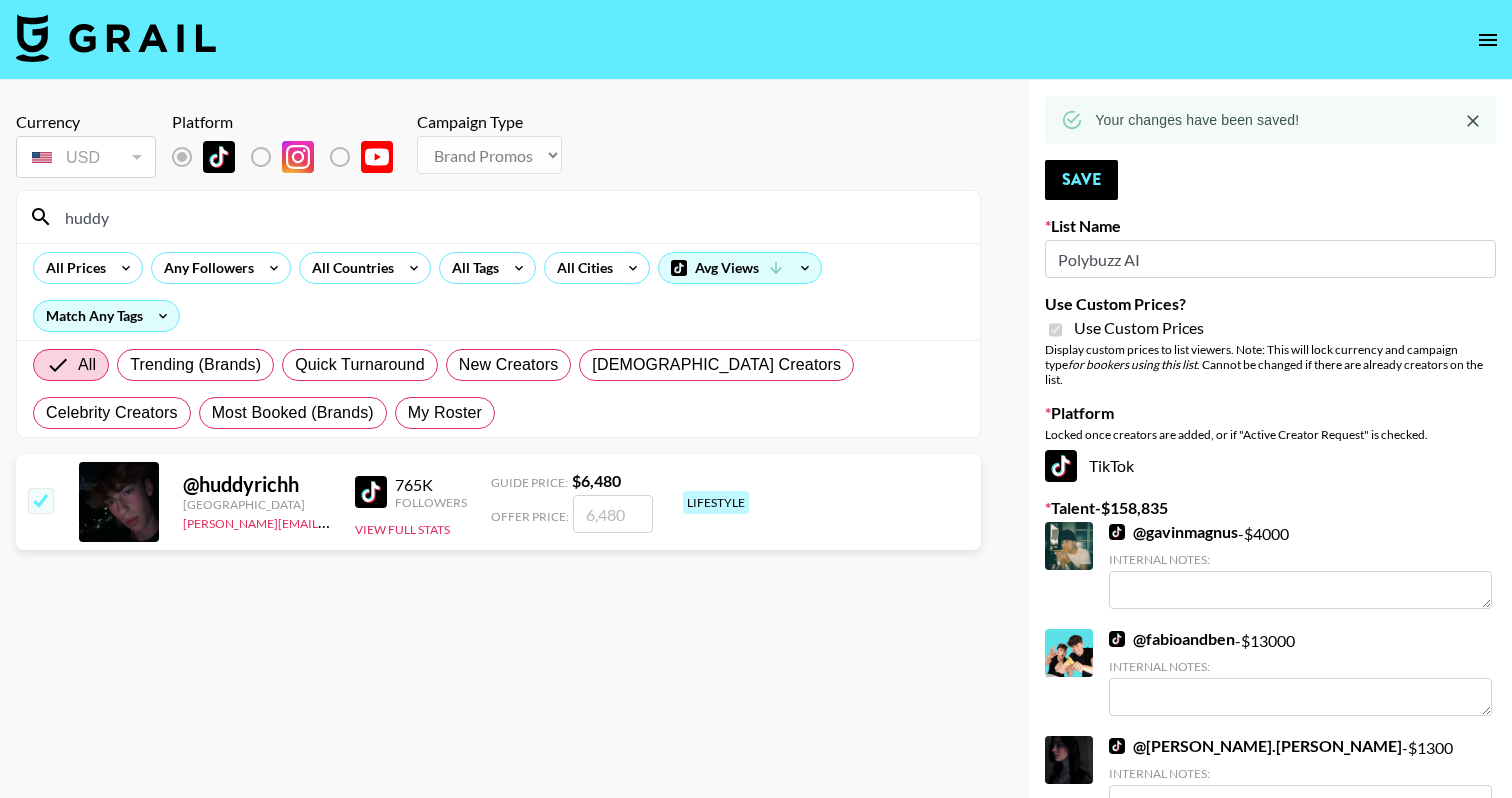 checkbox on "true" 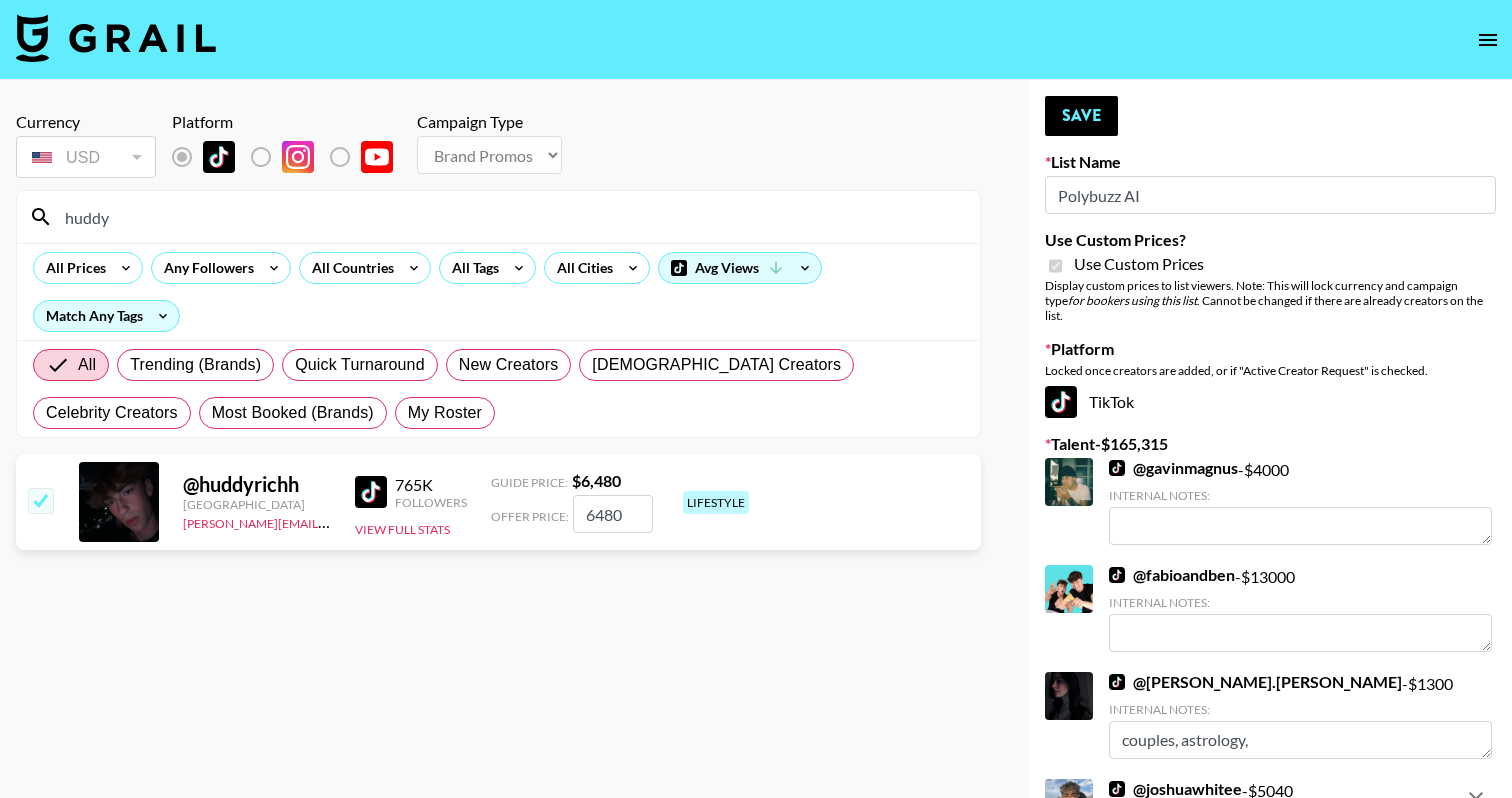 type on "6480" 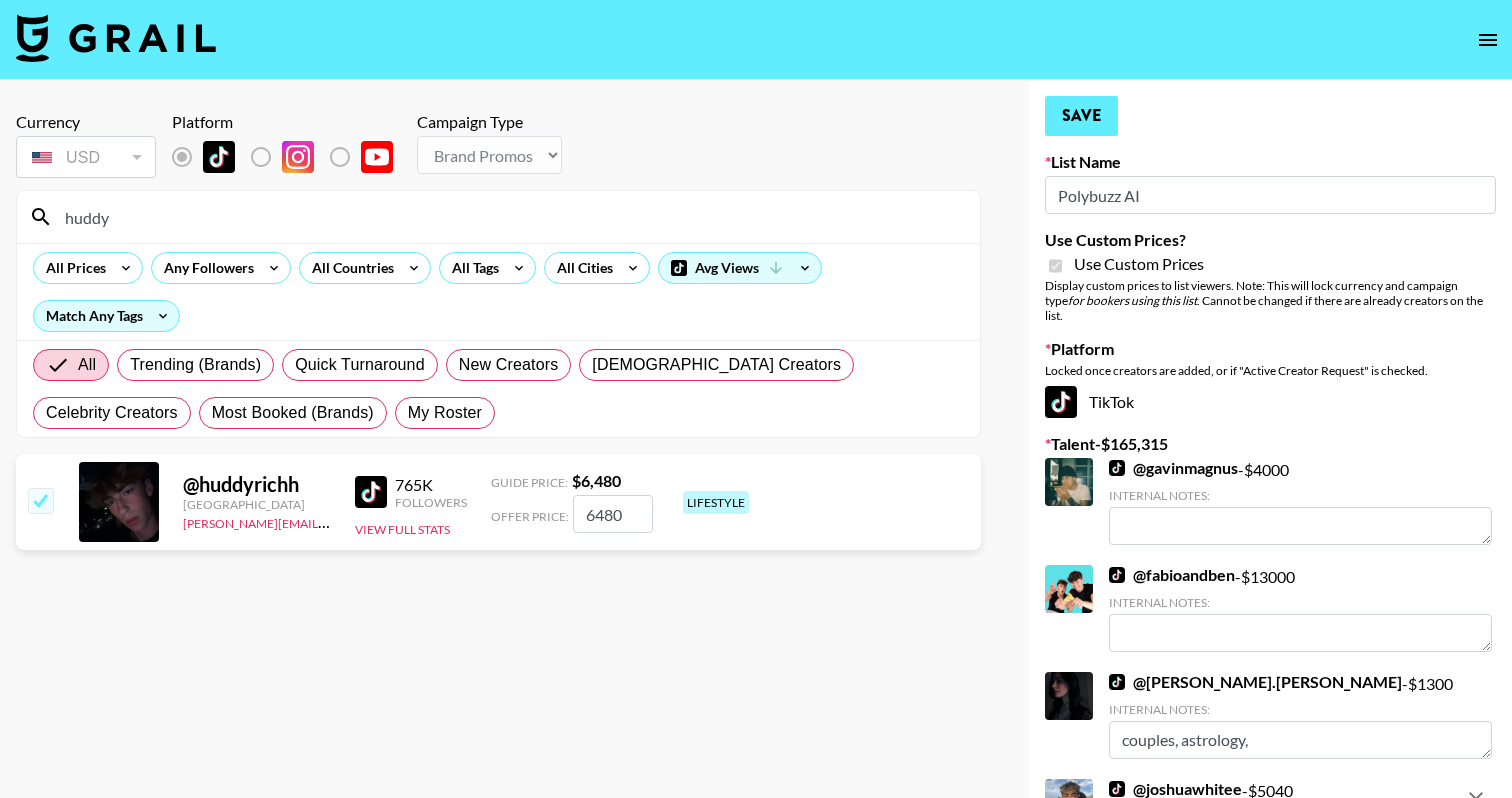 click on "Save" at bounding box center [1081, 116] 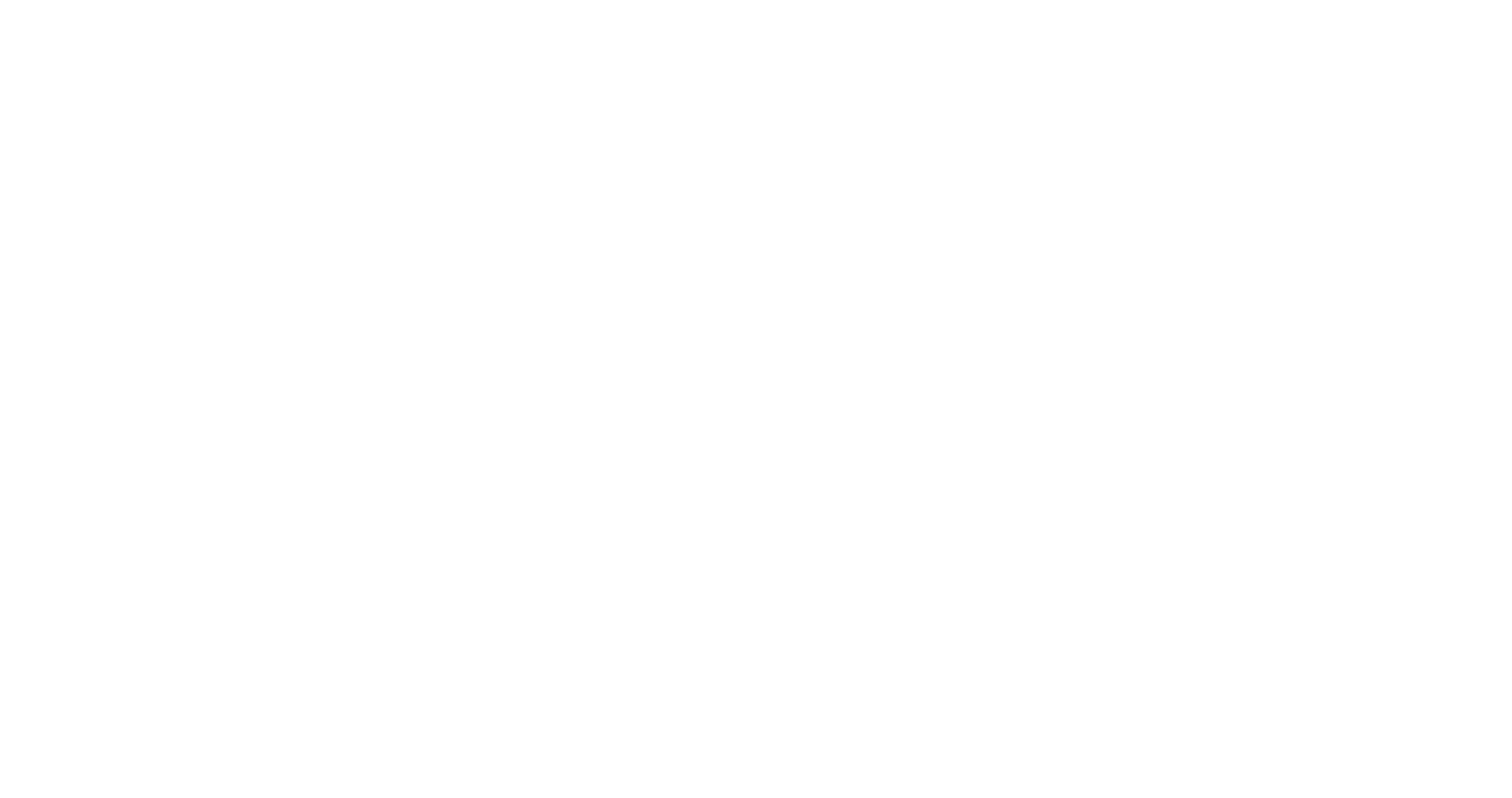 scroll, scrollTop: 0, scrollLeft: 0, axis: both 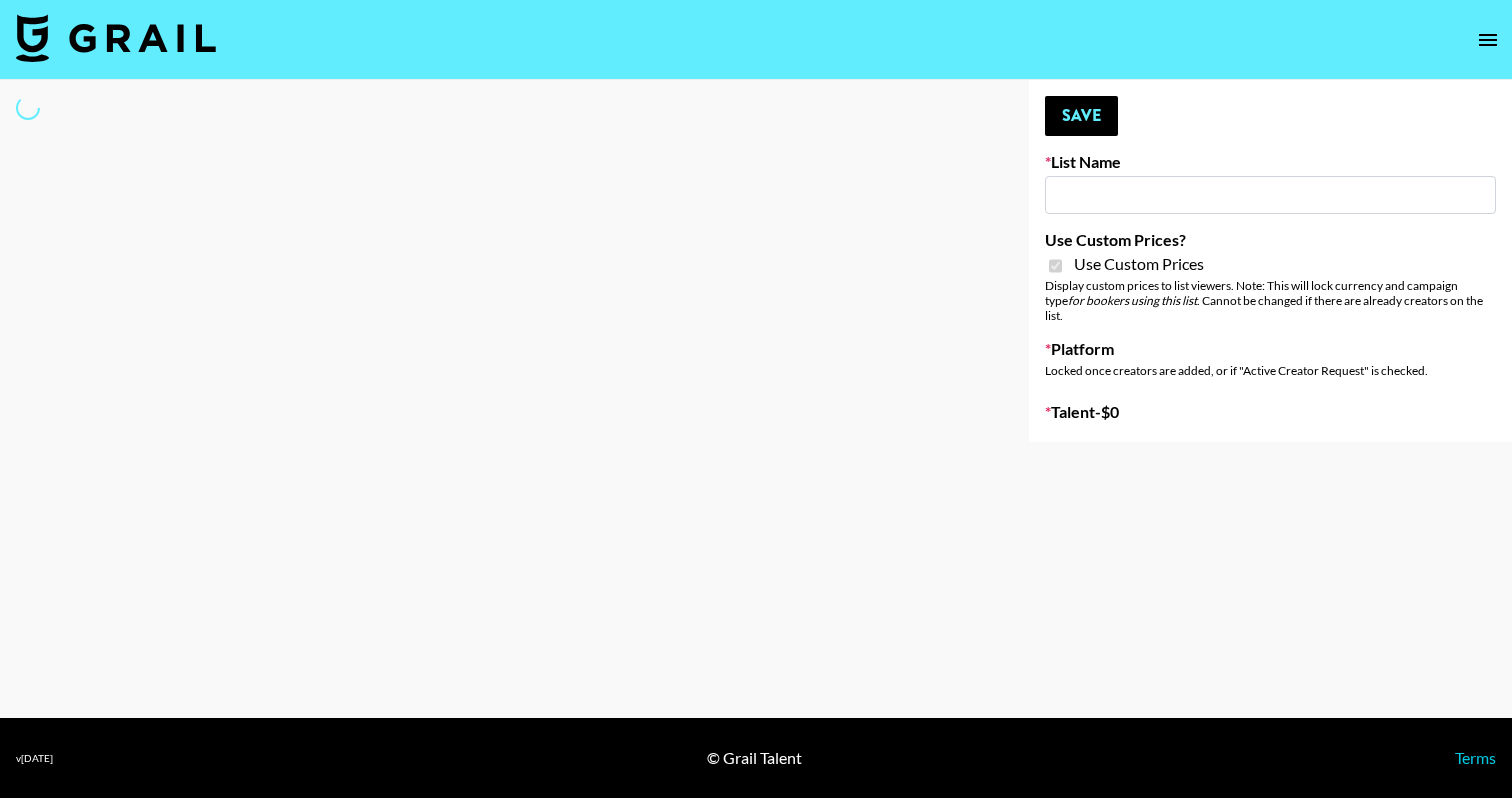 type on "Si" 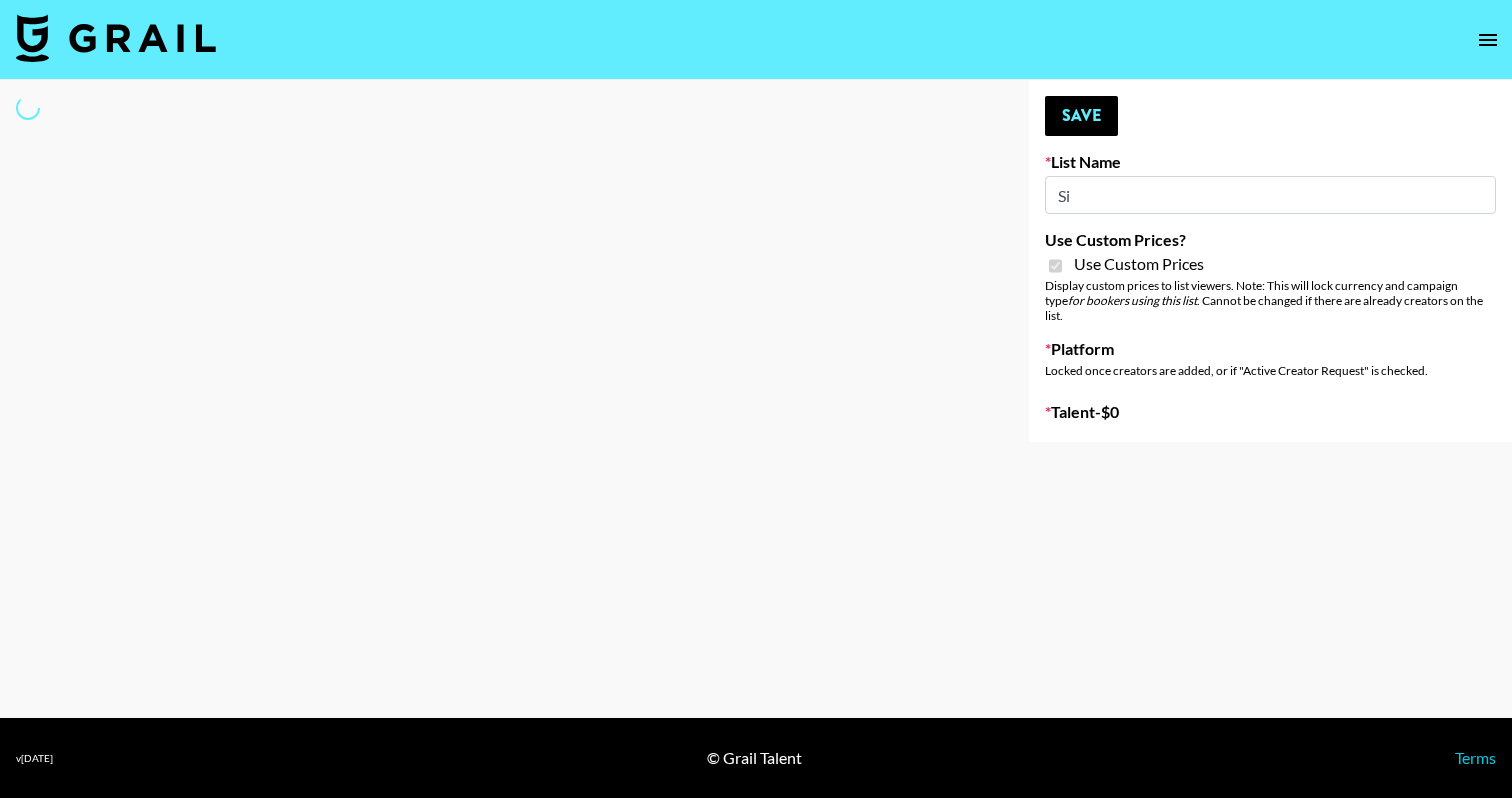 select on "Brand" 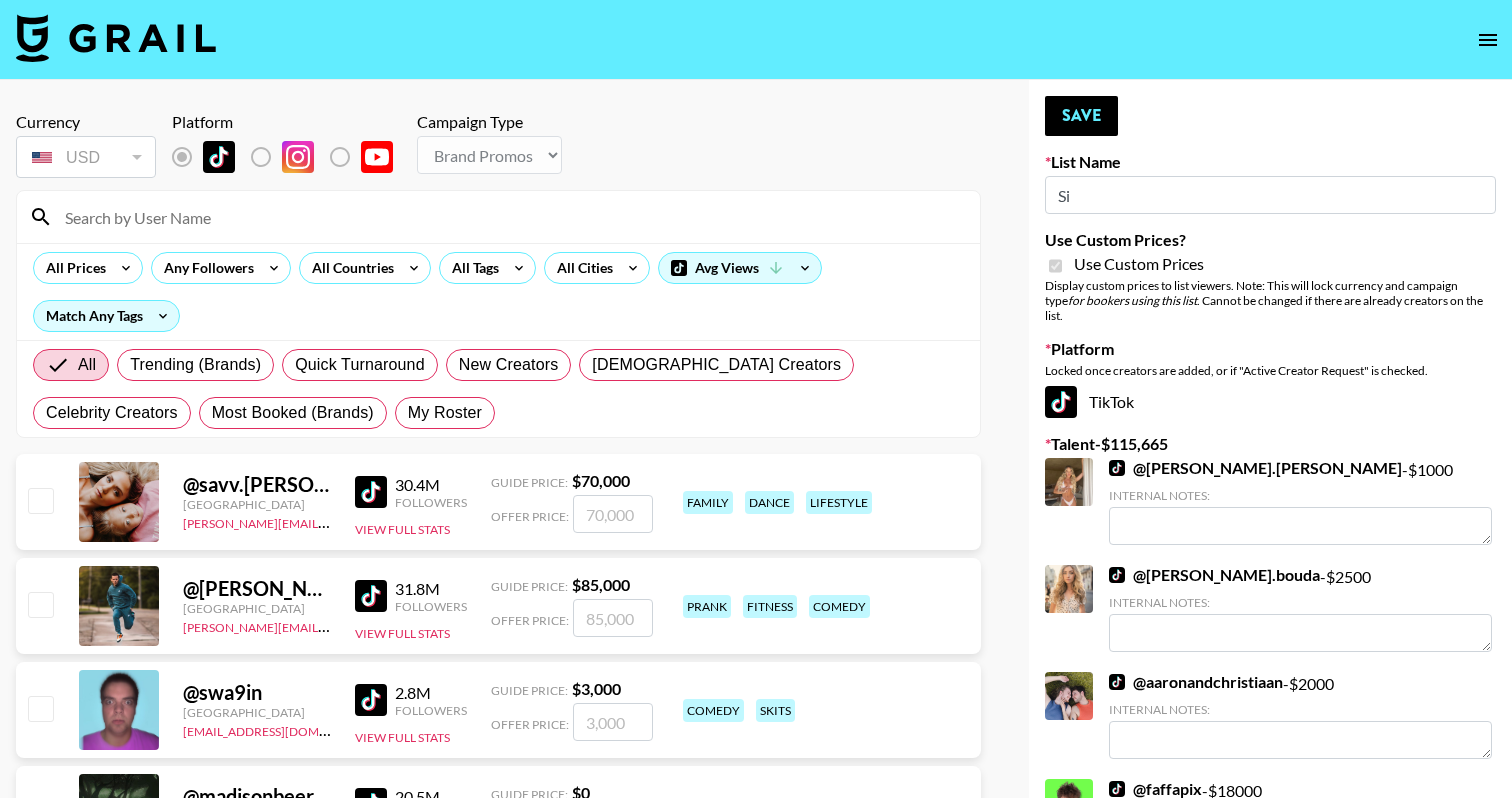 click at bounding box center [510, 217] 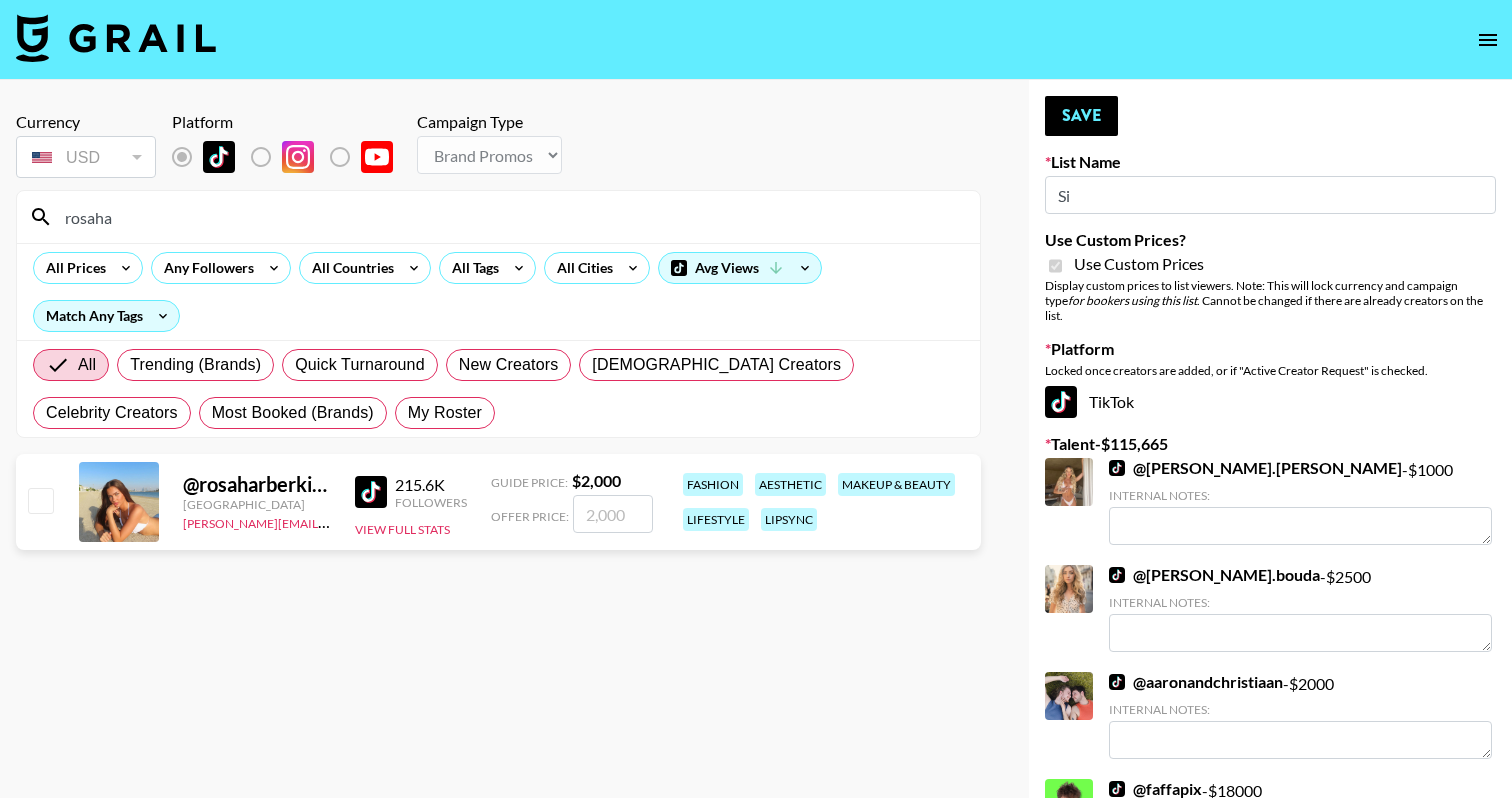 type on "rosaha" 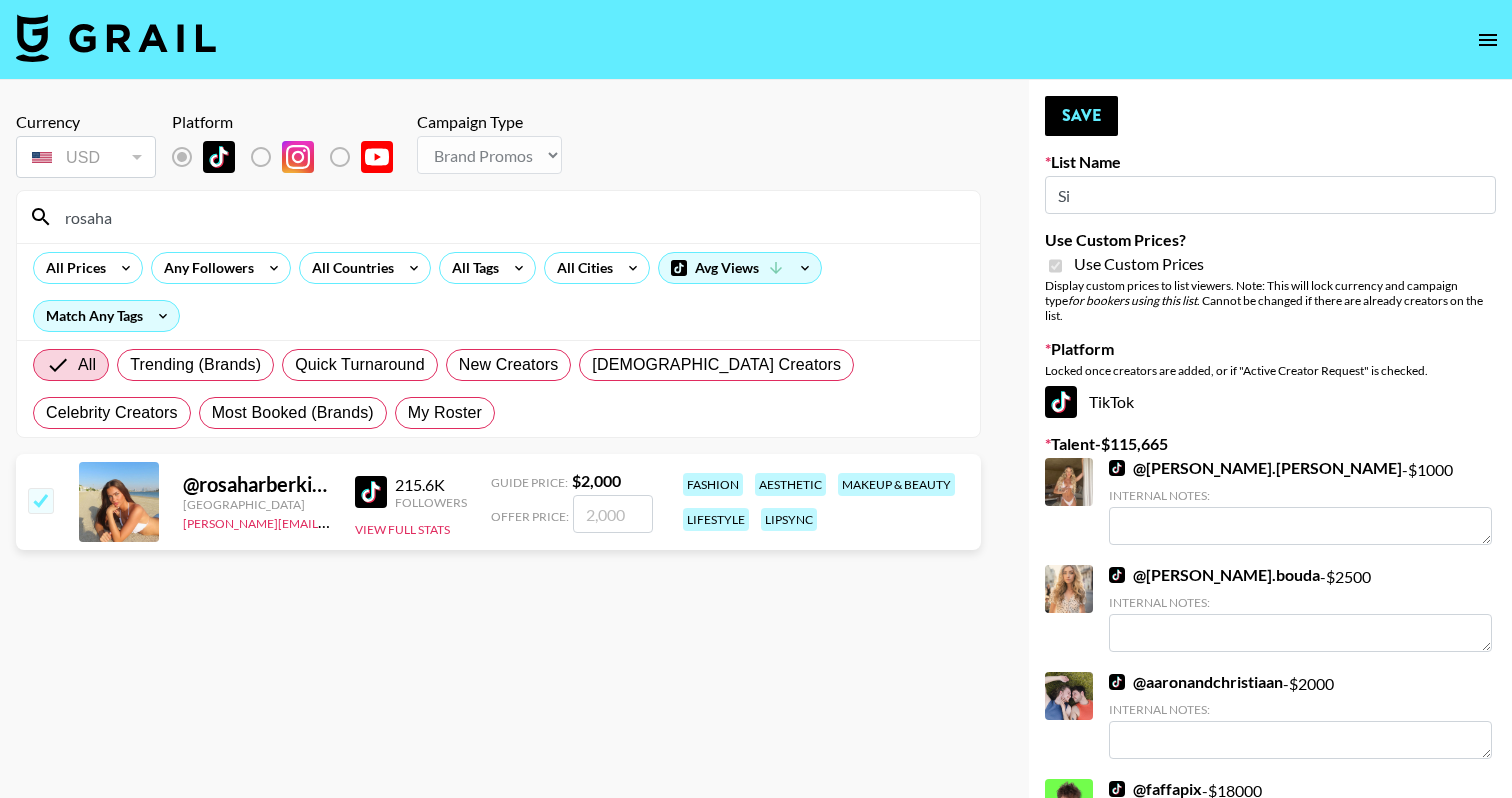 checkbox on "true" 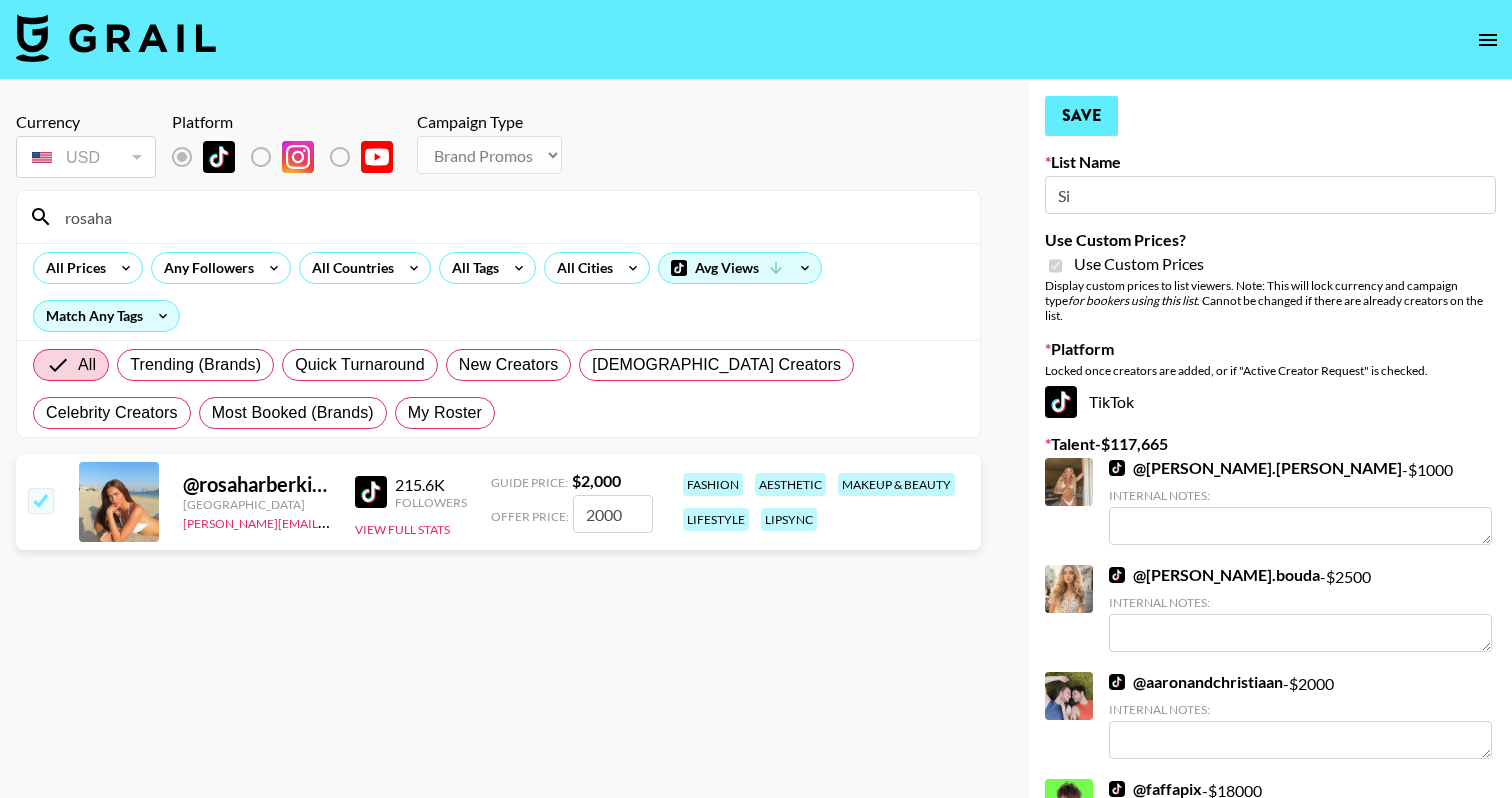 click on "Save" at bounding box center (1081, 116) 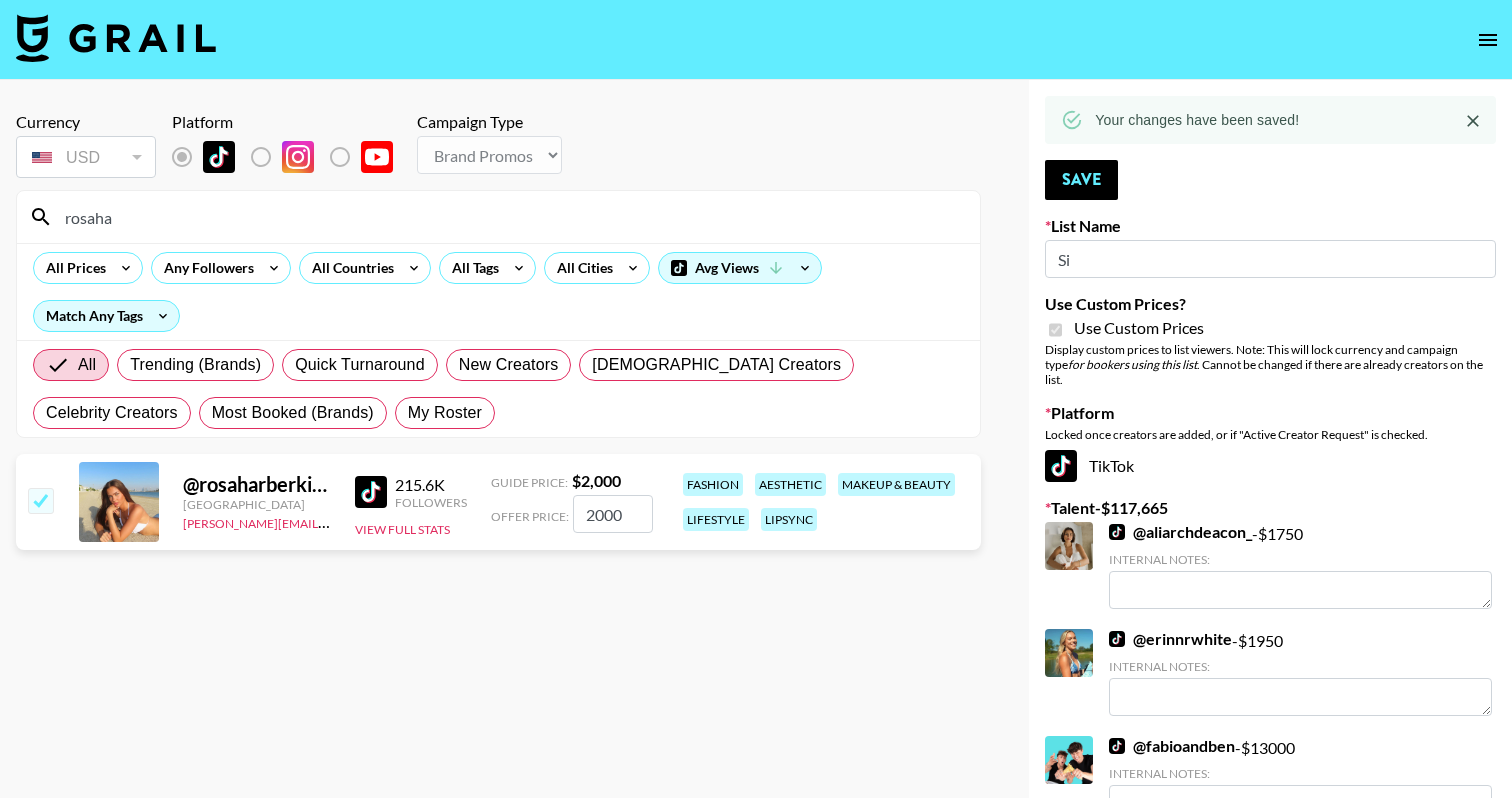click on "rosaha" at bounding box center (510, 217) 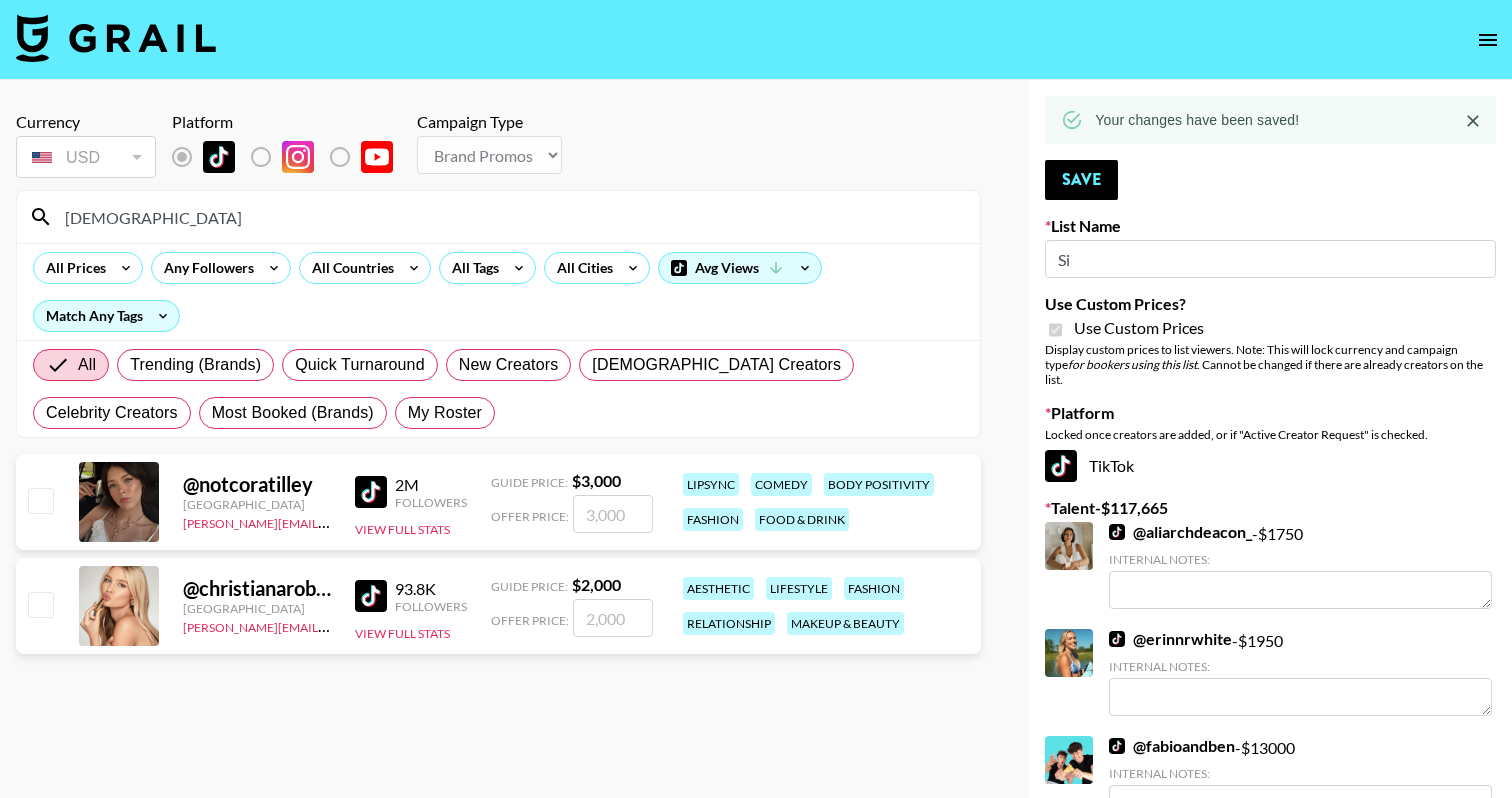 type on "christiana" 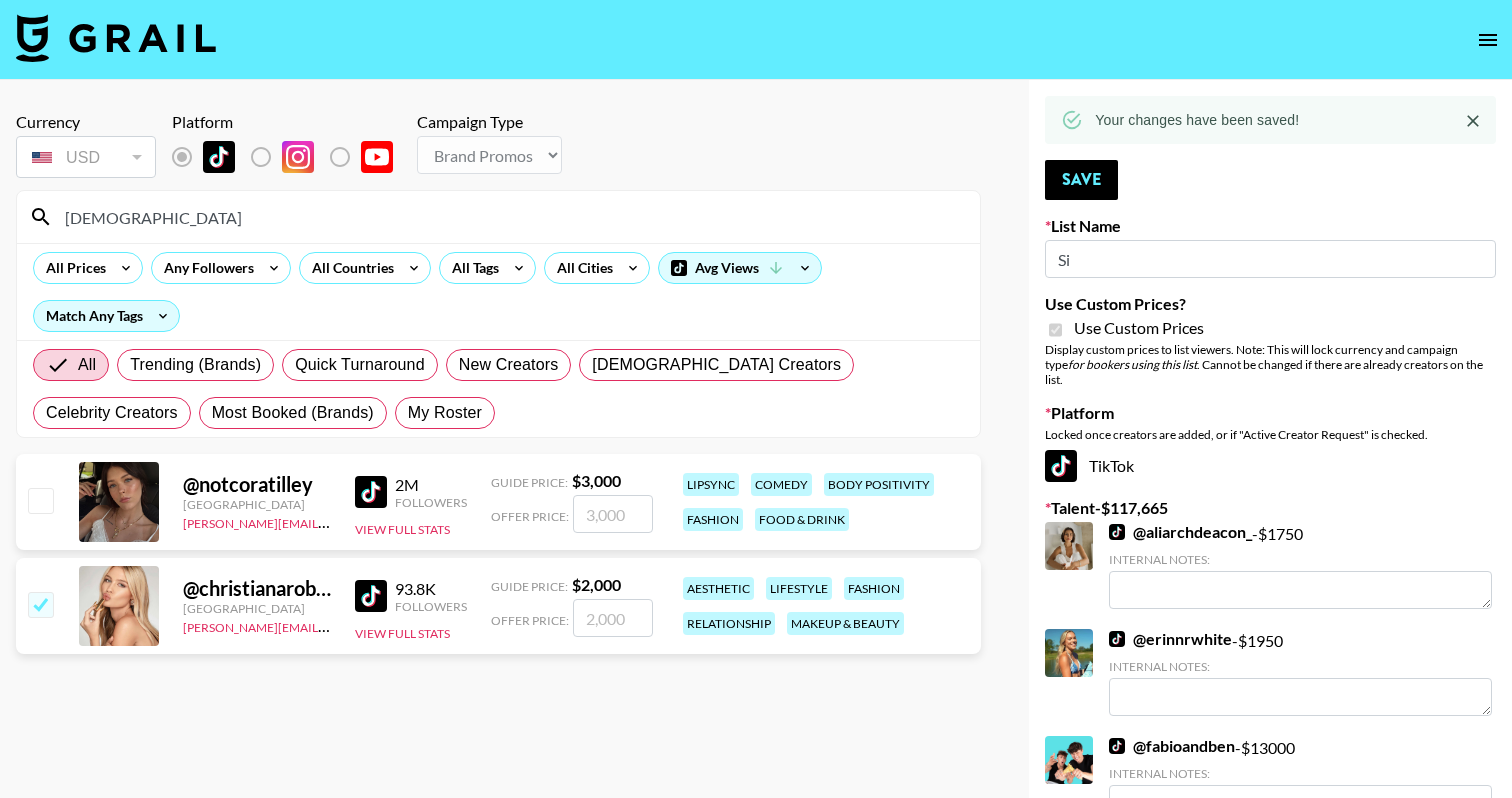 checkbox on "true" 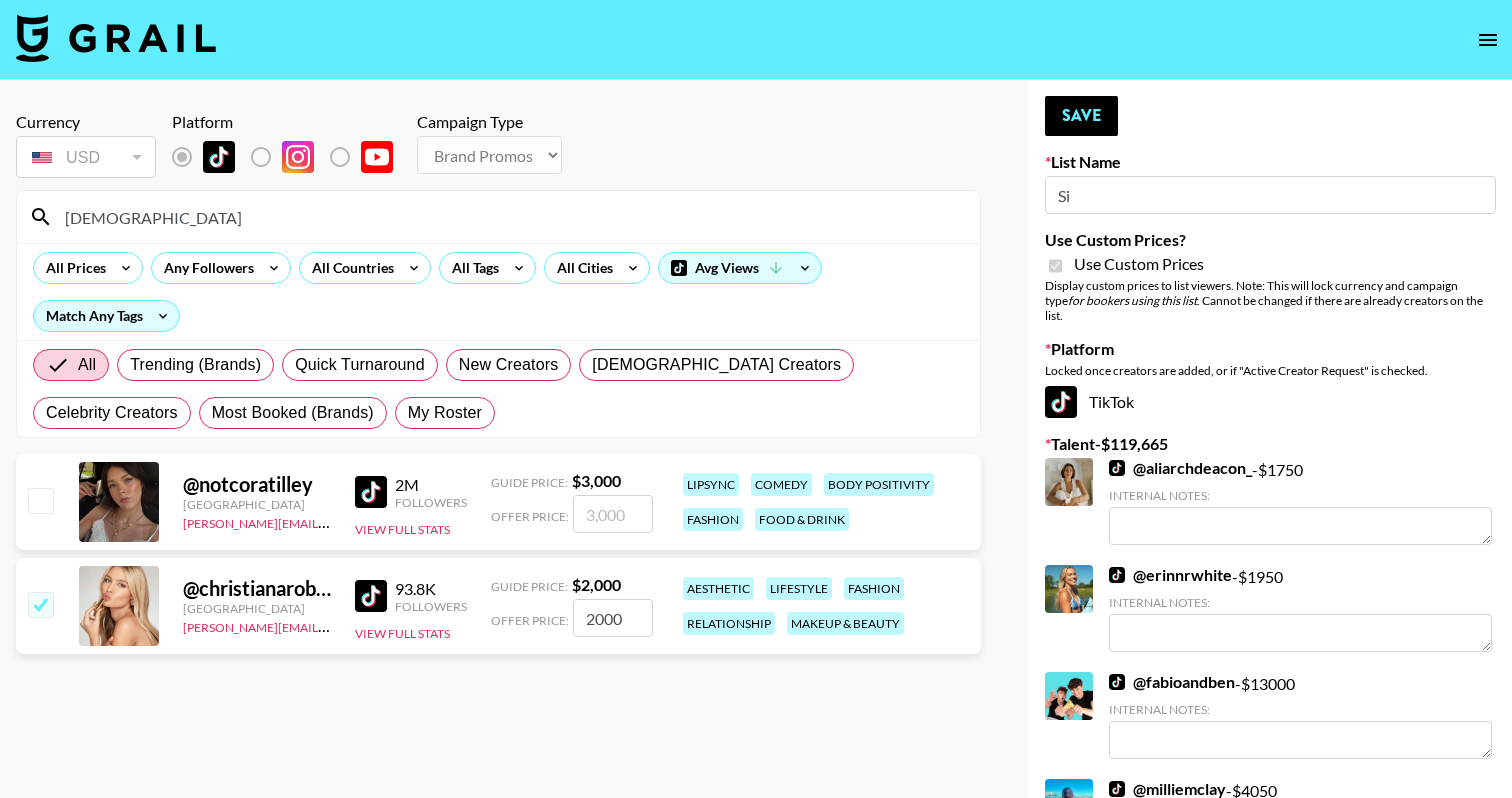 type on "2000" 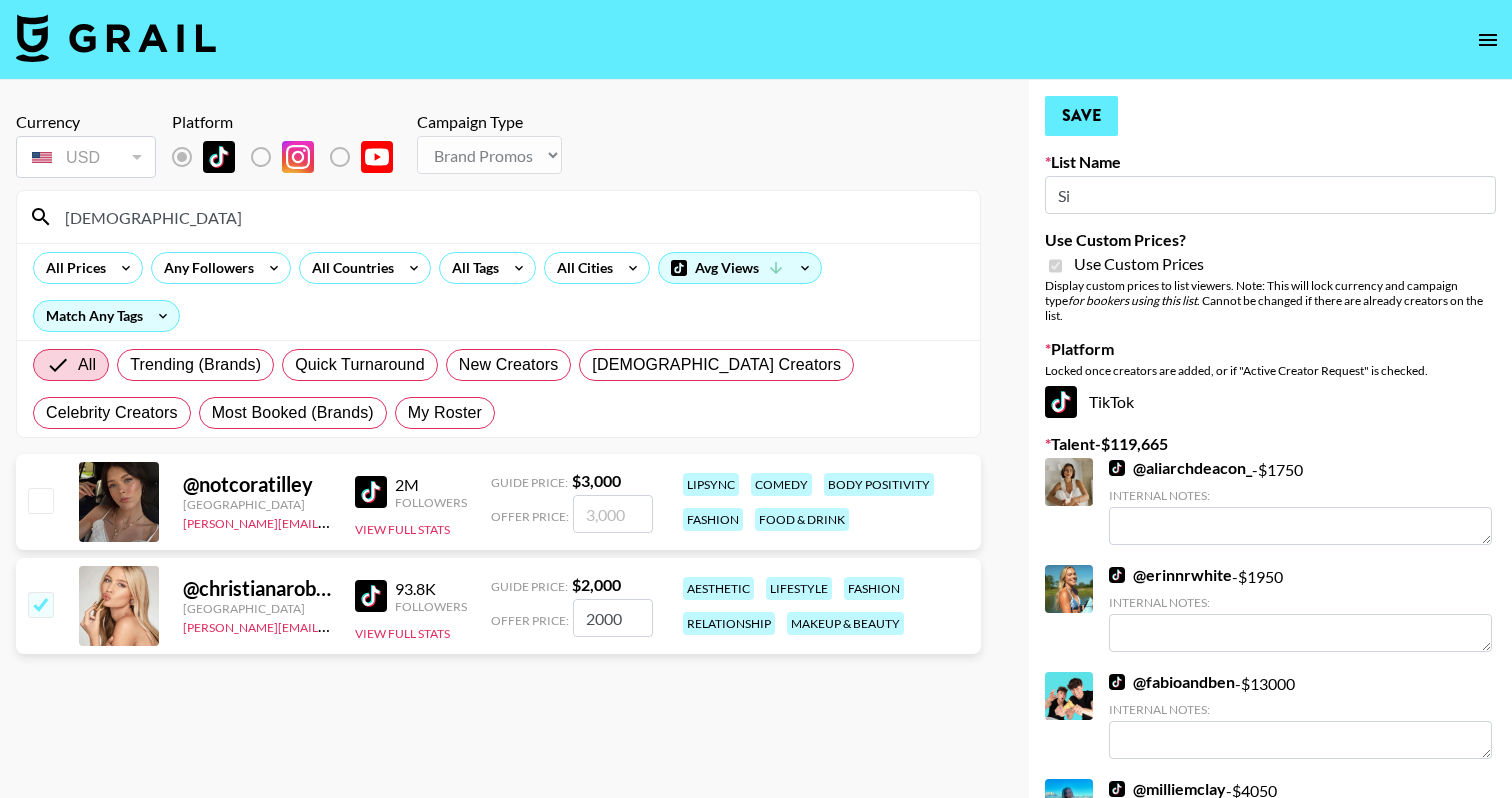 click on "Save" at bounding box center (1081, 116) 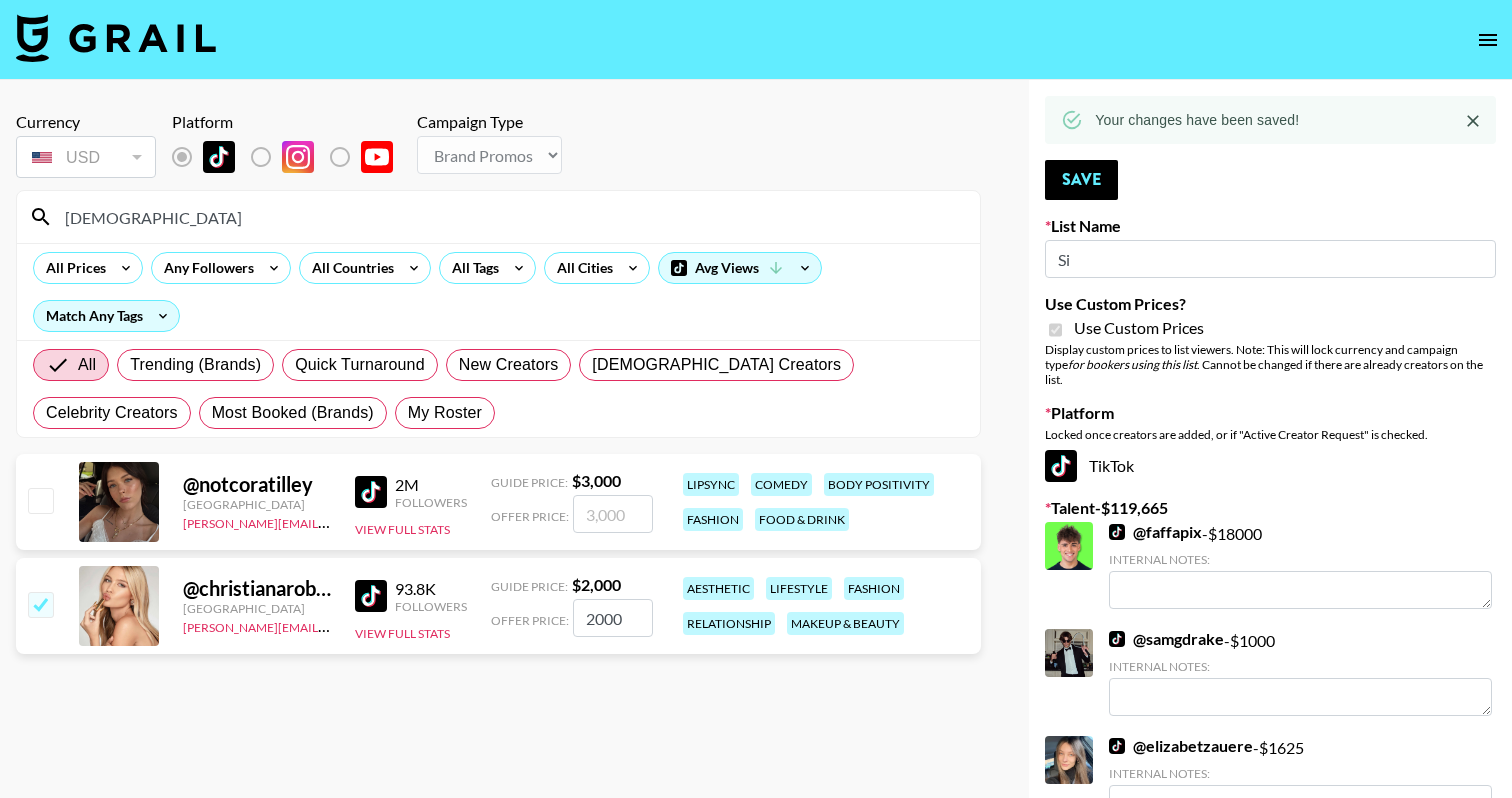 click on "christiana" at bounding box center [510, 217] 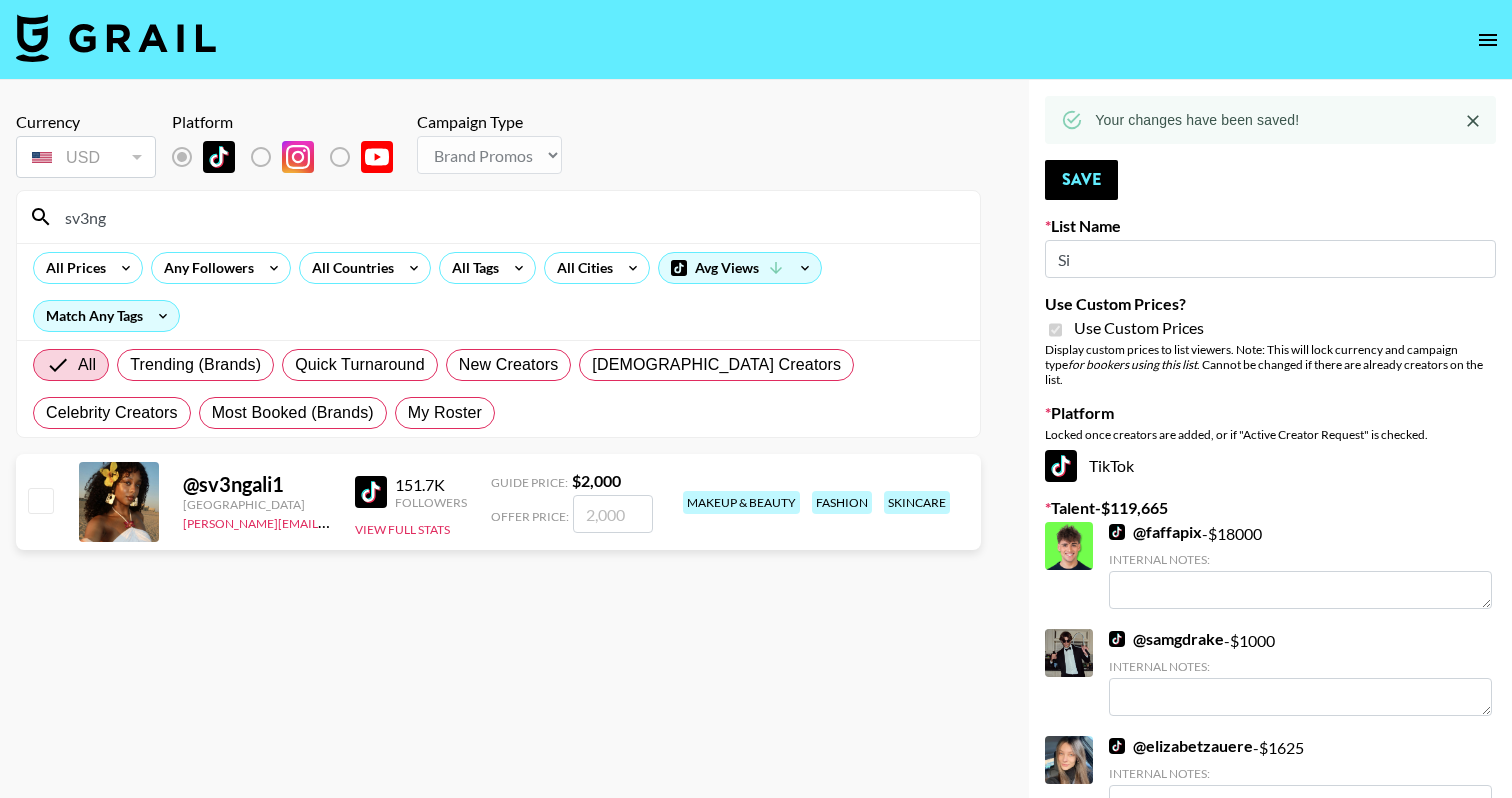type on "sv3ng" 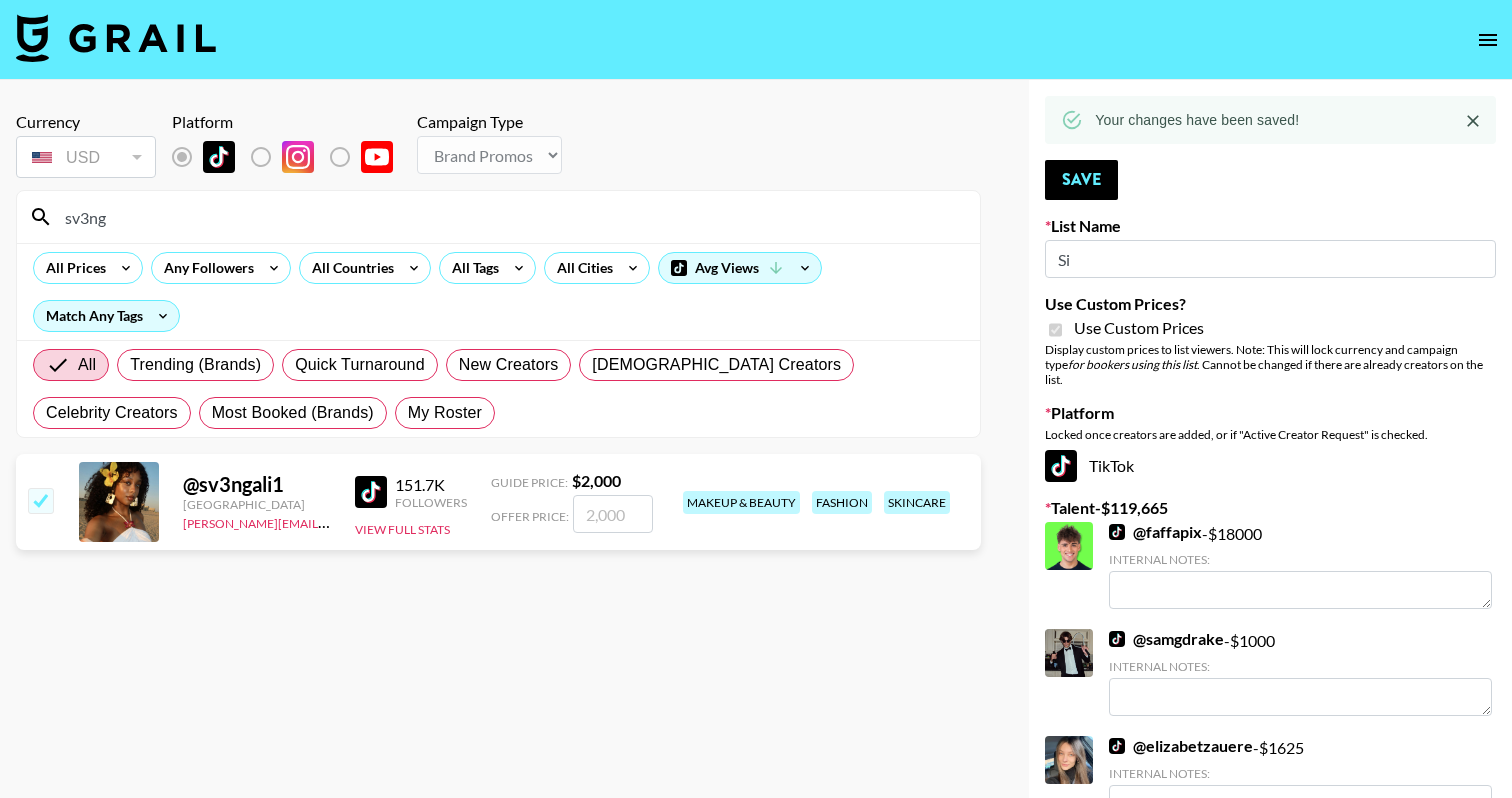 checkbox on "true" 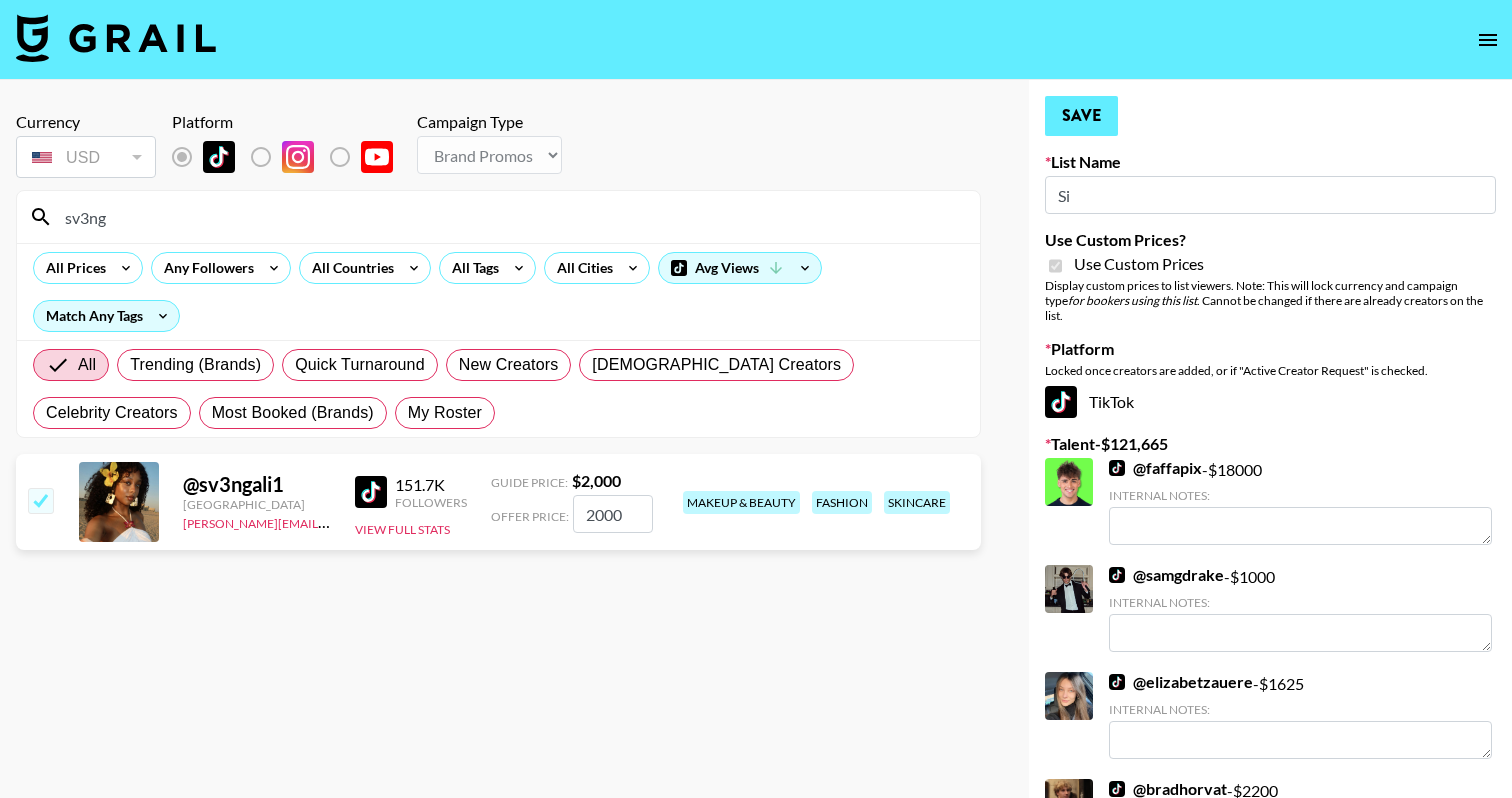 click on "Save" at bounding box center (1081, 116) 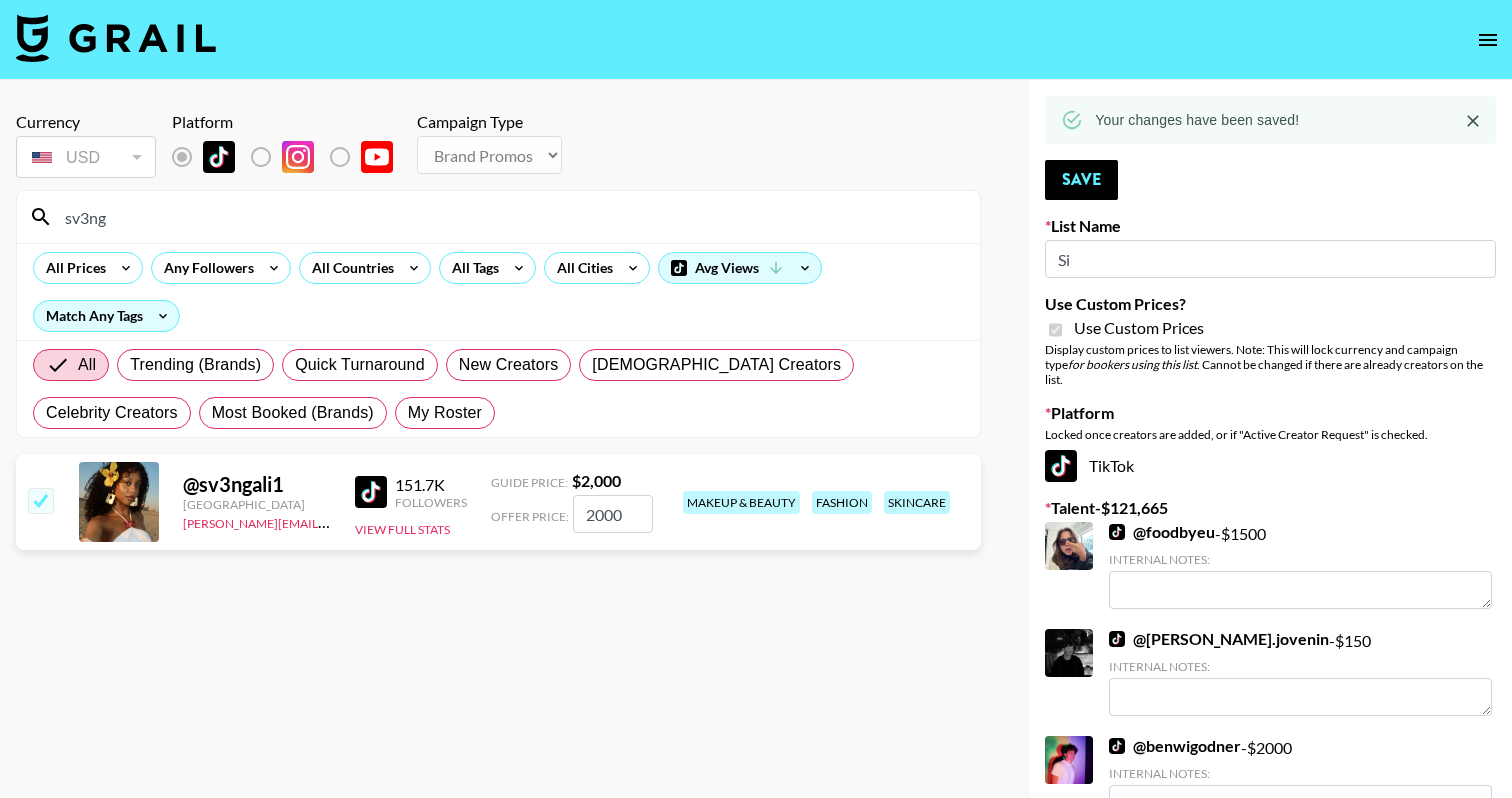 click on "sv3ng" at bounding box center (510, 217) 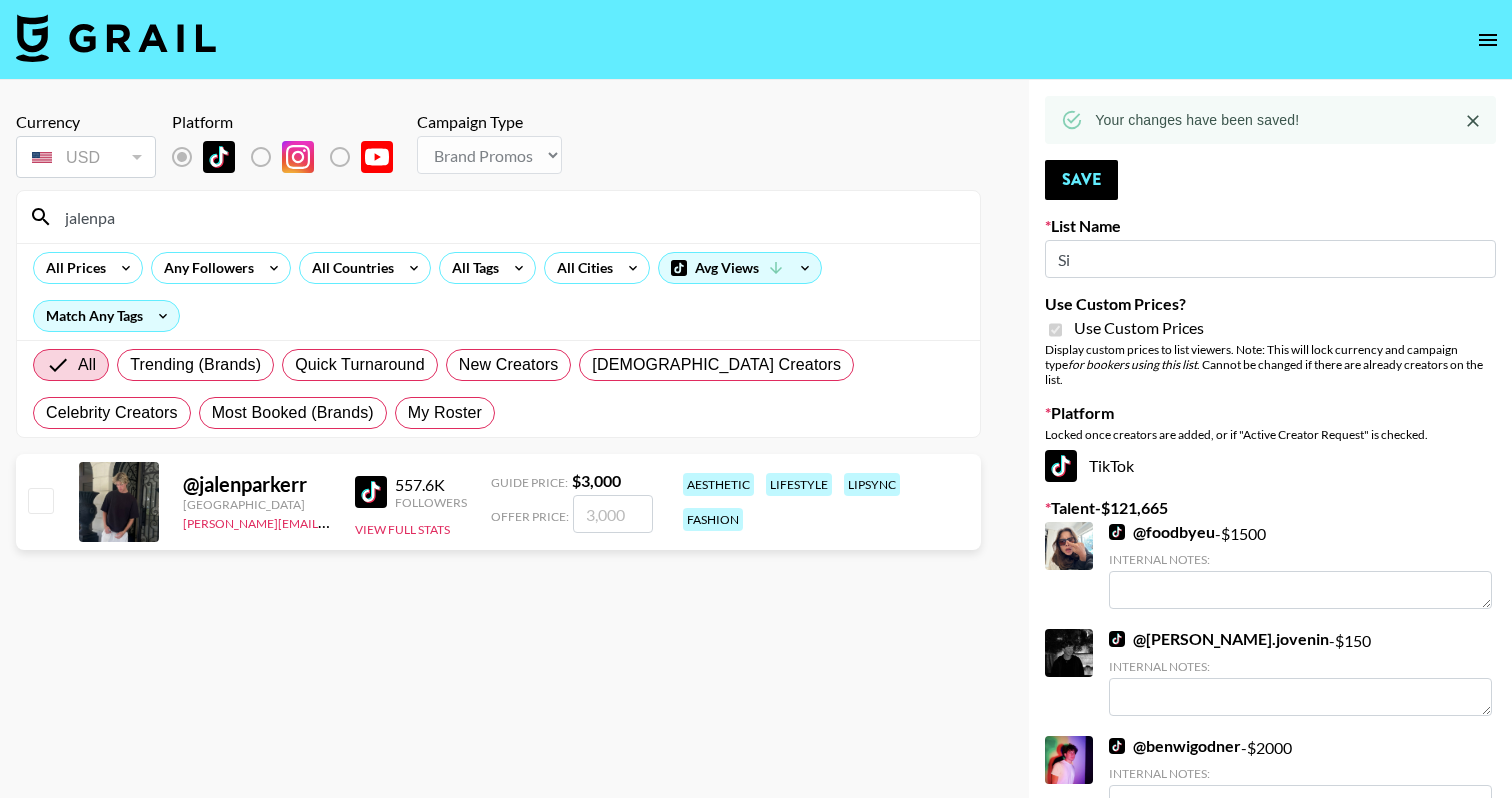 type on "jalenpa" 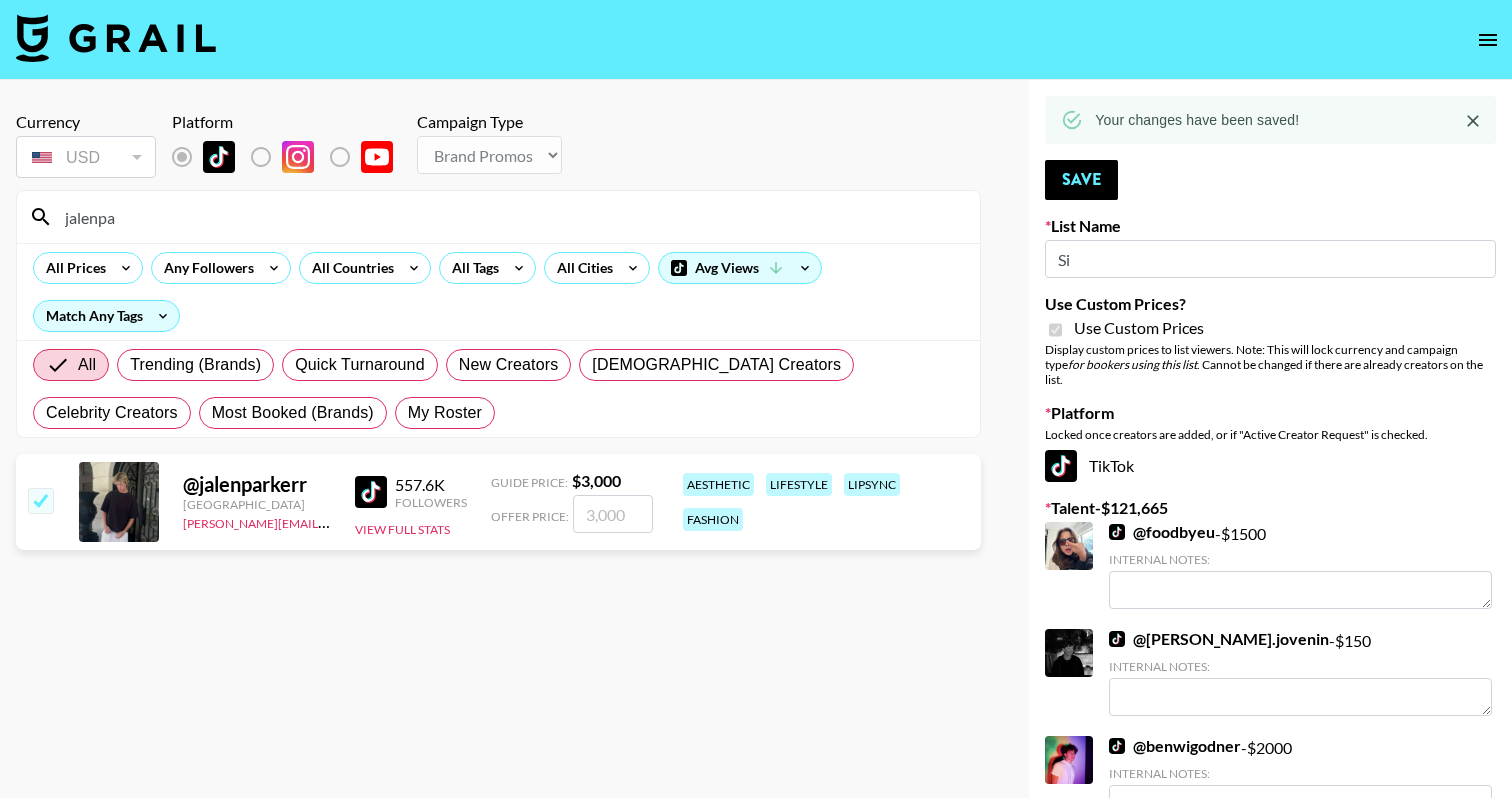 checkbox on "true" 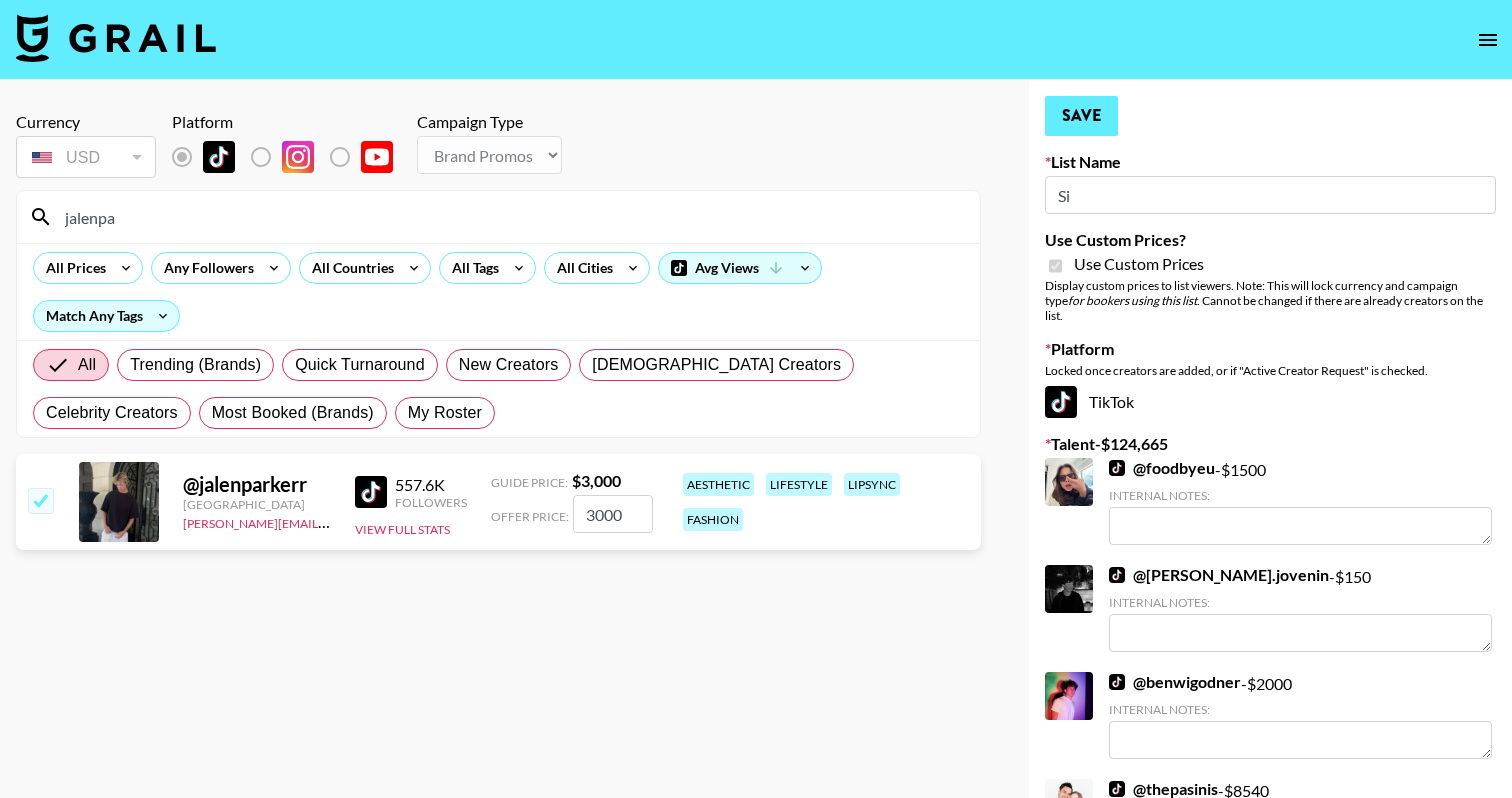 click on "Save" at bounding box center (1081, 116) 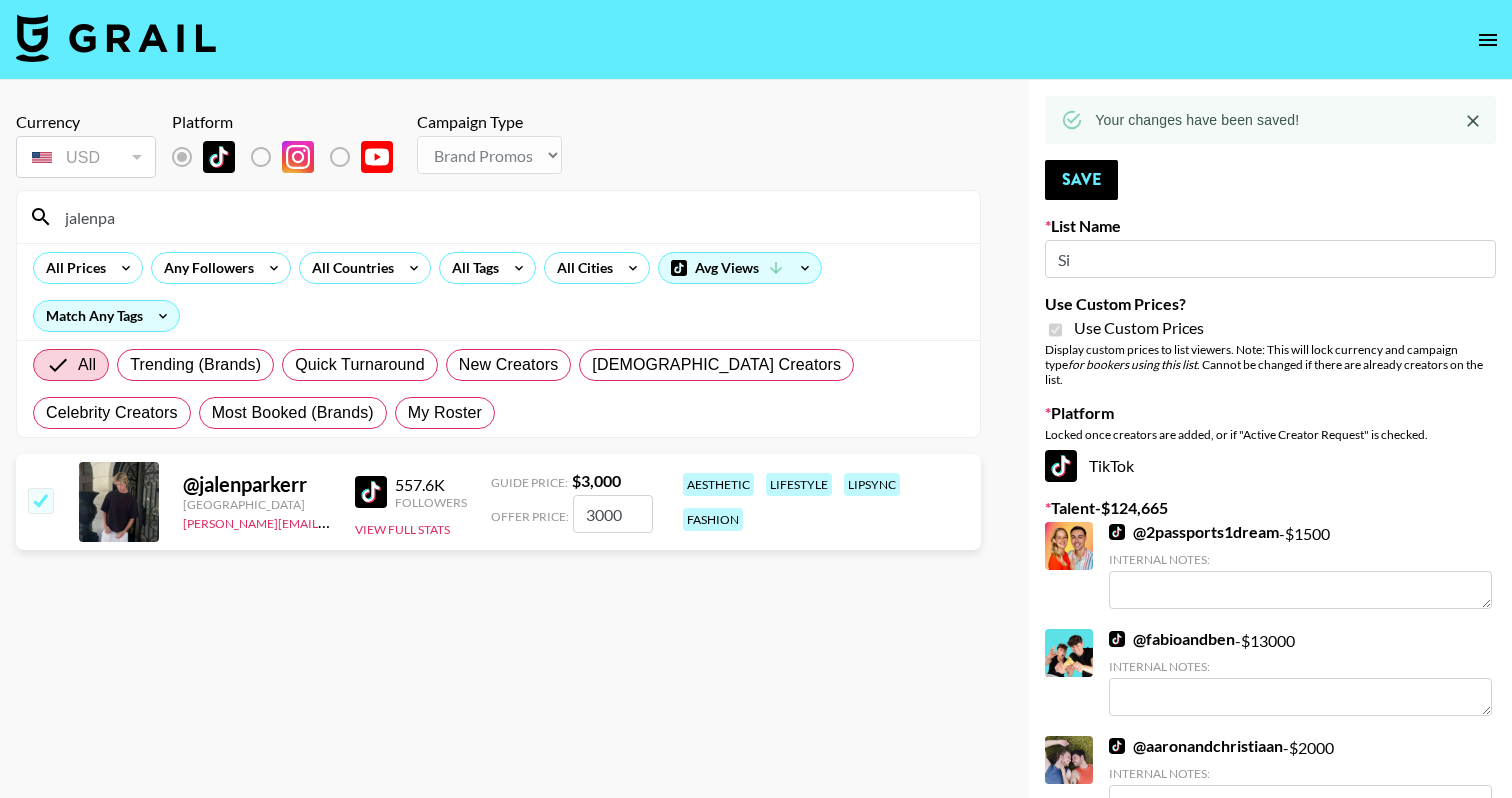 click on "jalenpa" at bounding box center (510, 217) 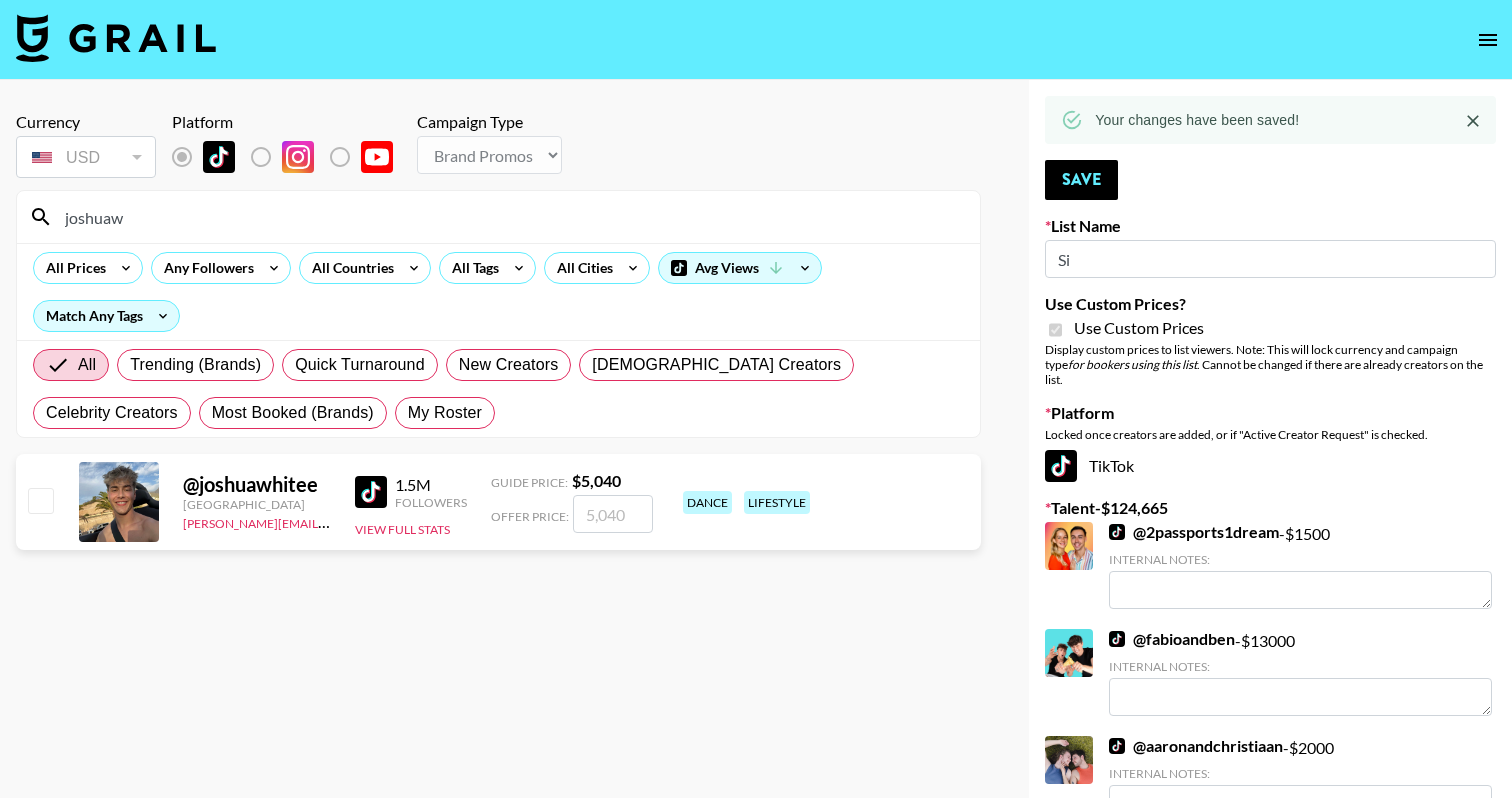 type on "joshuaw" 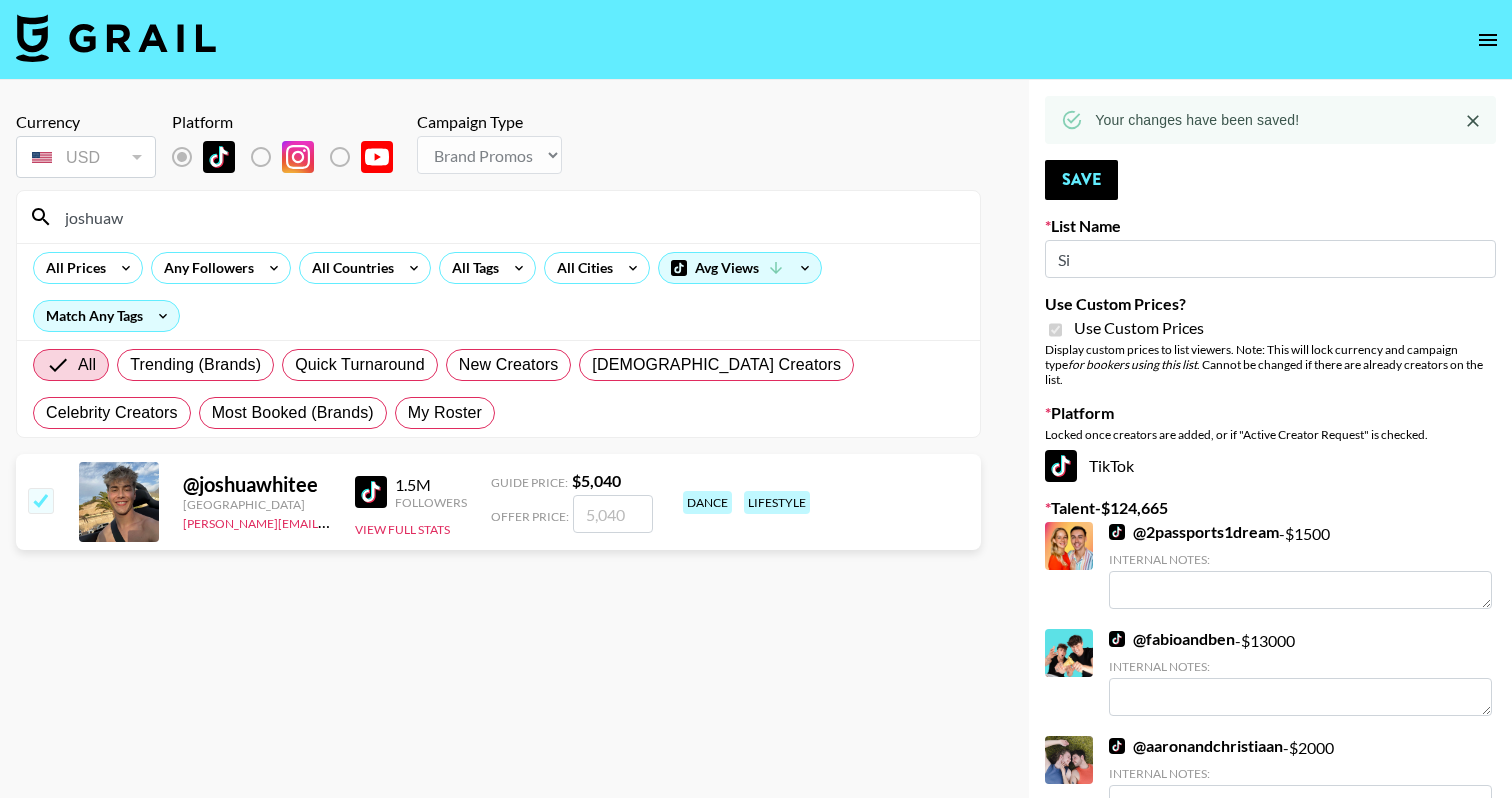 checkbox on "true" 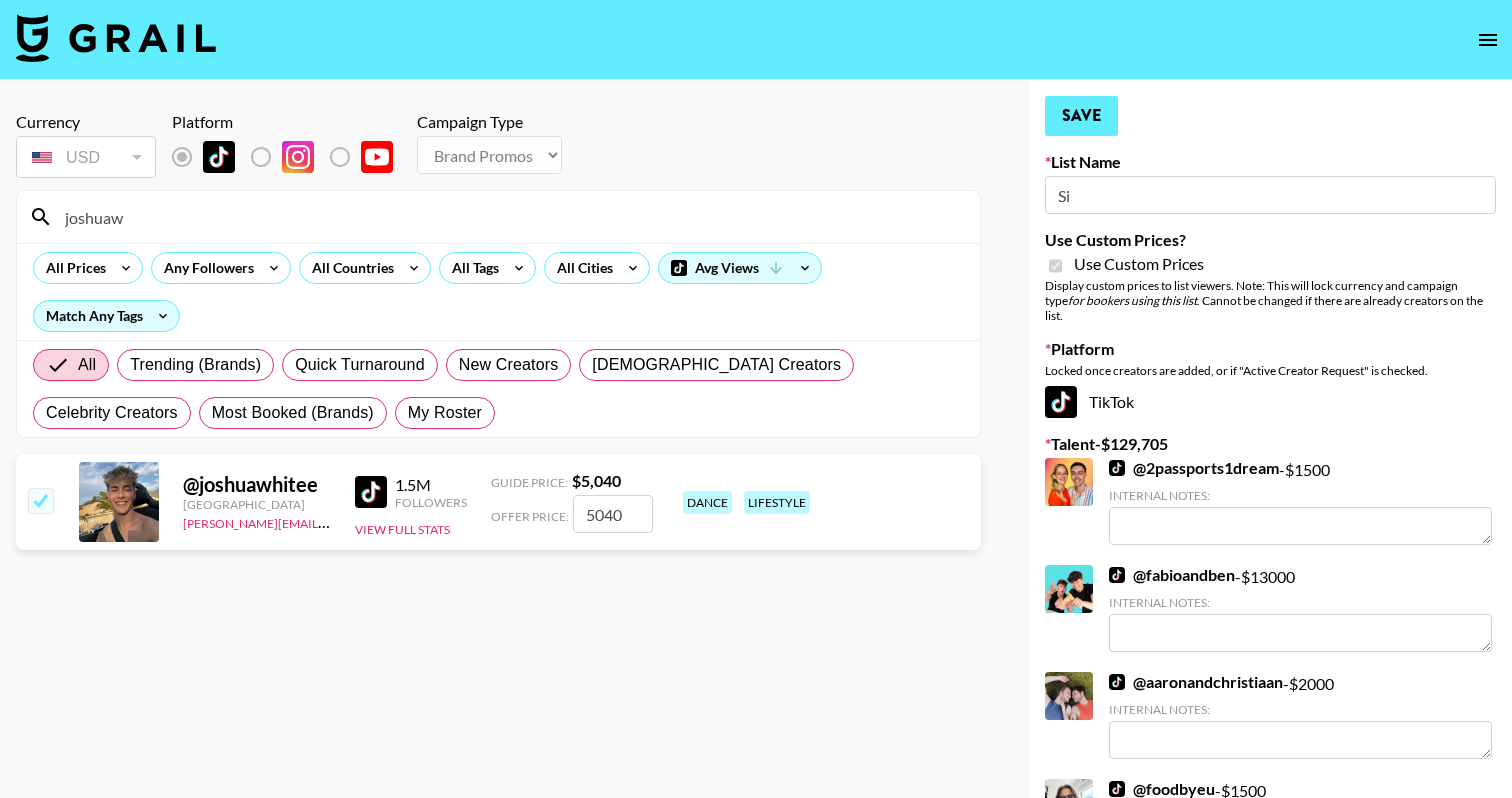 click on "Save" at bounding box center [1081, 116] 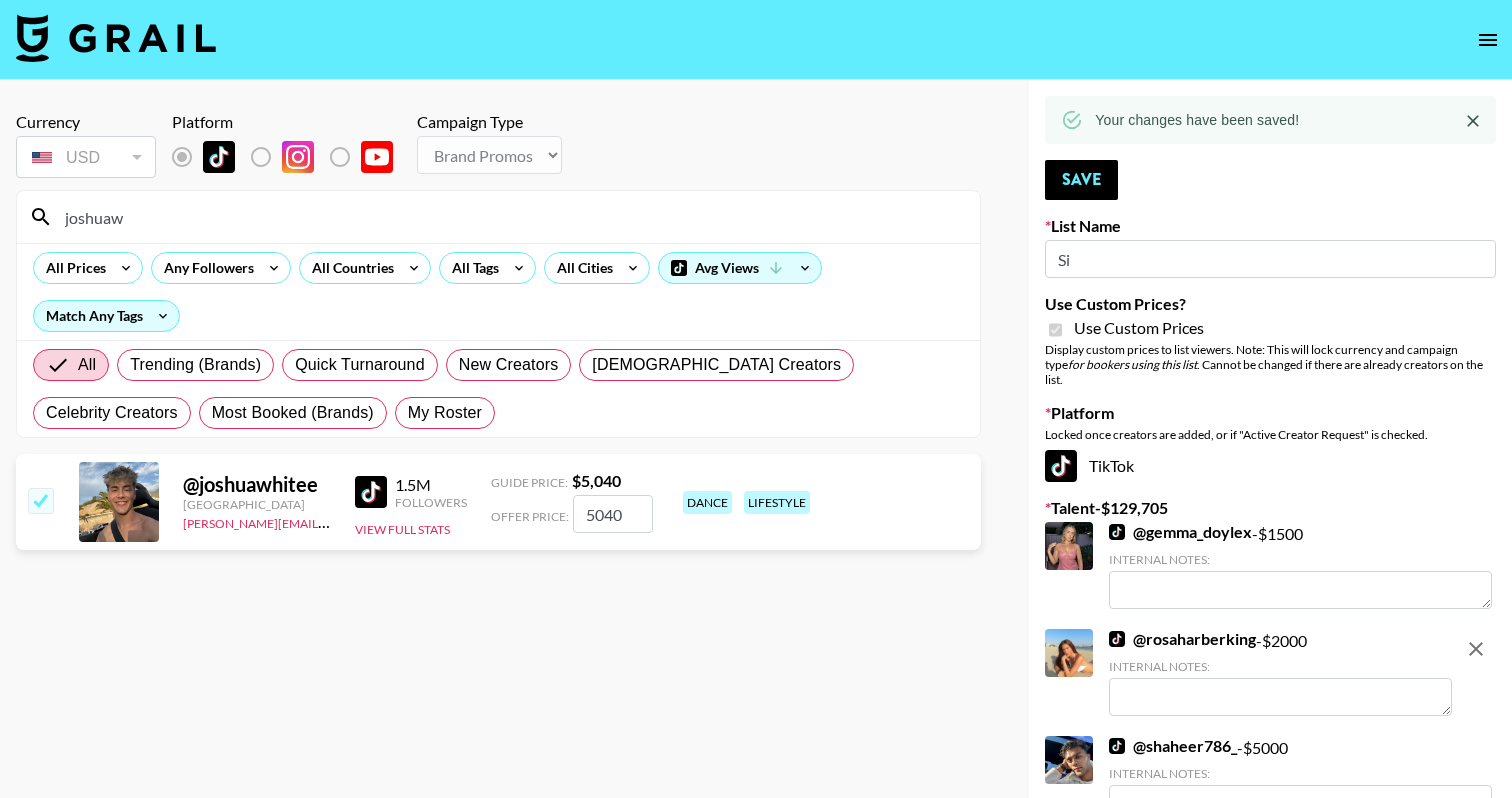 click on "joshuaw" at bounding box center [510, 217] 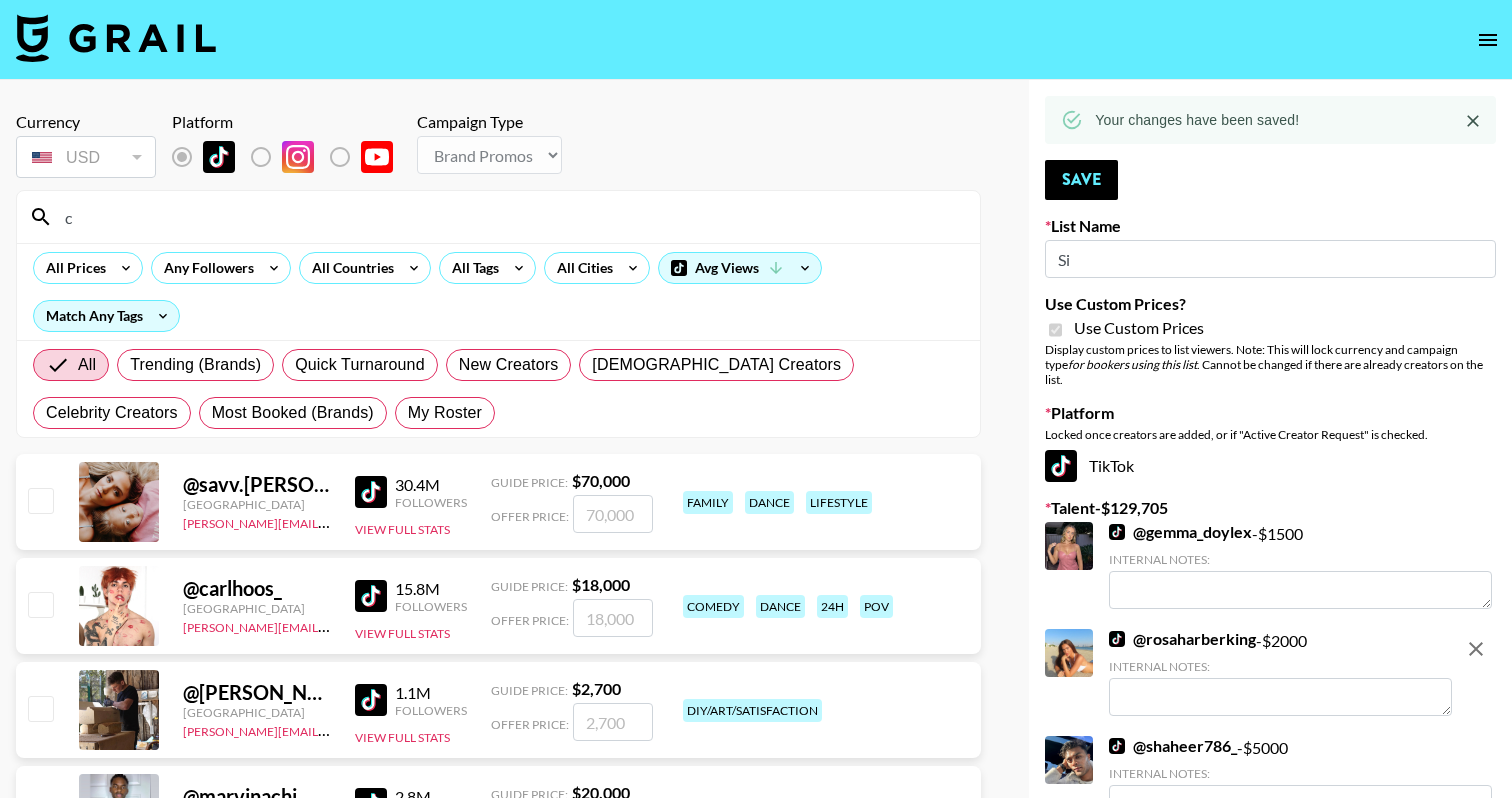 type 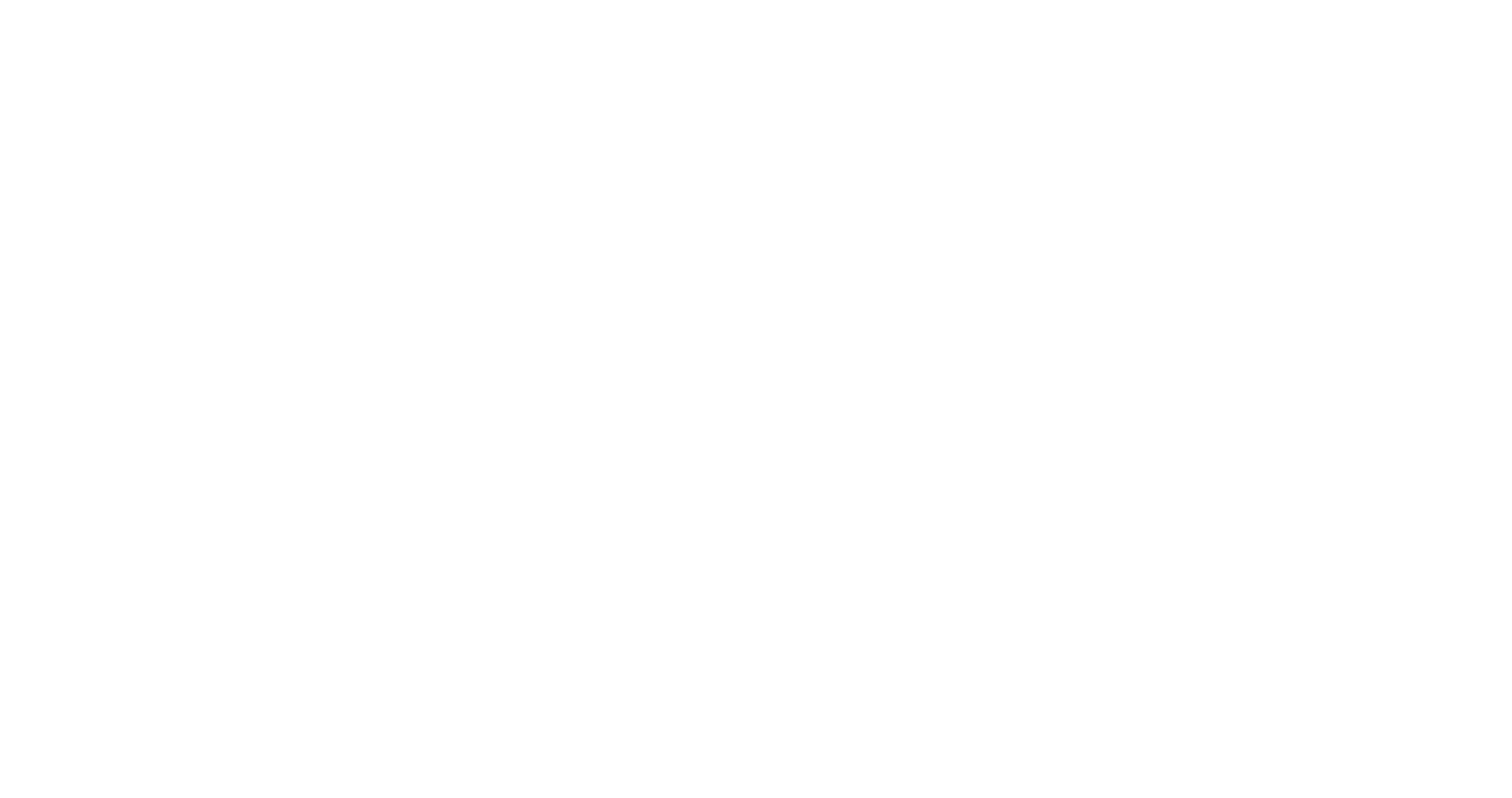 scroll, scrollTop: 0, scrollLeft: 0, axis: both 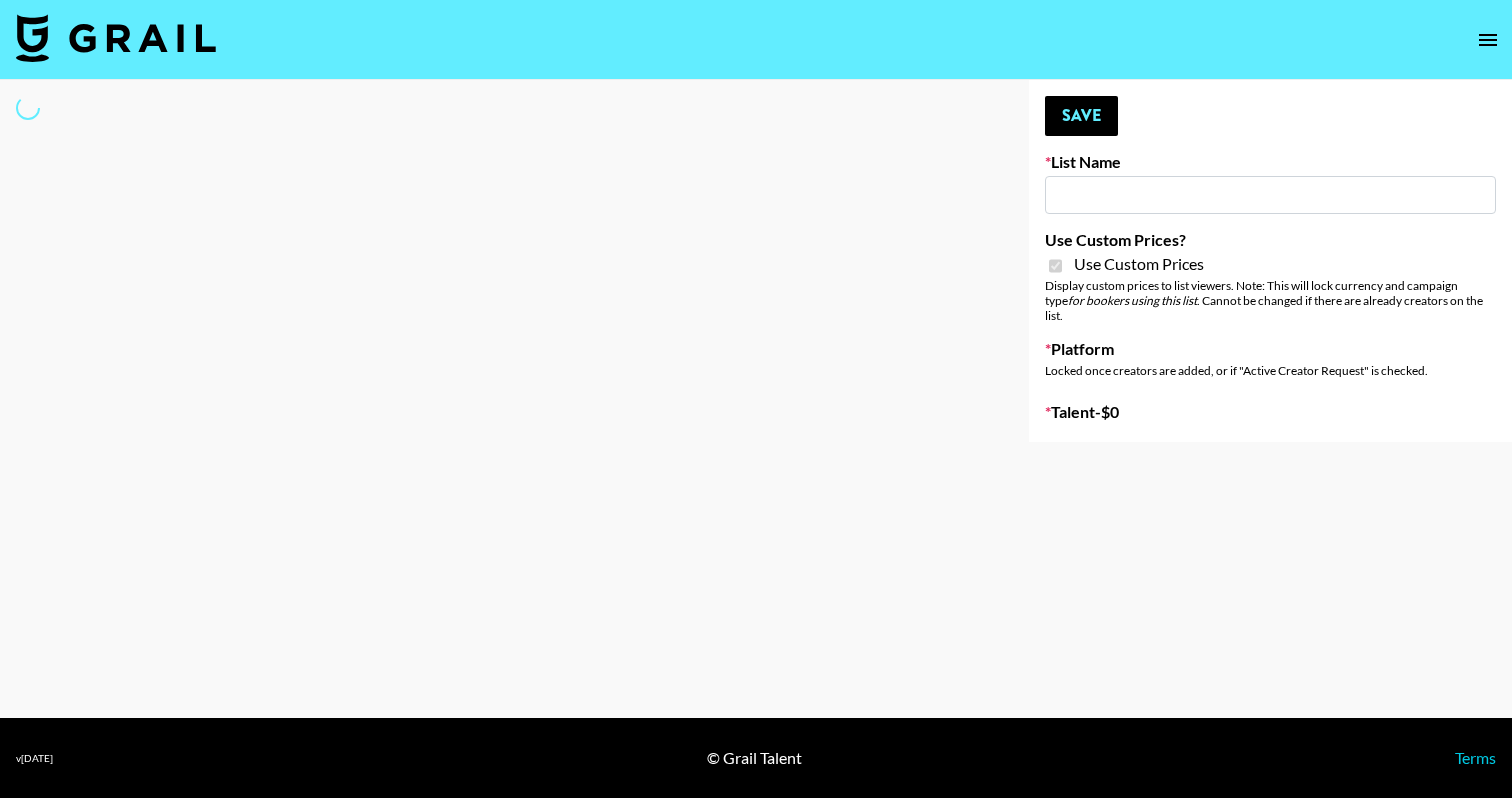 type on "butter Lab" 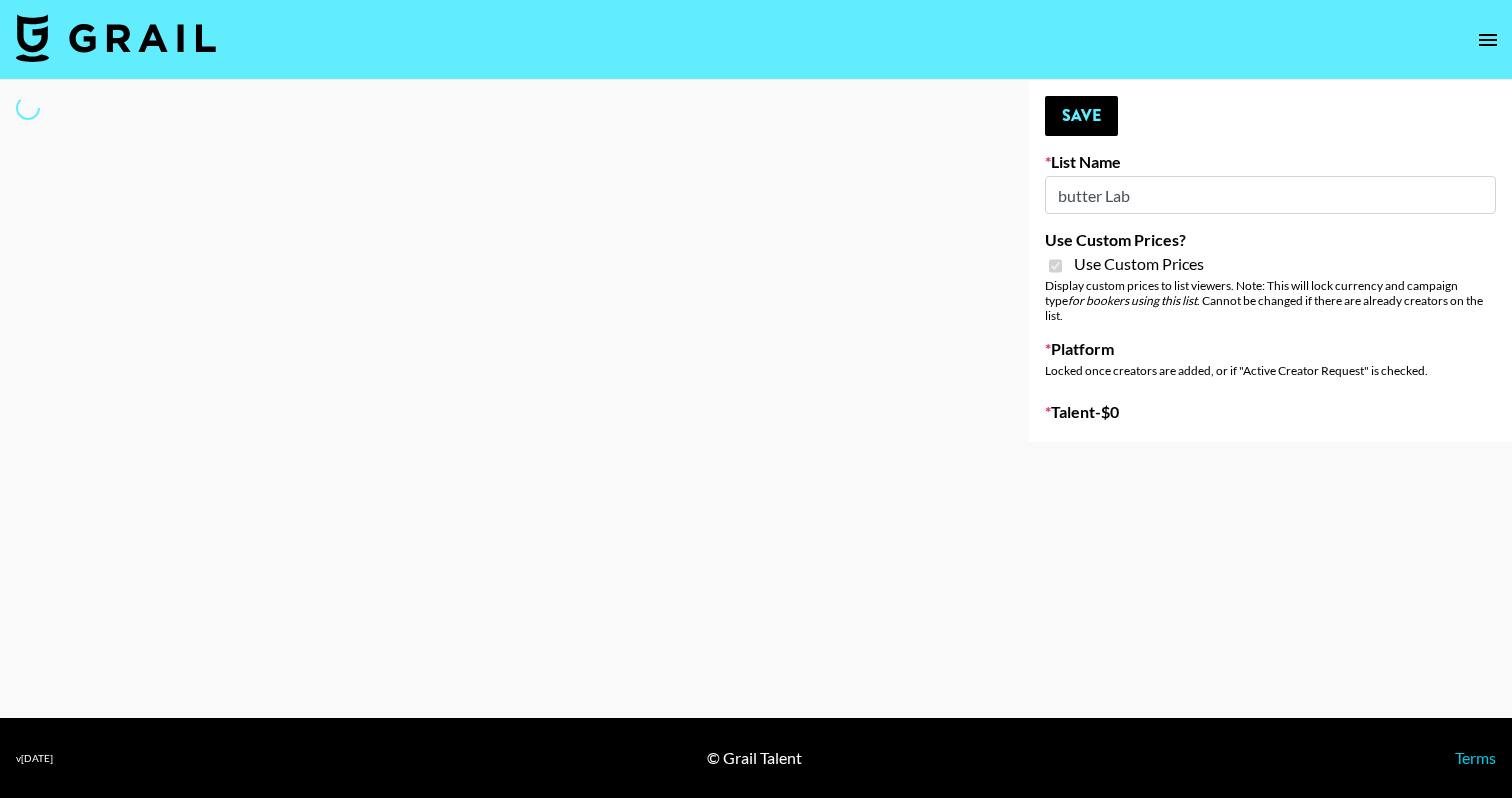 select on "Brand" 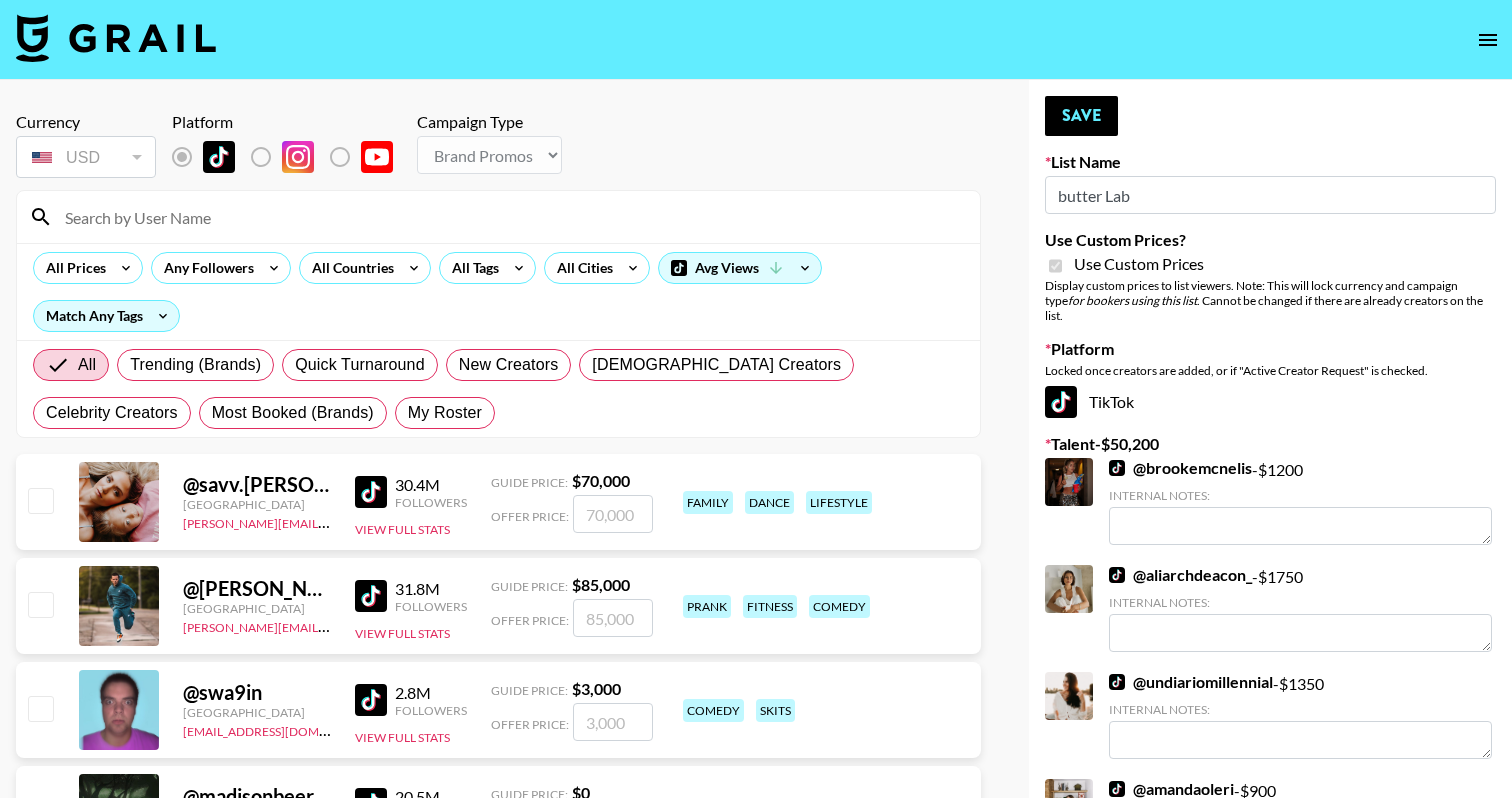 click at bounding box center [510, 217] 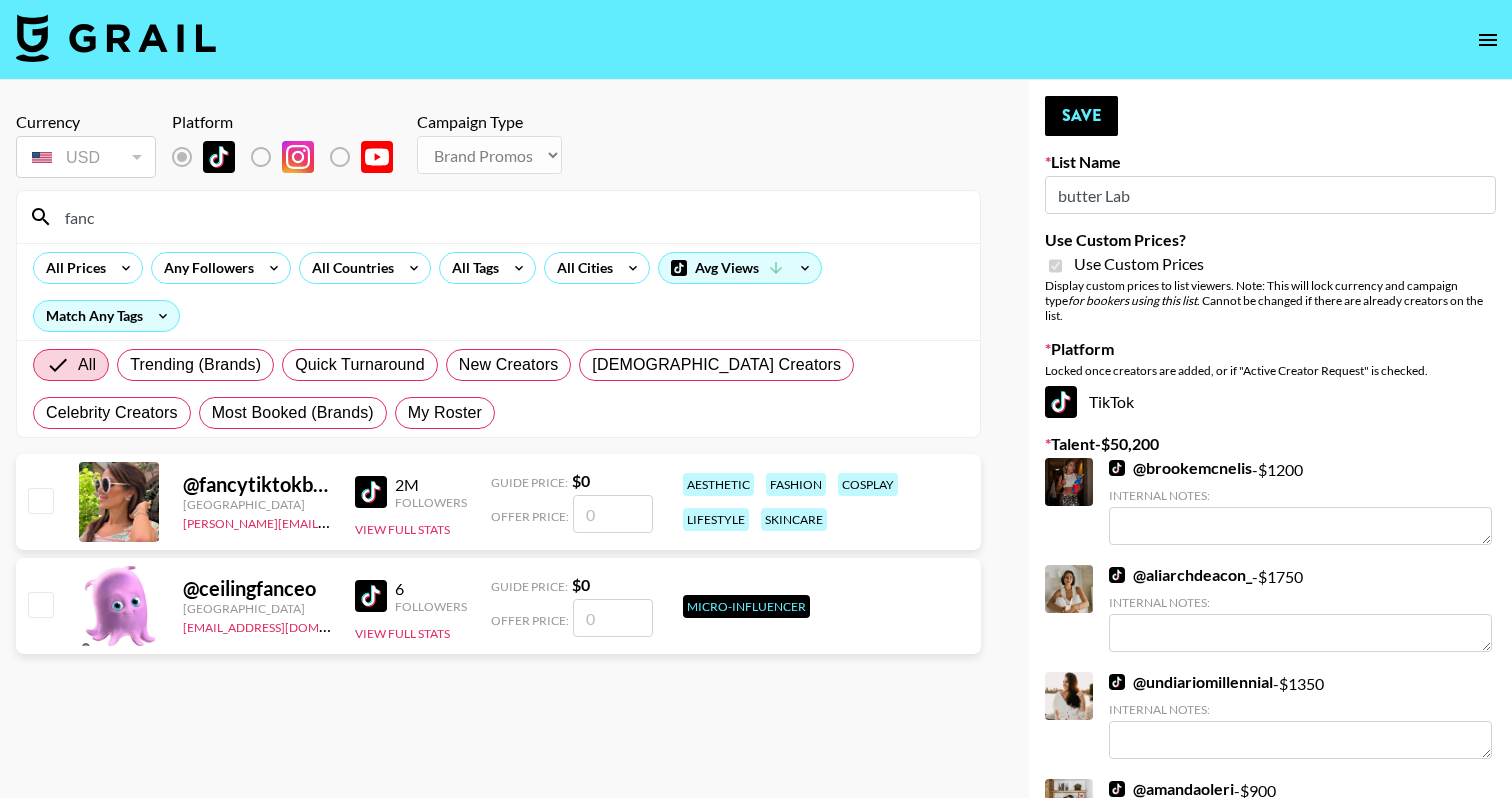 click on "fanc" at bounding box center [510, 217] 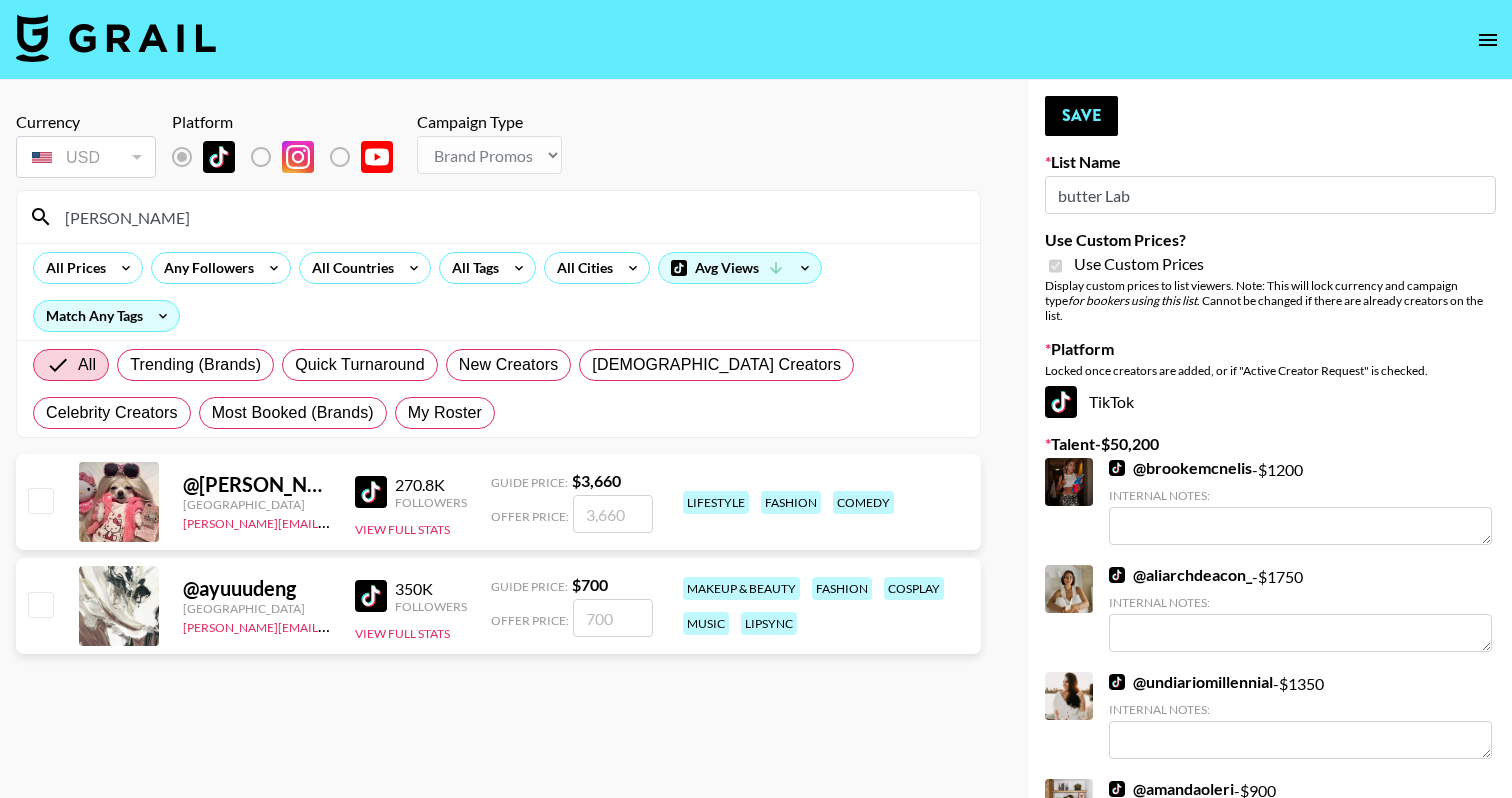 type on "[PERSON_NAME]" 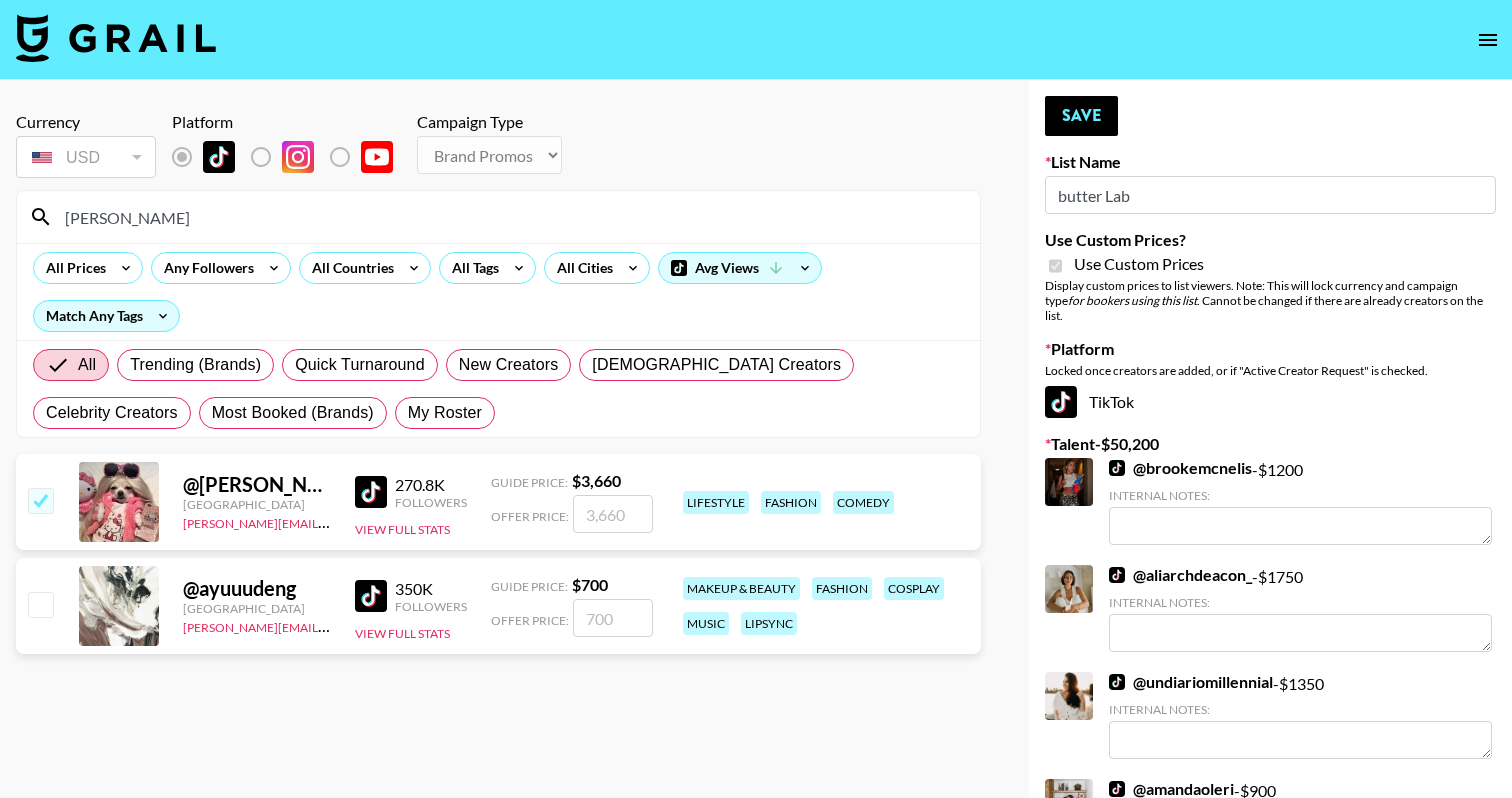 checkbox on "true" 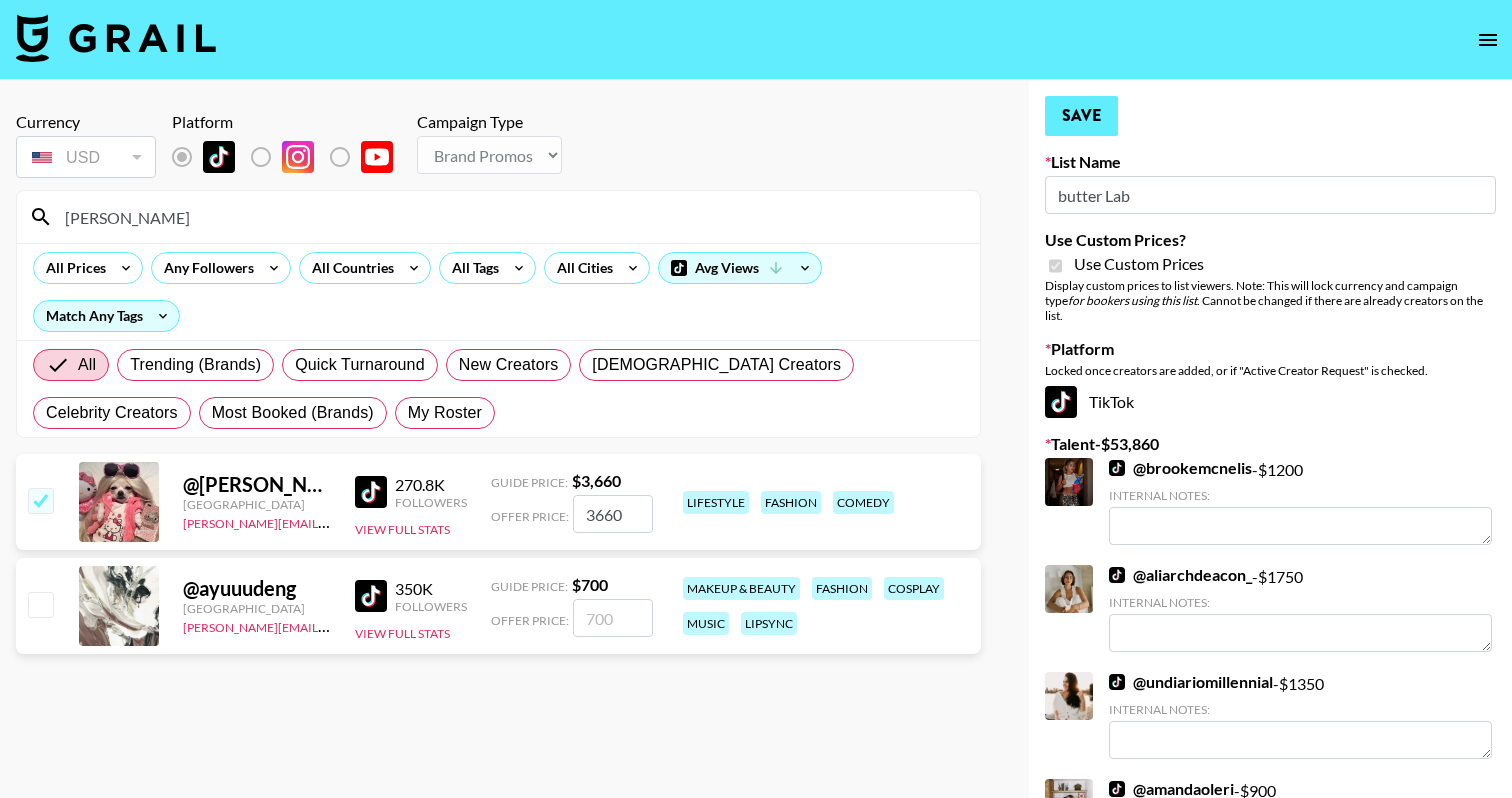 click on "Save" at bounding box center (1081, 116) 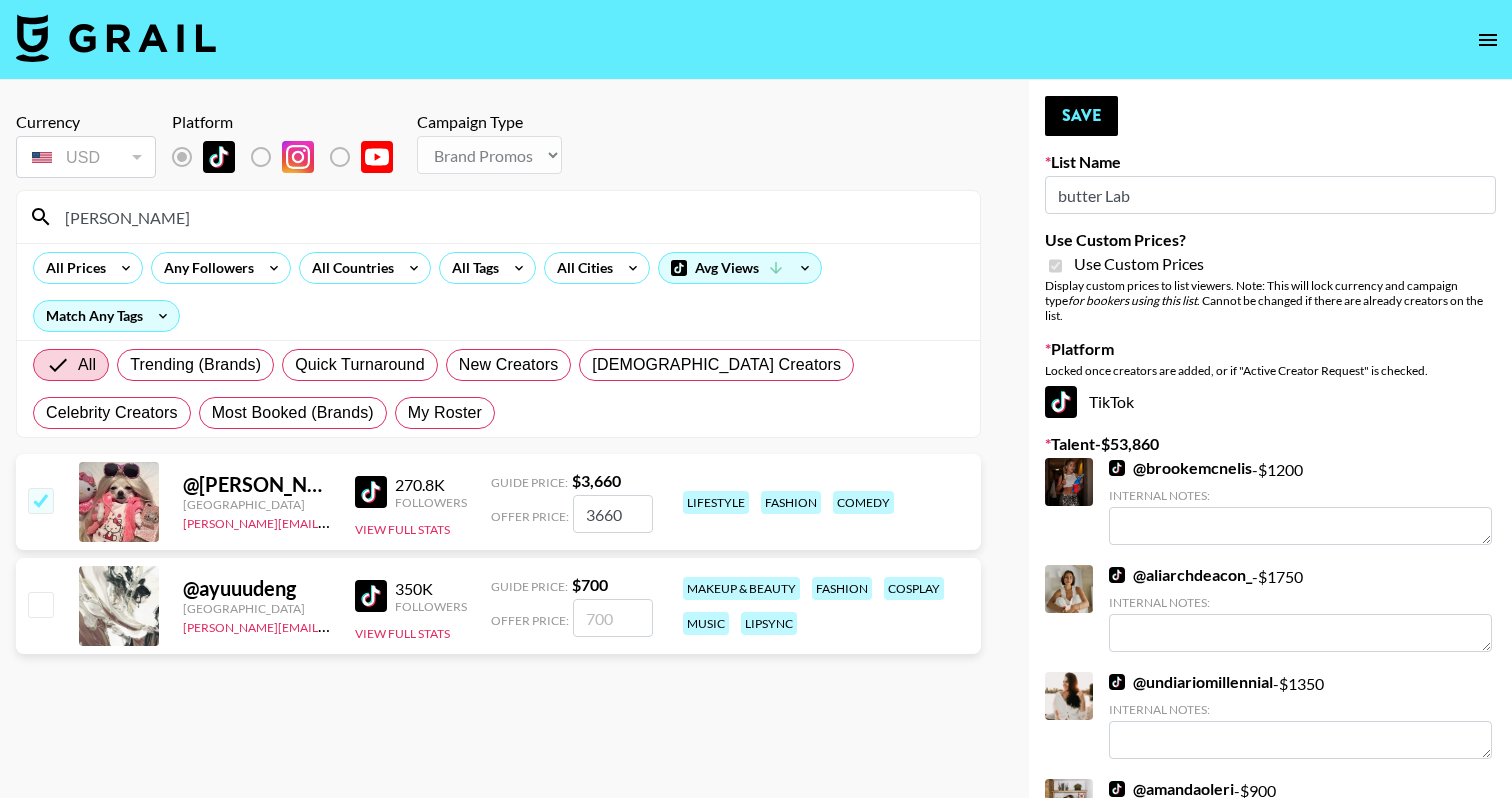 click on "[PERSON_NAME]" at bounding box center (510, 217) 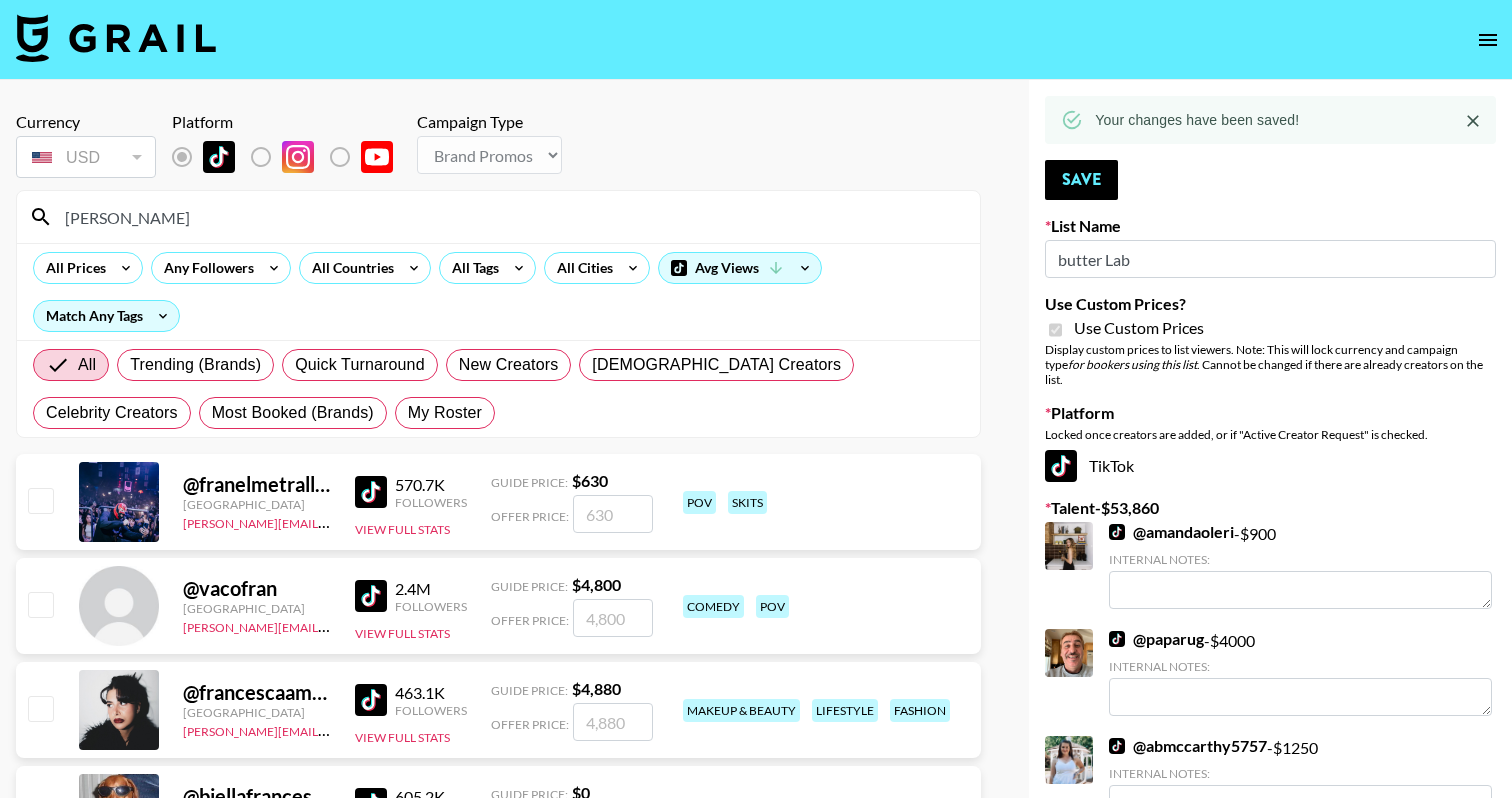type on "[PERSON_NAME]" 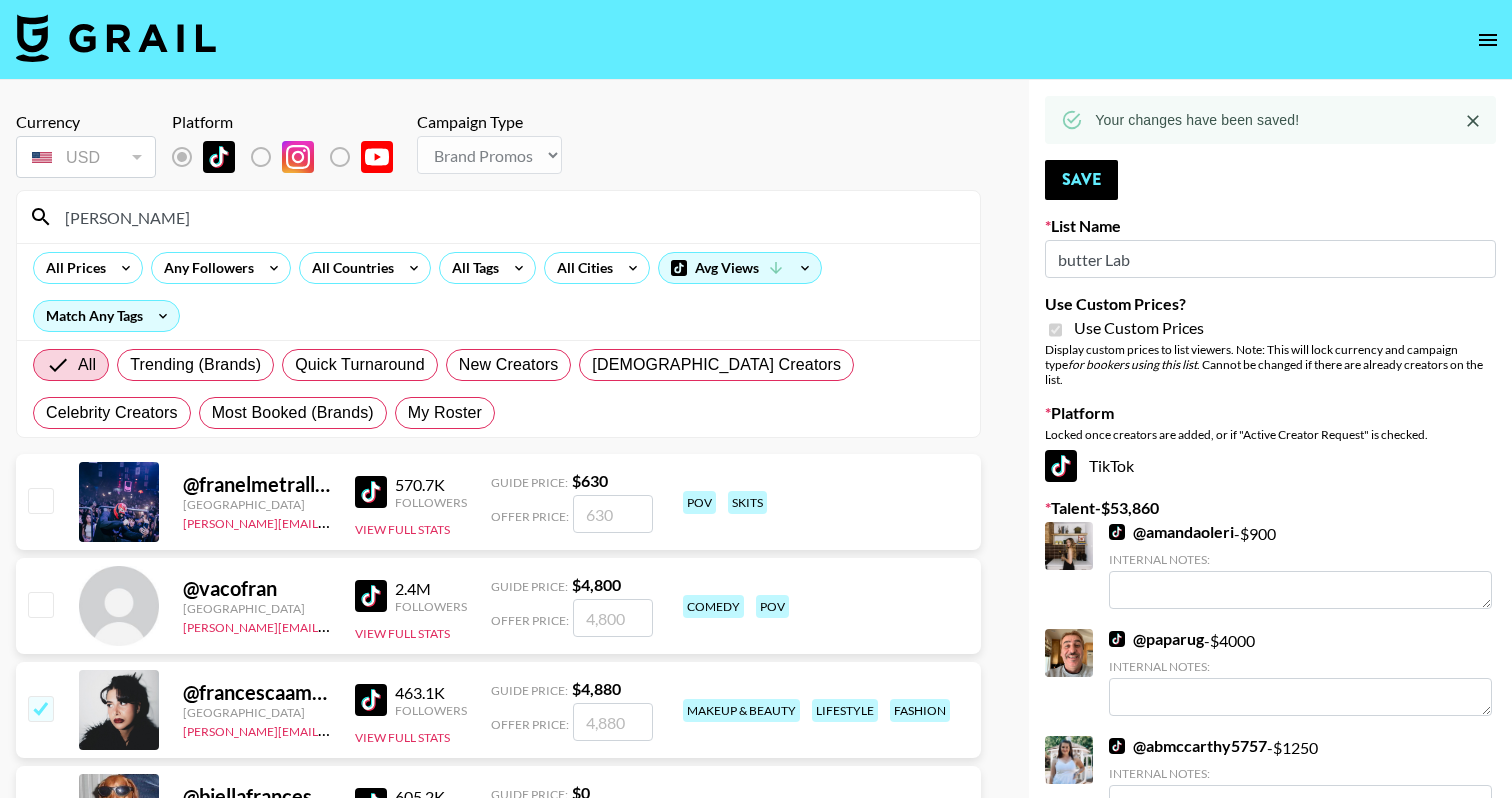checkbox on "true" 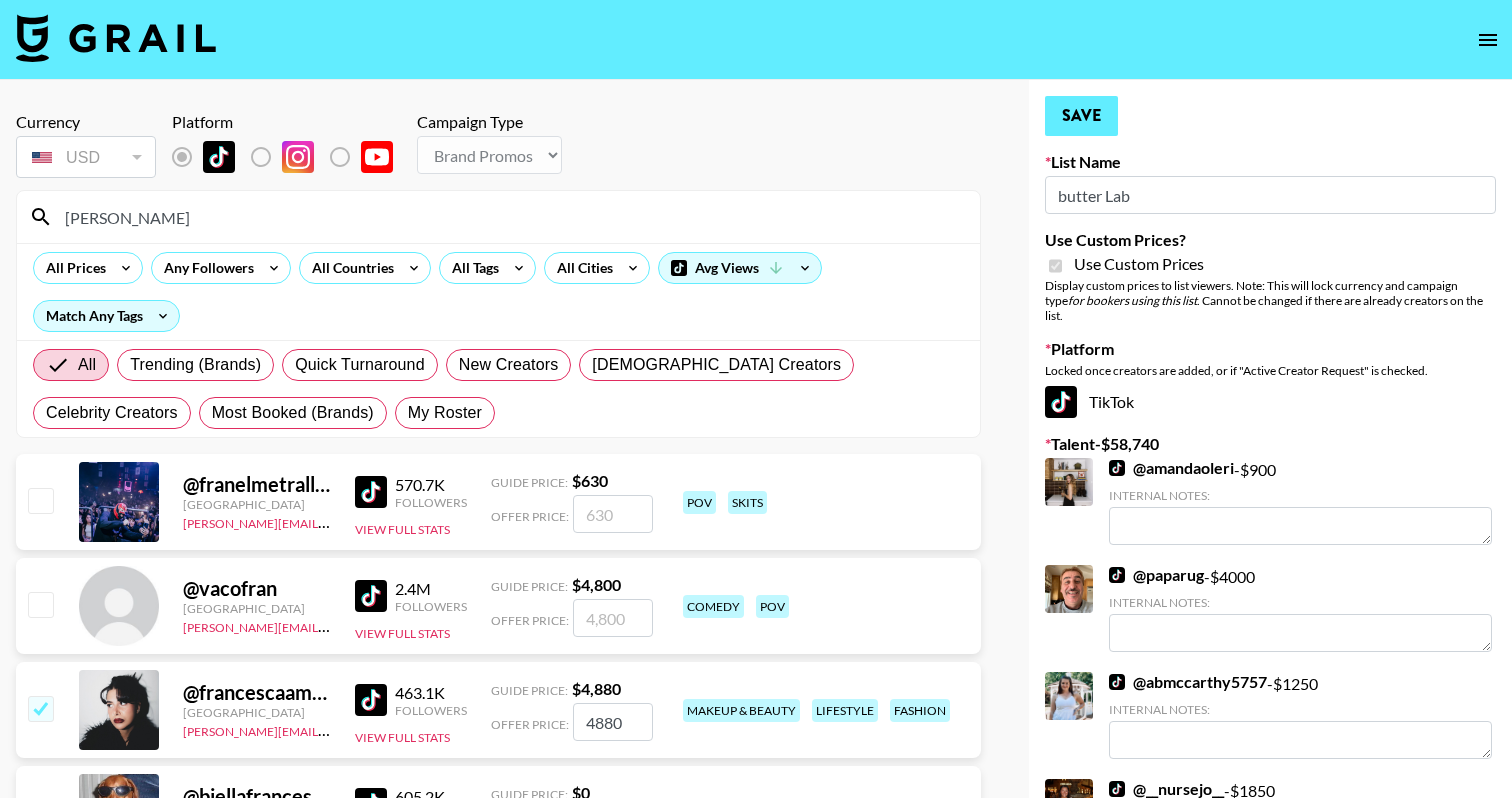 click on "Save" at bounding box center [1081, 116] 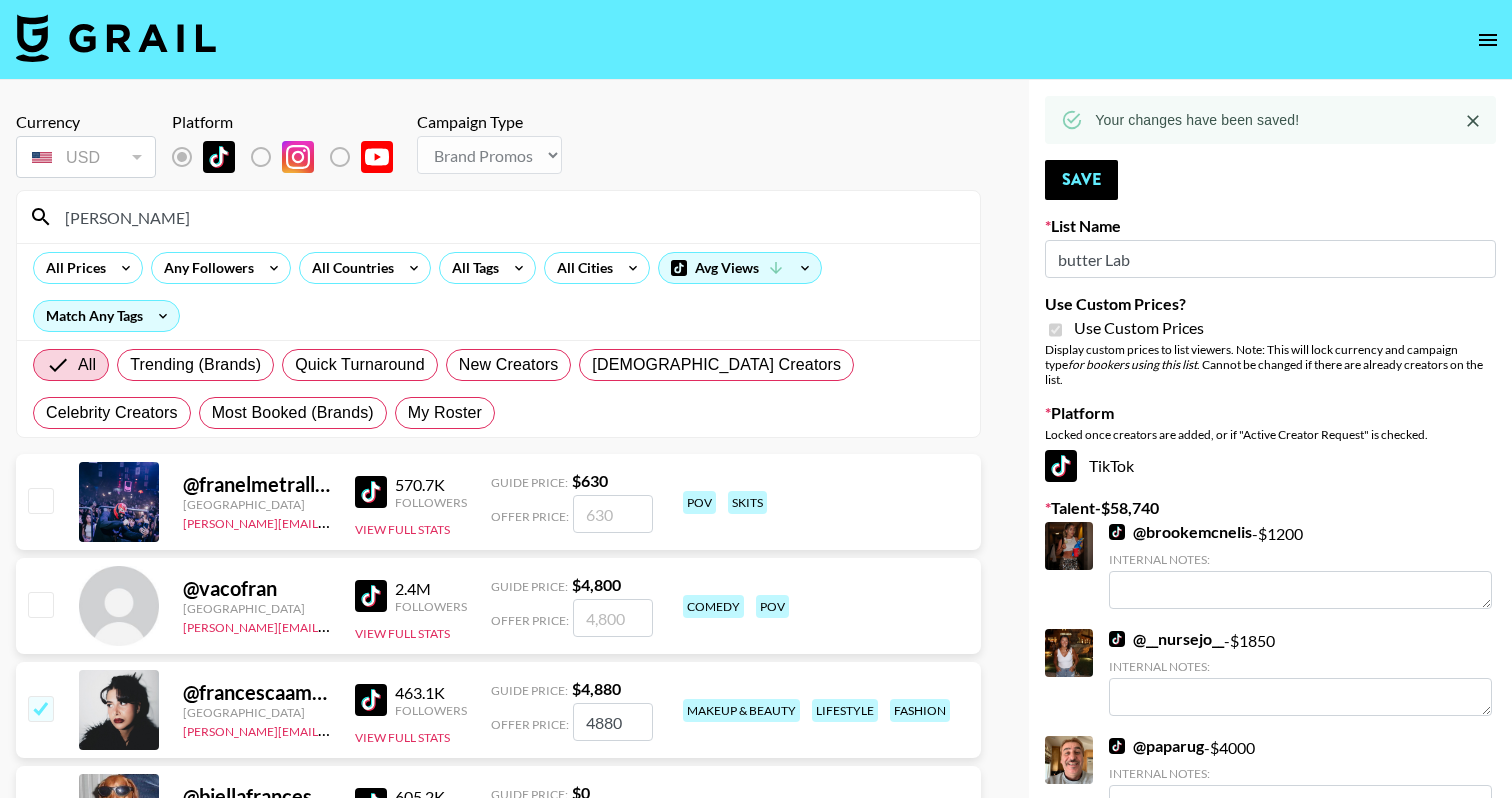 click on "fran" at bounding box center [510, 217] 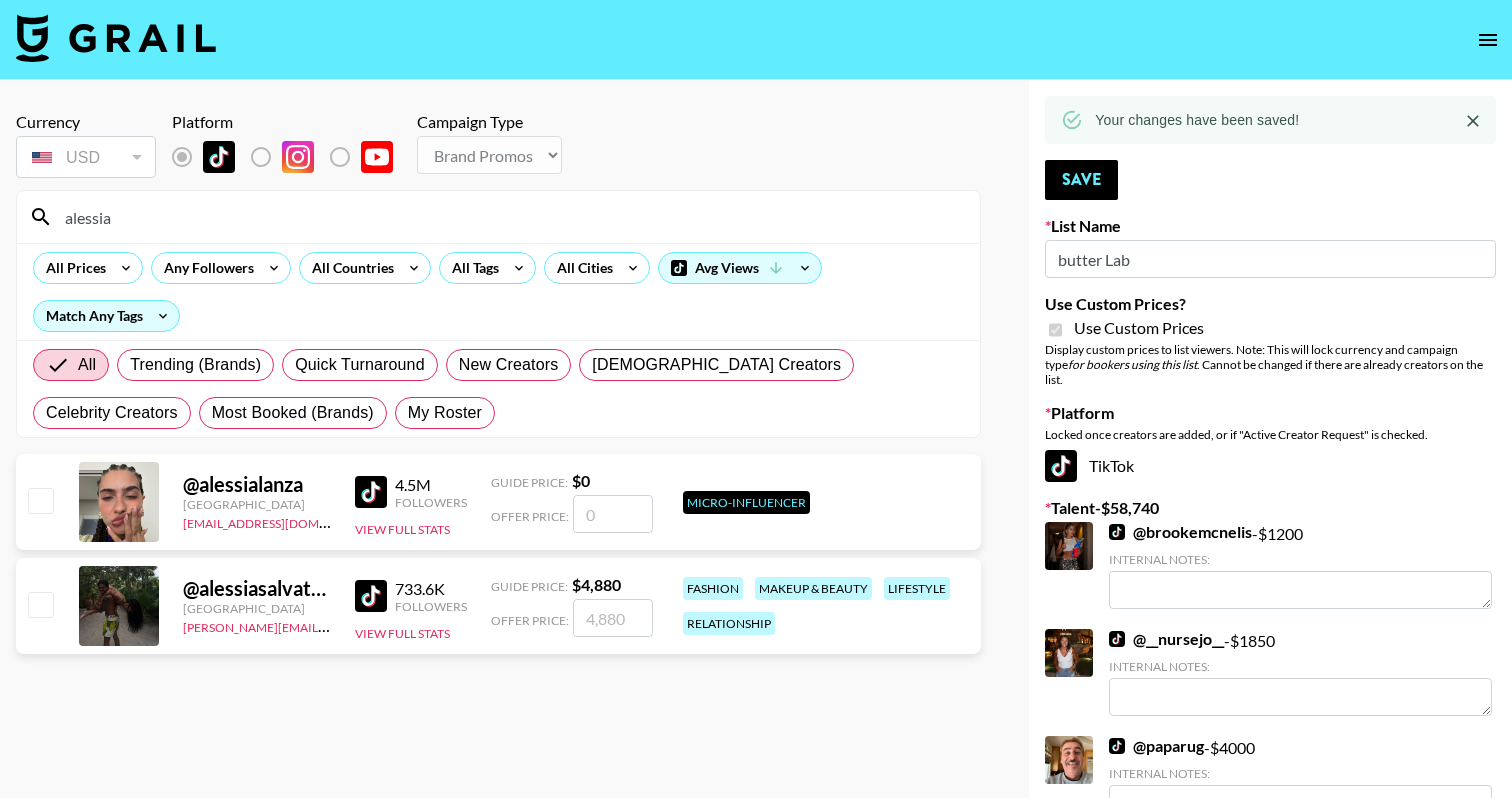 type on "alessia" 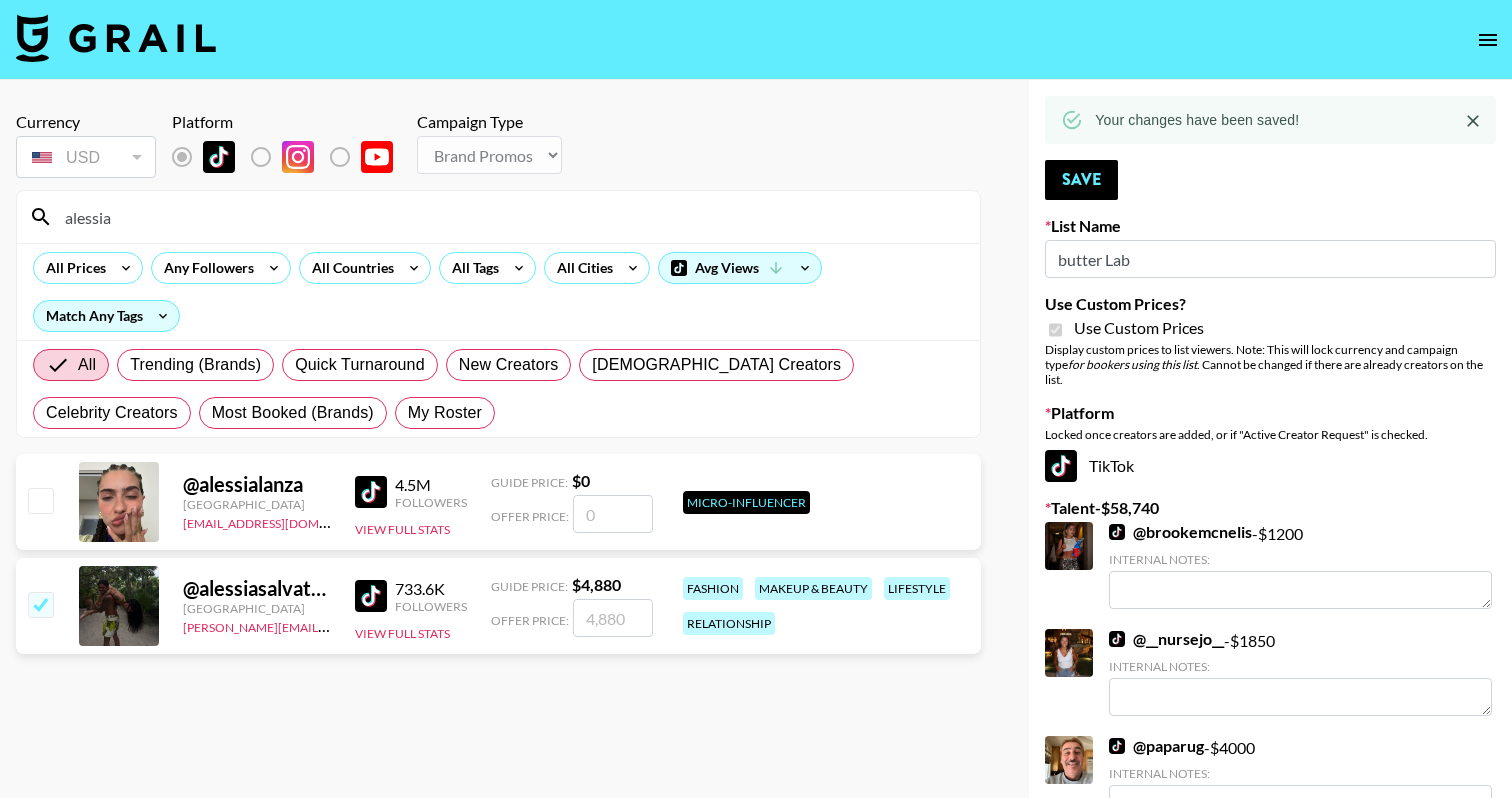 checkbox on "true" 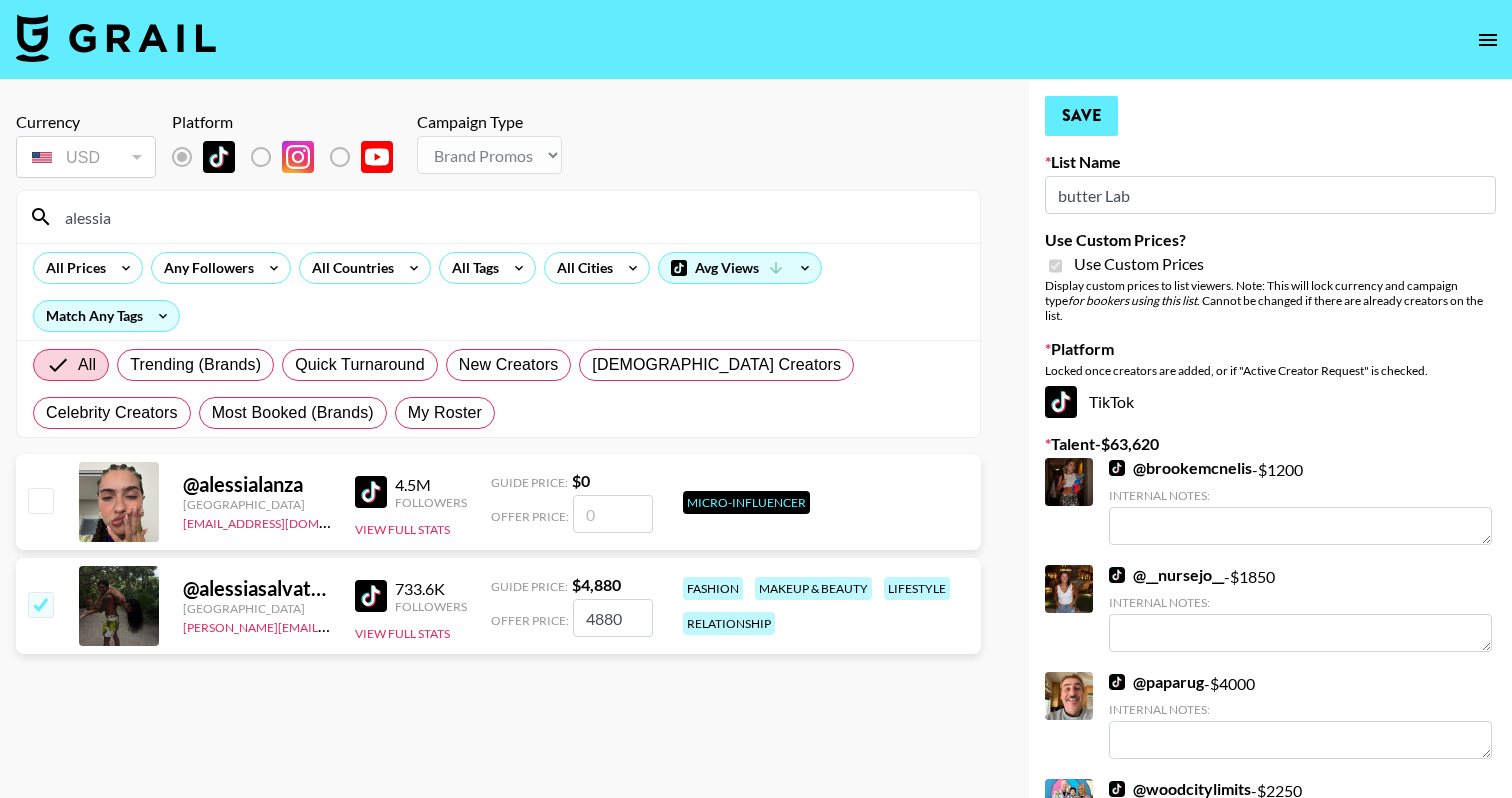 click on "Save" at bounding box center (1081, 116) 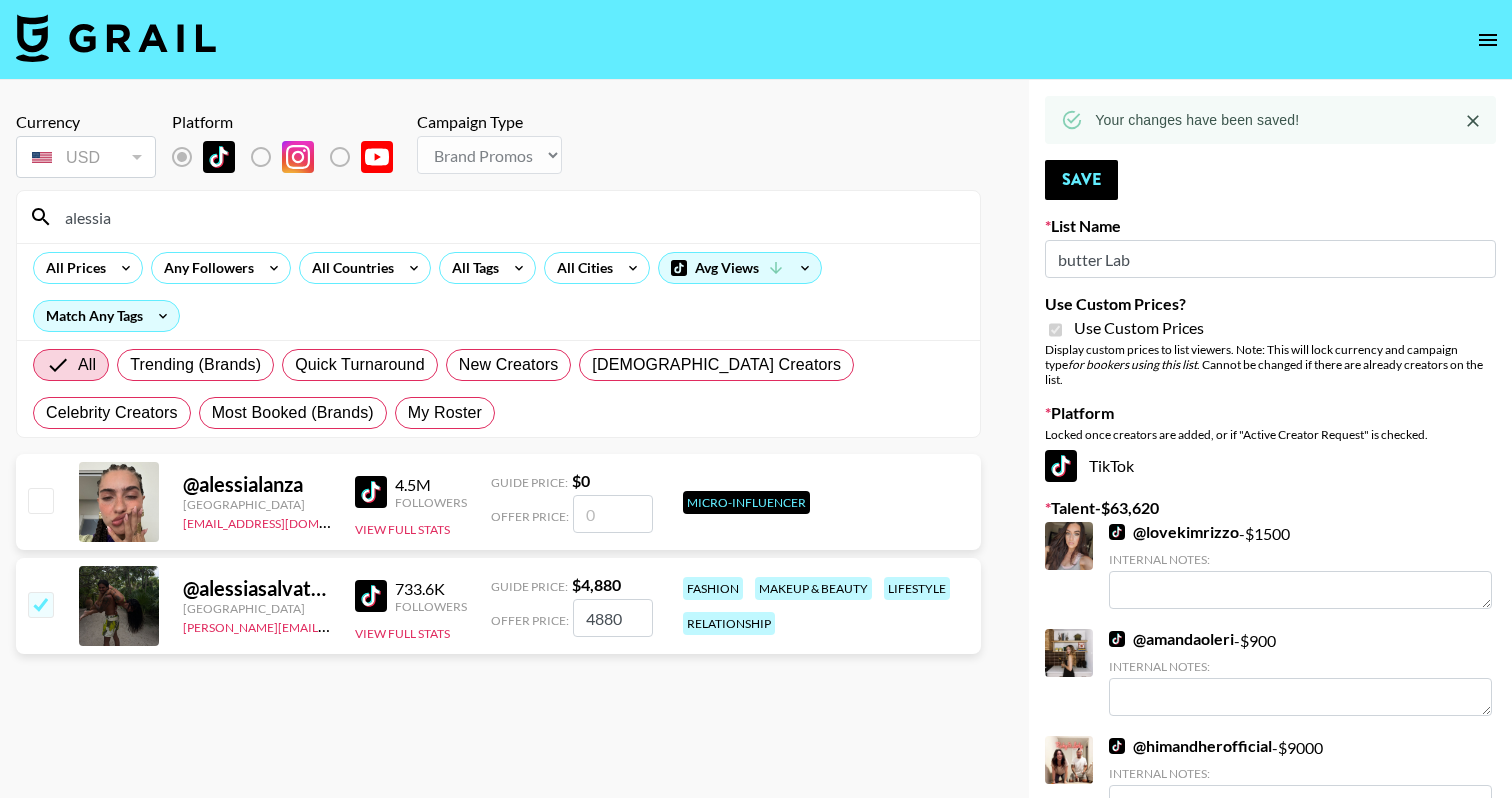 click on "alessia" at bounding box center (510, 217) 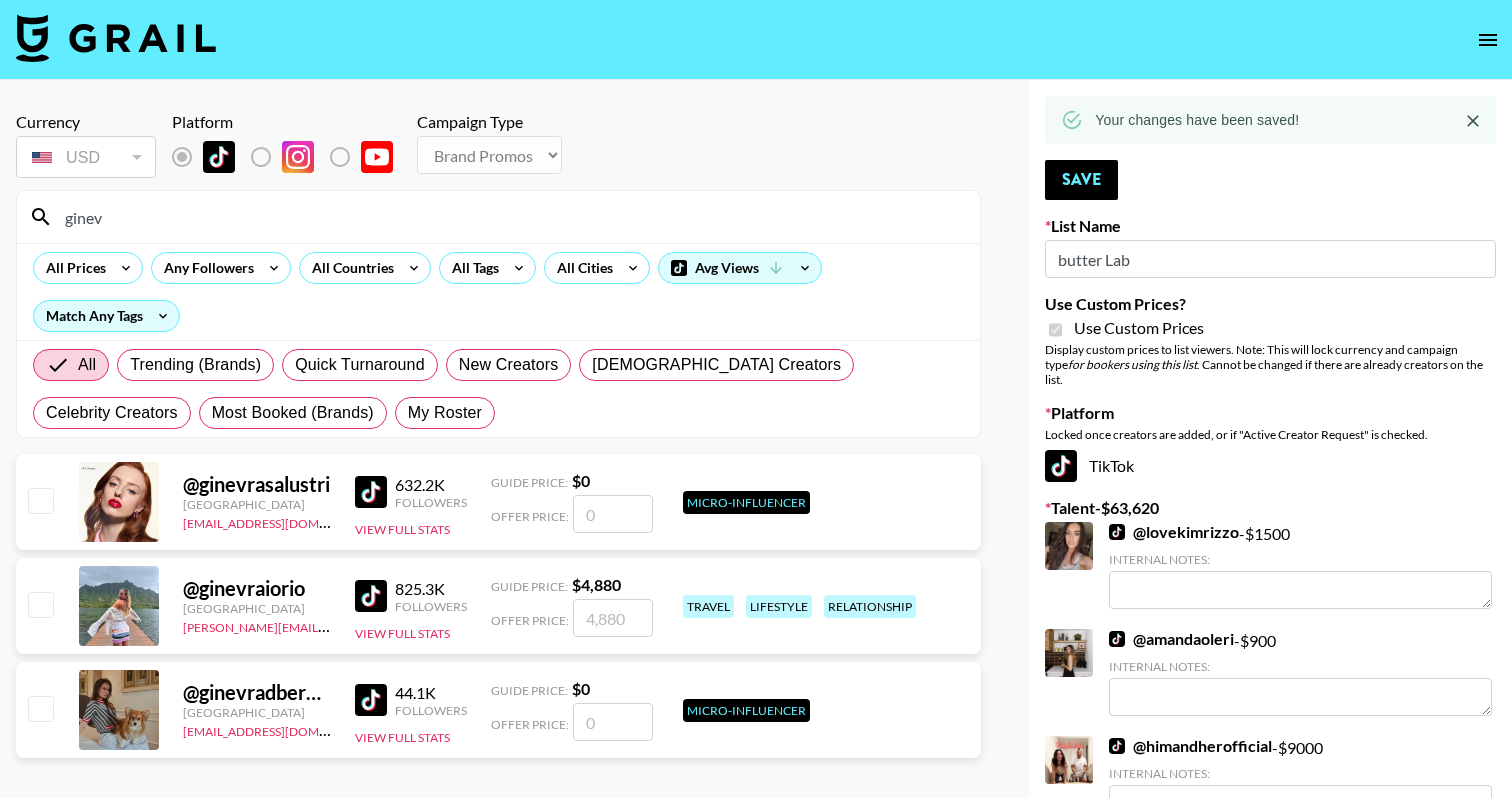 type on "ginev" 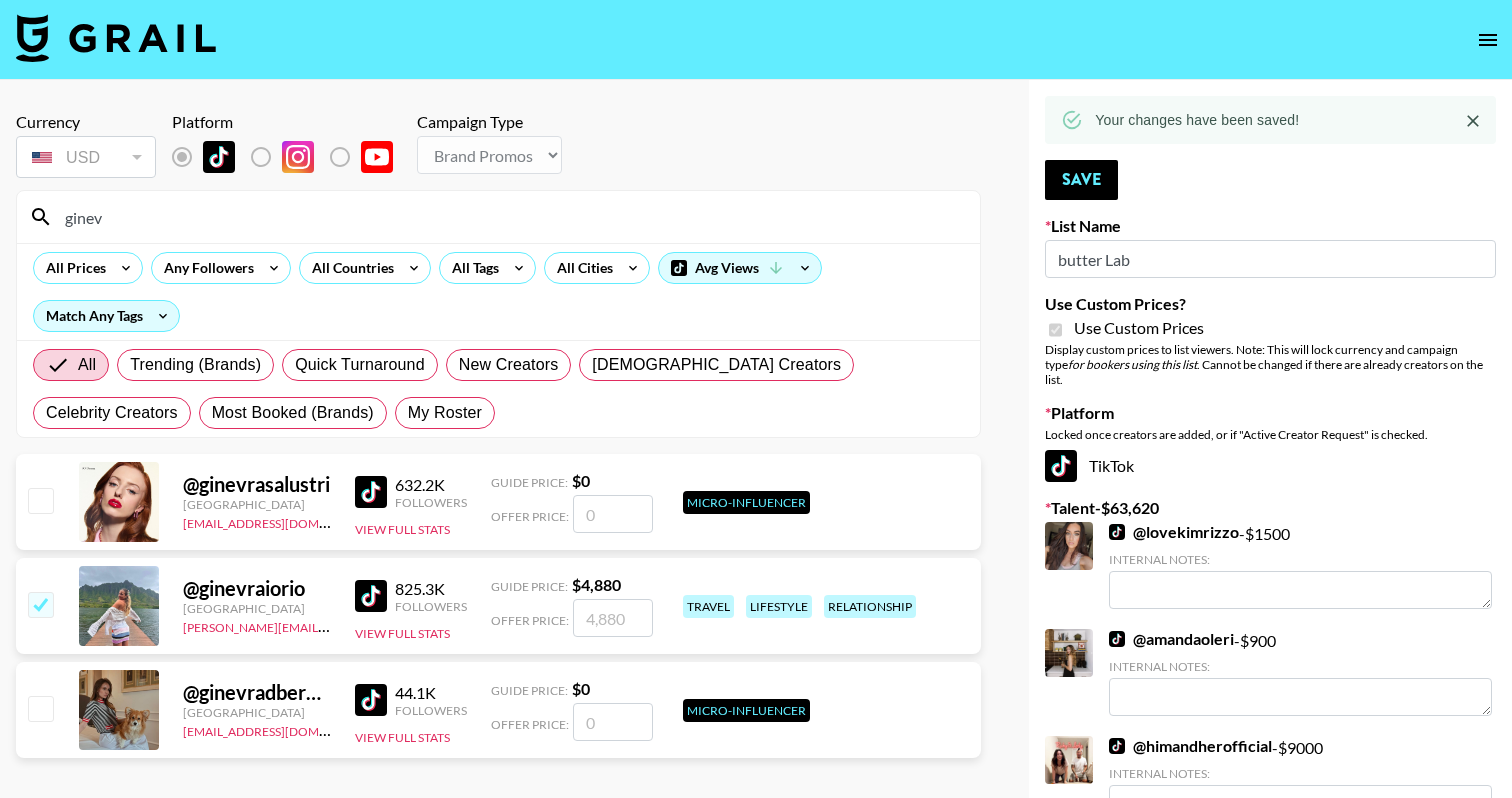 checkbox on "true" 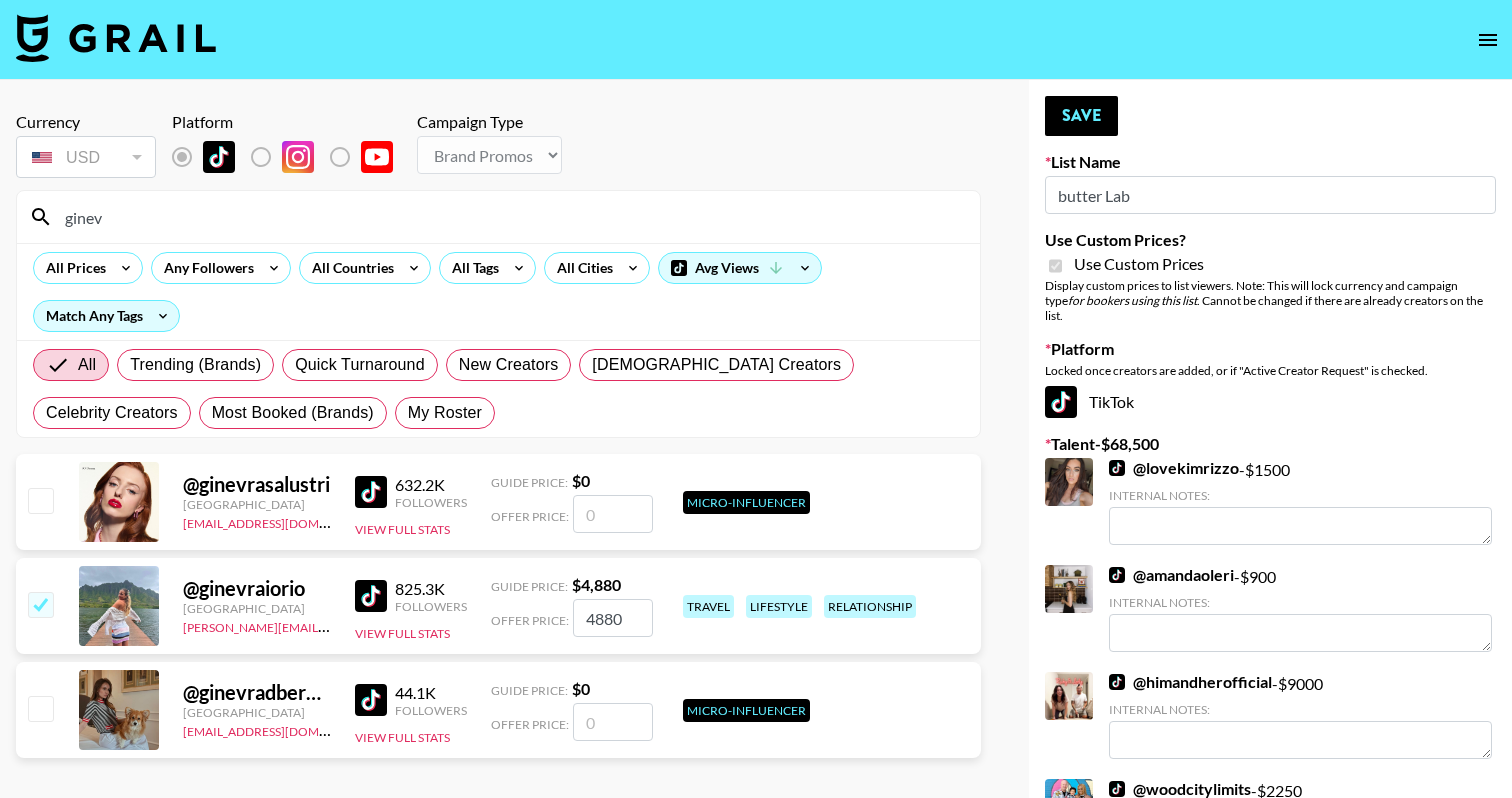 type on "4880" 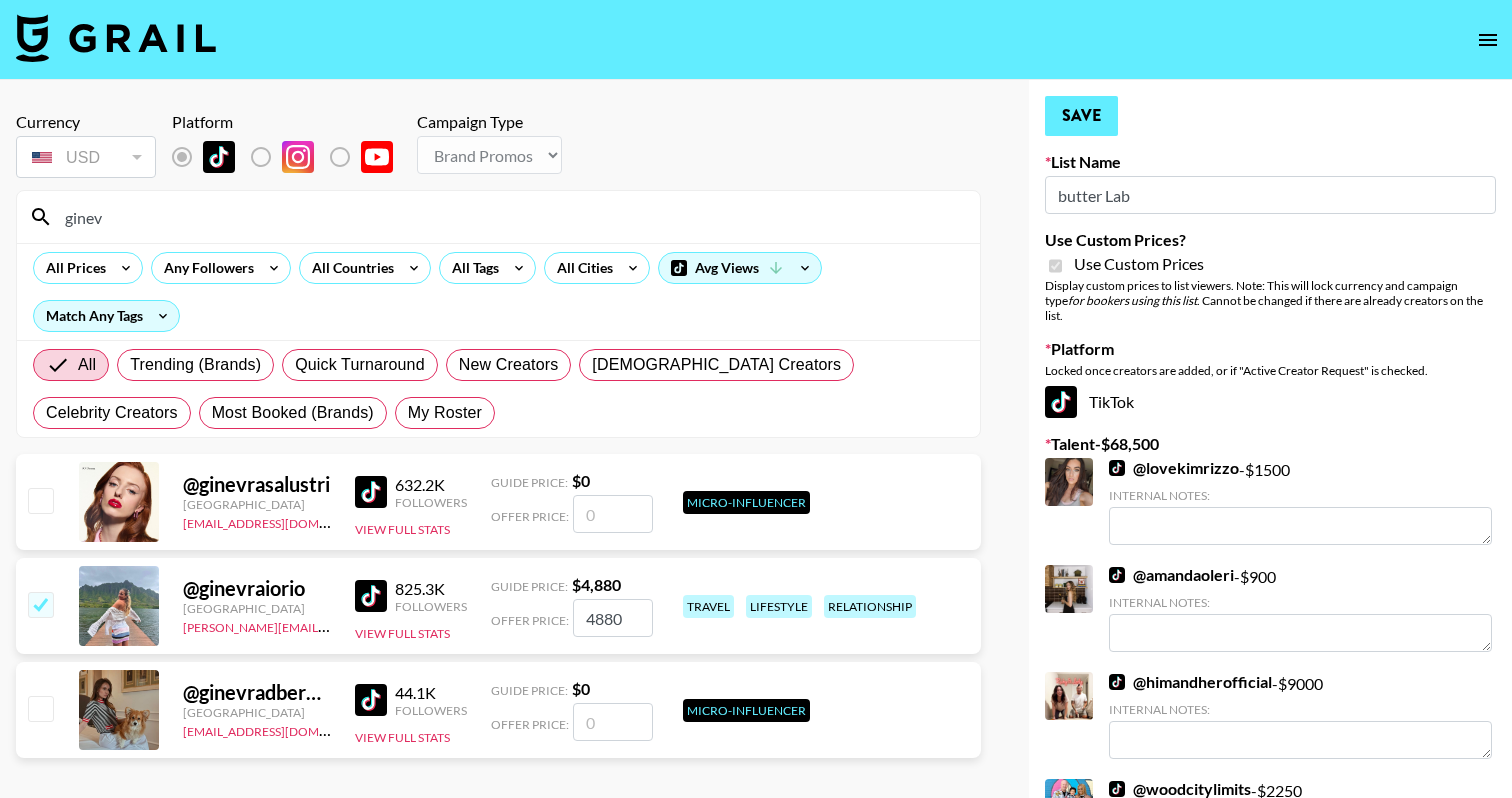 click on "Save" at bounding box center (1081, 116) 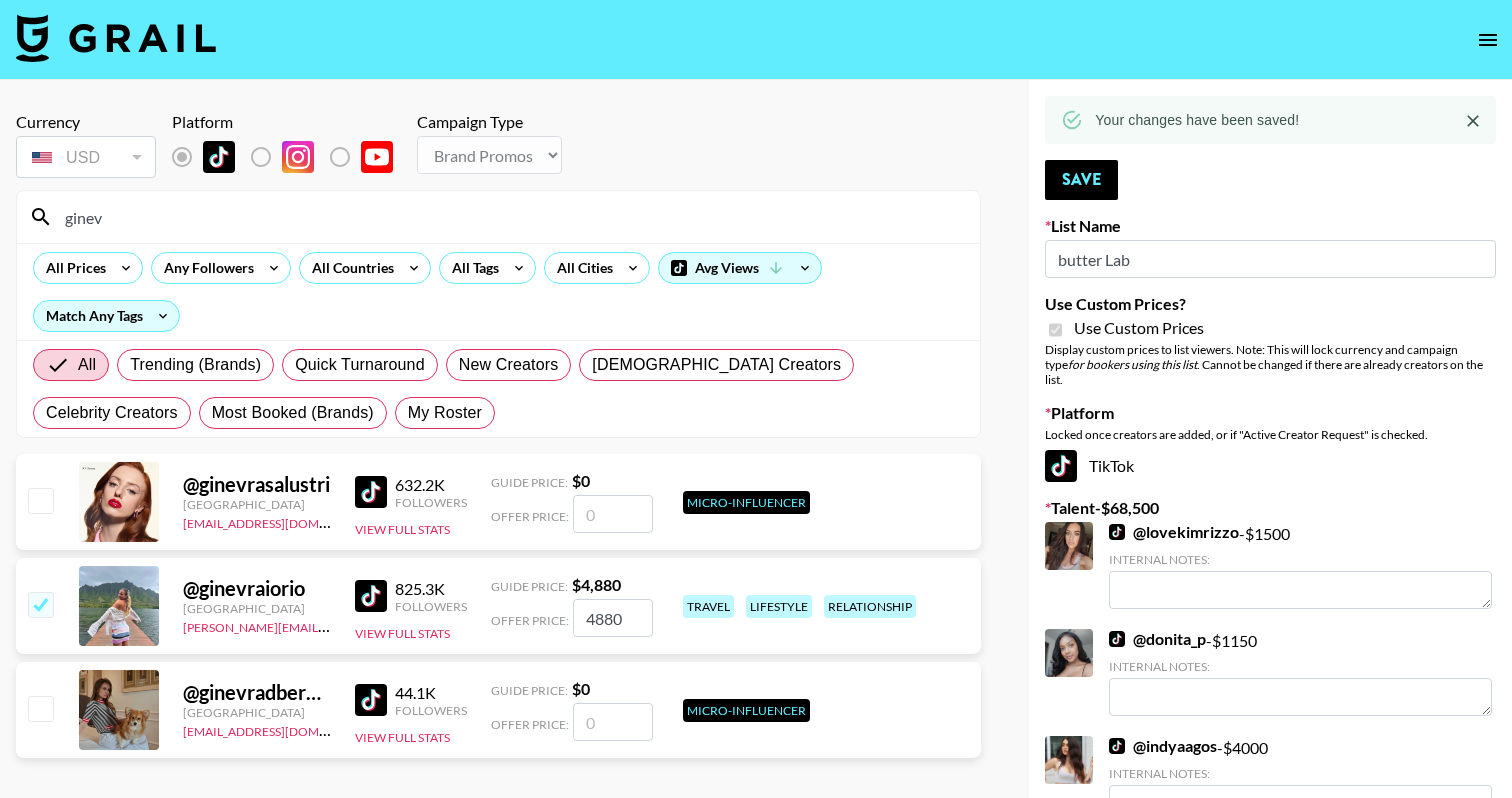 click on "ginev" at bounding box center (510, 217) 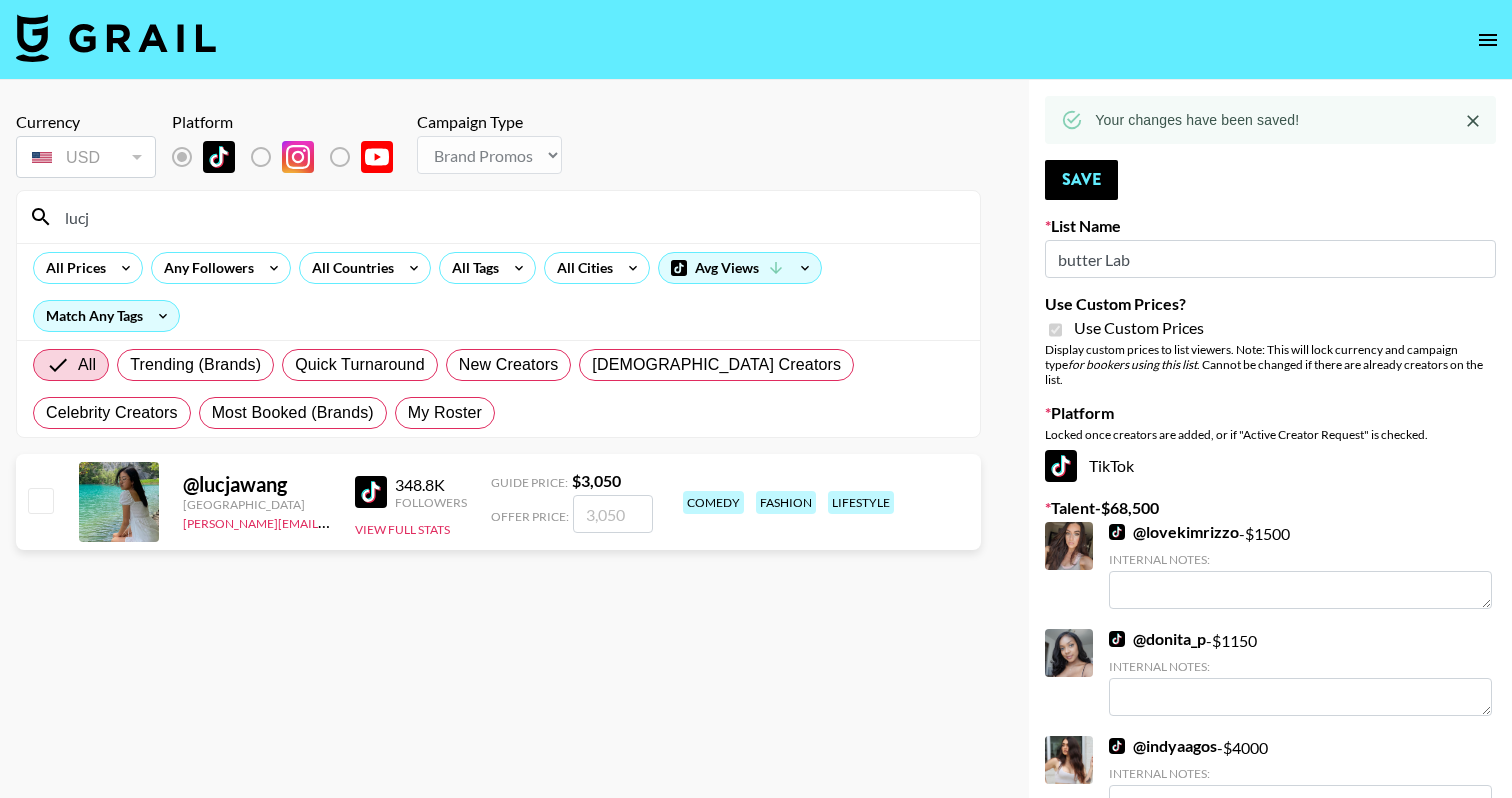 type on "lucj" 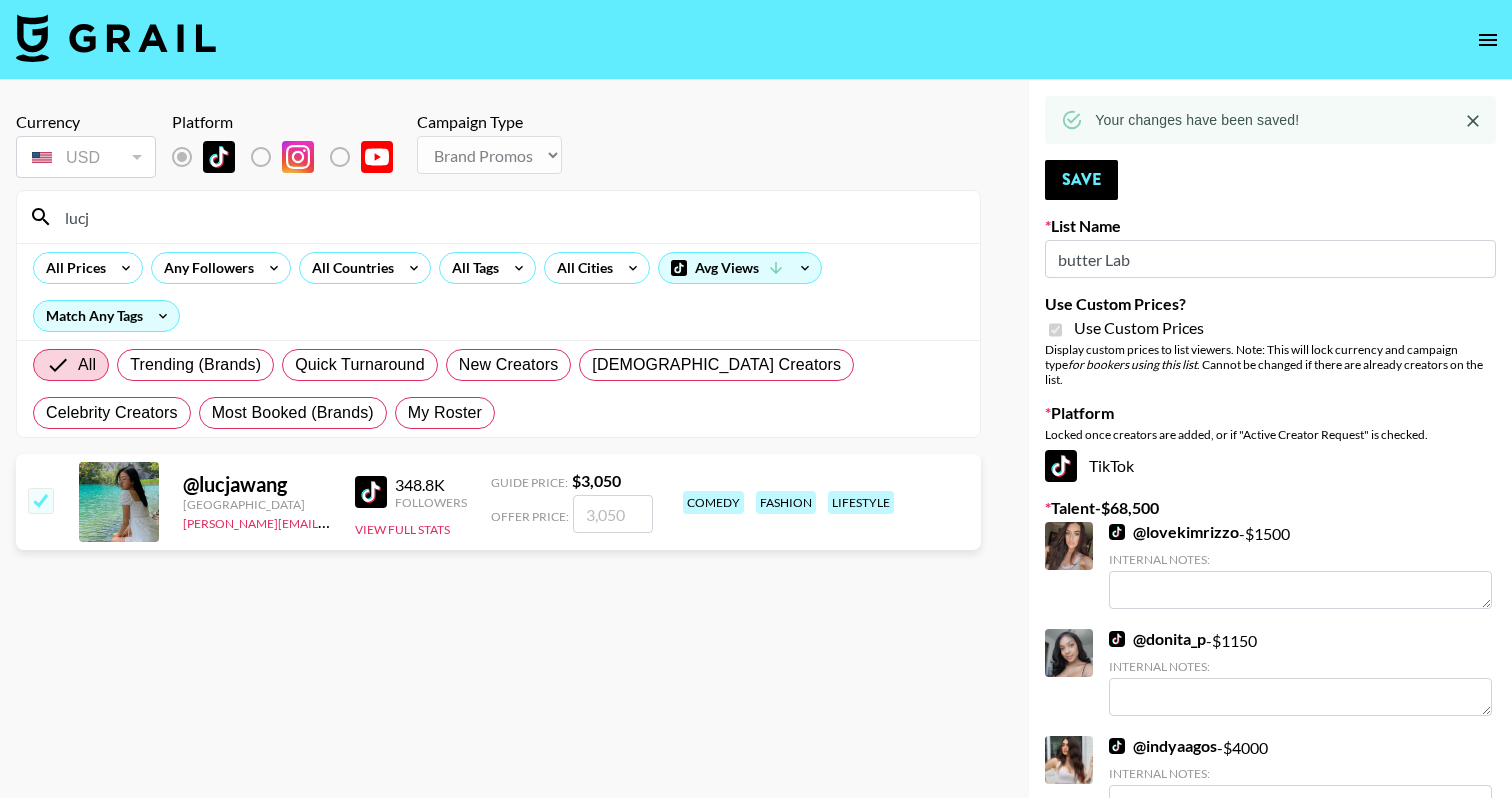 checkbox on "true" 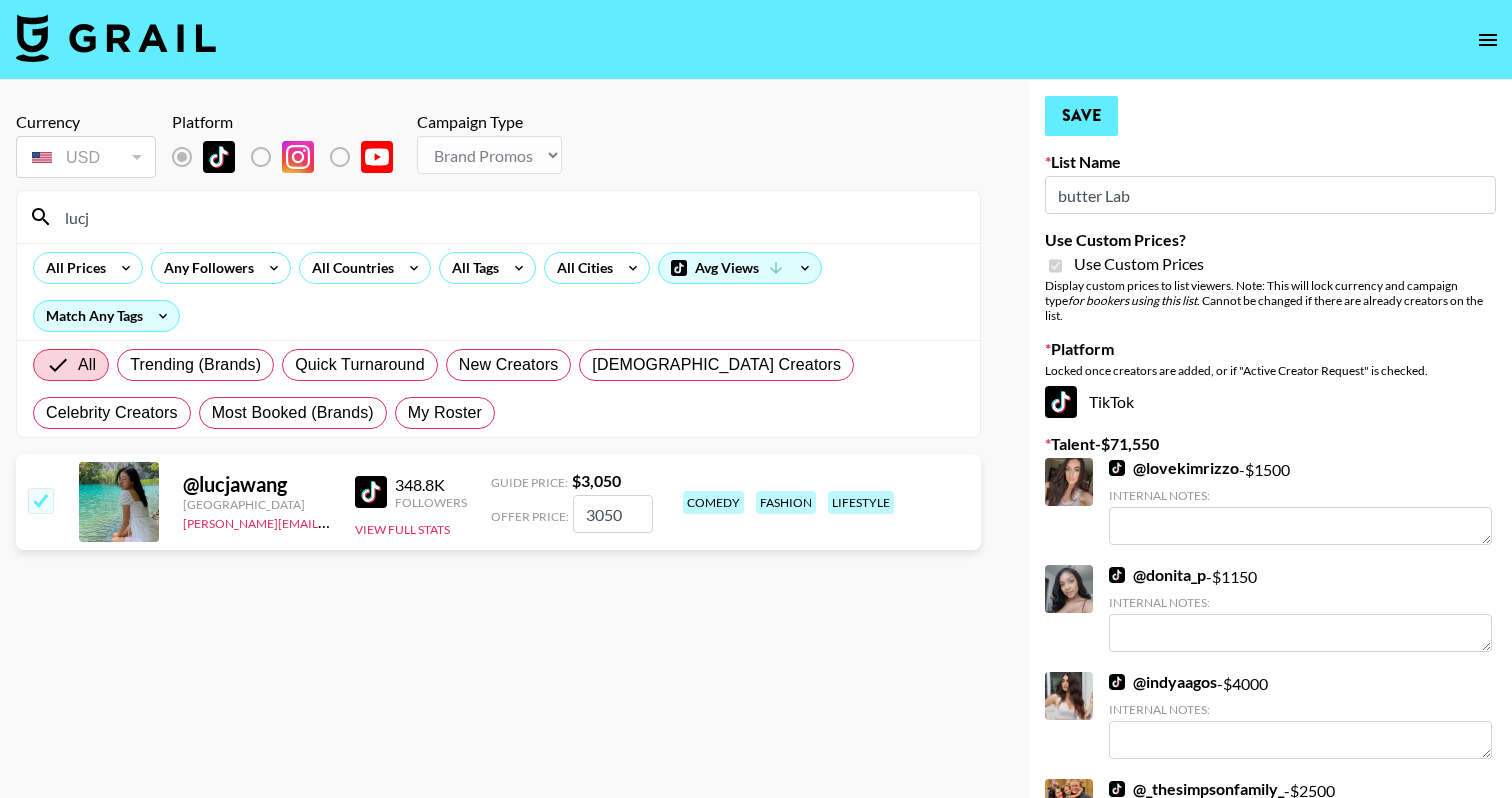 click on "Save" at bounding box center [1081, 116] 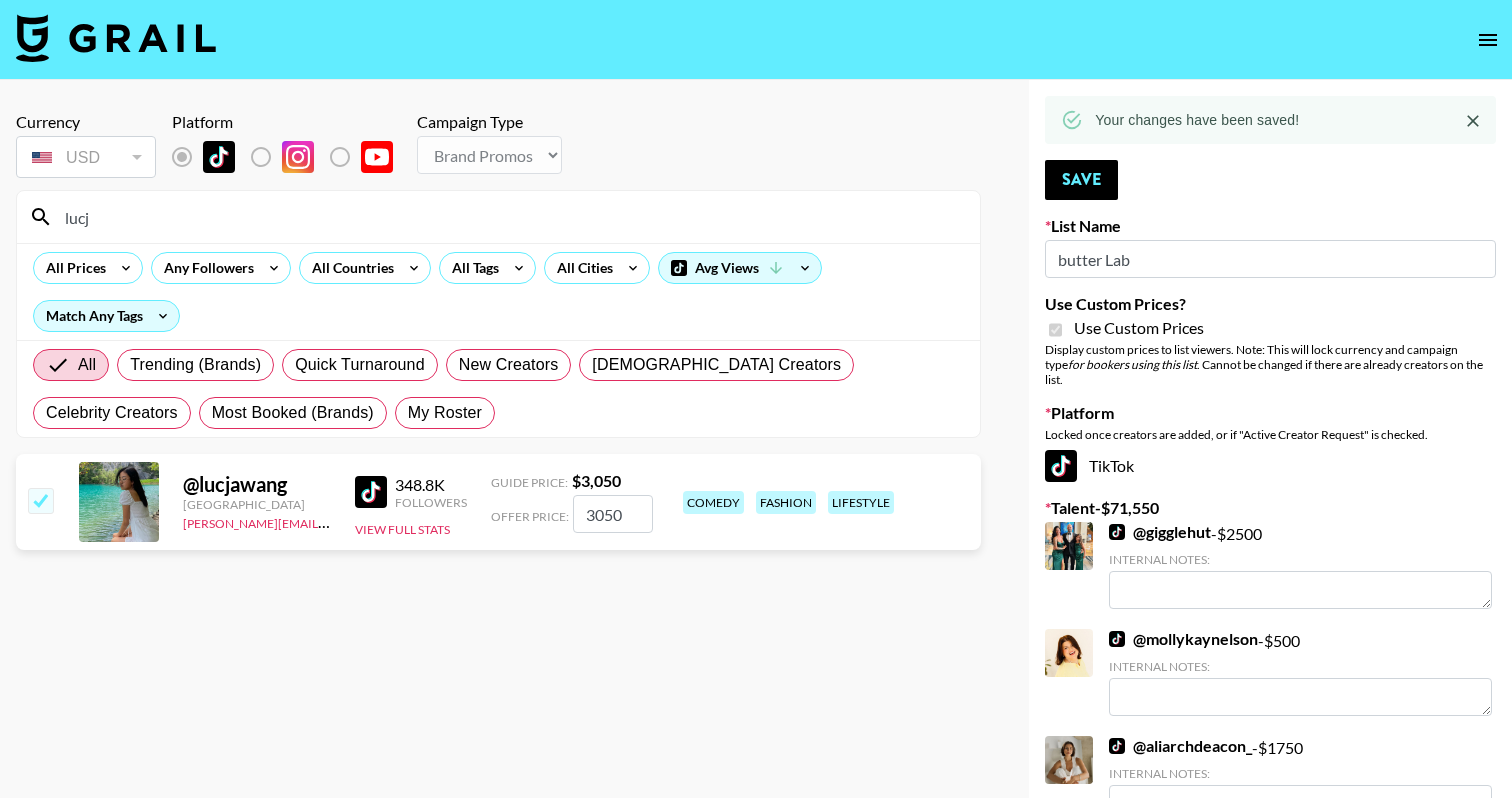click on "lucj" at bounding box center [510, 217] 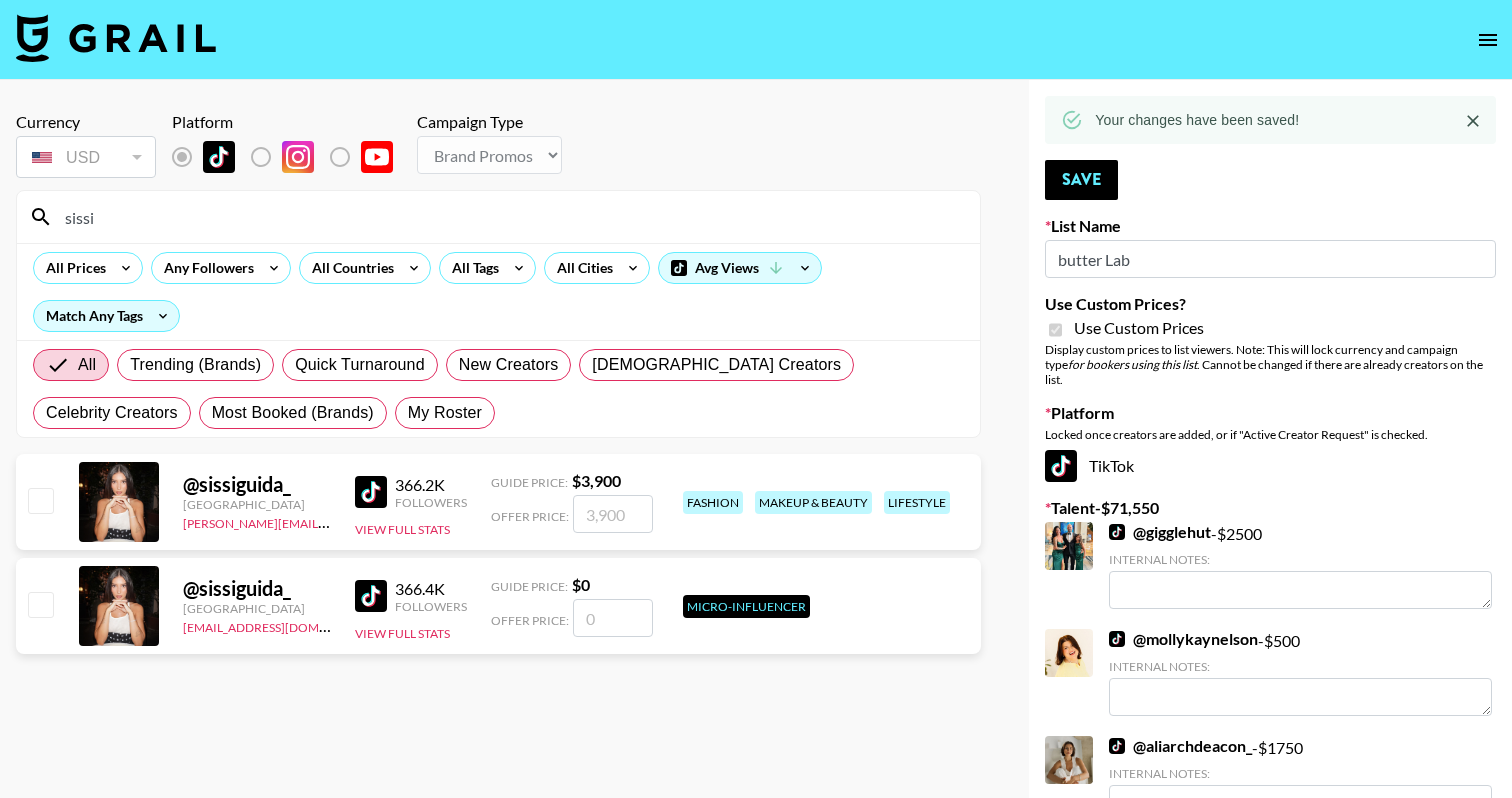 type on "sissi" 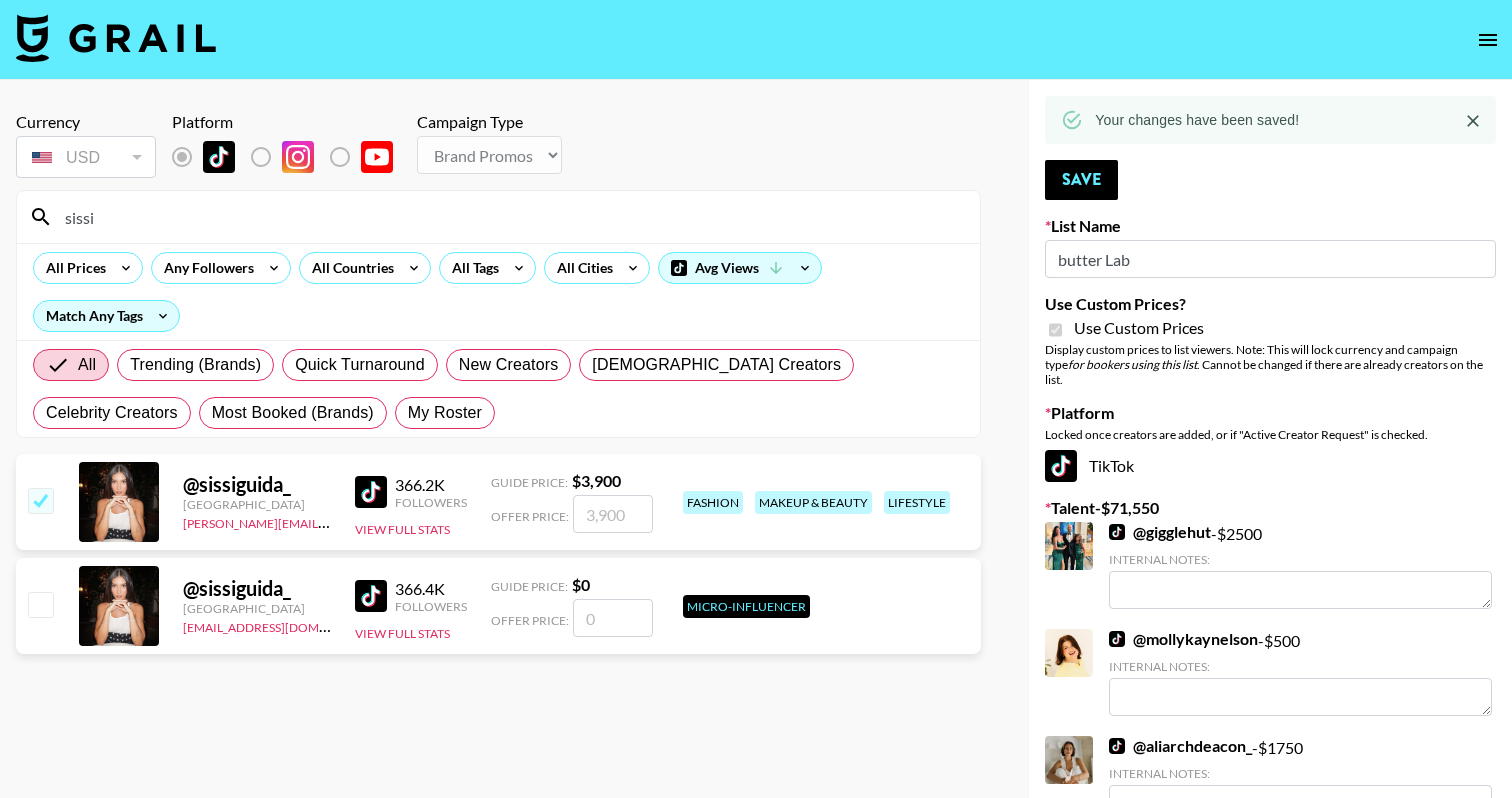 checkbox on "true" 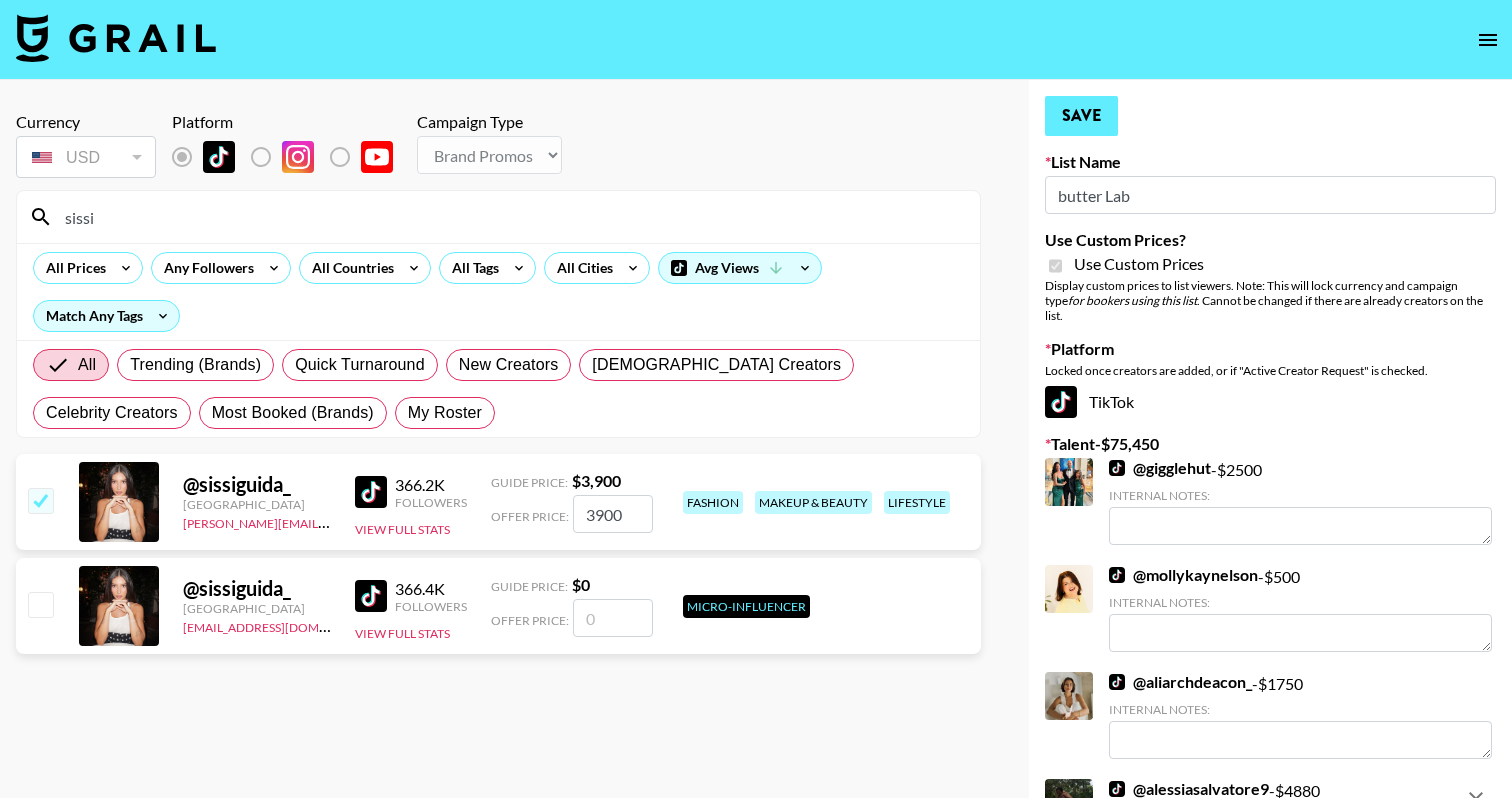 click on "Save" at bounding box center [1081, 116] 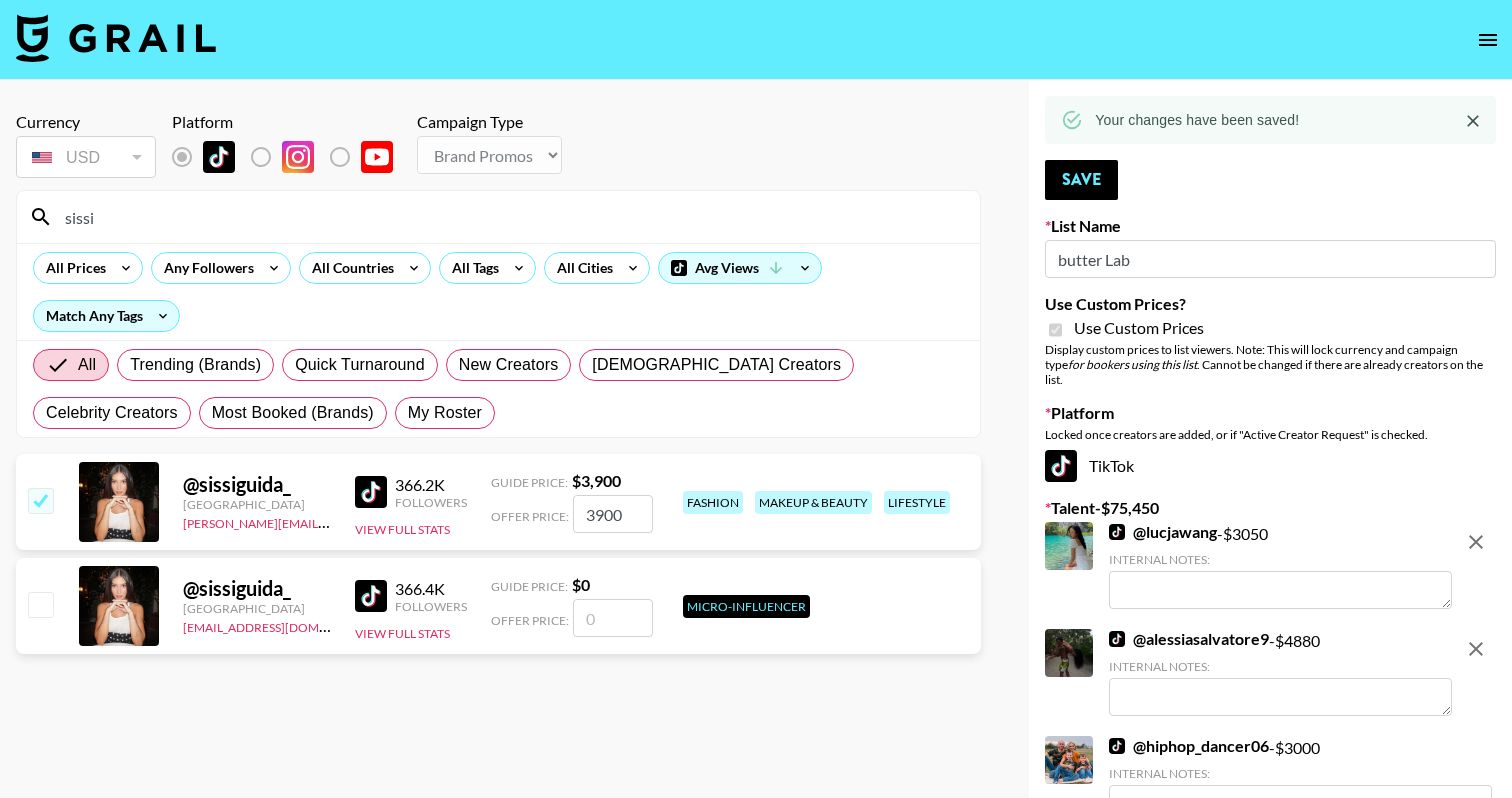 click on "sissi" at bounding box center [510, 217] 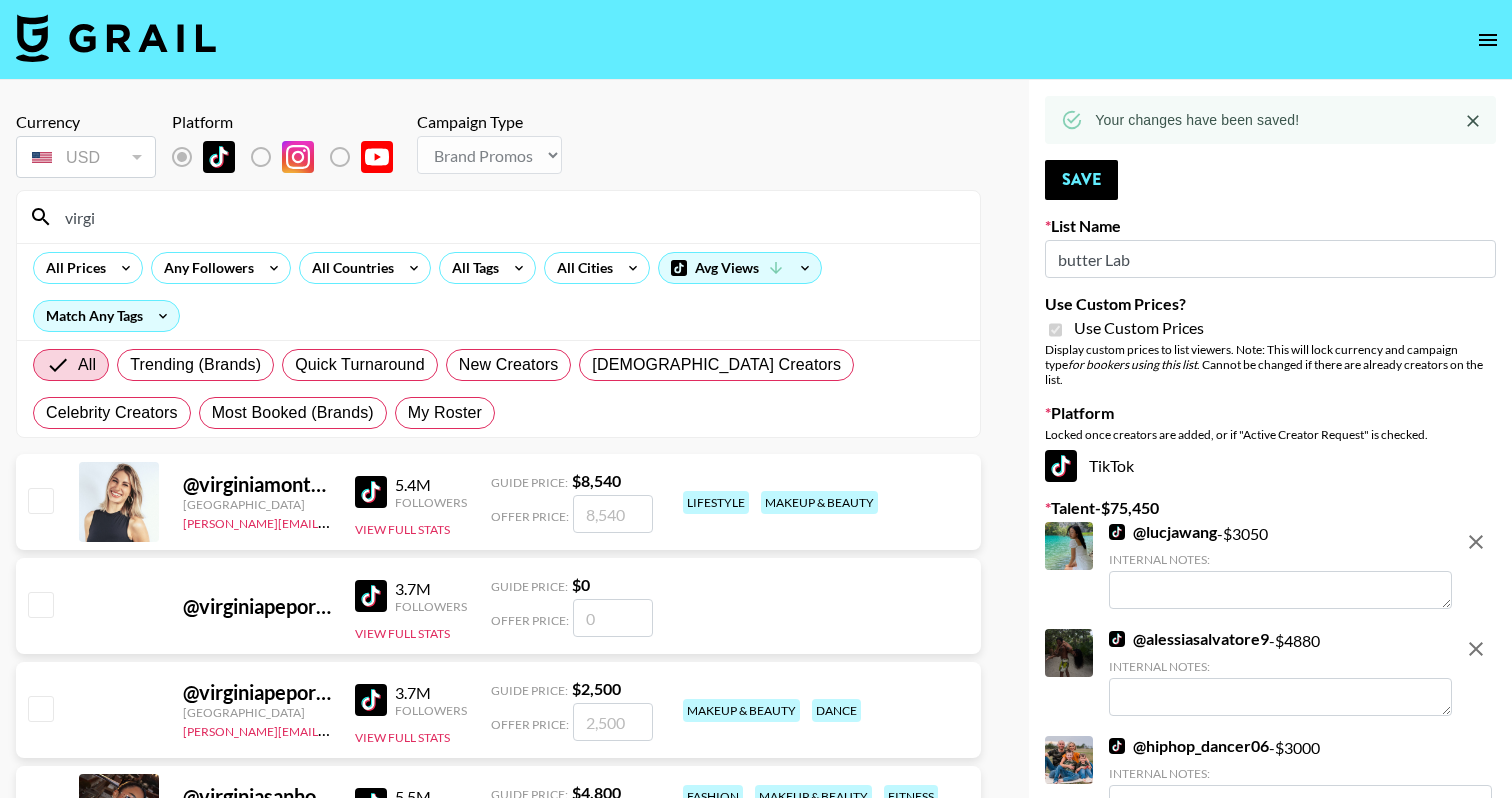 type on "virgi" 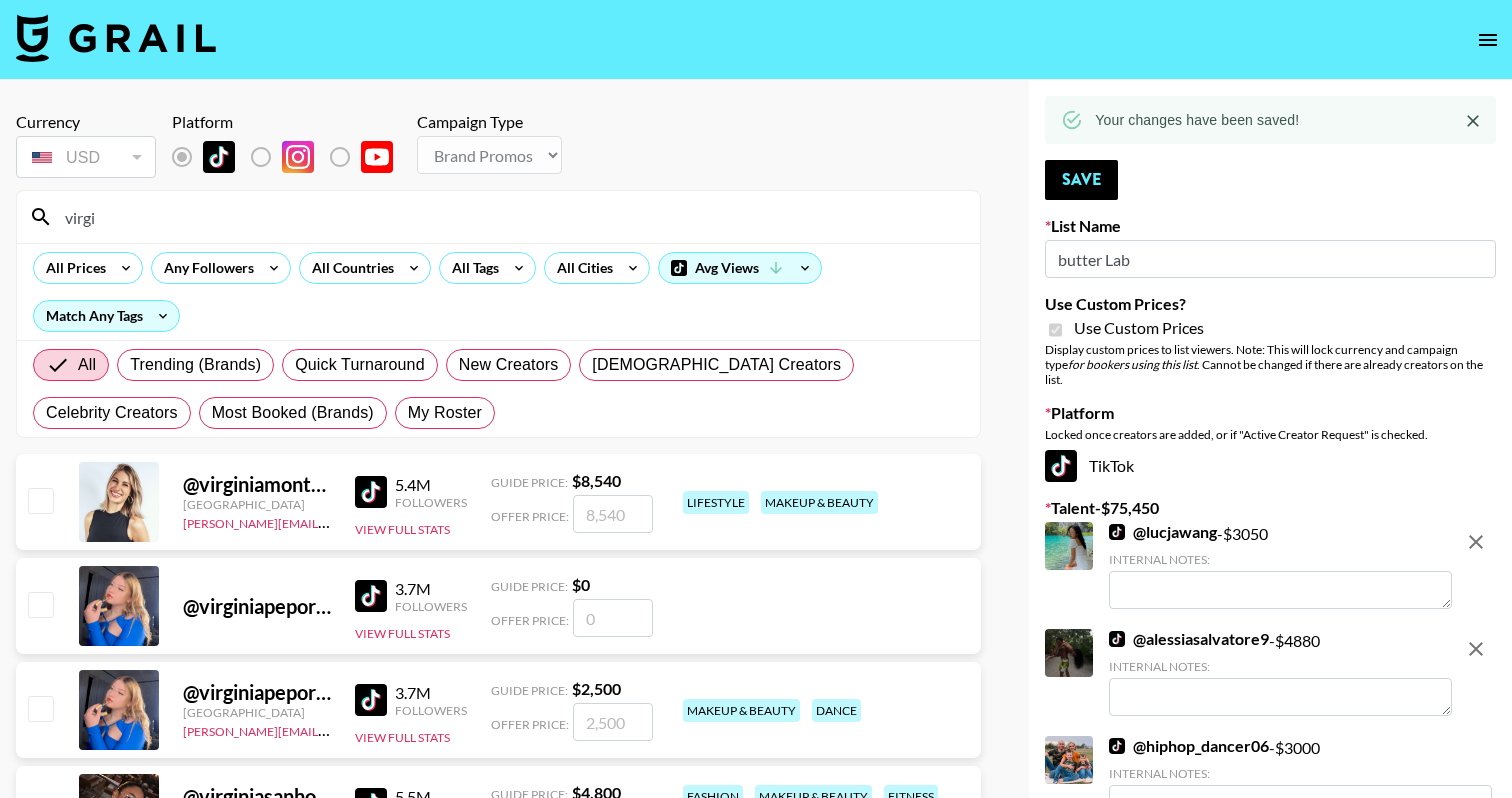 click at bounding box center [40, 500] 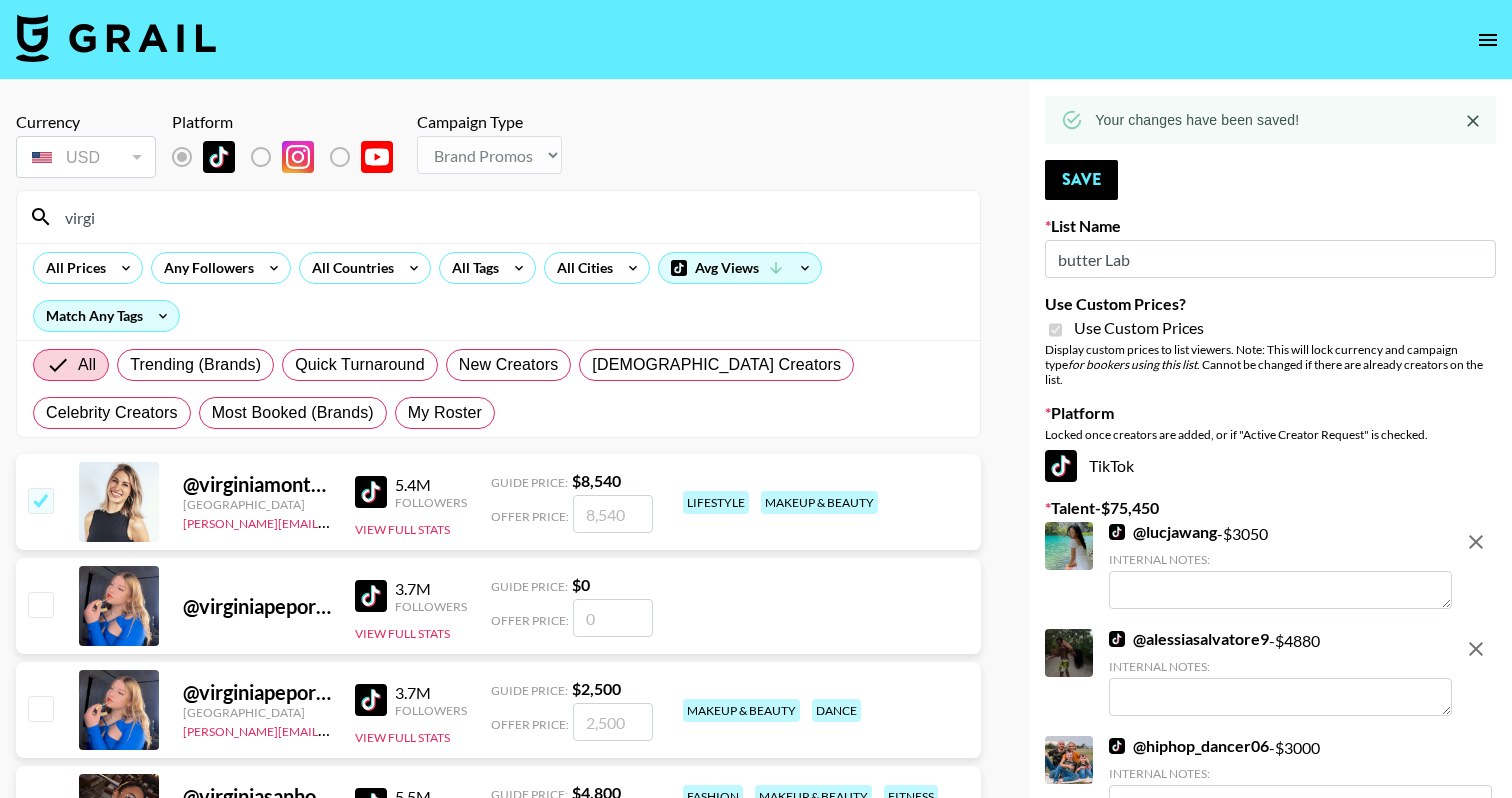 checkbox on "true" 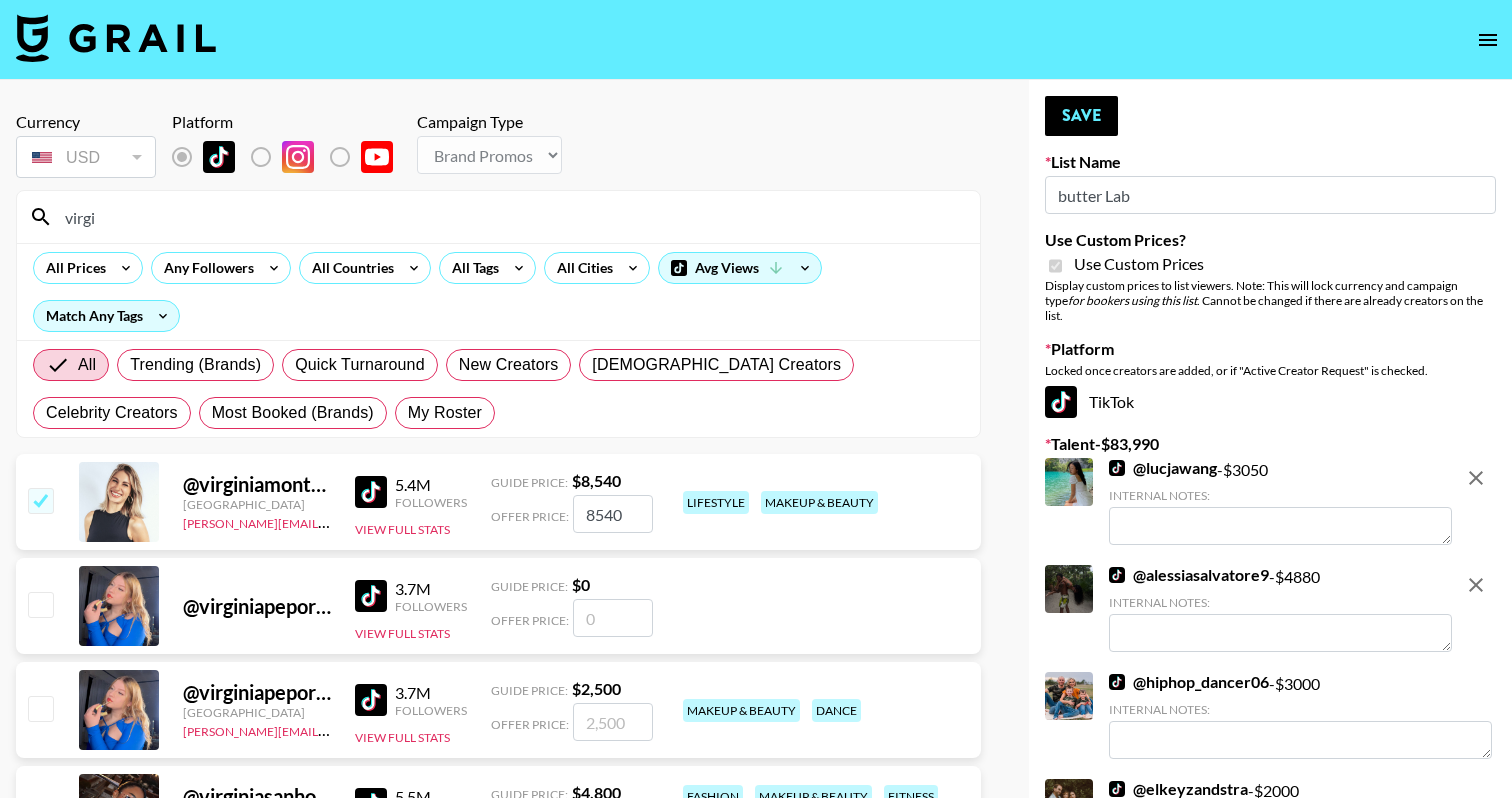 click on "Your changes have been saved! Save List Name butter Lab Use Custom Prices? Use Custom Prices Display custom prices to list viewers. Note: This will lock currency and campaign type  for bookers using this list . Cannot be changed if there are already creators on the list. Platform Locked once creators are added, or if "Active Creator Request" is checked.  TikTok Talent -  $ 83,990 @ lucjawang  -  $ 3050 Internal Notes: @ alessiasalvatore9  -  $ 4880 Internal Notes: @ hiphop_dancer06  -  $ 3000 Internal Notes: @ elkeyzandstra  -  $ 2000 Internal Notes: If they're open to IG @ paparug  -  $ 4000 Internal Notes: @ indyaagos  -  $ 4000 Internal Notes: @ abmccarthy5757  -  $ 1250 Internal Notes: @ __nursejo__  -  $ 1850 Internal Notes: @ theoterofam  -  $ 6000 Internal Notes: @ aliarchdeacon_  -  $ 1750 Internal Notes: @ undiariomillennial  -  $ 1350 Internal Notes: @ ginevraiorio  -  $ 4880 Internal Notes: @ sissiguida_  -  $ 3900 Internal Notes: @ gigglehut  -  $ 2500 Internal Notes: @ amandaoleri $" at bounding box center (1270, 1678) 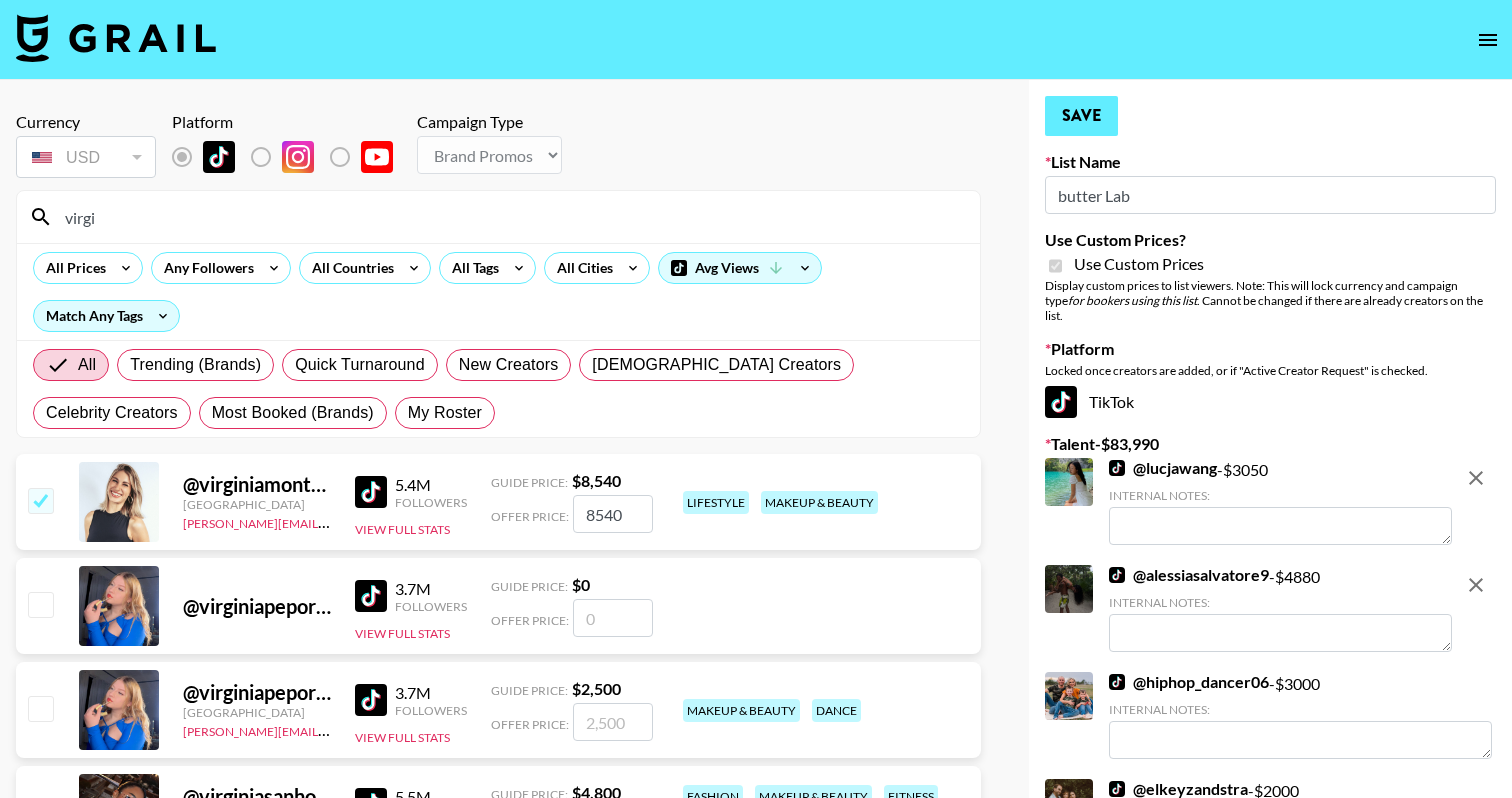 click on "Save" at bounding box center [1081, 116] 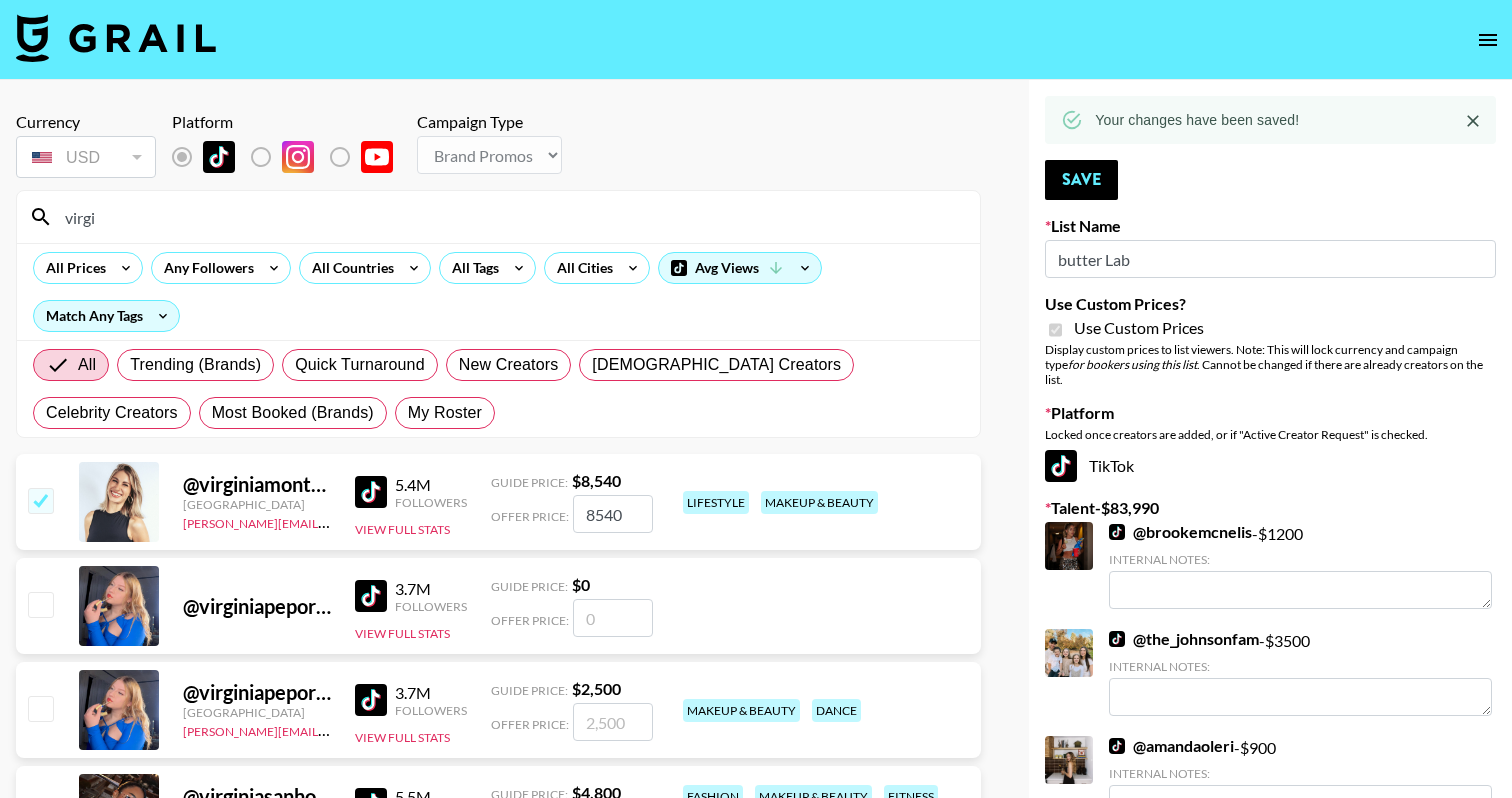 click on "virgi" at bounding box center [510, 217] 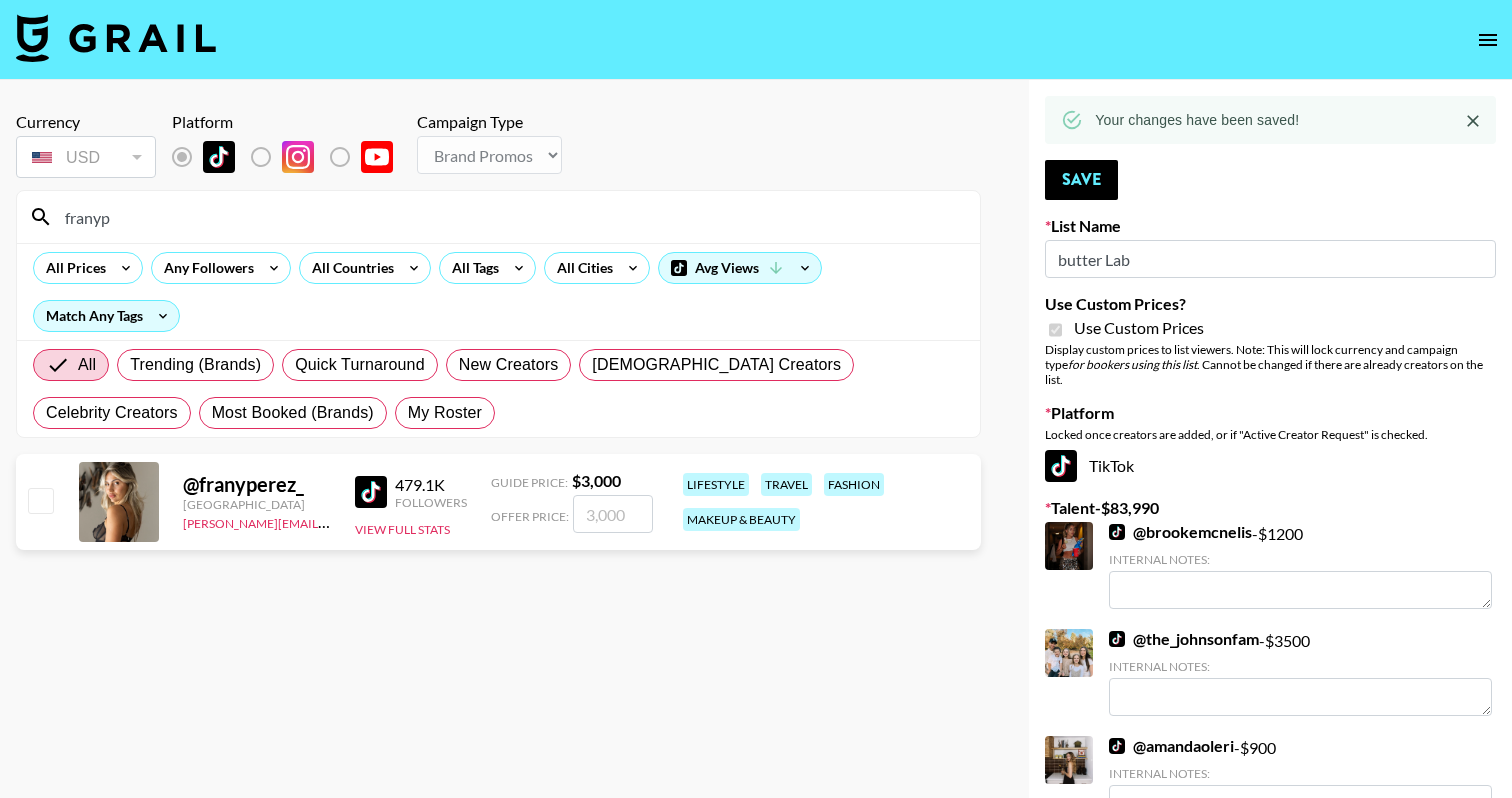 type on "franyp" 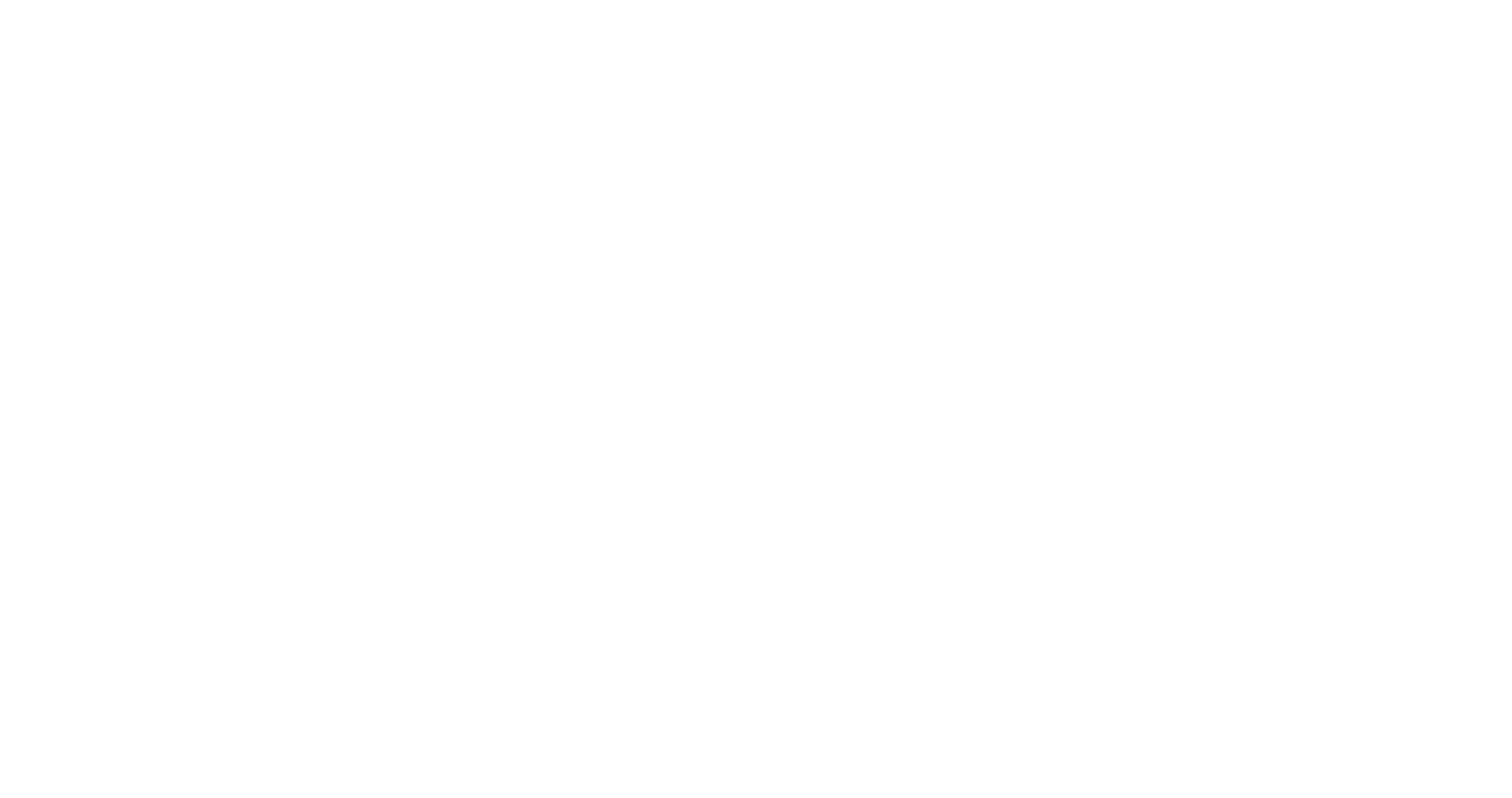 scroll, scrollTop: 0, scrollLeft: 0, axis: both 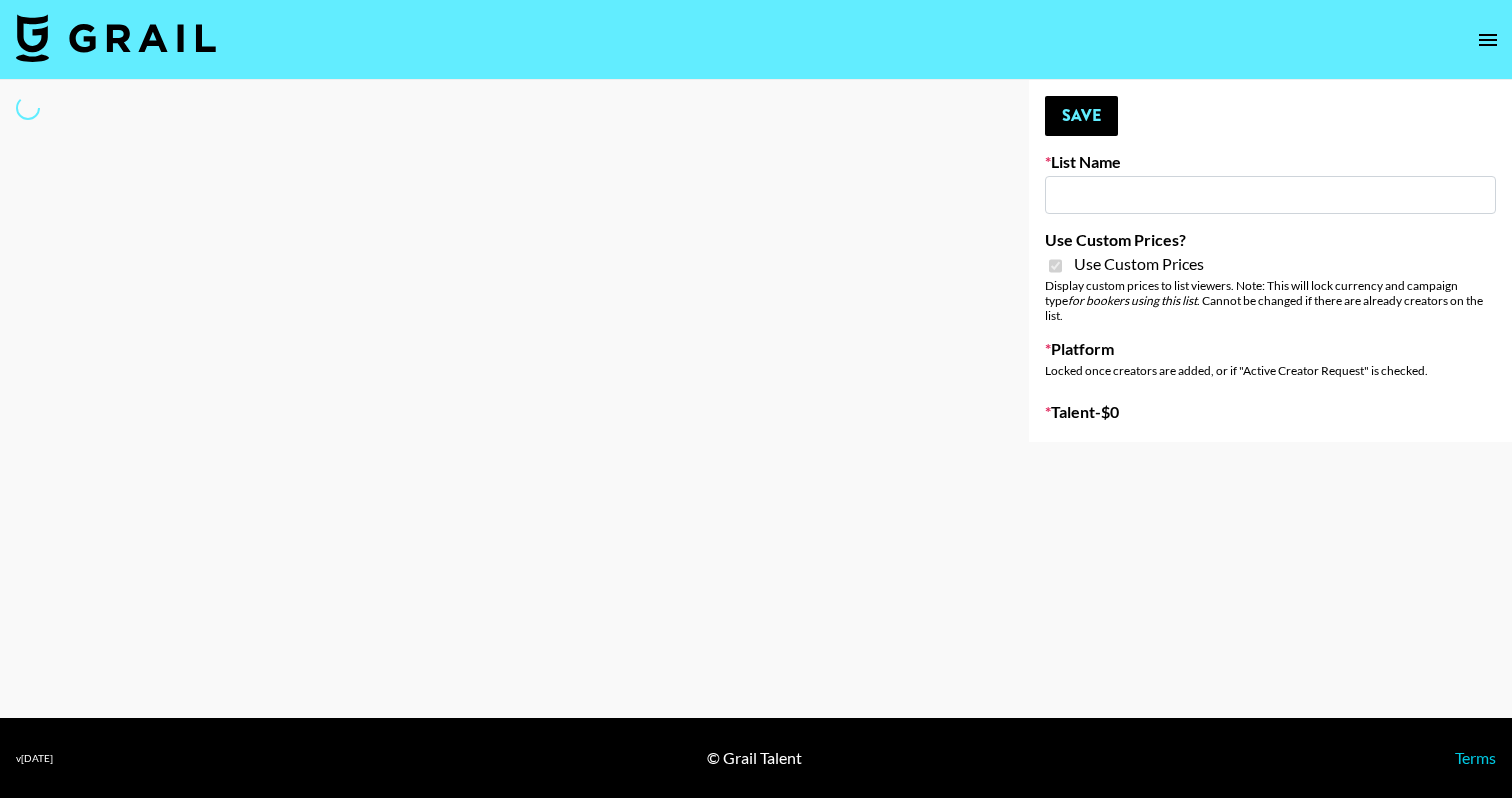 type on "Cetaphil Micros" 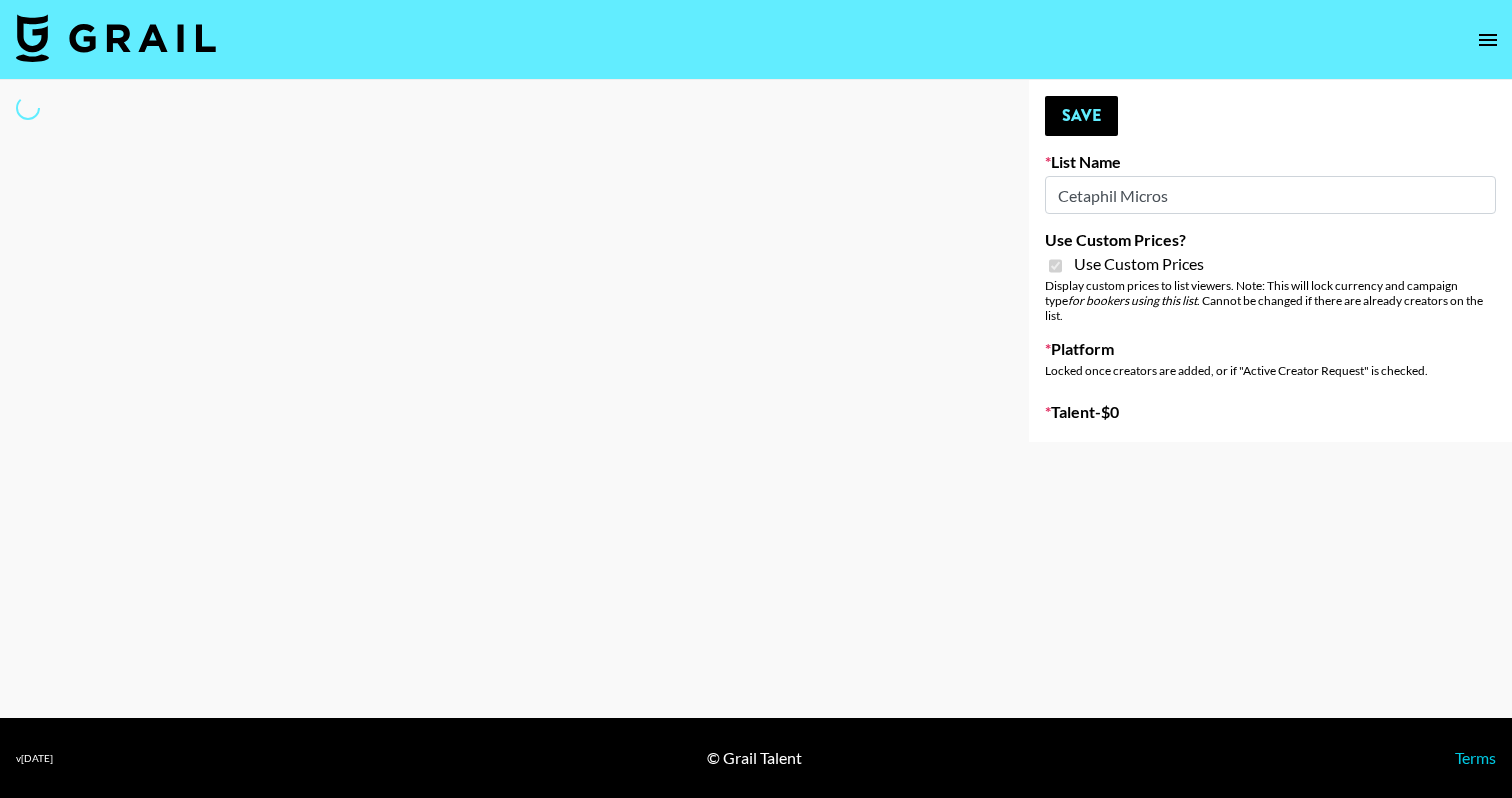 select on "Brand" 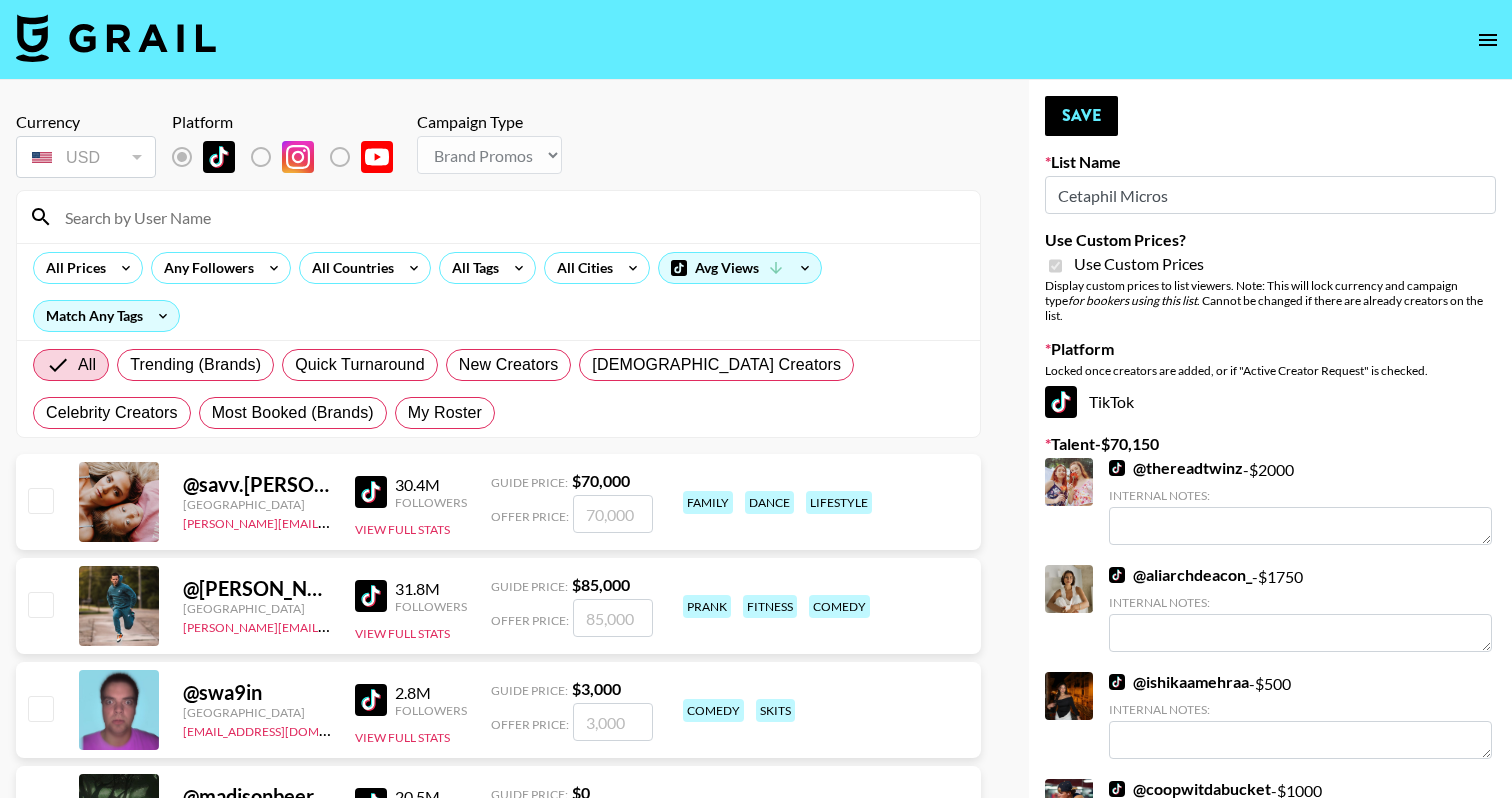 click at bounding box center (510, 217) 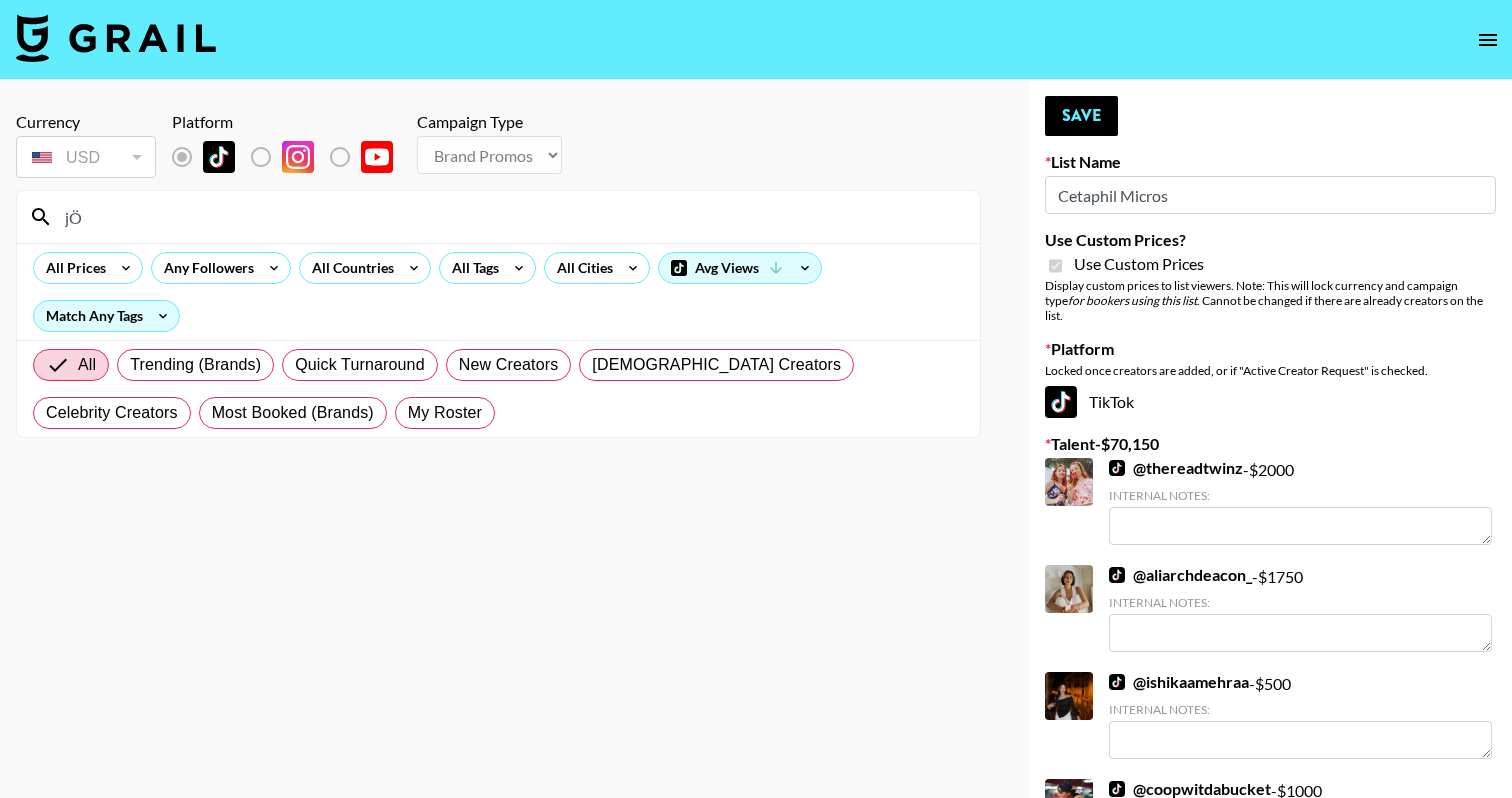 type on "j" 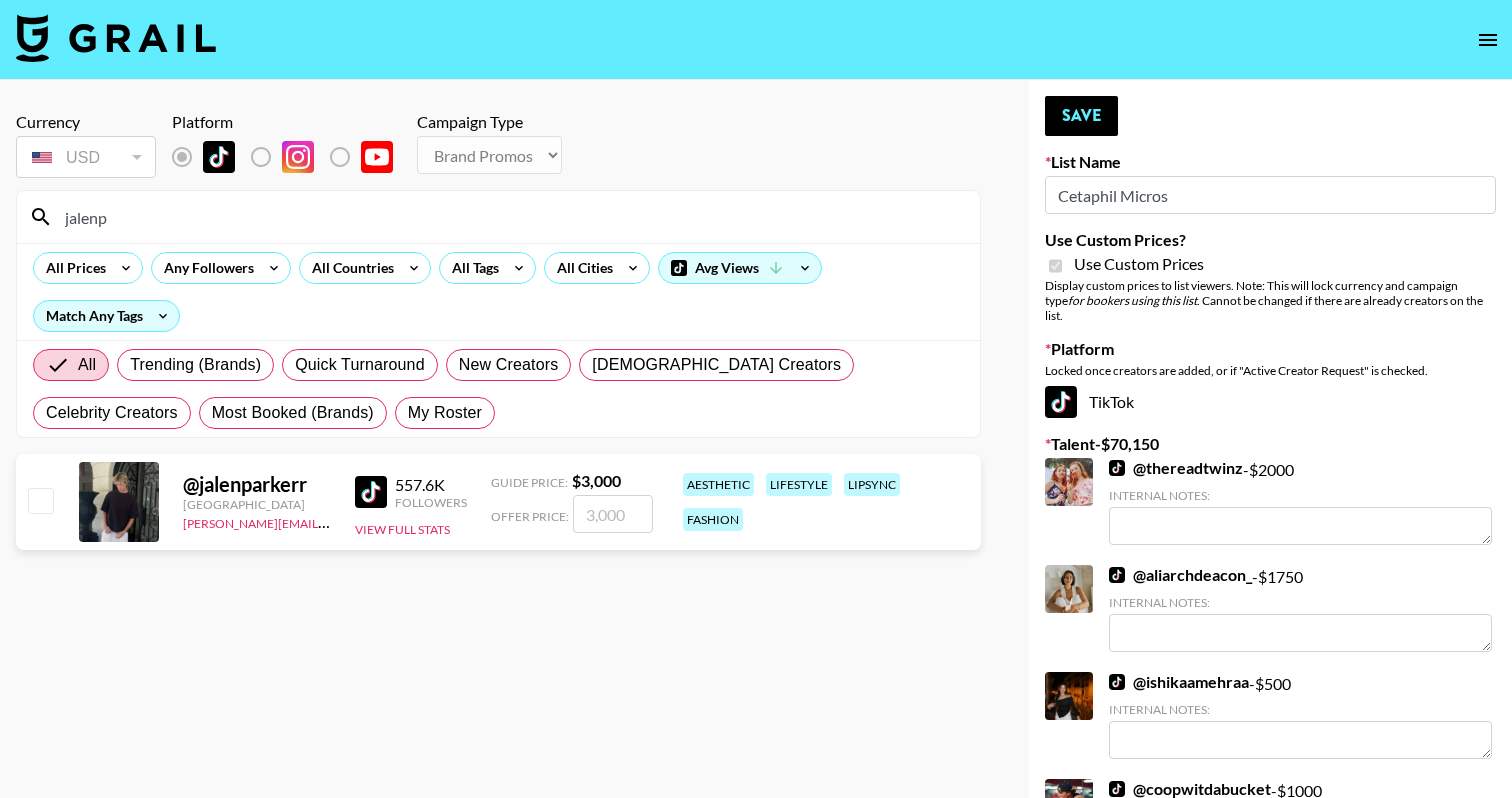 type on "jalenp" 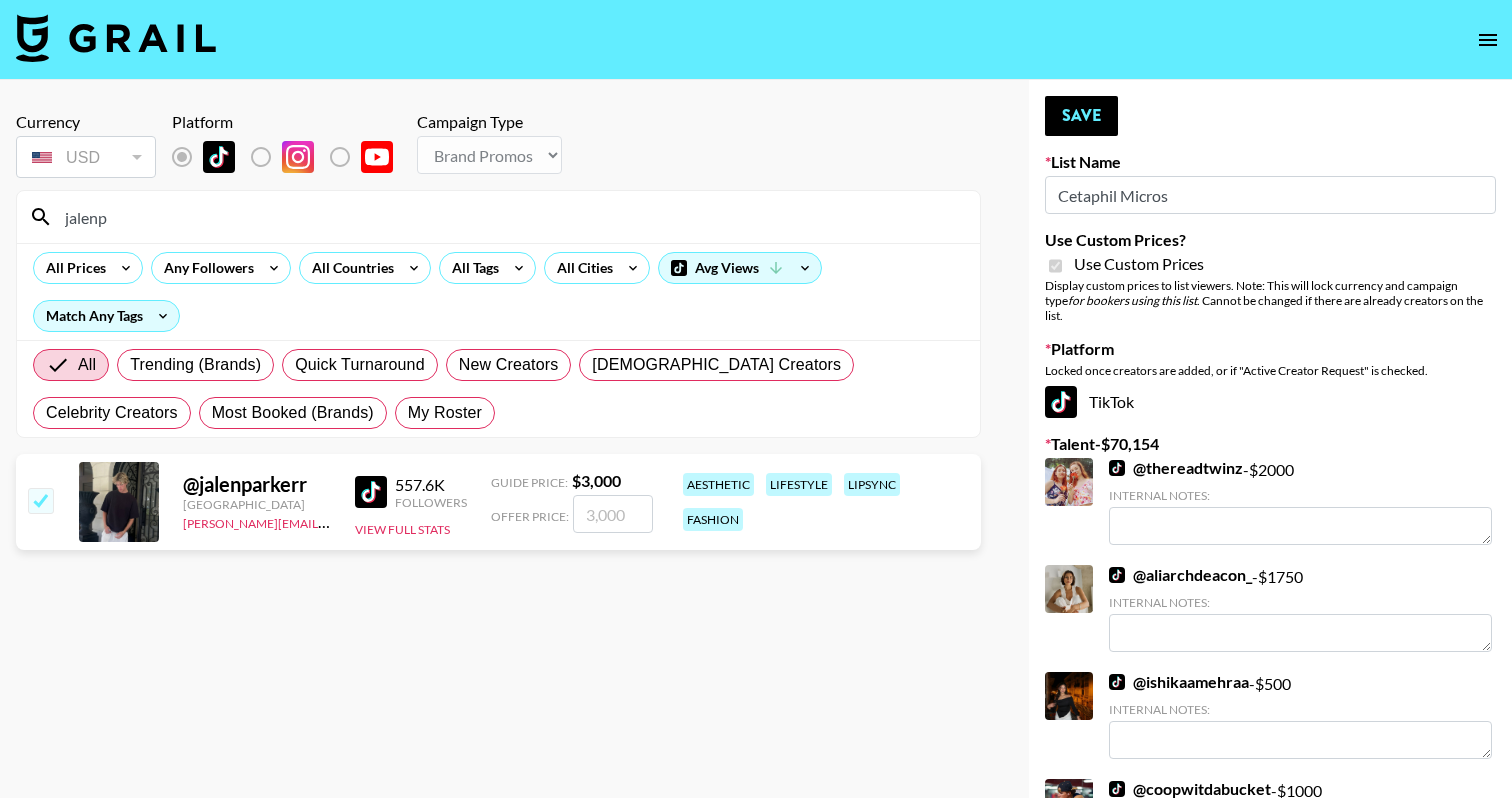 checkbox on "true" 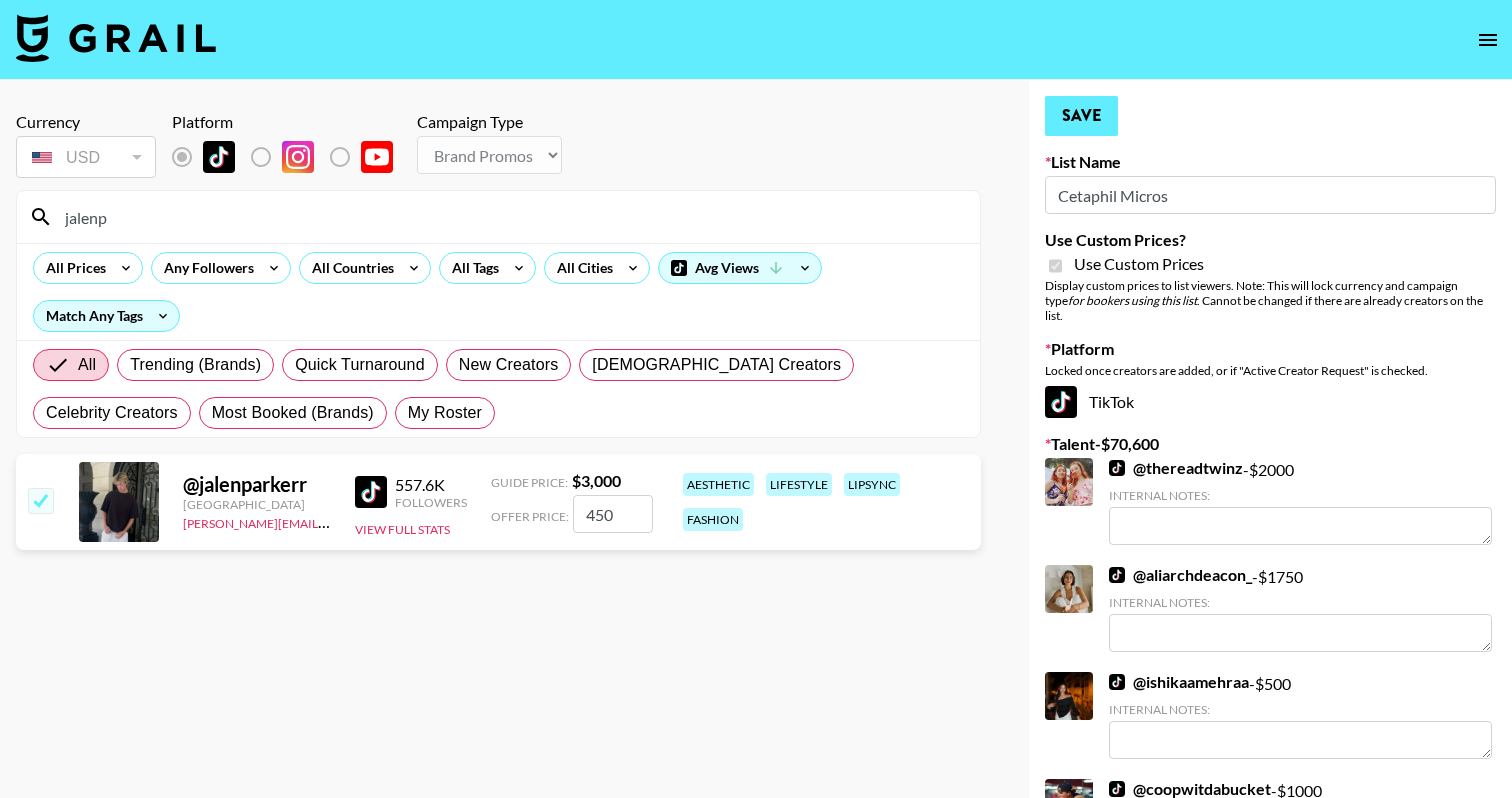type on "450" 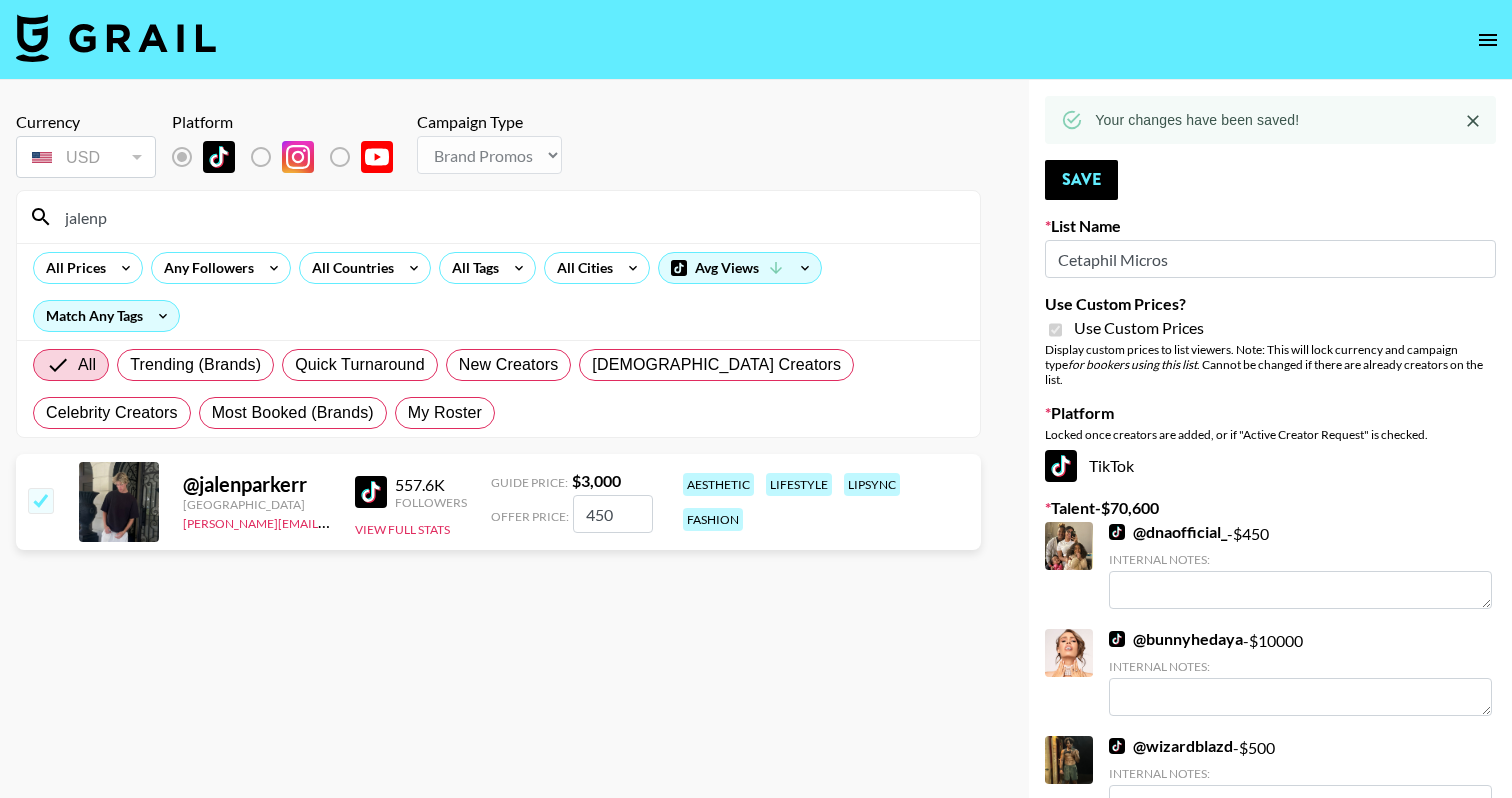 click on "jalenp" at bounding box center (510, 217) 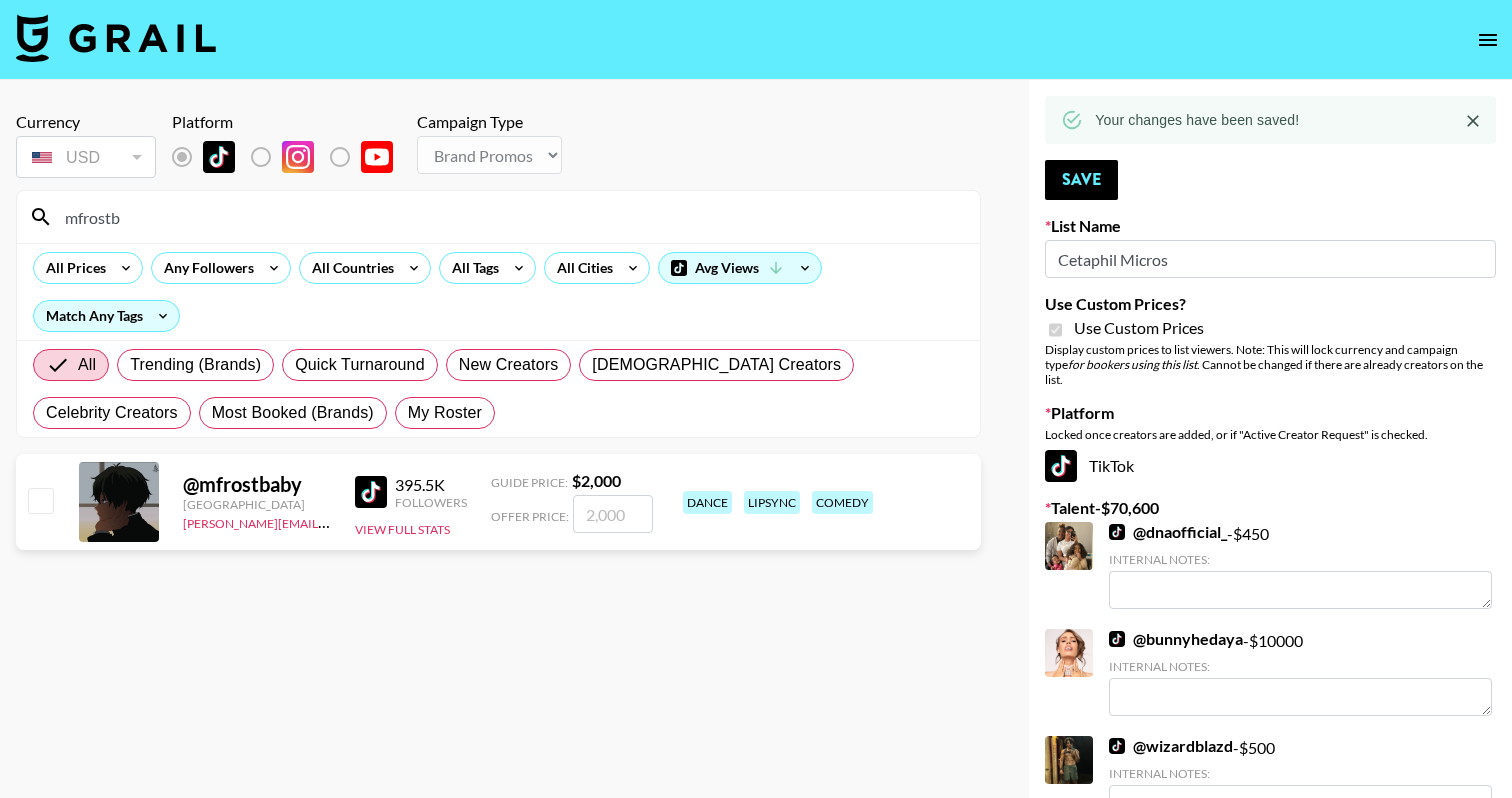 type on "mfrostb" 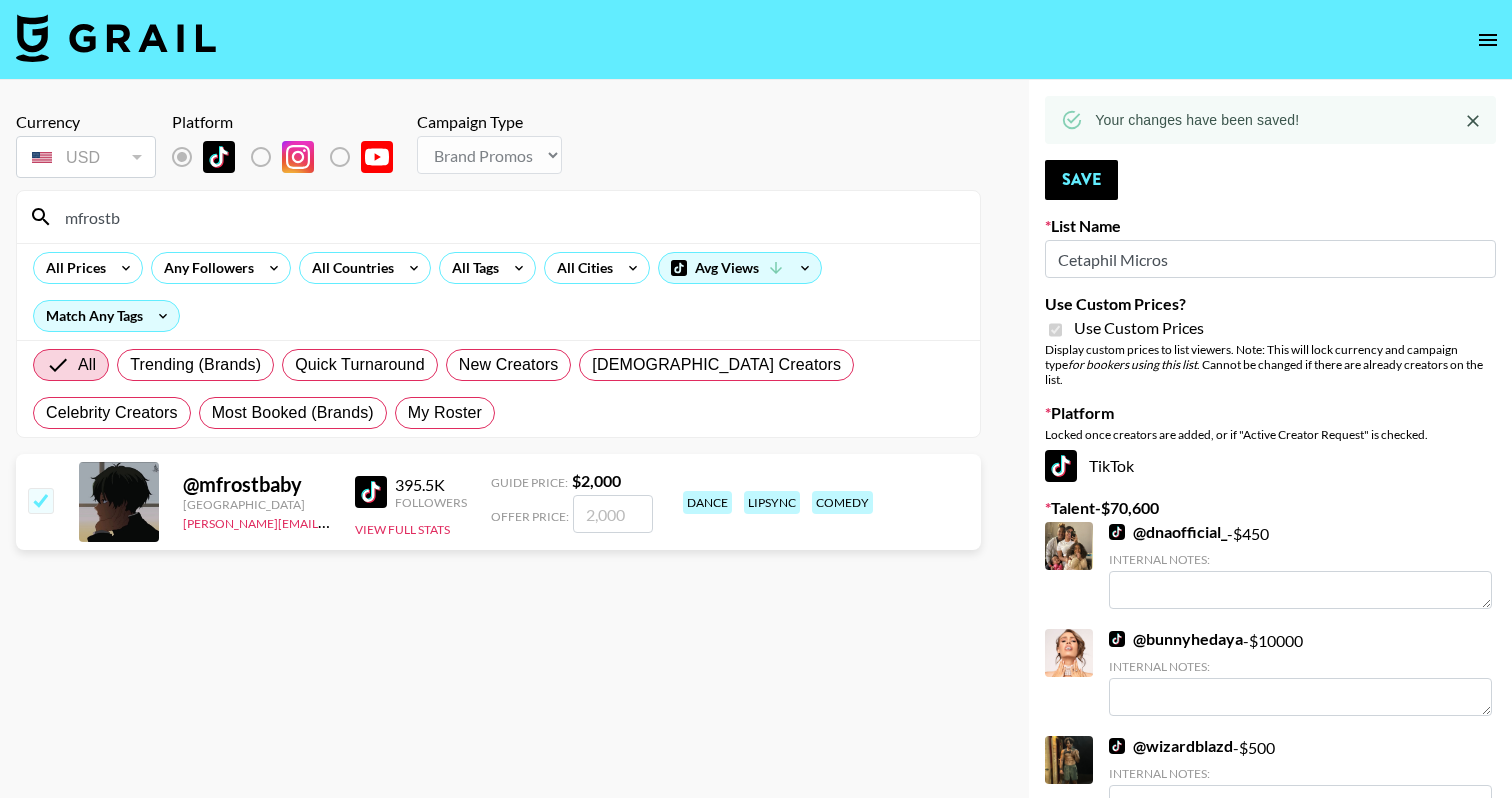 checkbox on "true" 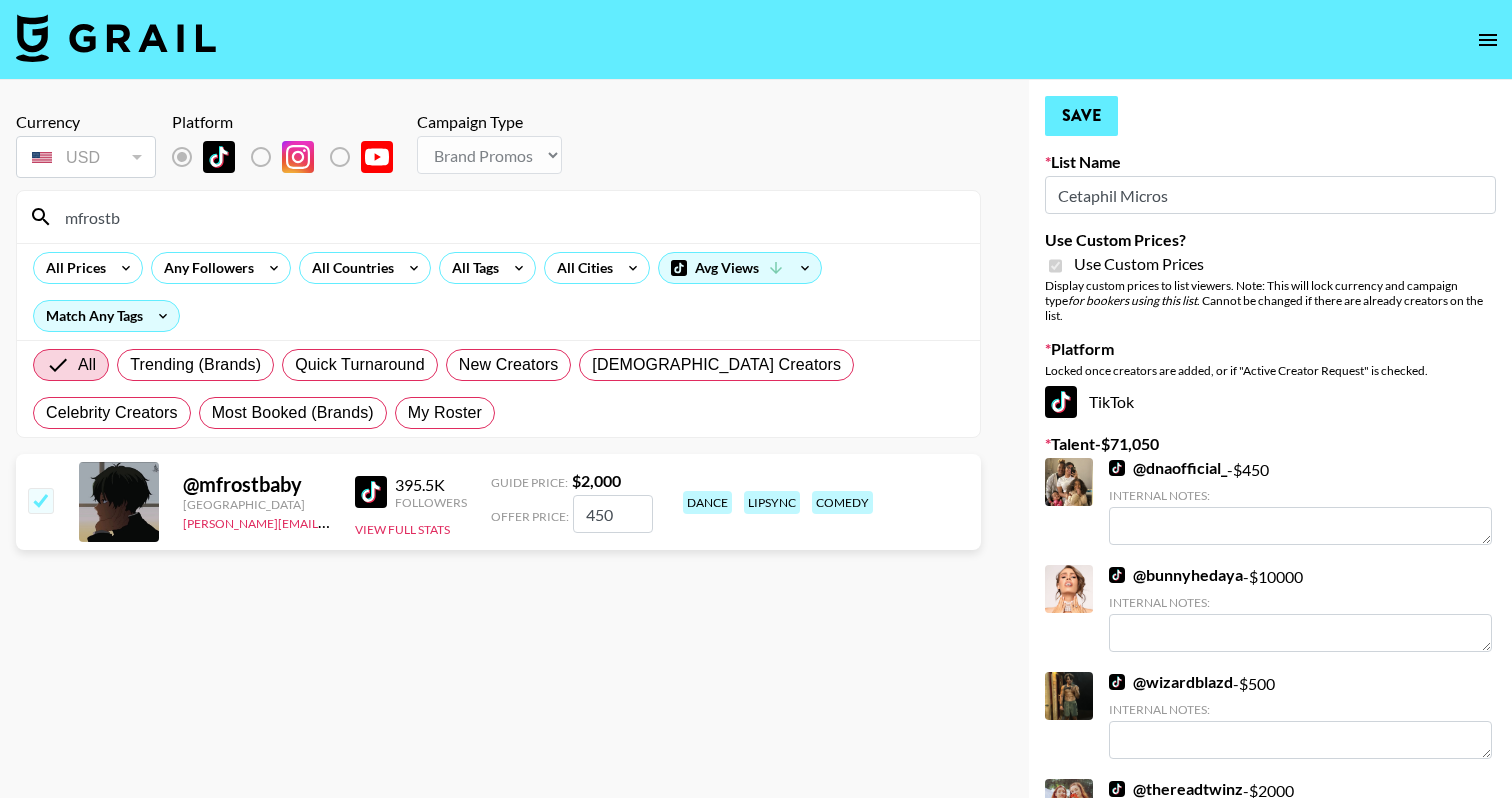 type on "450" 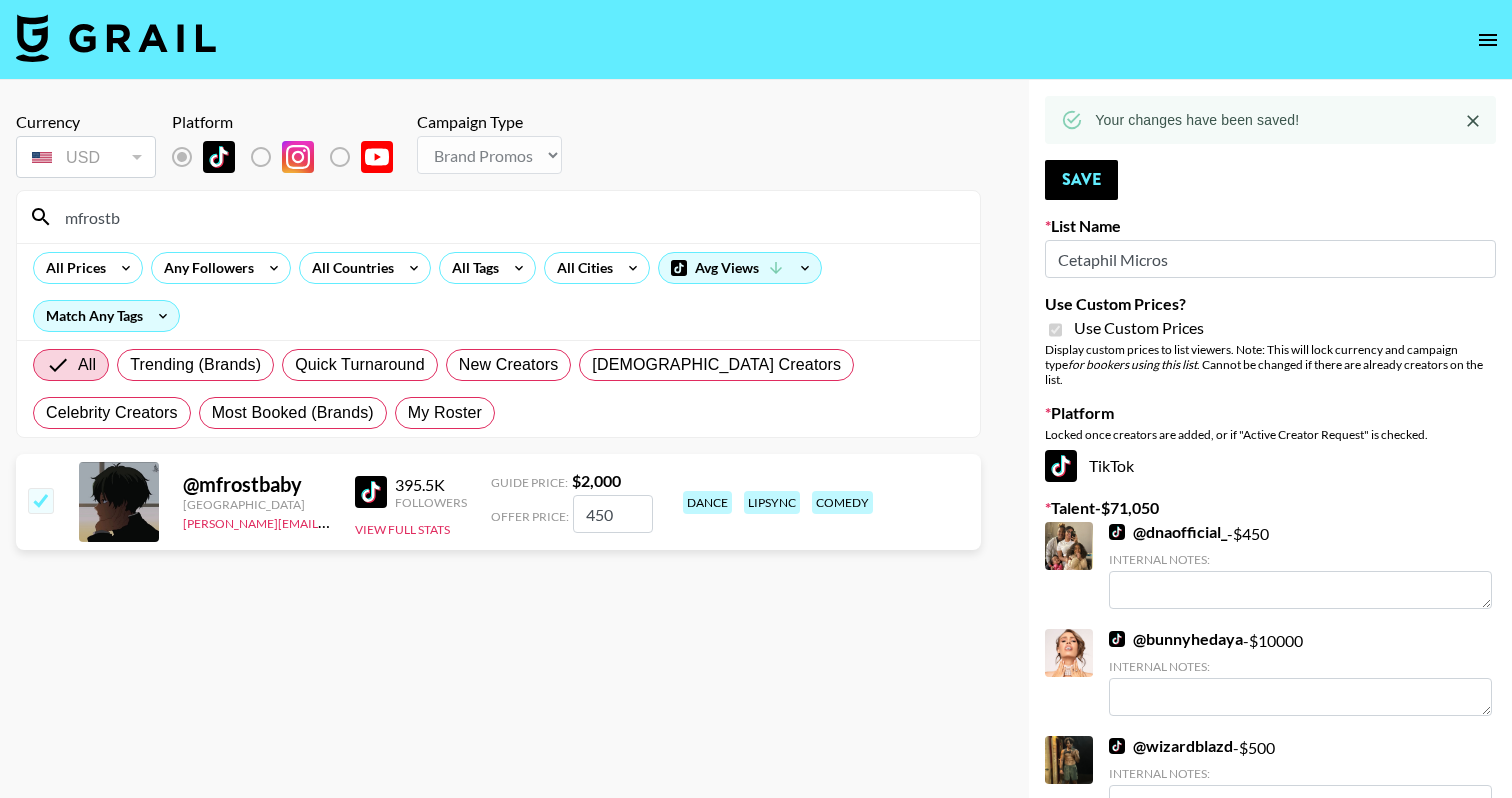 click on "mfrostb" at bounding box center [510, 217] 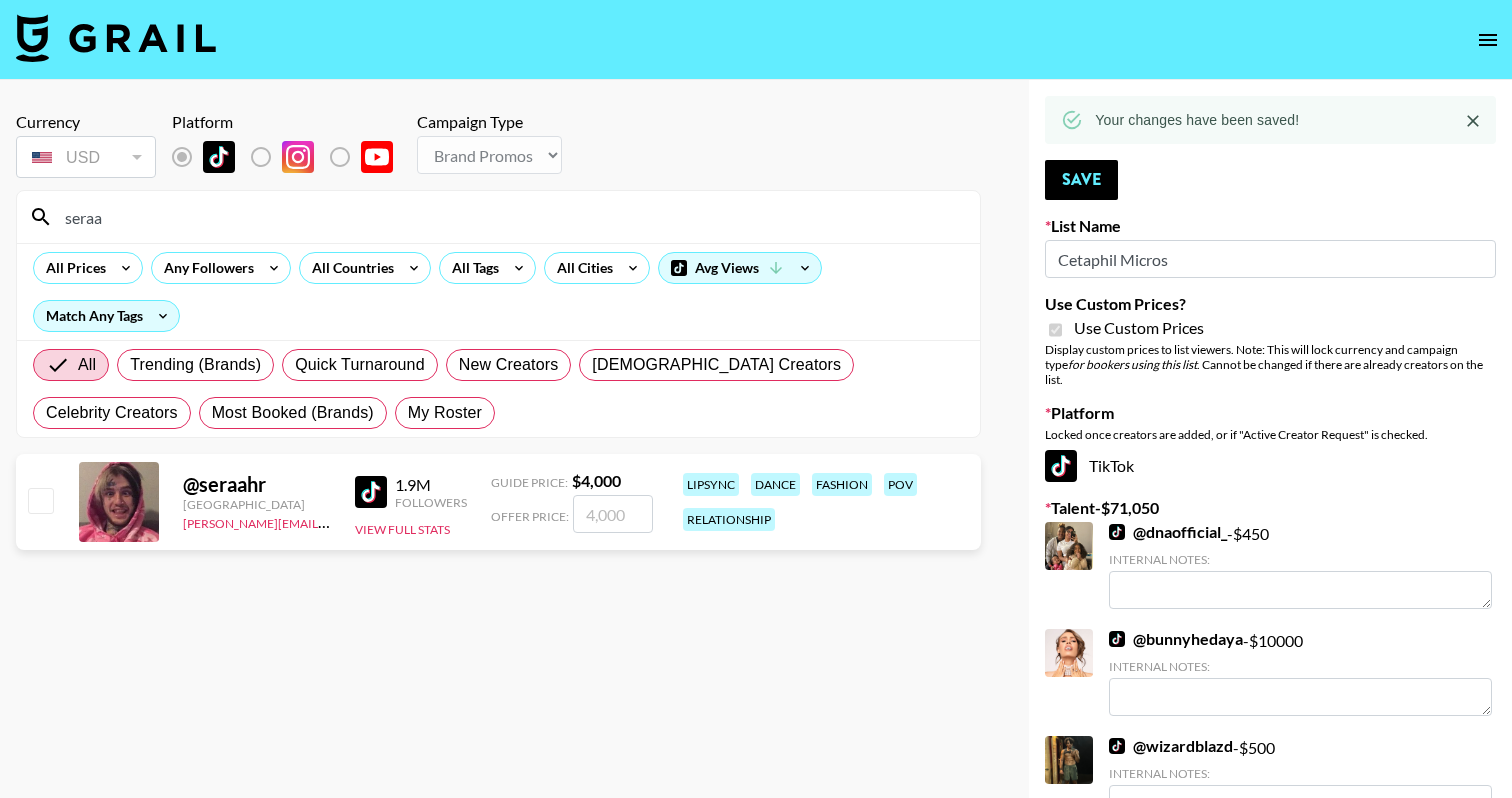 type on "seraa" 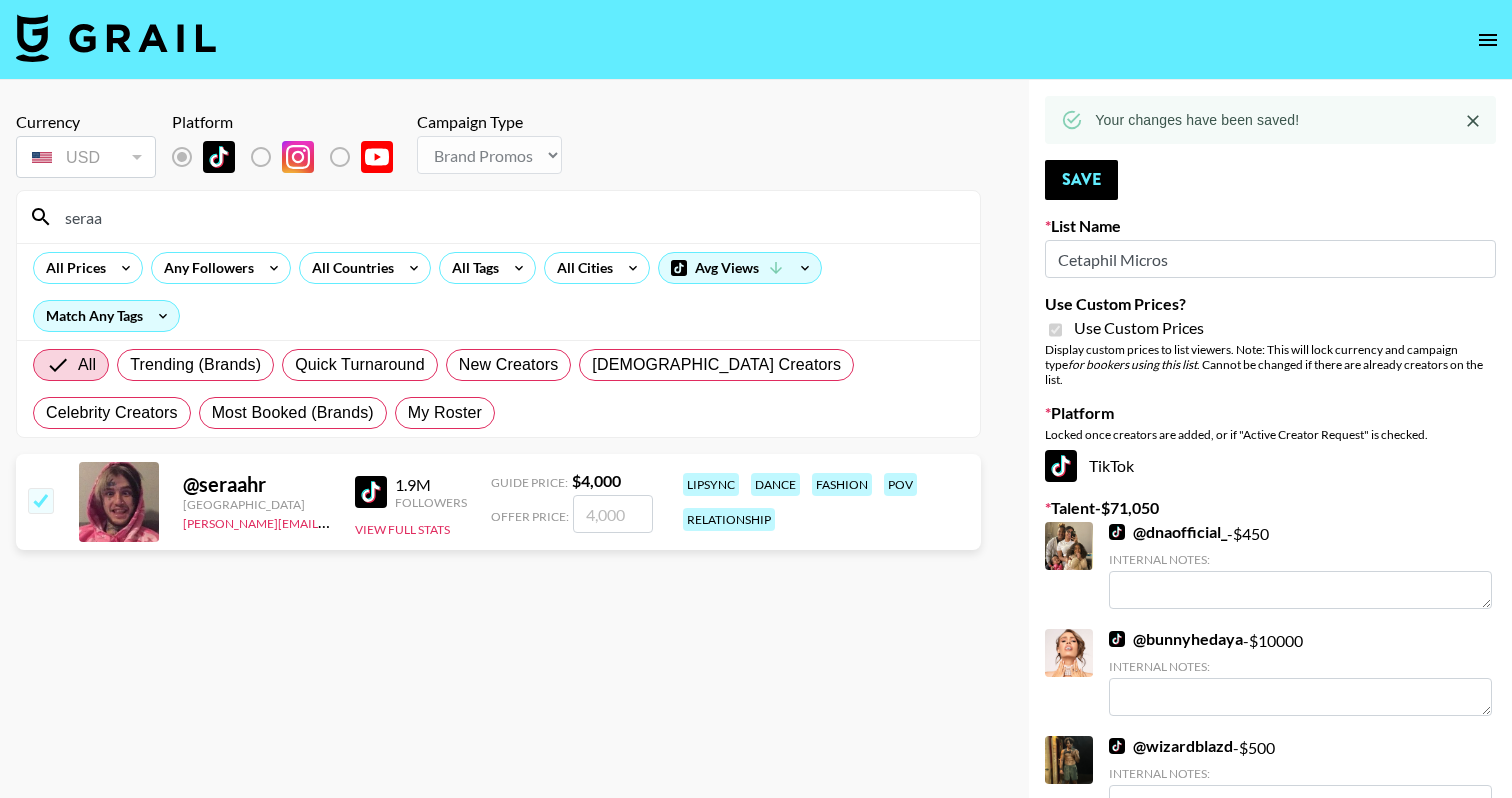 checkbox on "true" 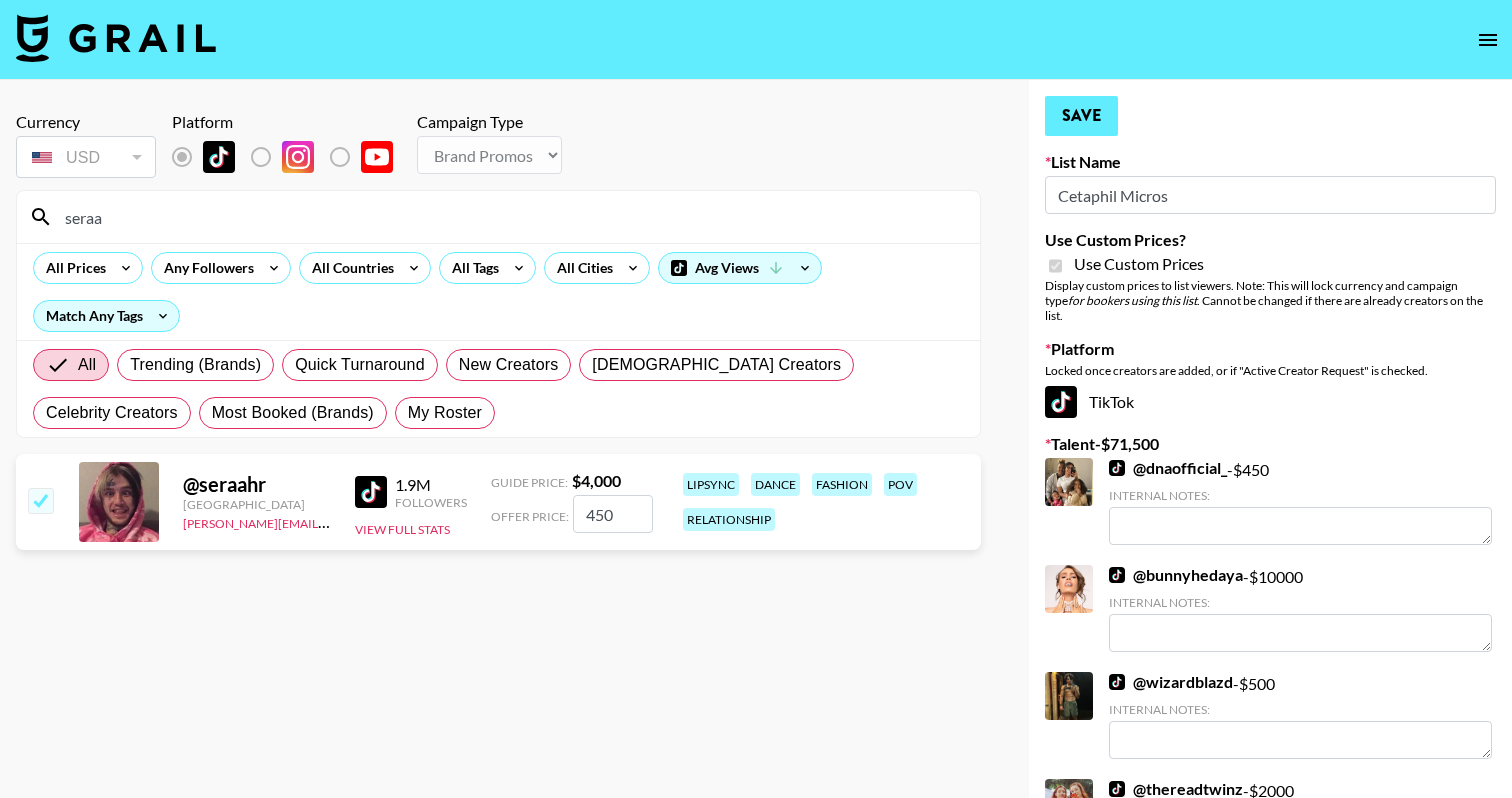 type on "450" 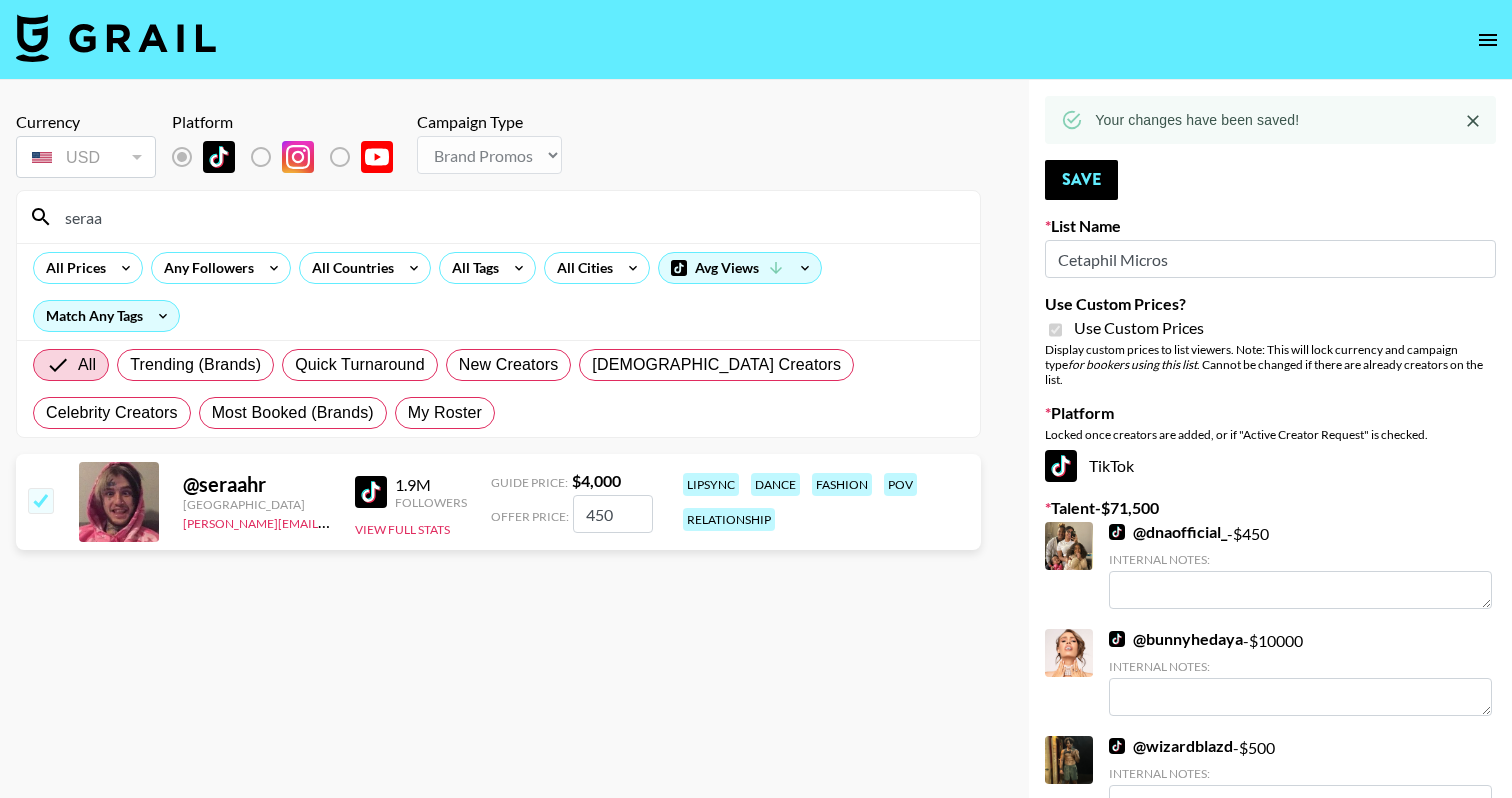 click on "seraa" at bounding box center (510, 217) 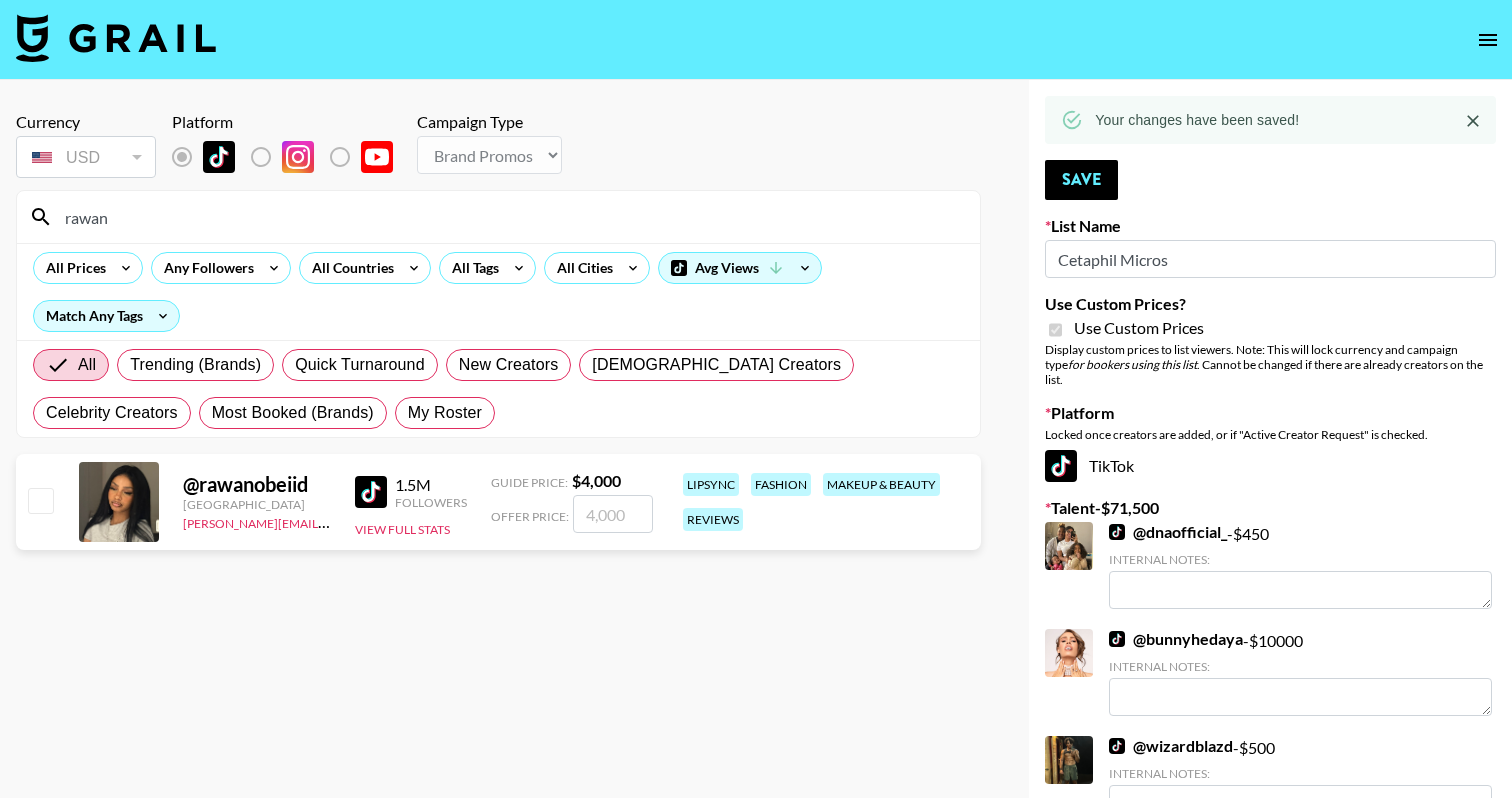 type on "rawan" 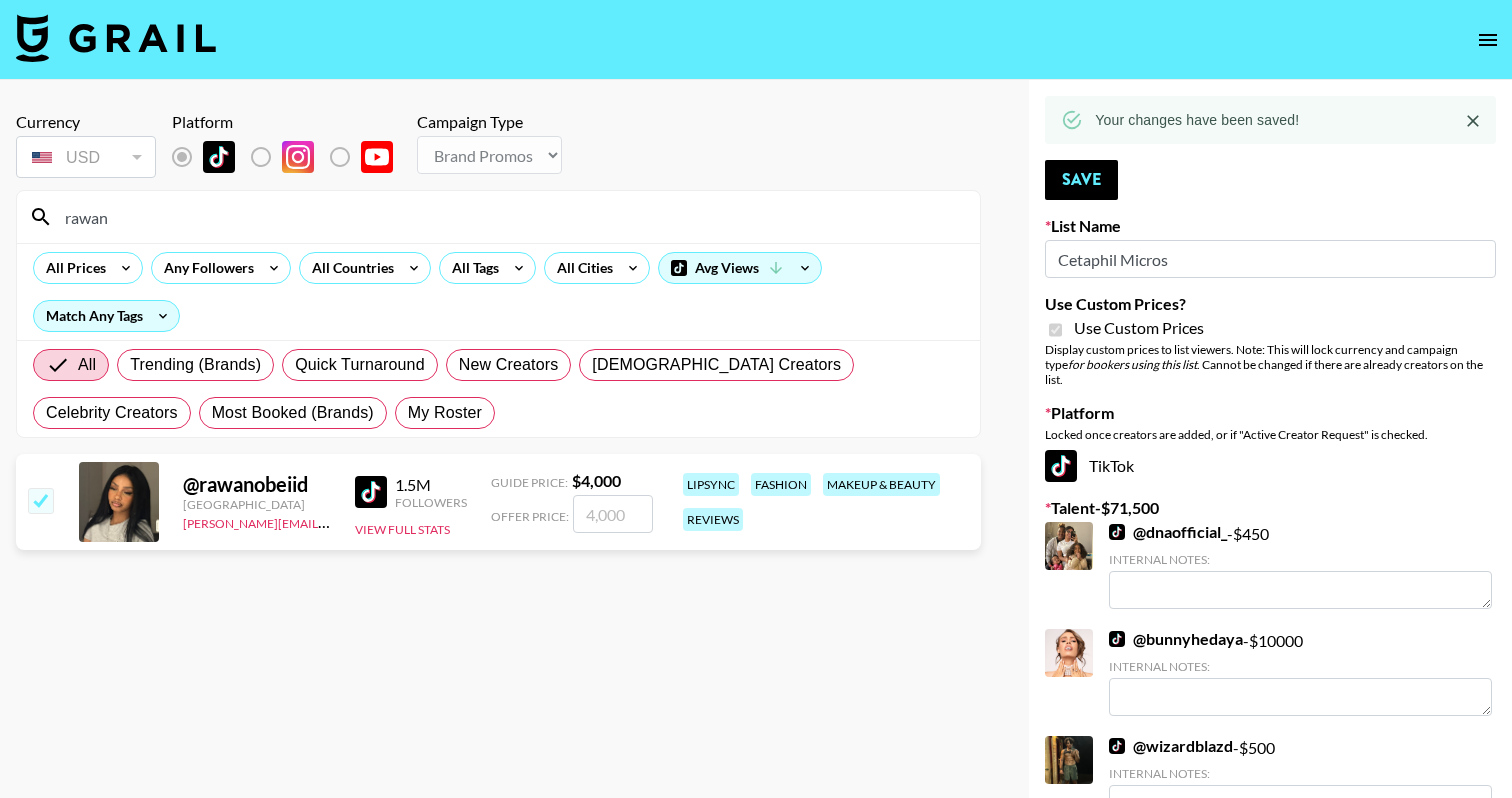 checkbox on "true" 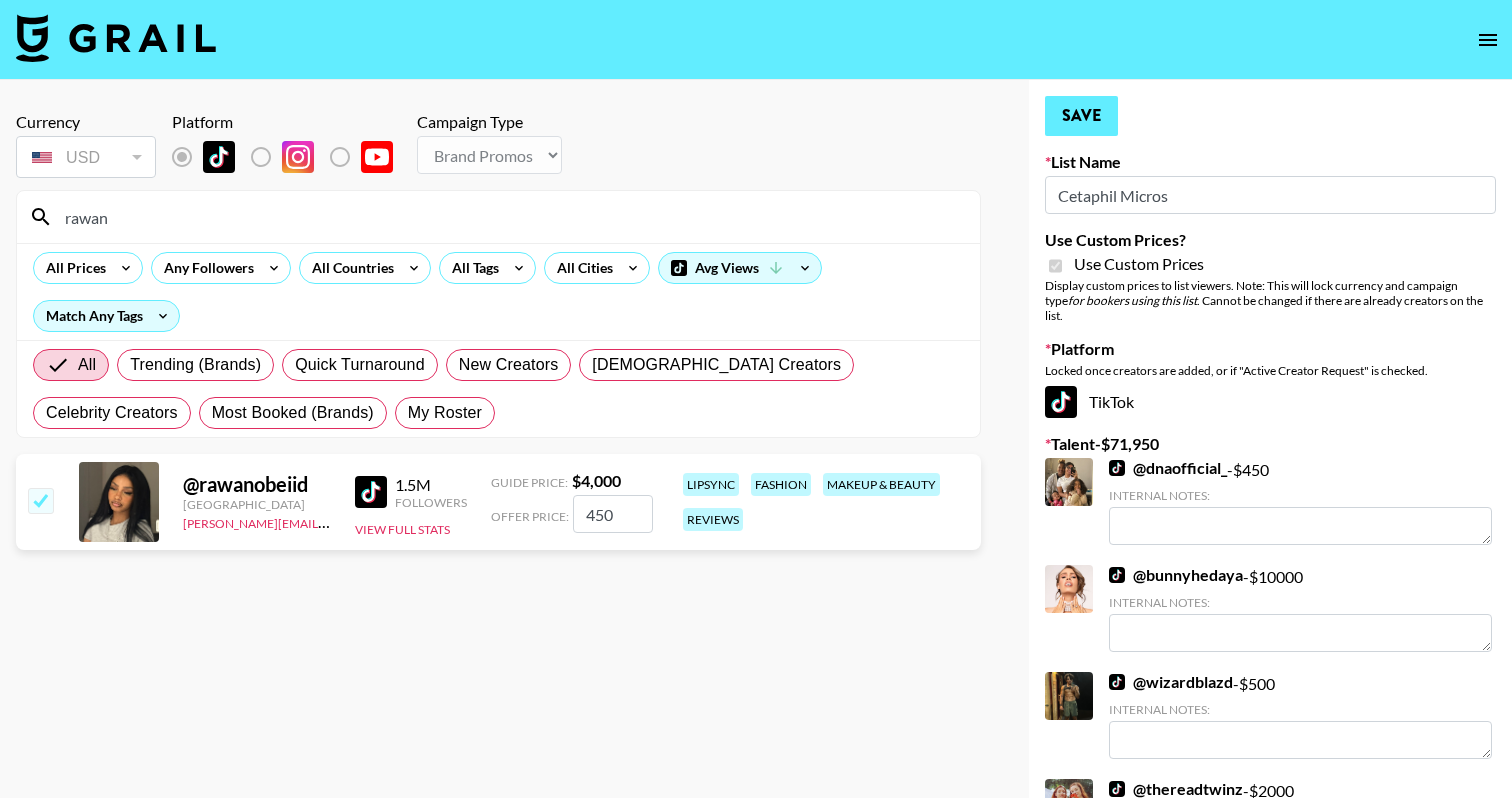 type on "450" 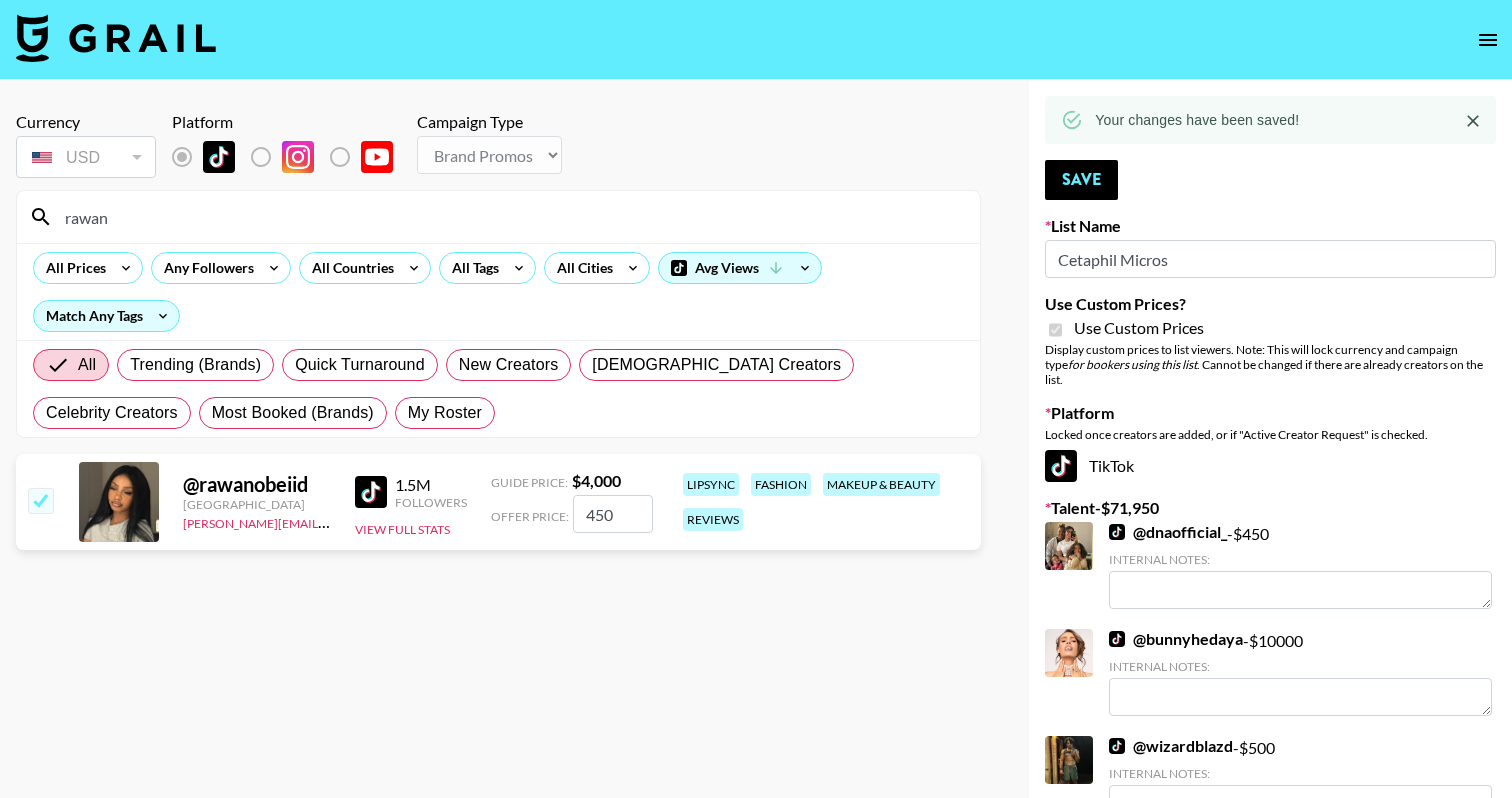 click on "rawan" at bounding box center (510, 217) 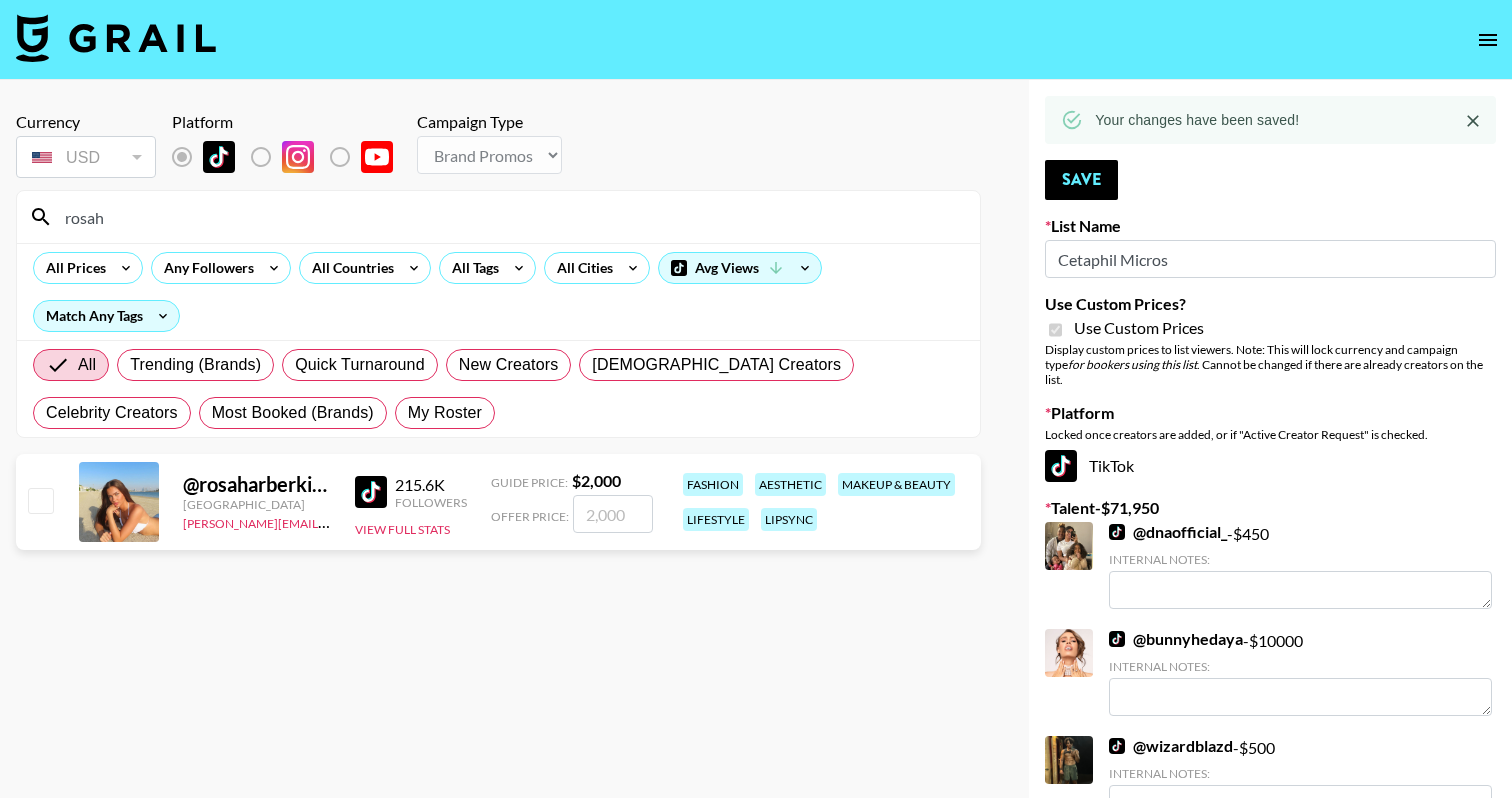 type on "rosah" 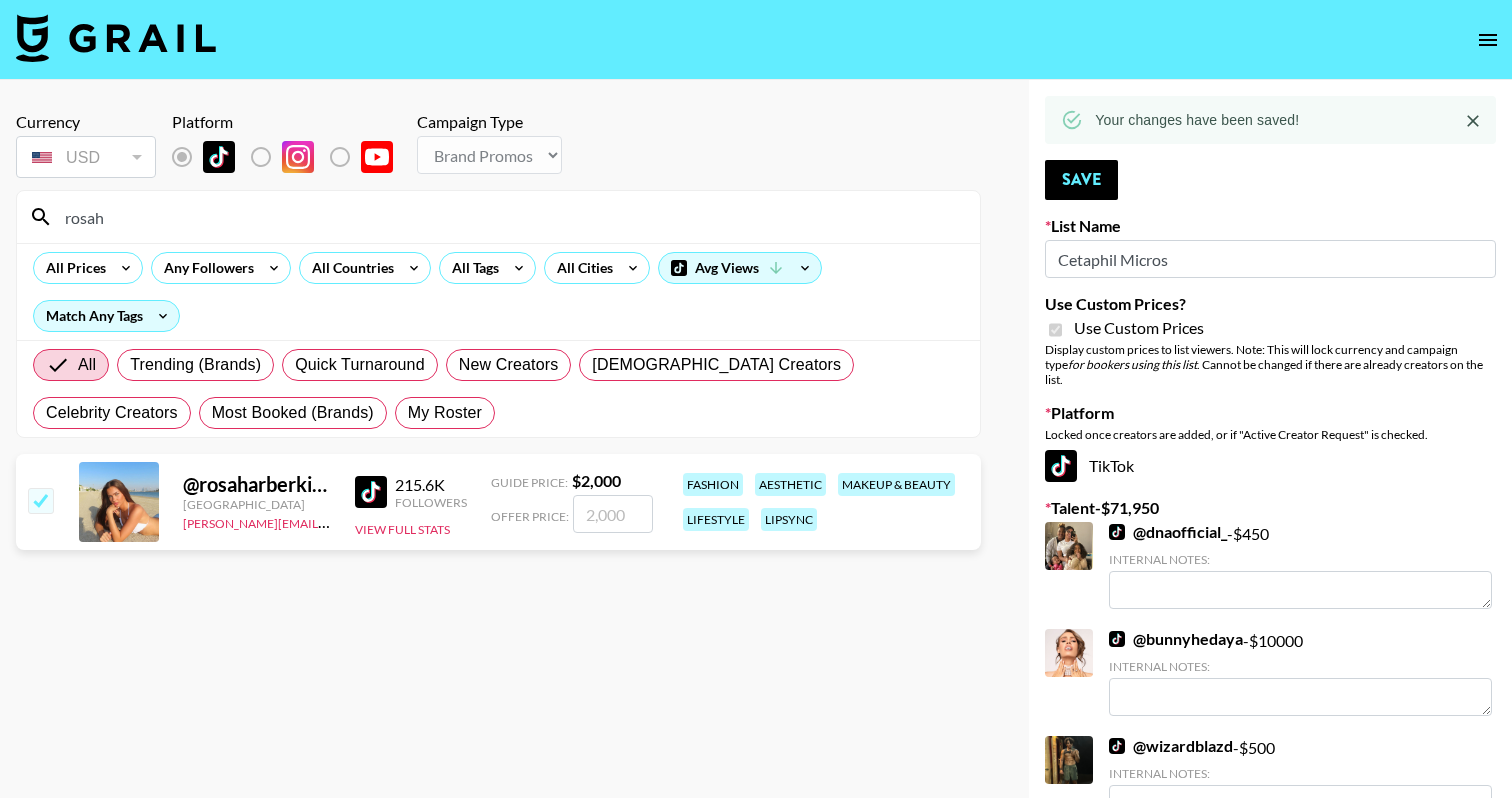 checkbox on "true" 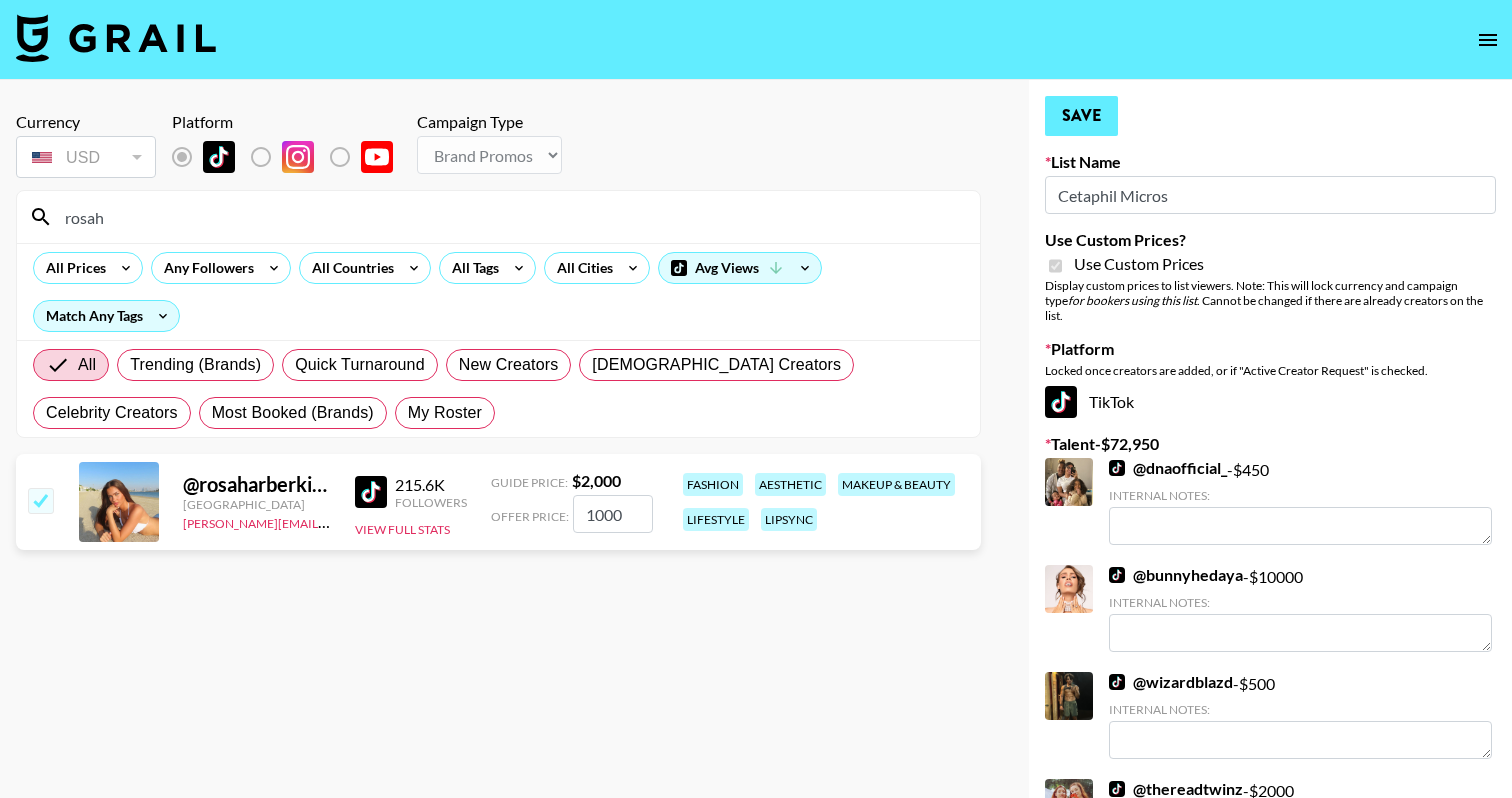 type on "1000" 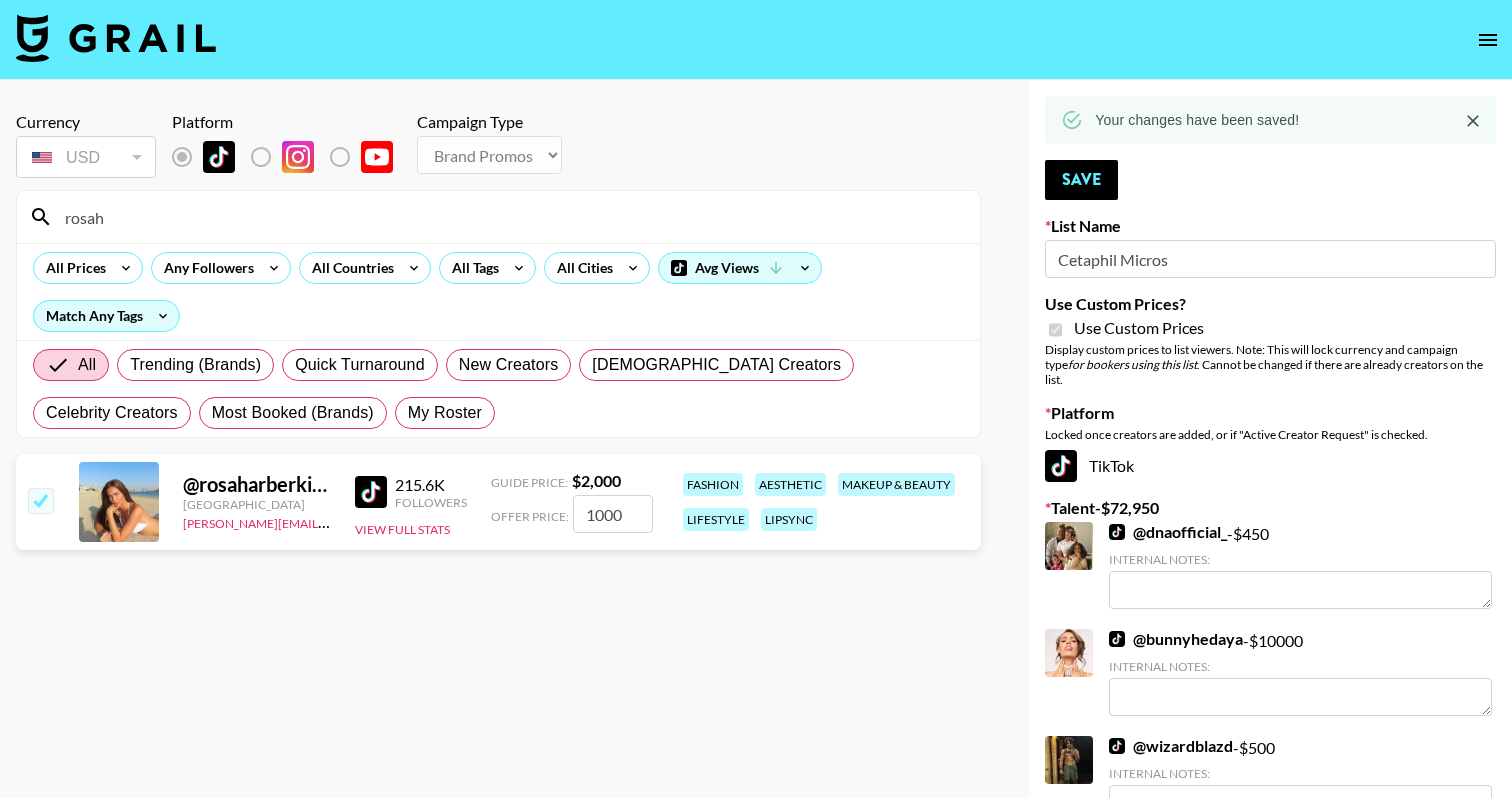 click on "rosah" at bounding box center (510, 217) 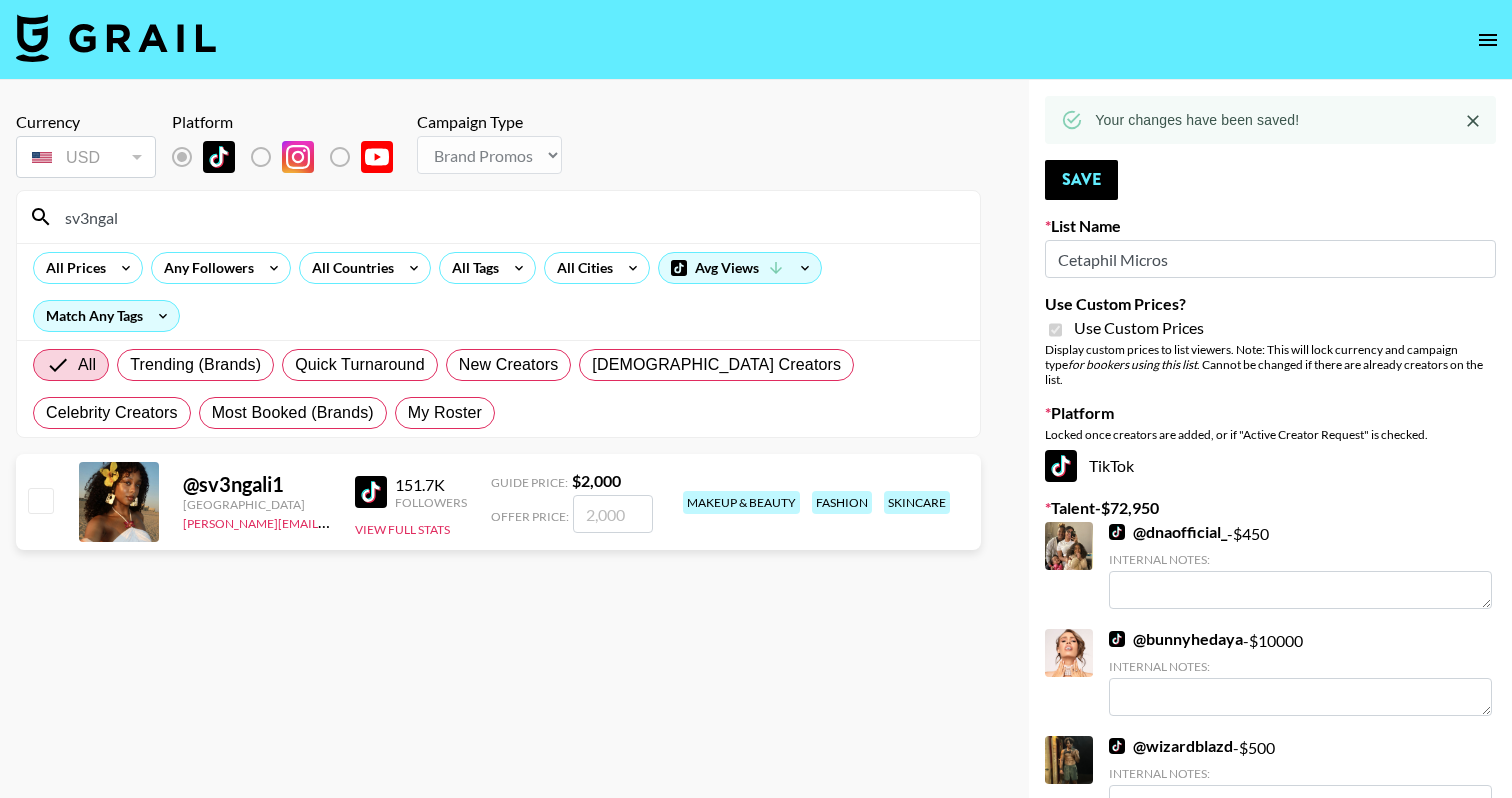 type on "sv3ngal" 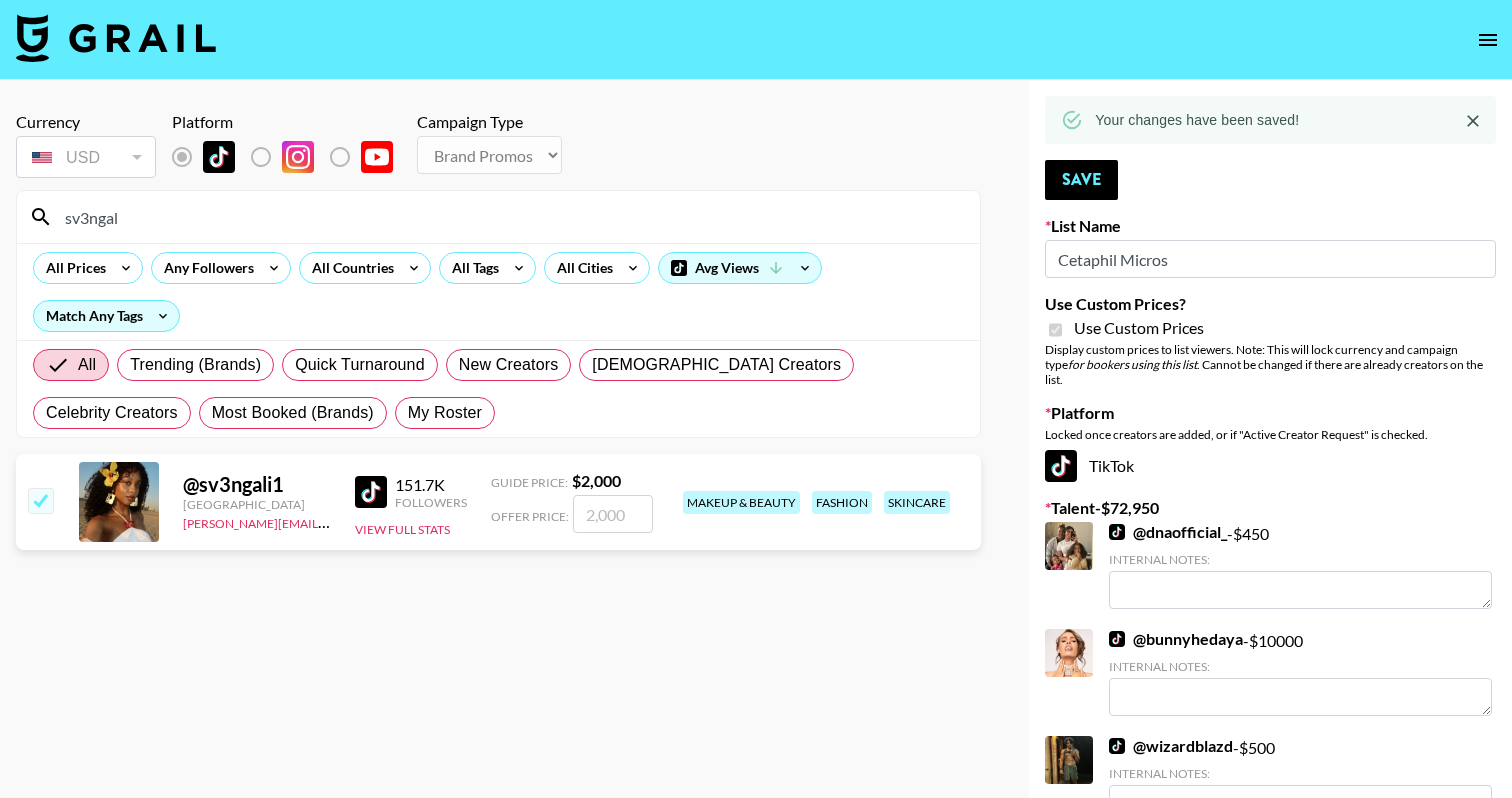 checkbox on "true" 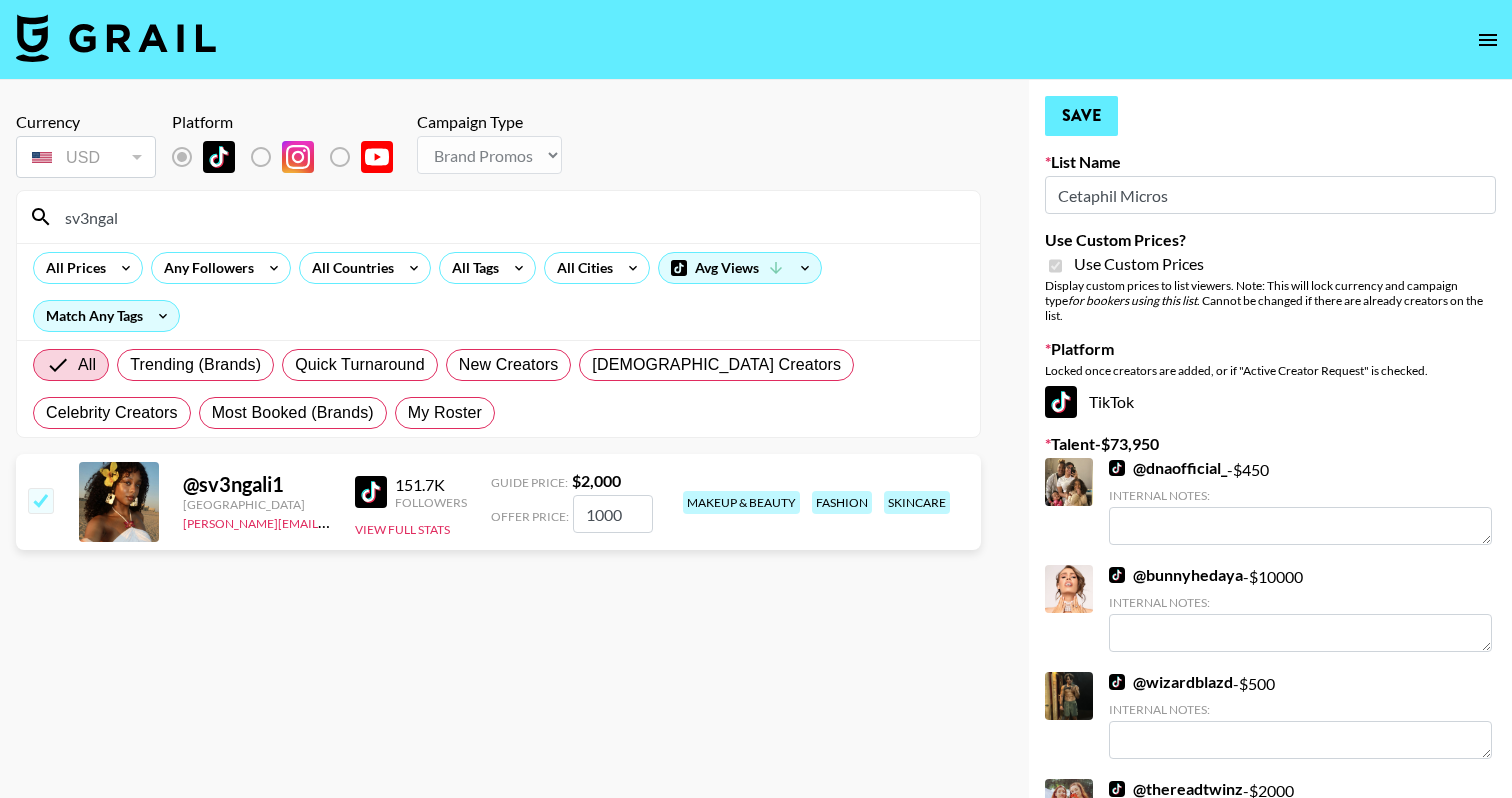 type on "1000" 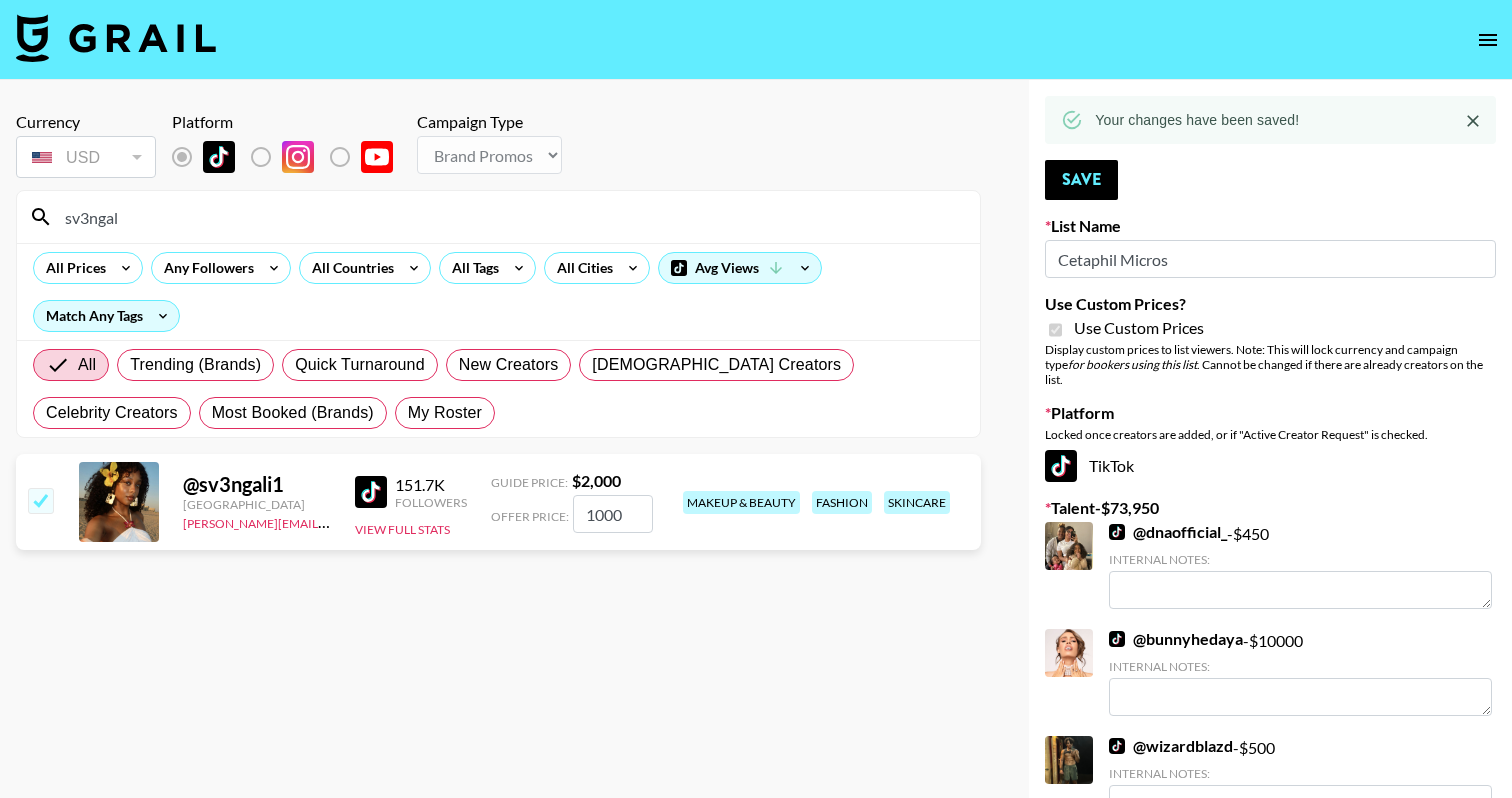 click on "sv3ngal" at bounding box center (510, 217) 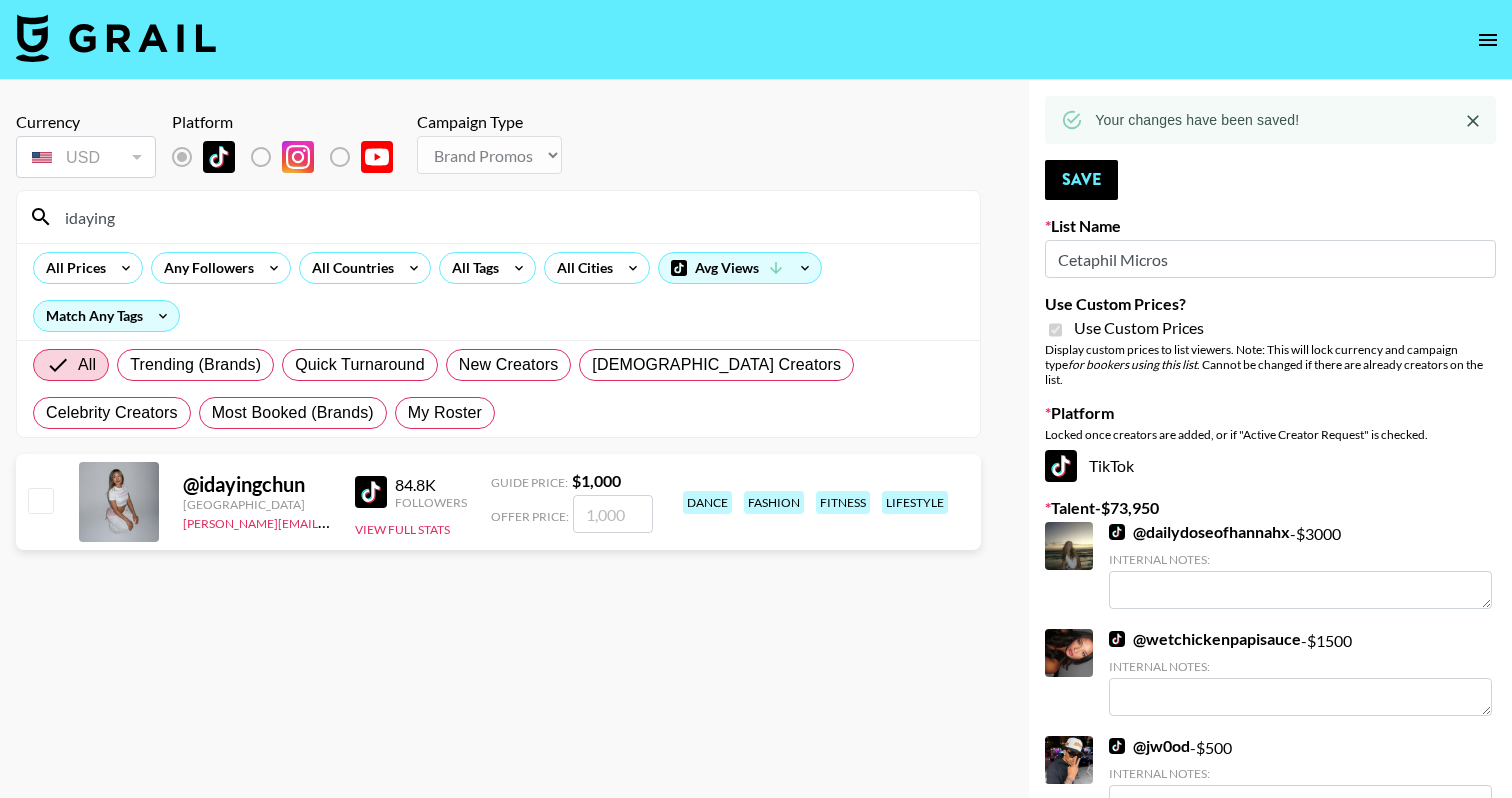 type on "idaying" 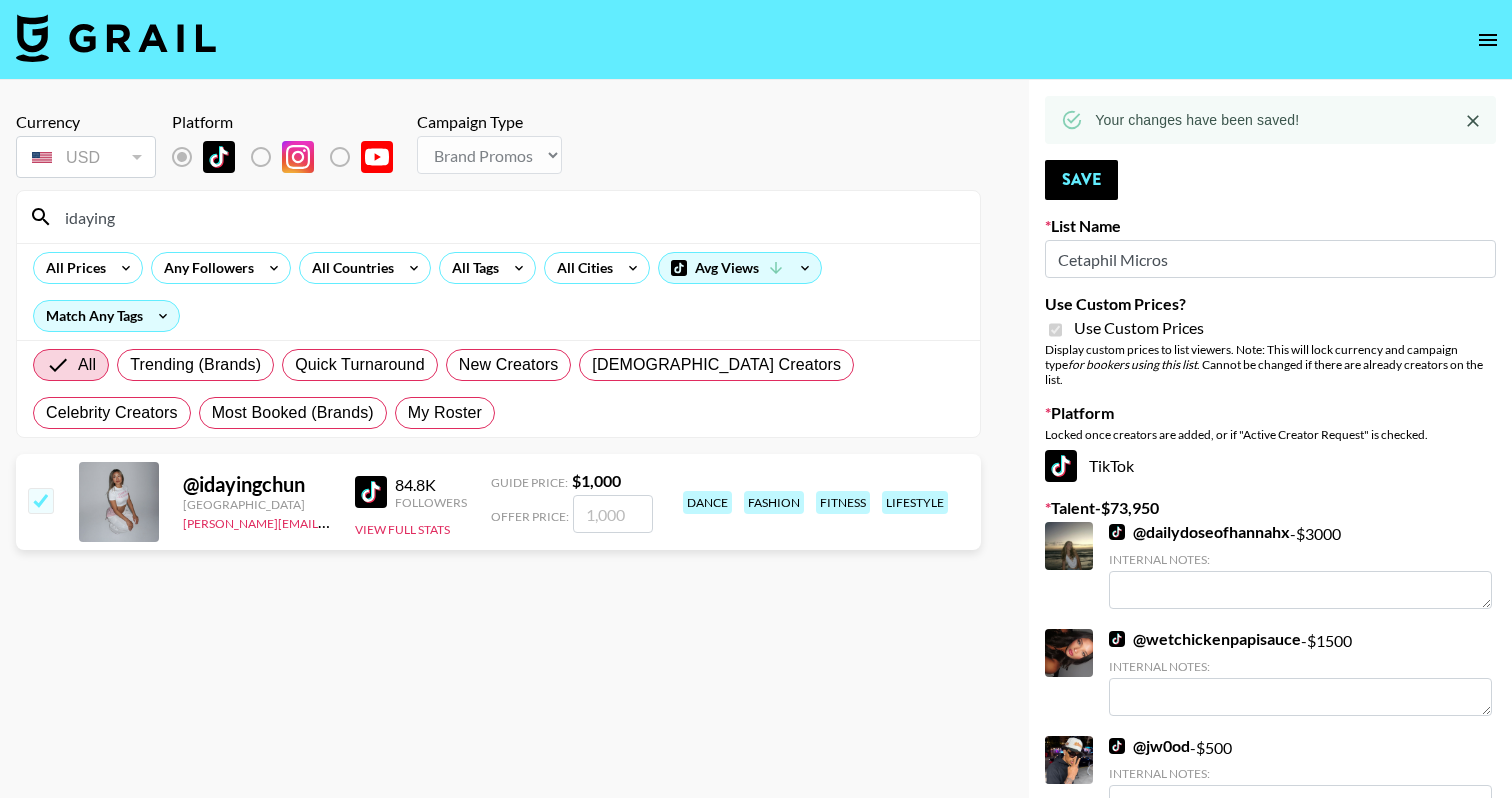 checkbox on "true" 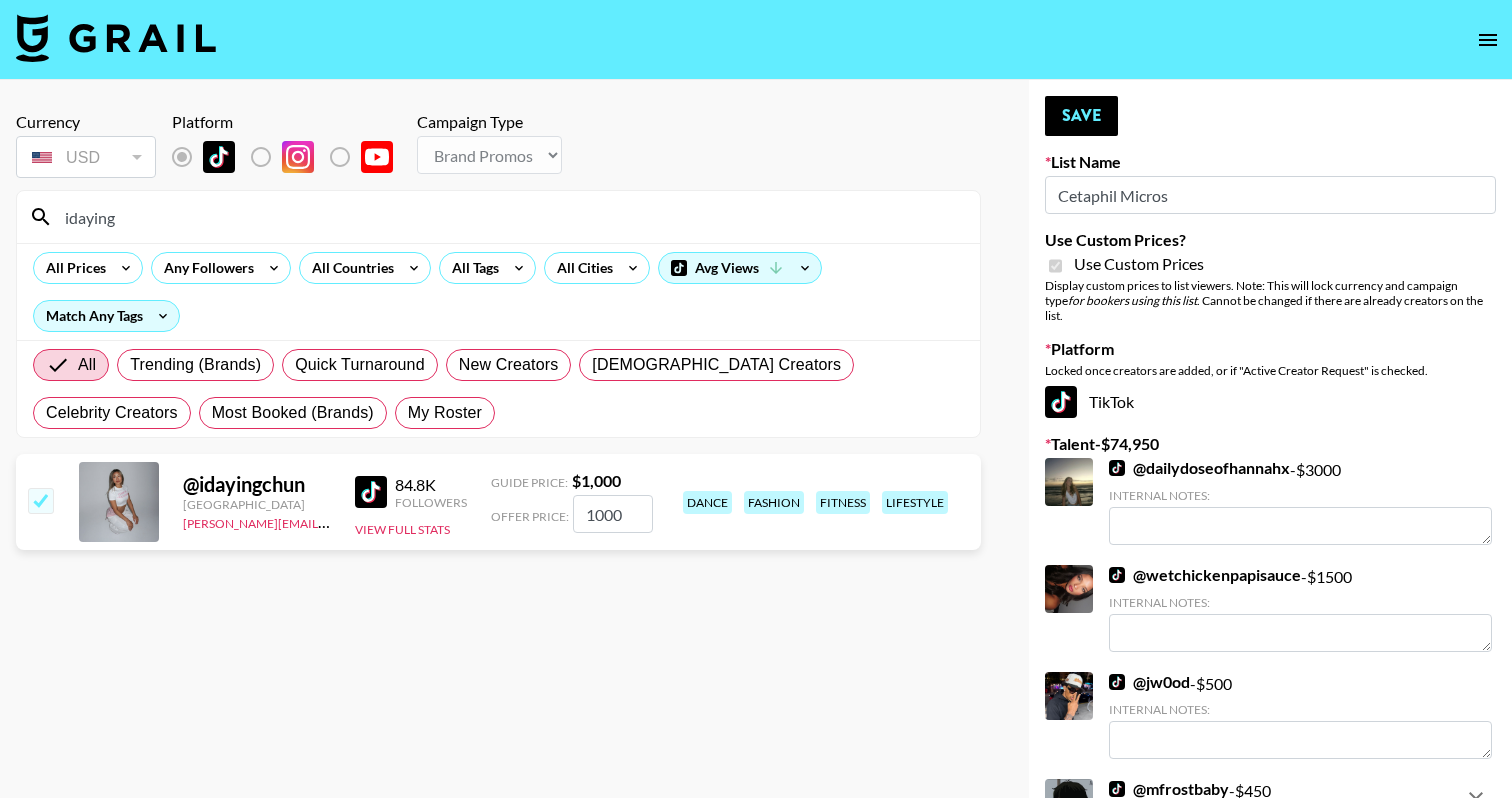 type on "1000" 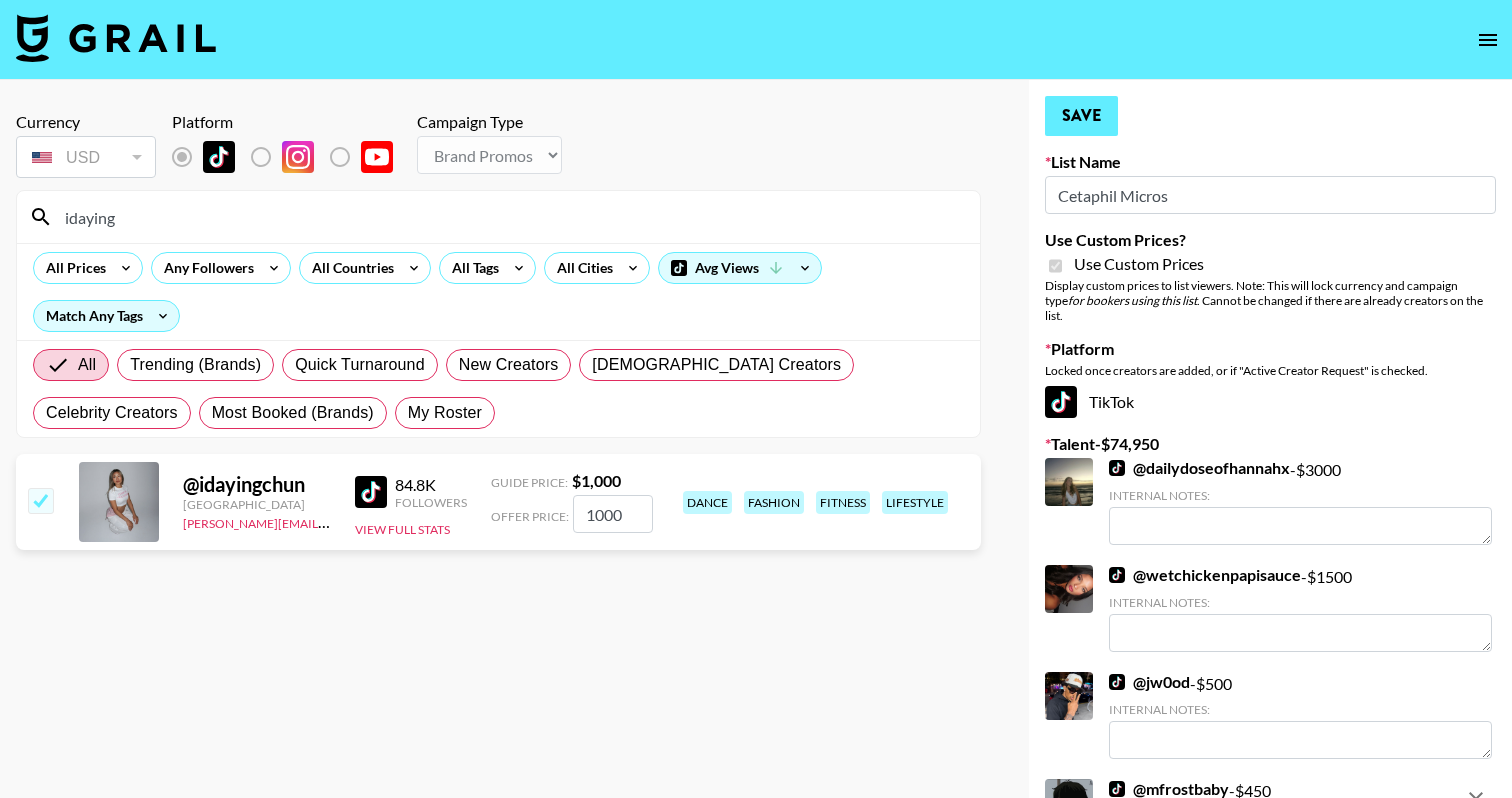 click on "Save" at bounding box center [1081, 116] 